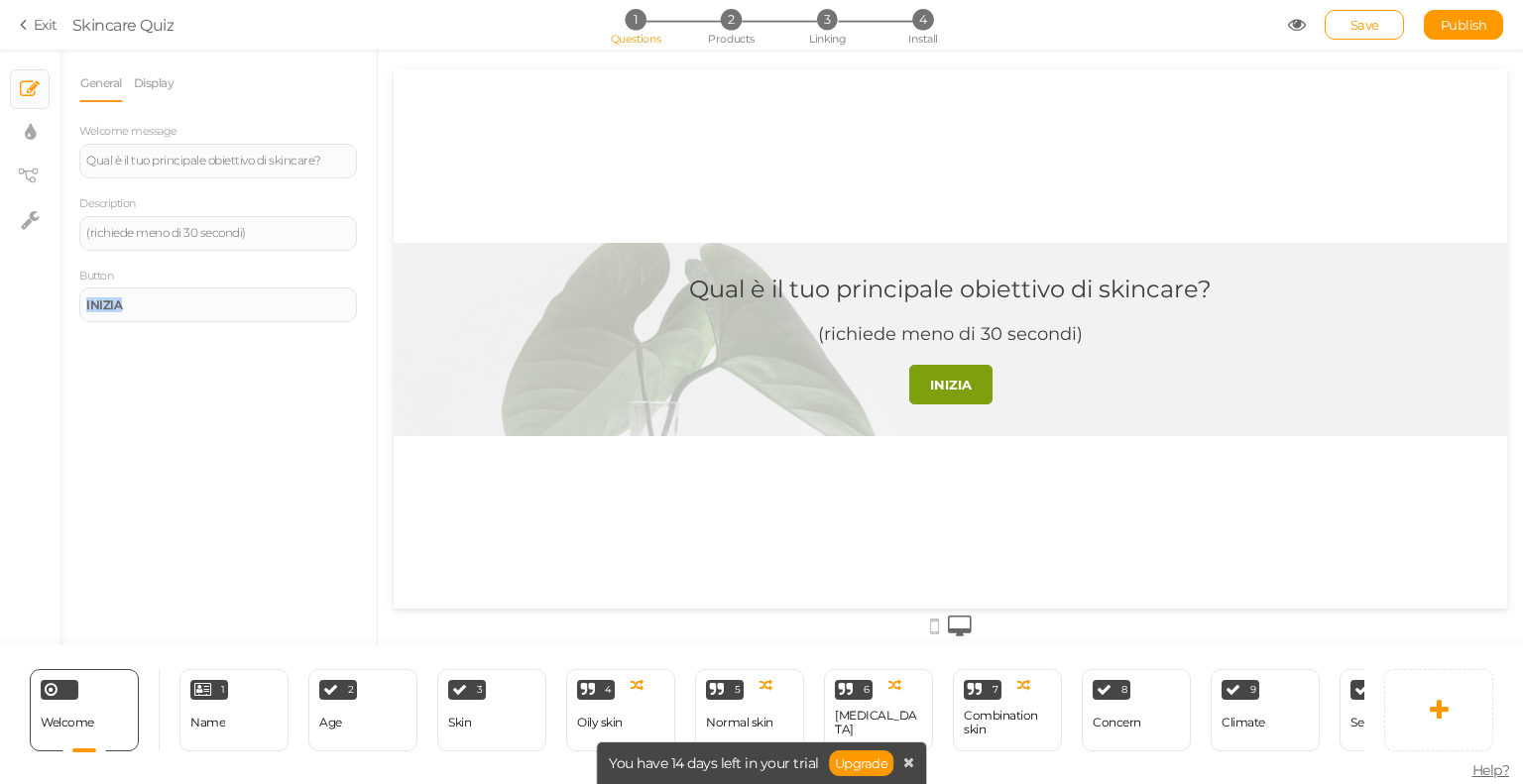 scroll, scrollTop: 0, scrollLeft: 0, axis: both 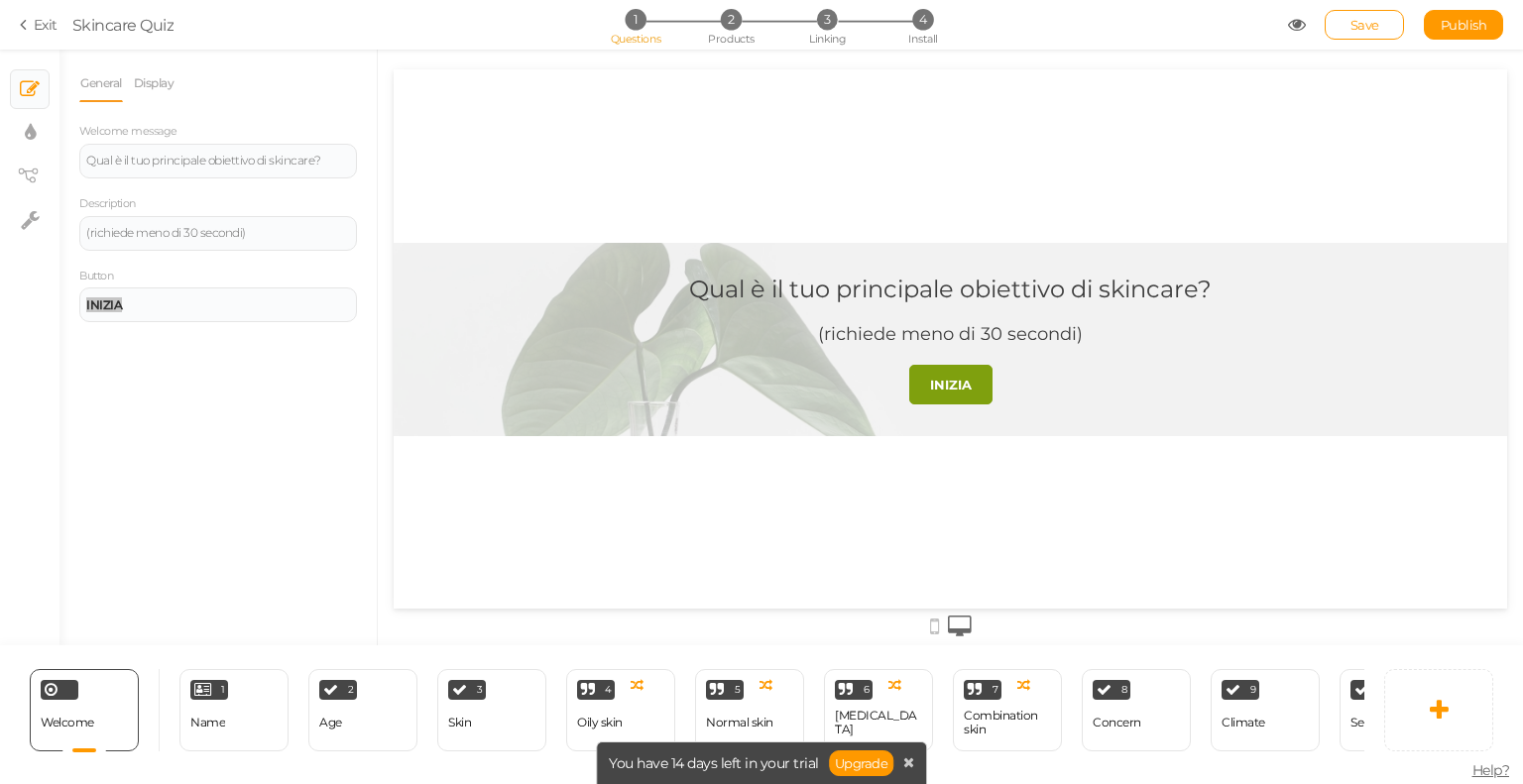 click on "Qual è il tuo principale obiettivo di skincare?" at bounding box center (950, 288) 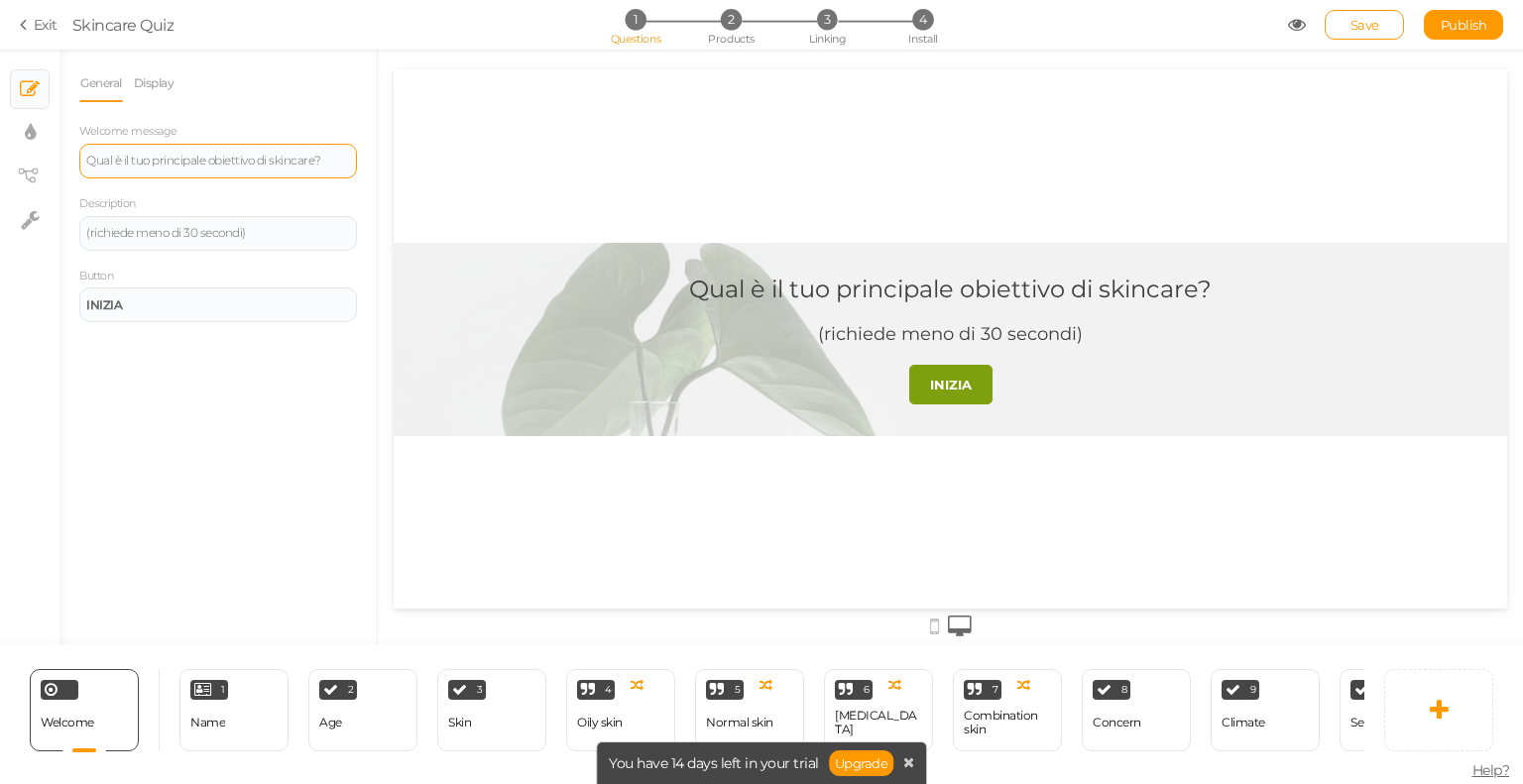 click on "Qual è il tuo principale obiettivo di skincare?" at bounding box center [218, 161] 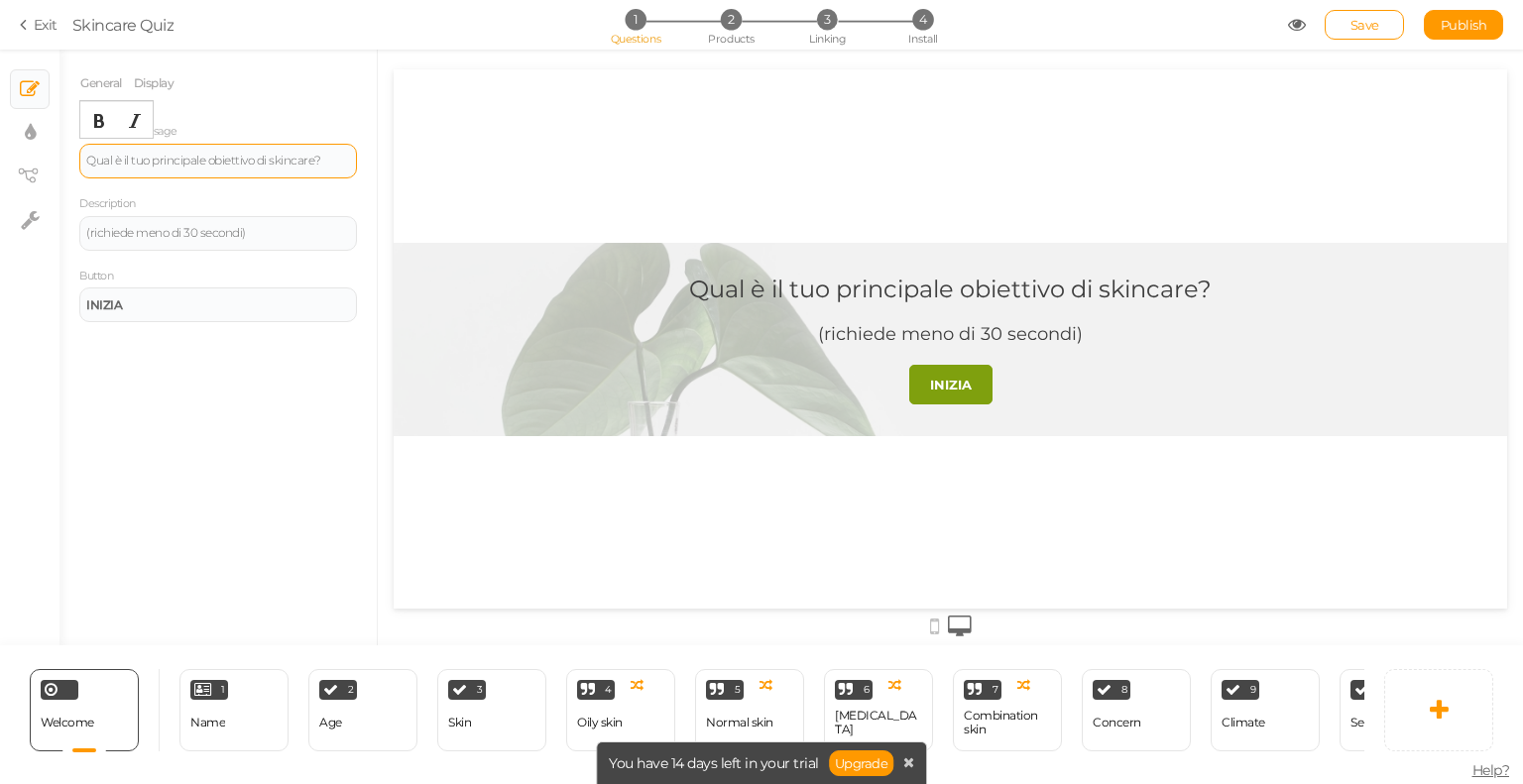 click on "Qual è il tuo principale obiettivo di skincare?" at bounding box center (218, 161) 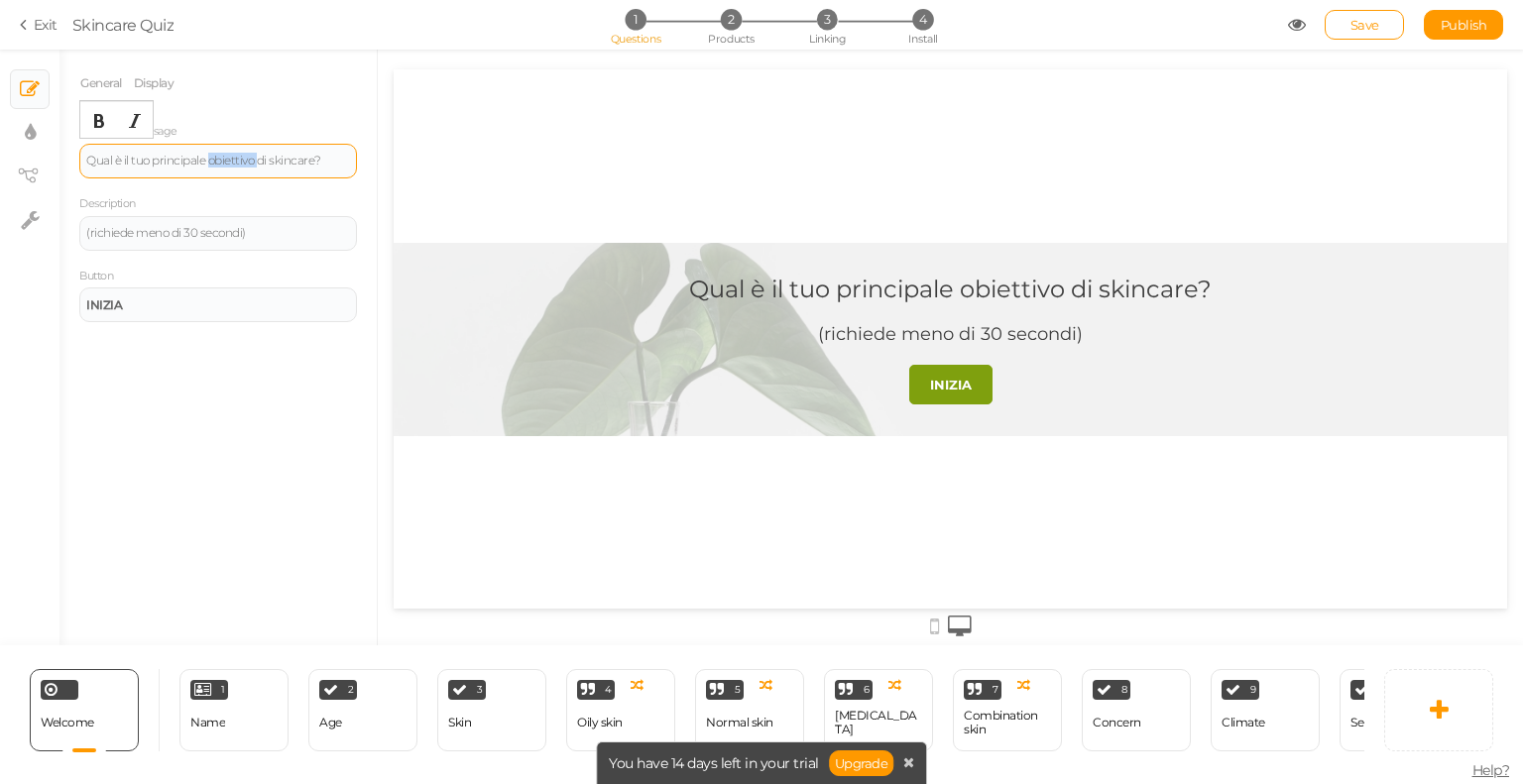 click on "Qual è il tuo principale obiettivo di skincare?" at bounding box center [218, 161] 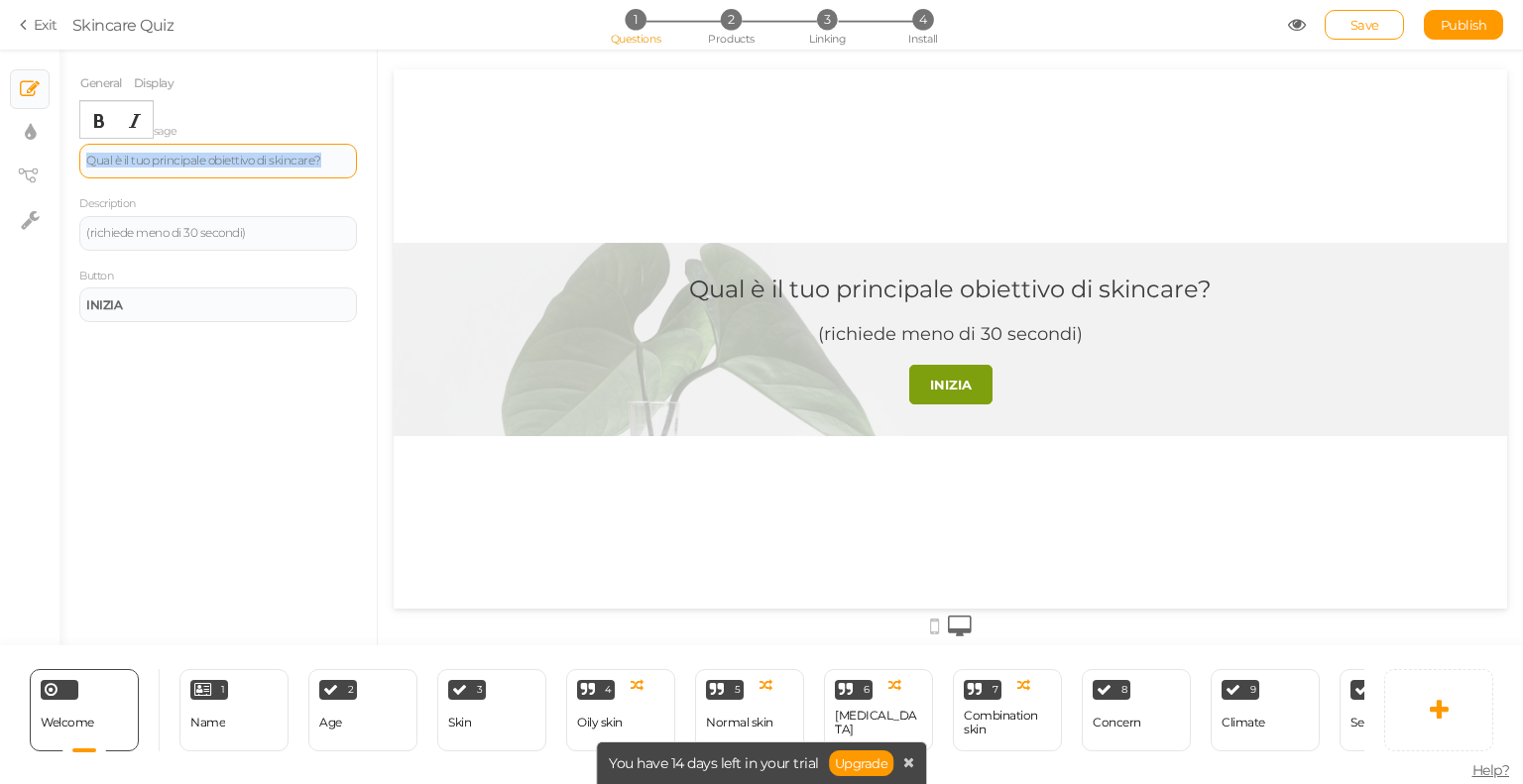 click on "Qual è il tuo principale obiettivo di skincare?" at bounding box center (218, 161) 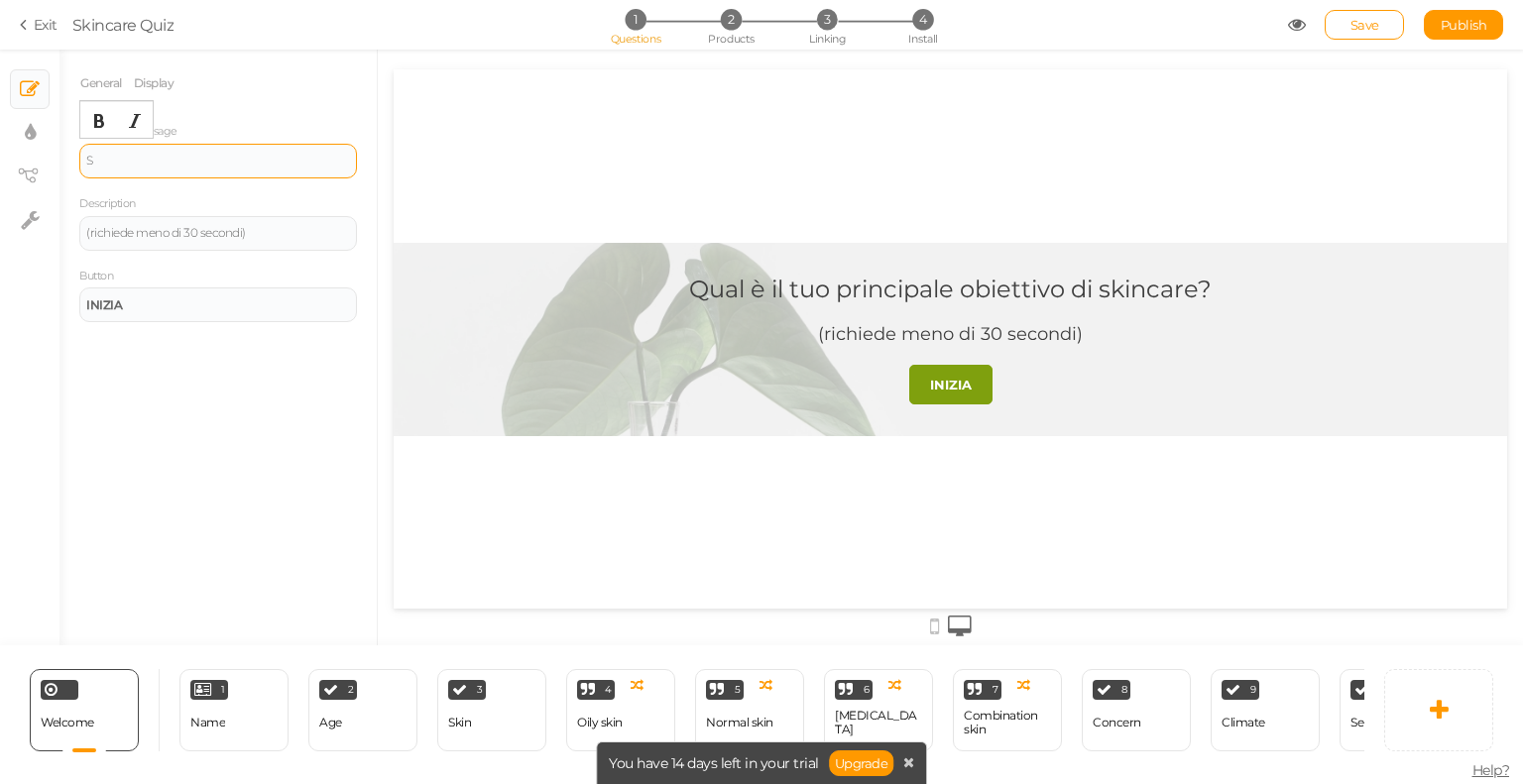 type 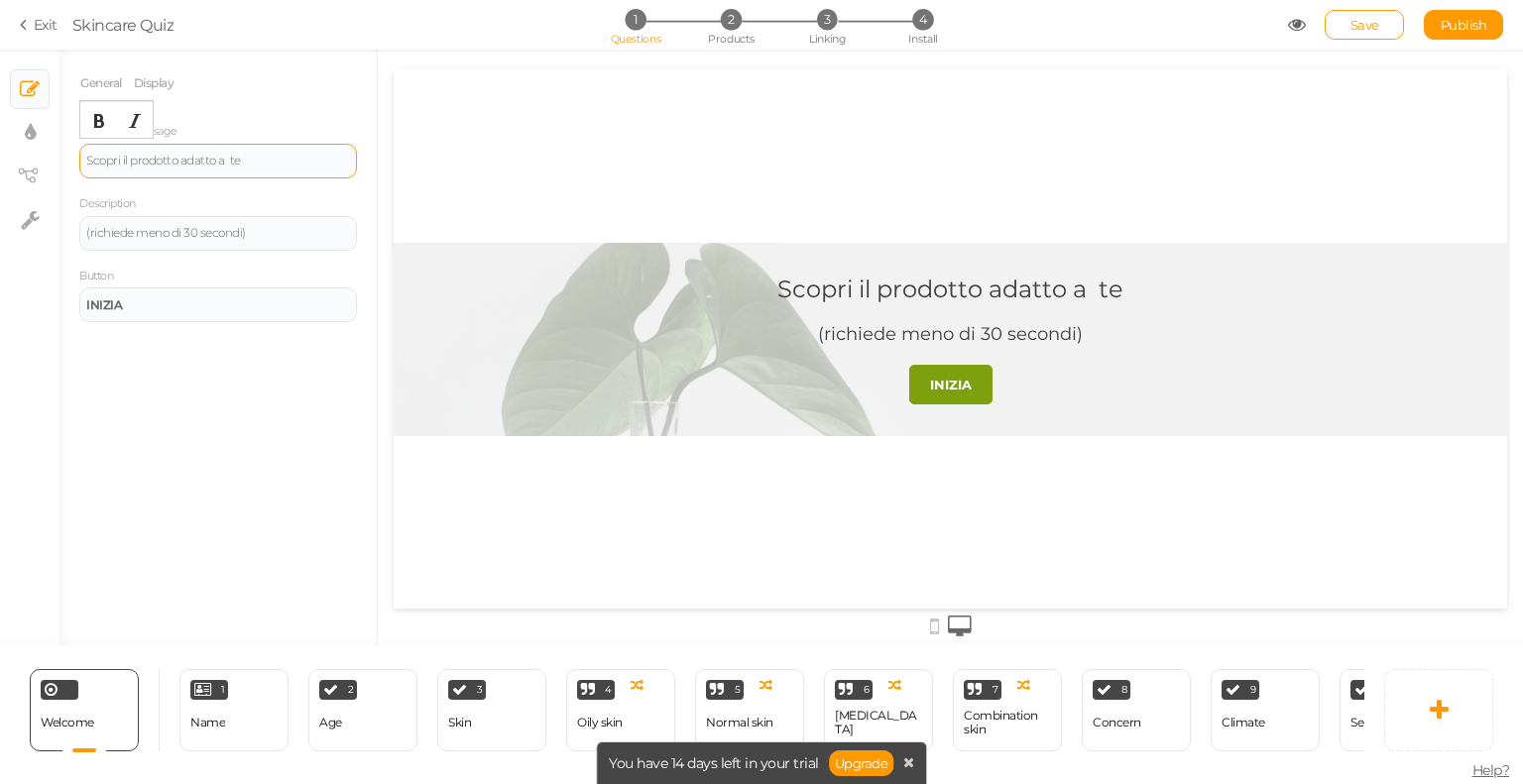 click on "Scopri il prodotto adatto a  te" at bounding box center (218, 161) 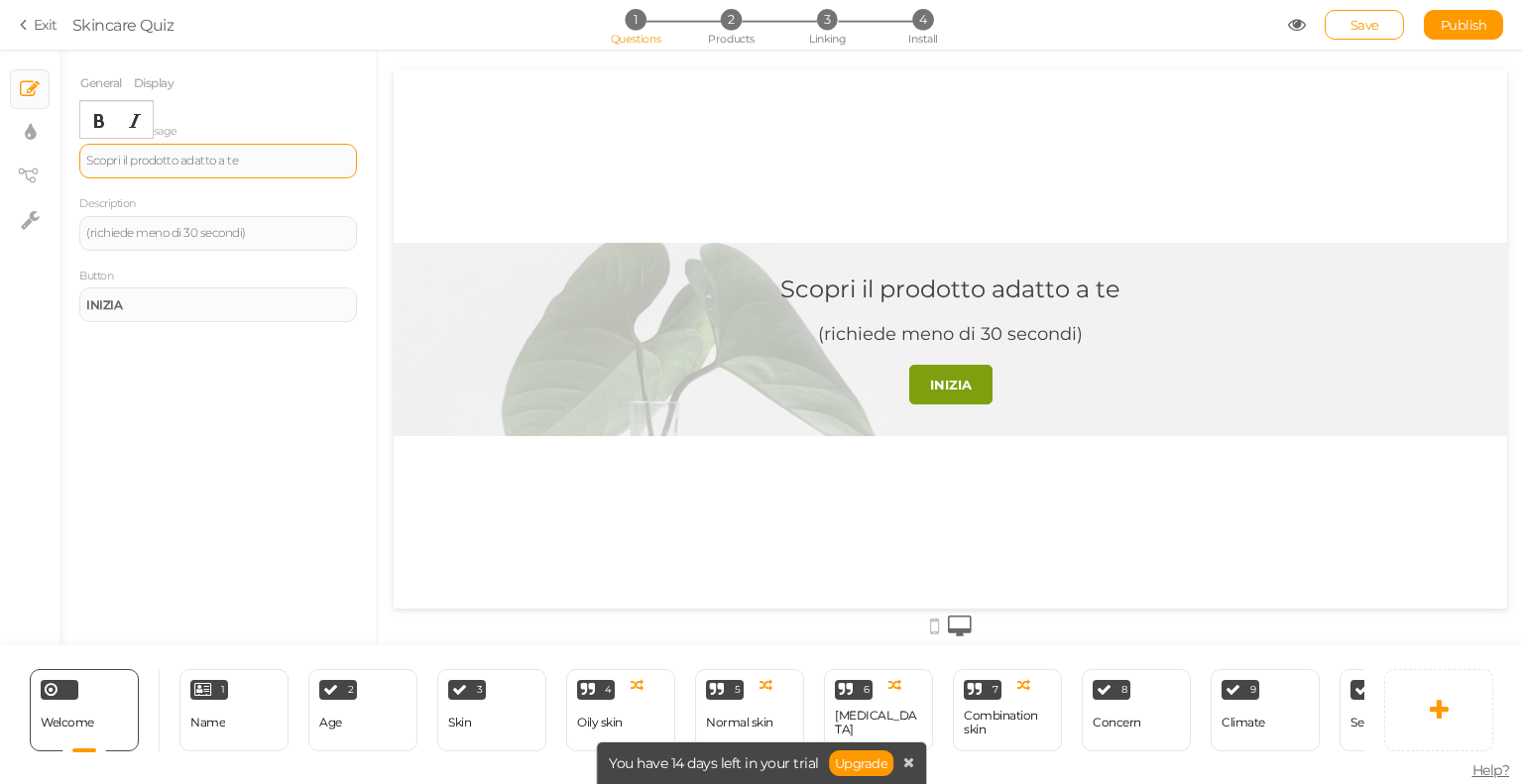 click on "Scopri il prodotto adatto a te" at bounding box center (218, 161) 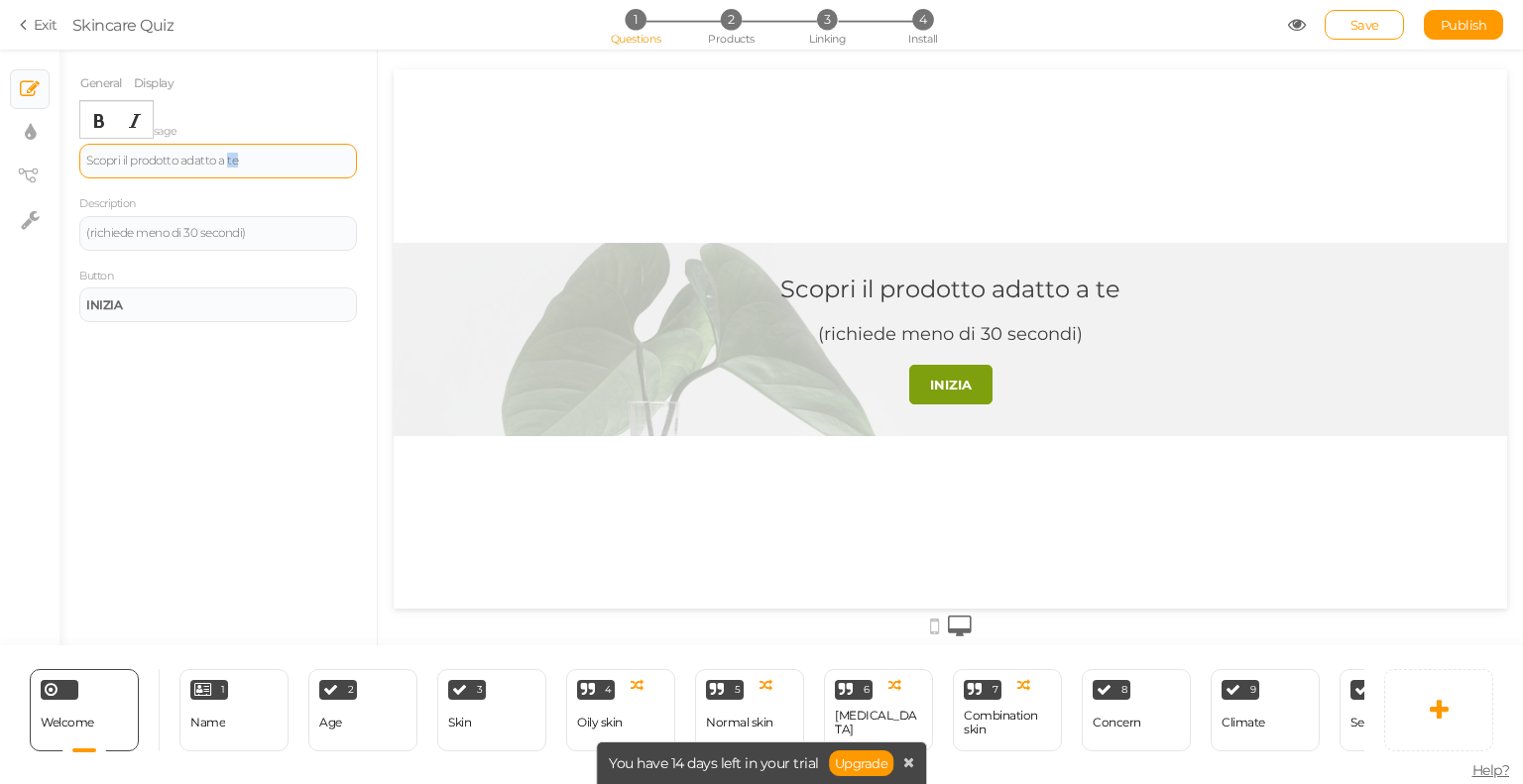 click on "Scopri il prodotto adatto a te" at bounding box center [218, 161] 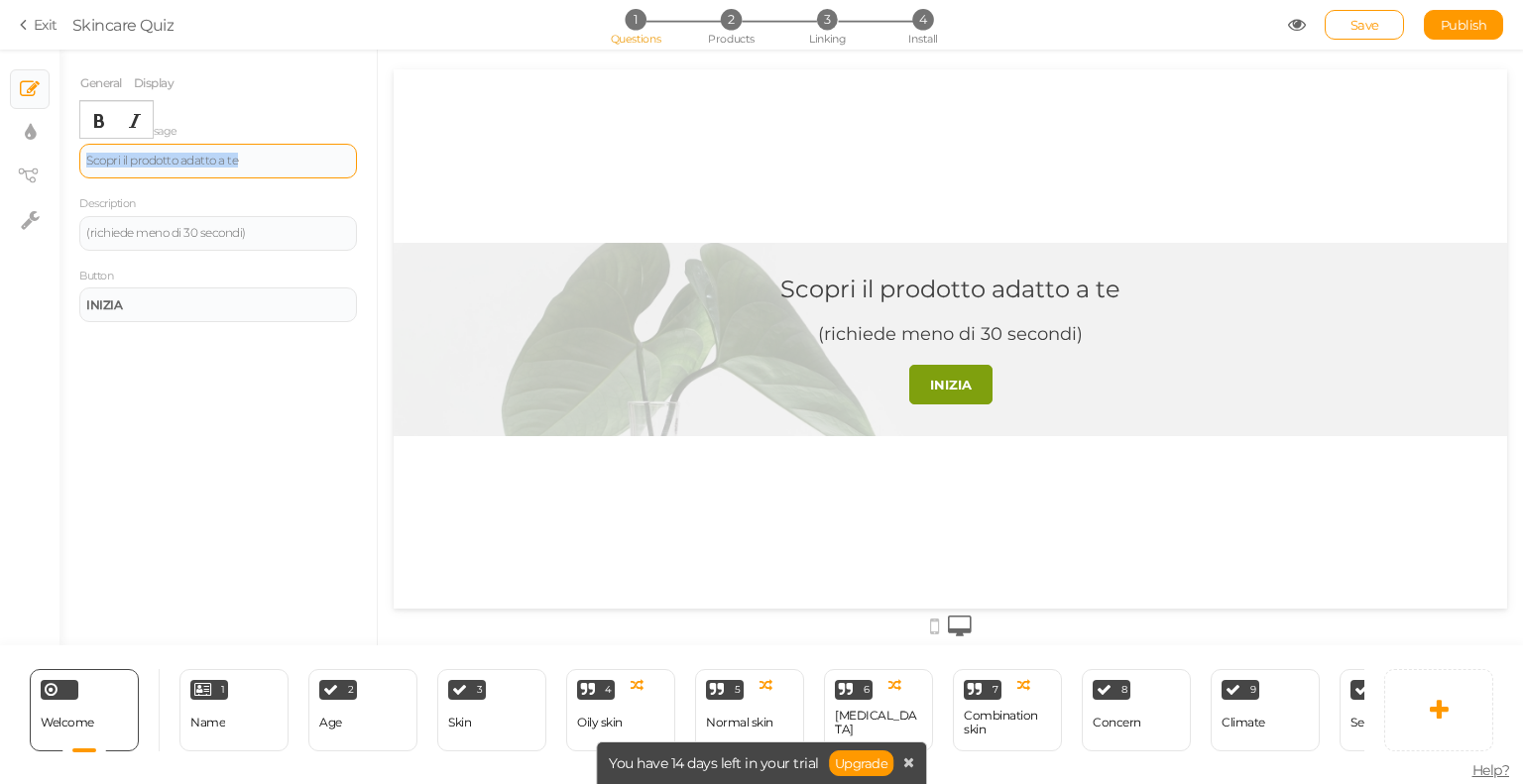click on "Scopri il prodotto adatto a te" at bounding box center (218, 161) 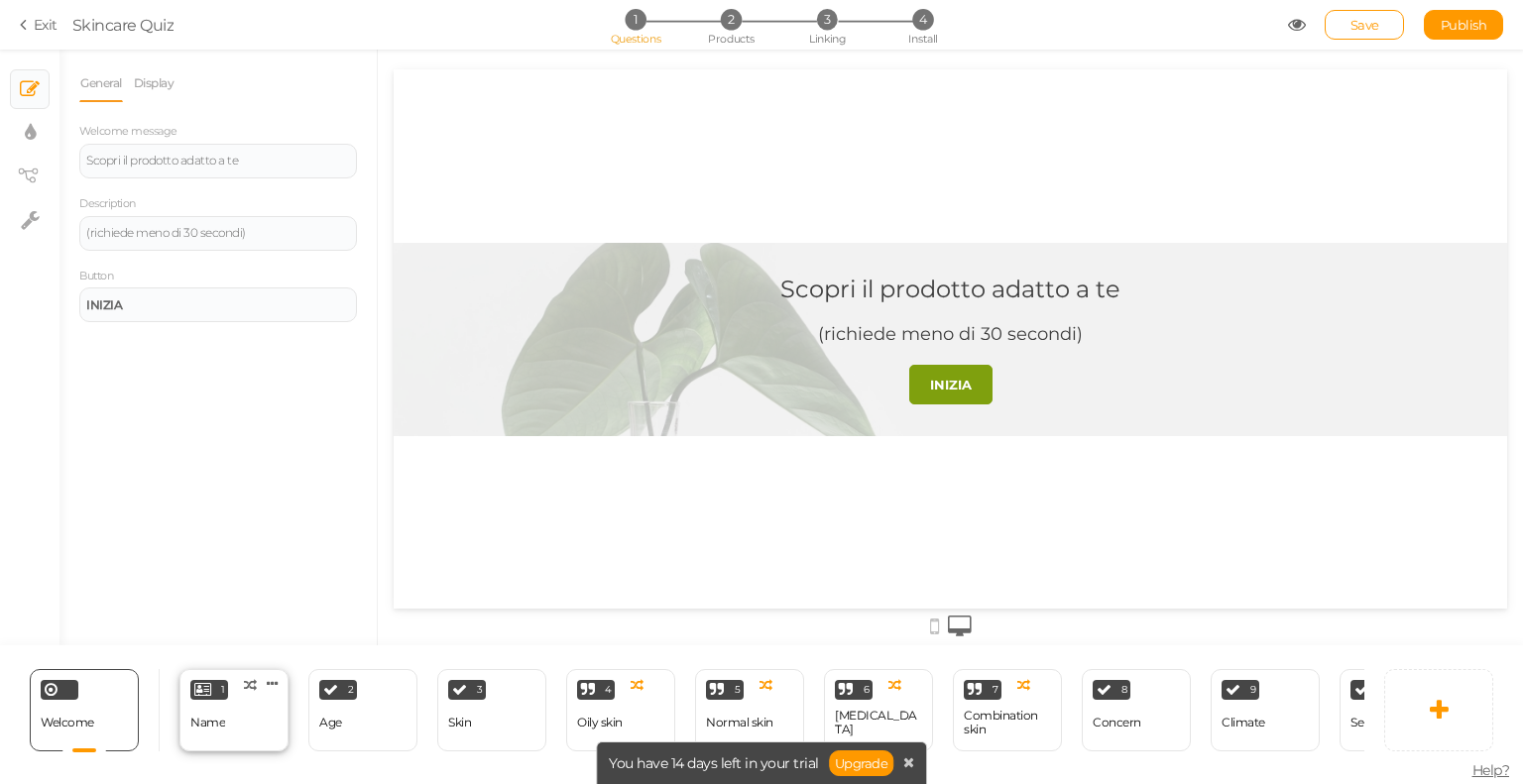 click on "1         Name         × Define the conditions to show this slide.                     Clone             Change type             Delete" at bounding box center (234, 710) 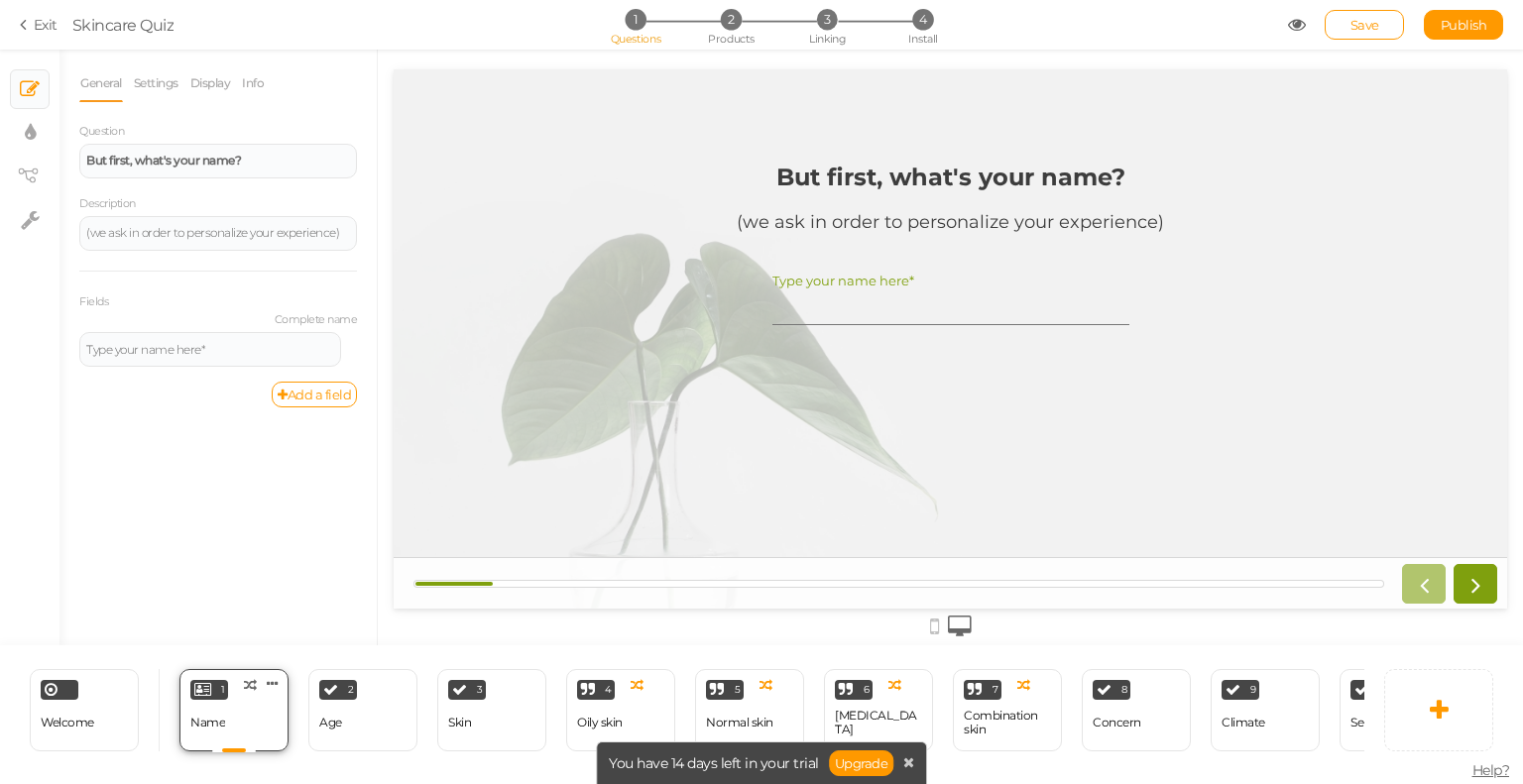 scroll, scrollTop: 0, scrollLeft: 0, axis: both 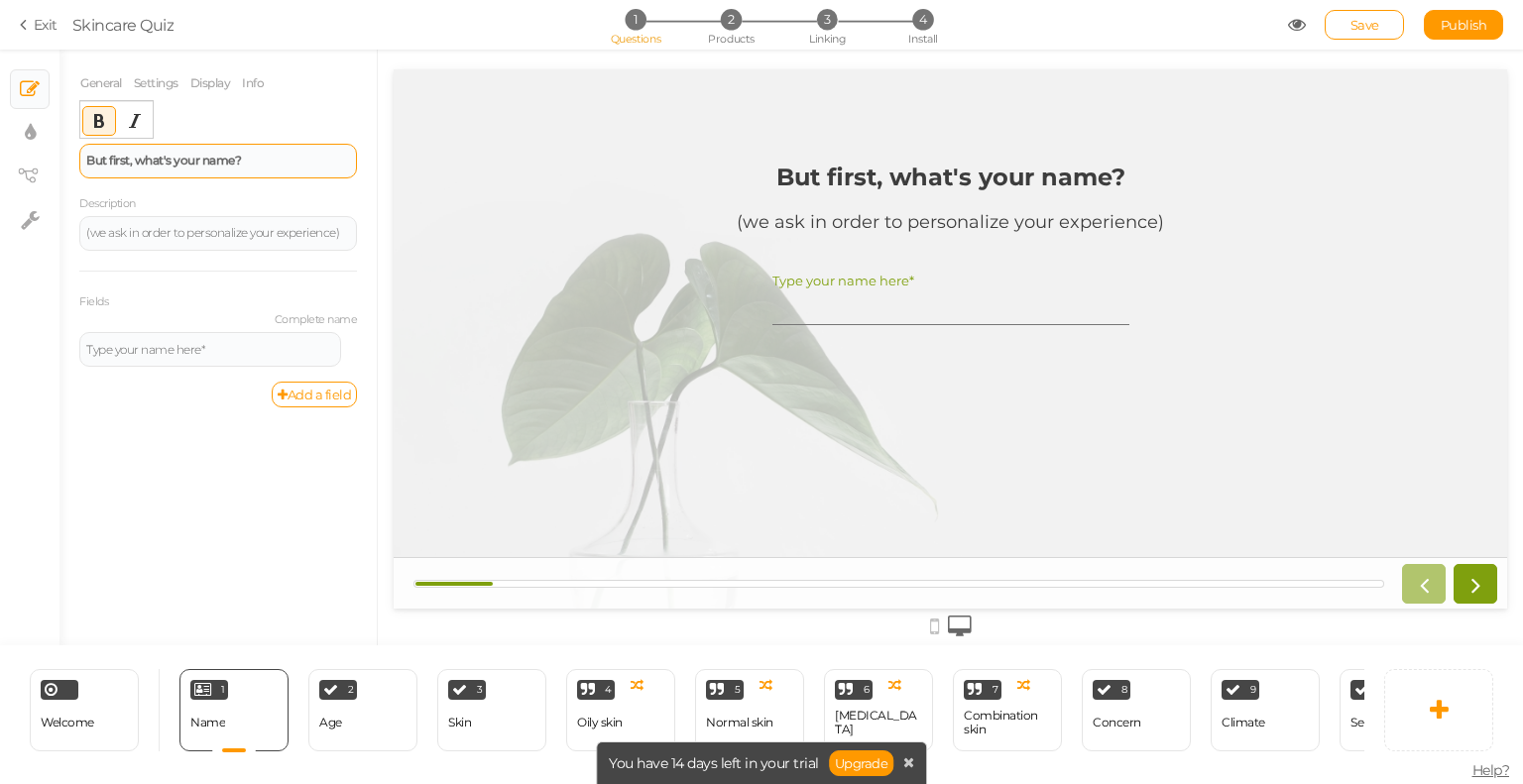 click on "But first, what's your name?" at bounding box center [164, 160] 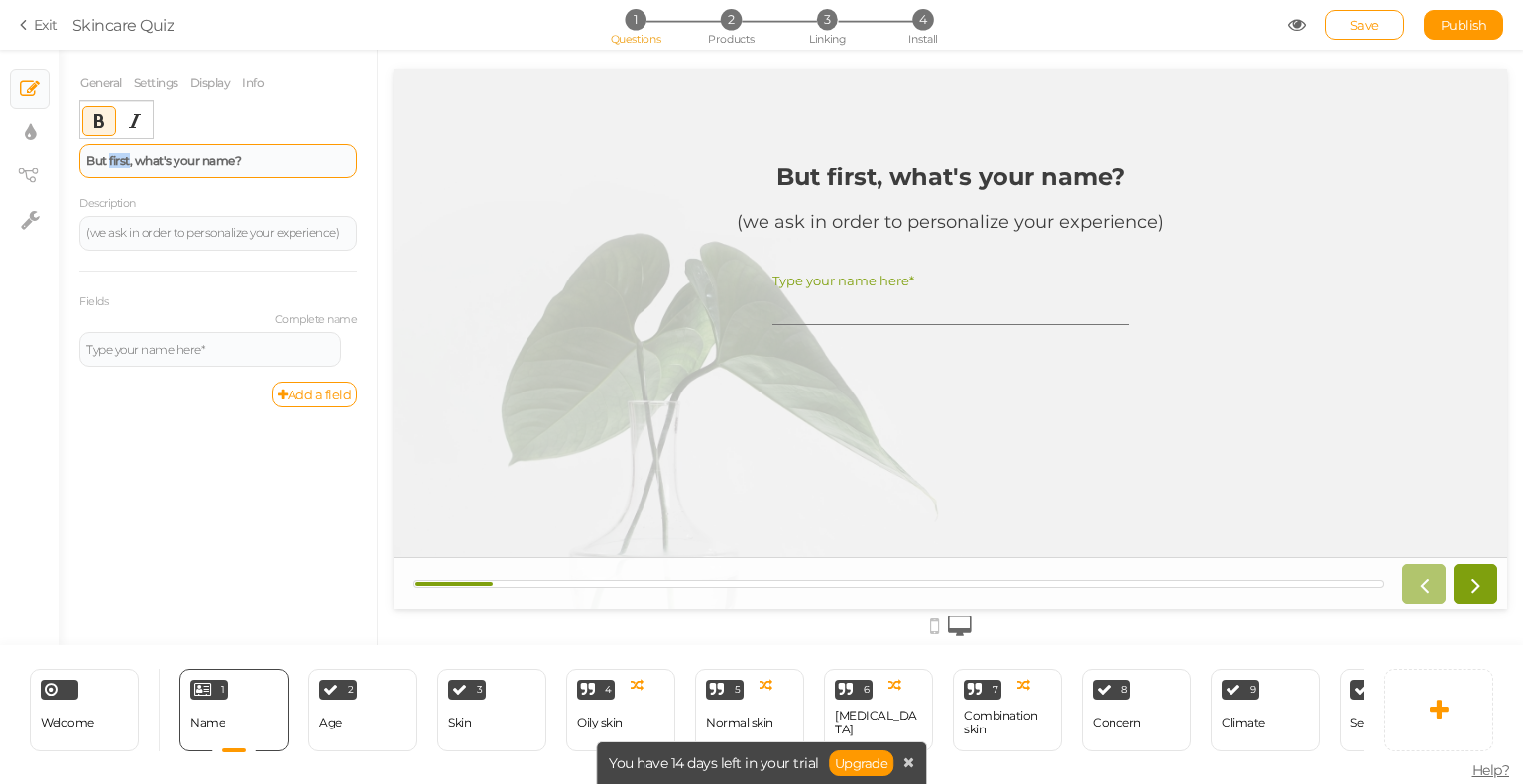 click on "But first, what's your name?" at bounding box center [164, 160] 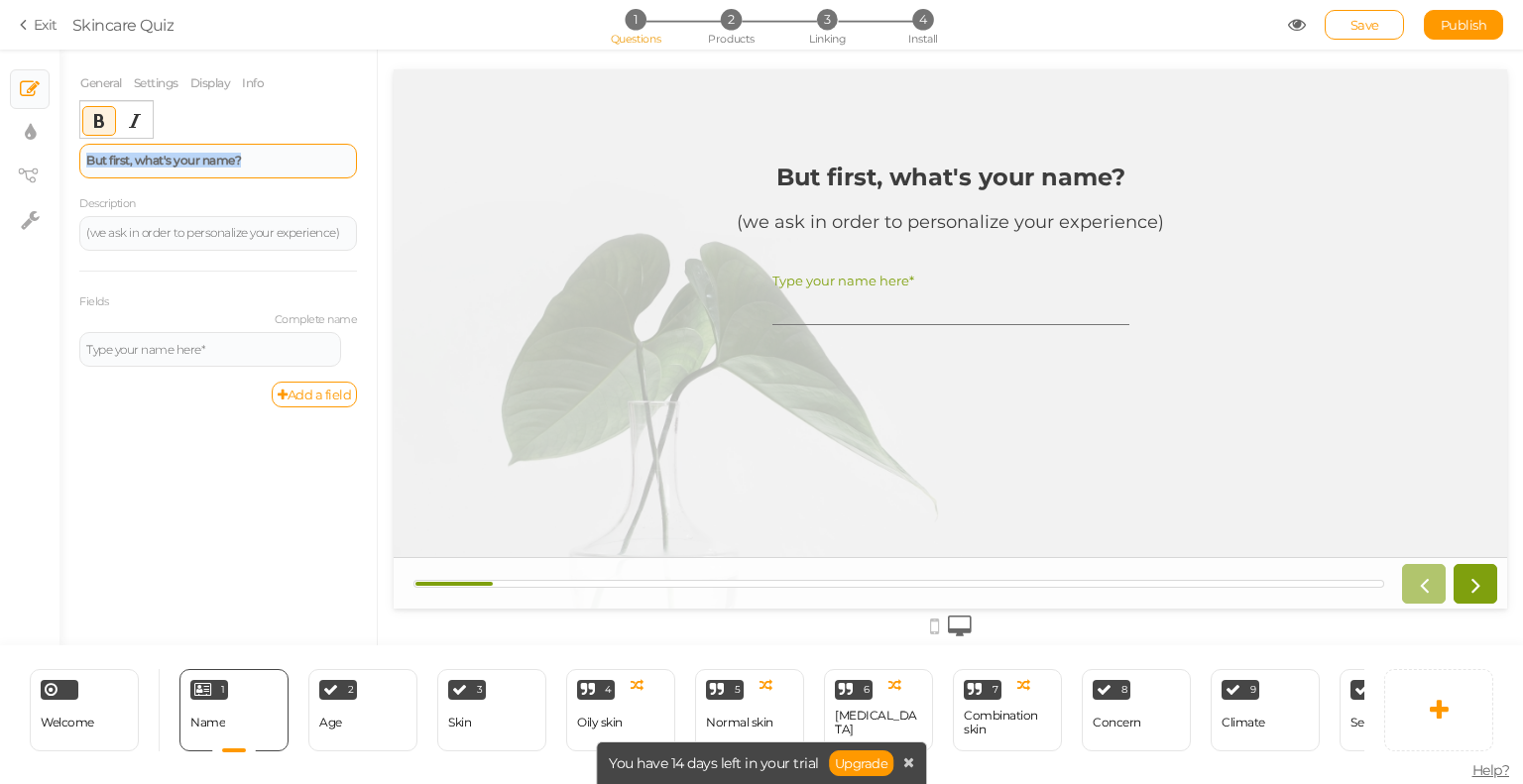 click on "But first, what's your name?" at bounding box center (164, 160) 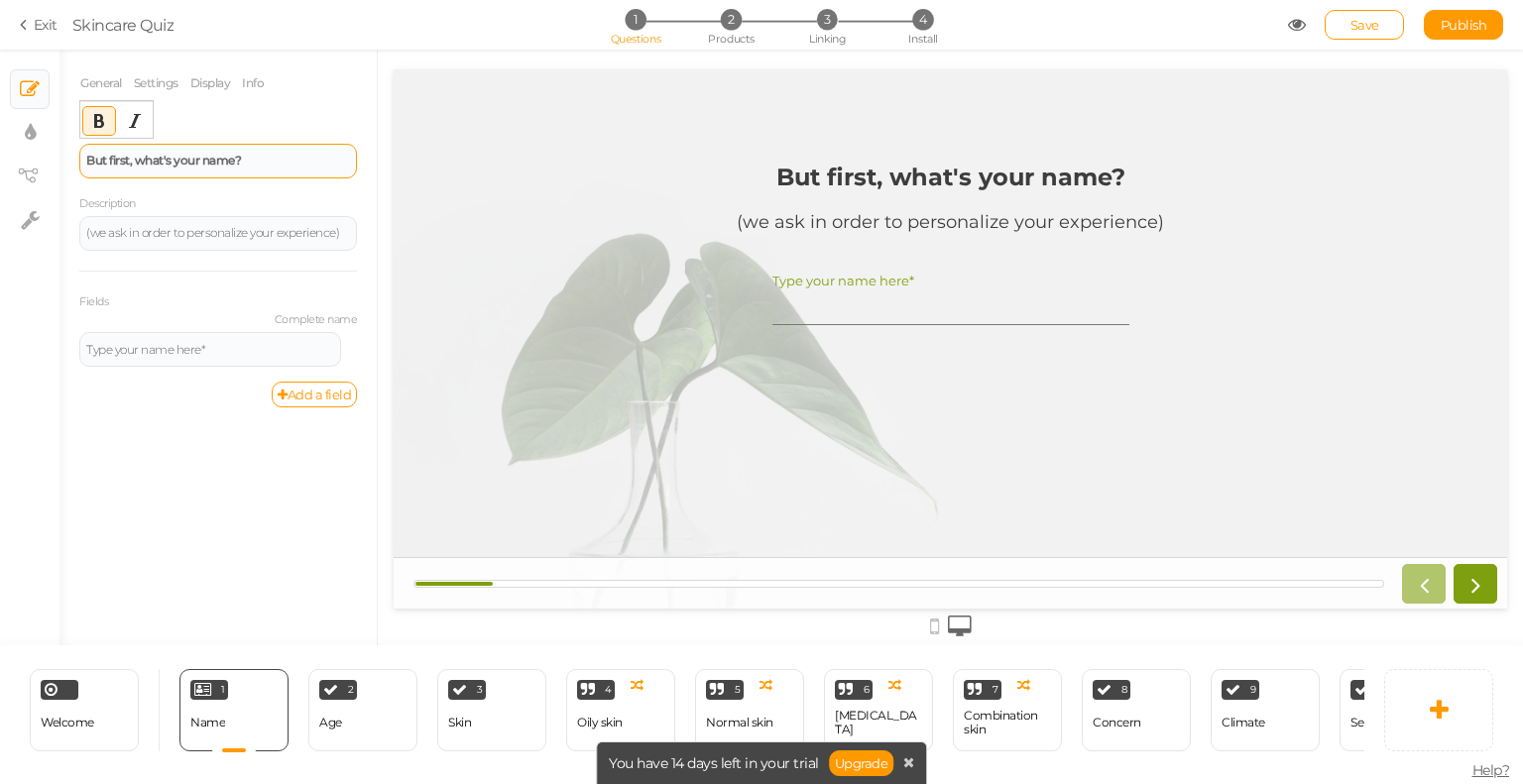 type 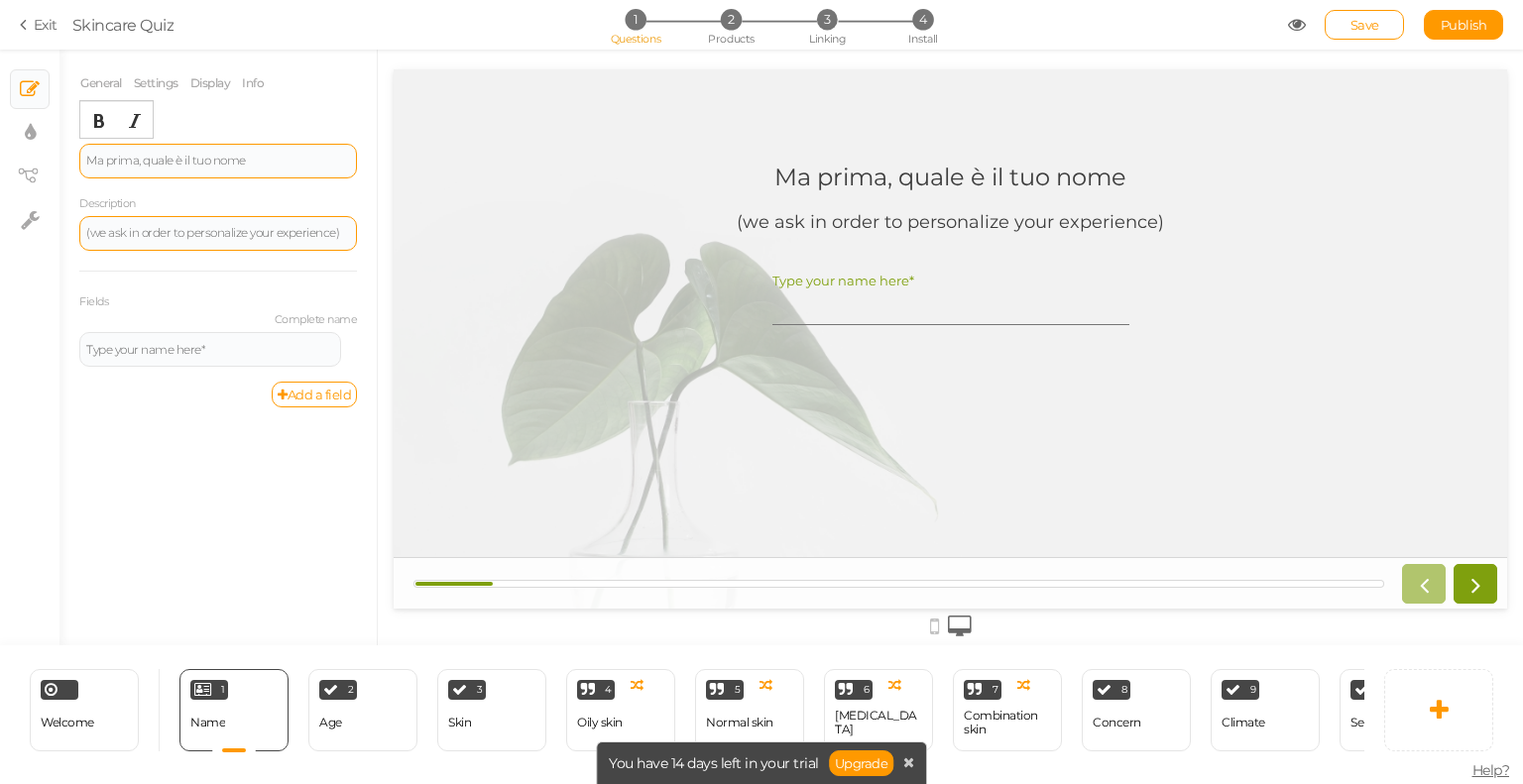 click on "(we ask in order to personalize your experience)" at bounding box center (218, 233) 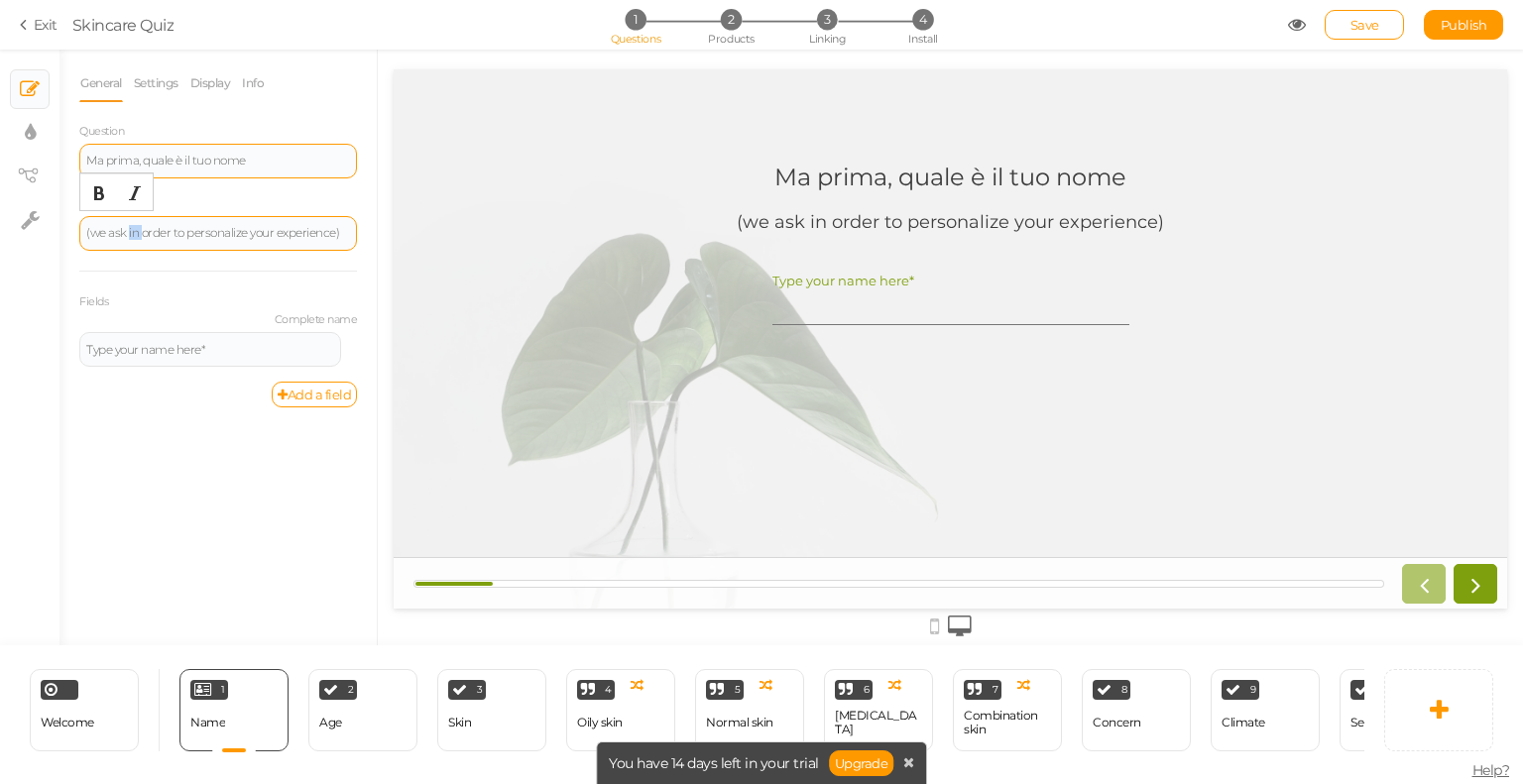 click on "(we ask in order to personalize your experience)" at bounding box center (218, 233) 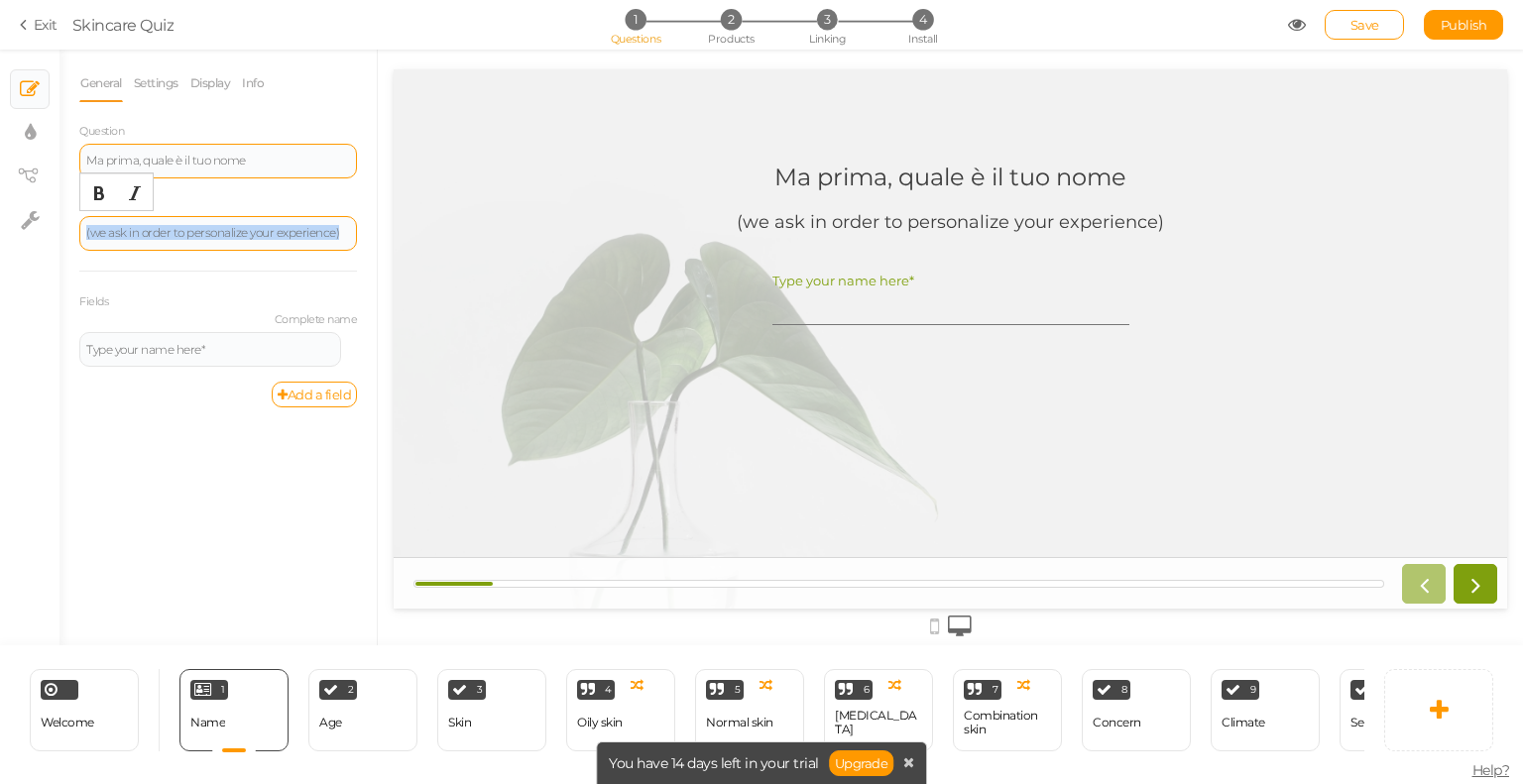 click on "(we ask in order to personalize your experience)" at bounding box center [218, 233] 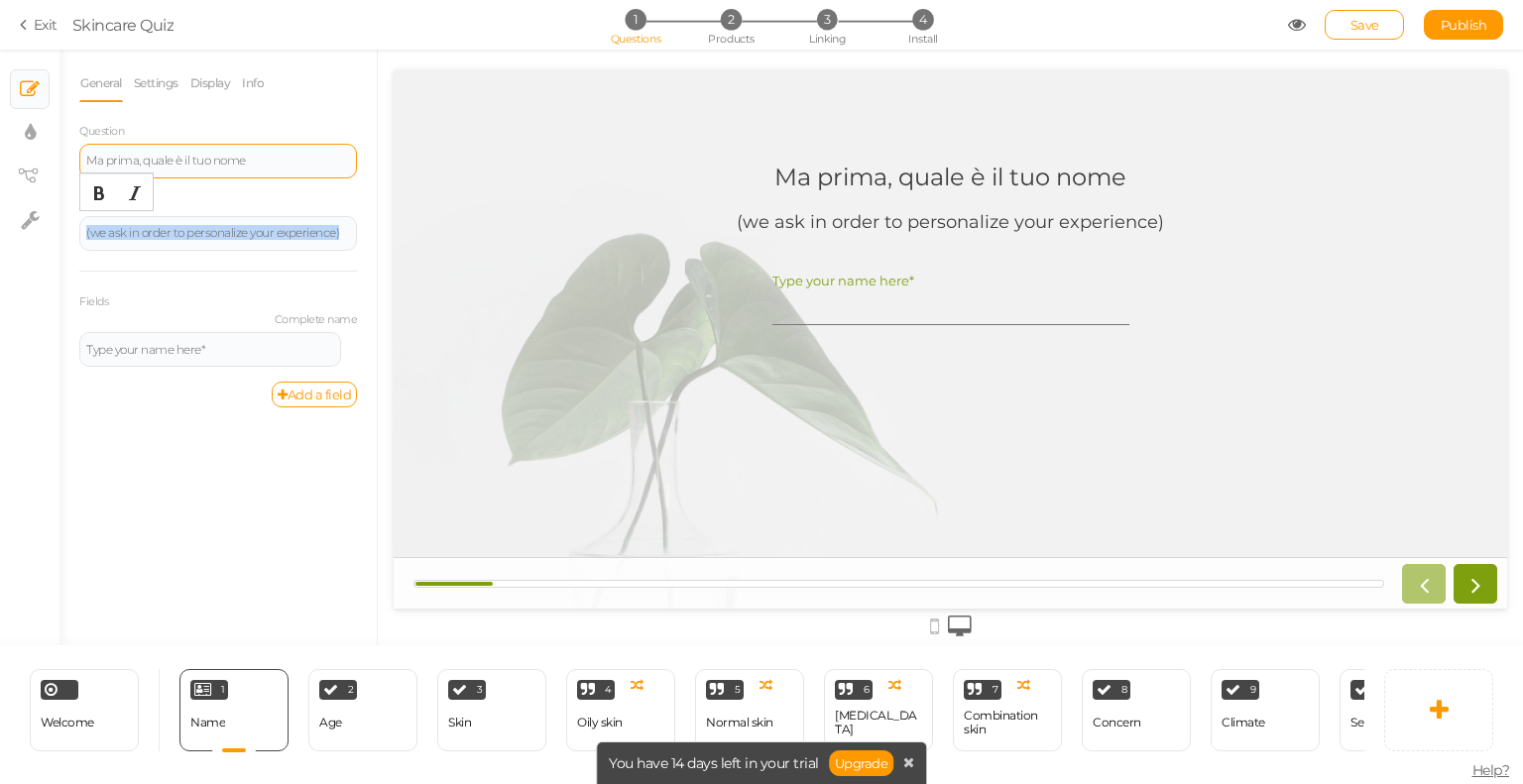 paste 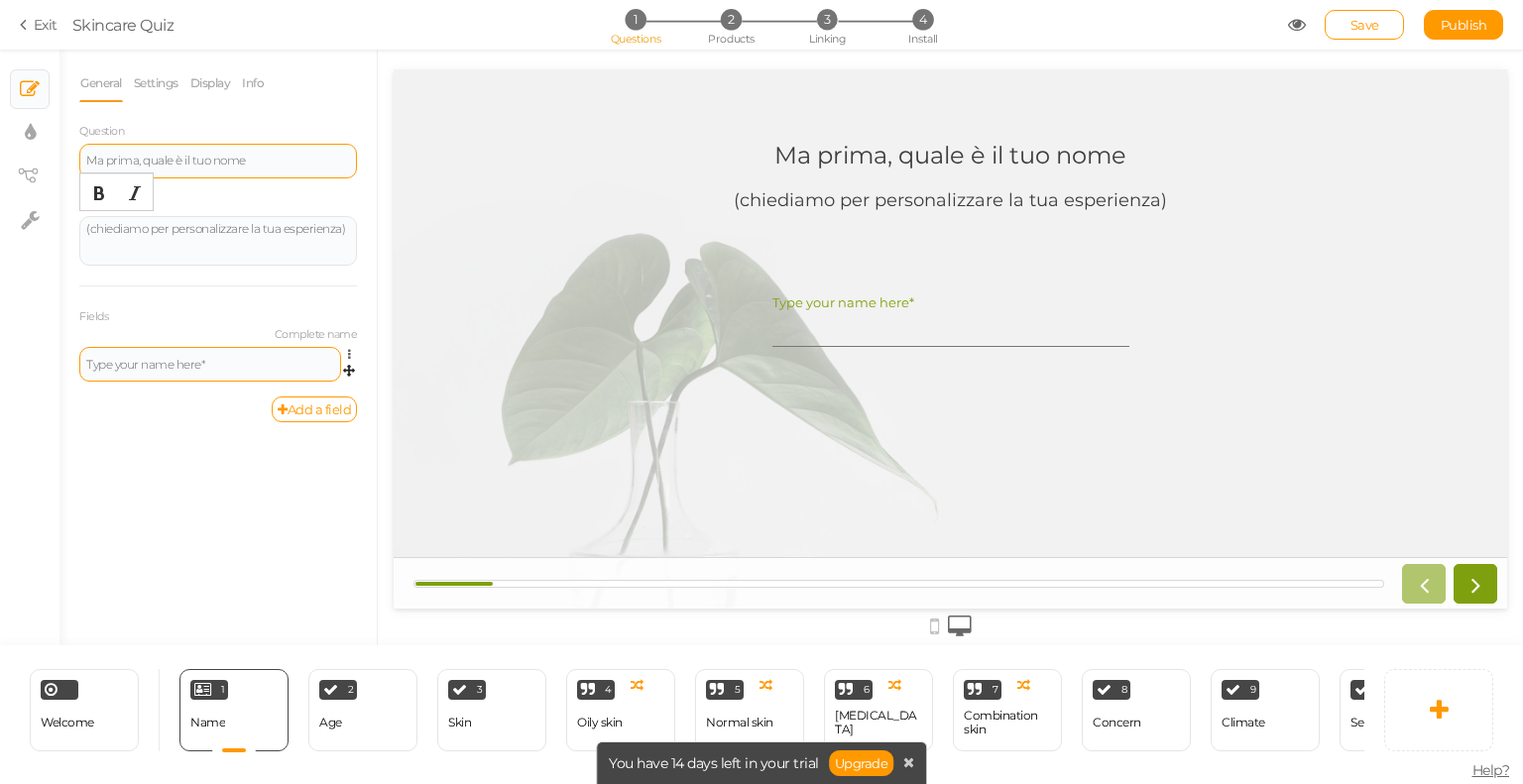 click on "Type your name here*" at bounding box center [210, 365] 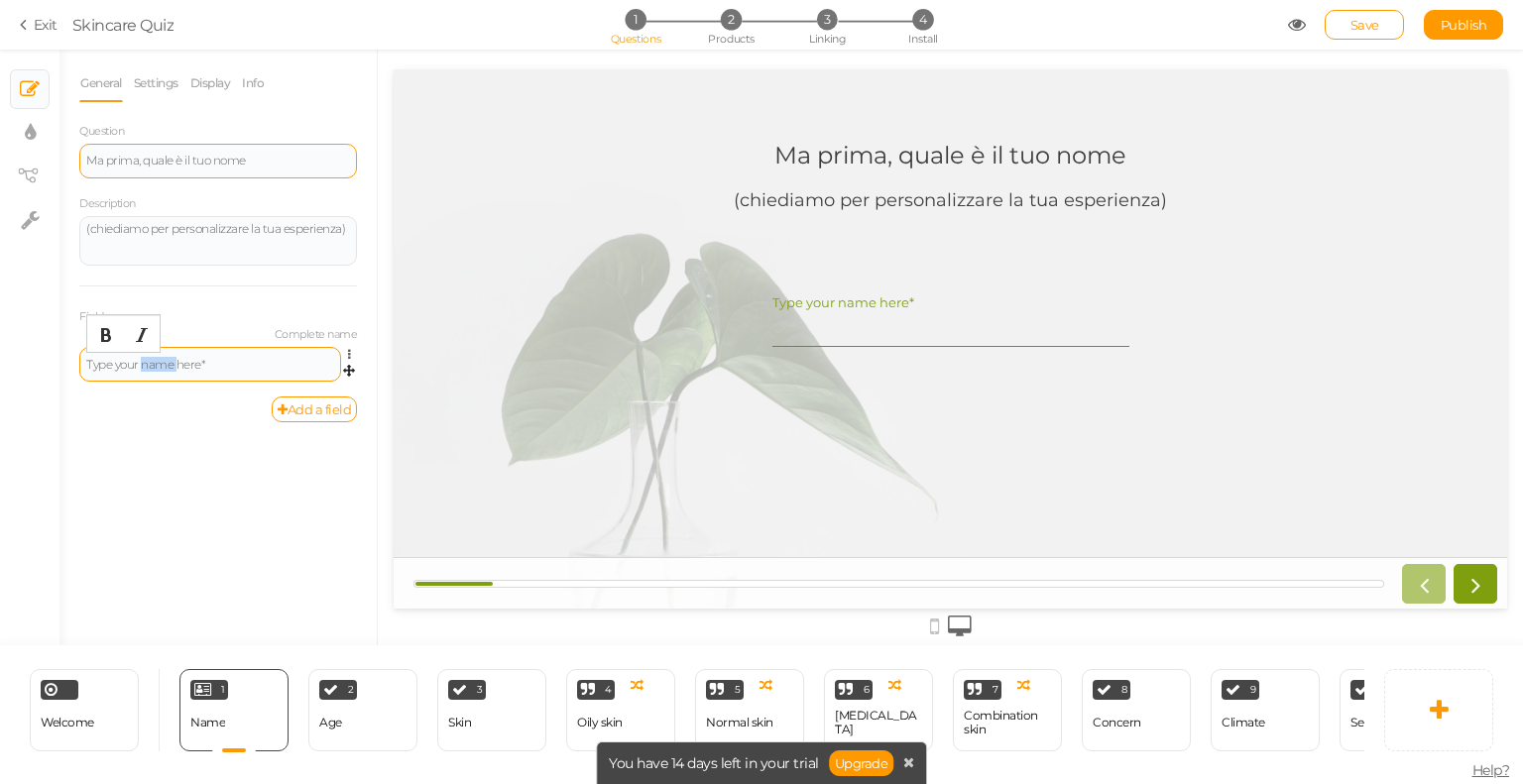 click on "Type your name here*" at bounding box center [210, 365] 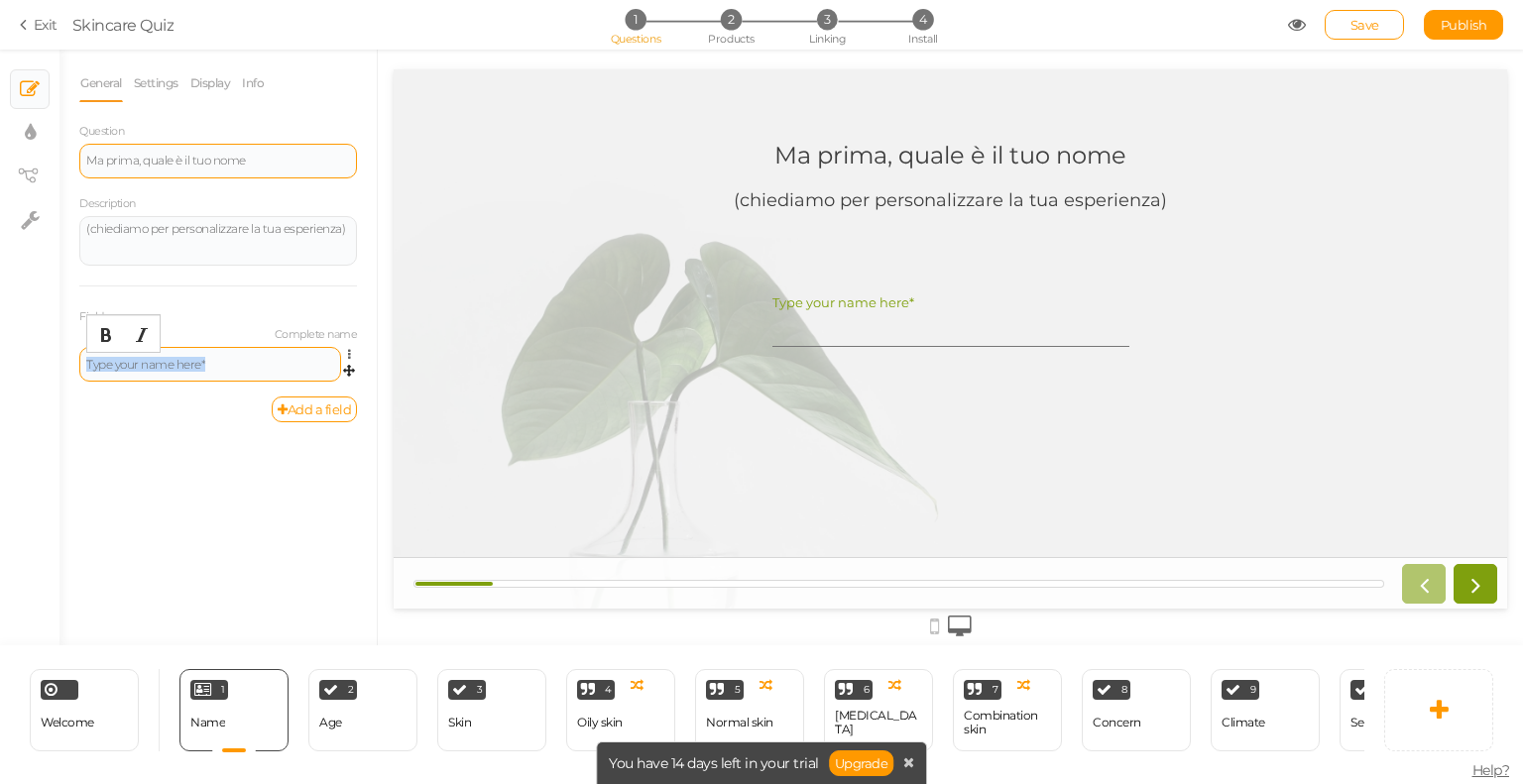 click on "Type your name here*" at bounding box center [210, 365] 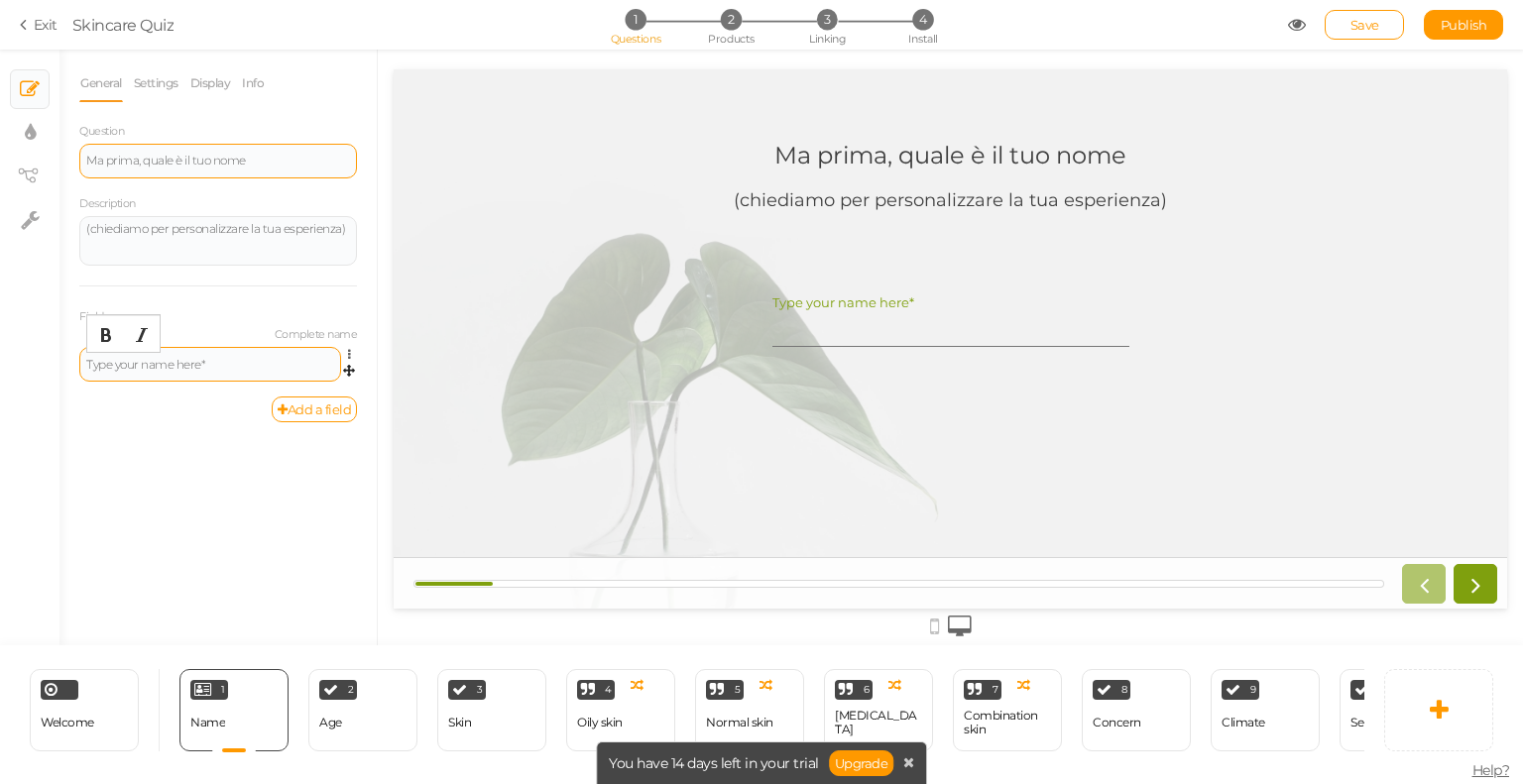 type 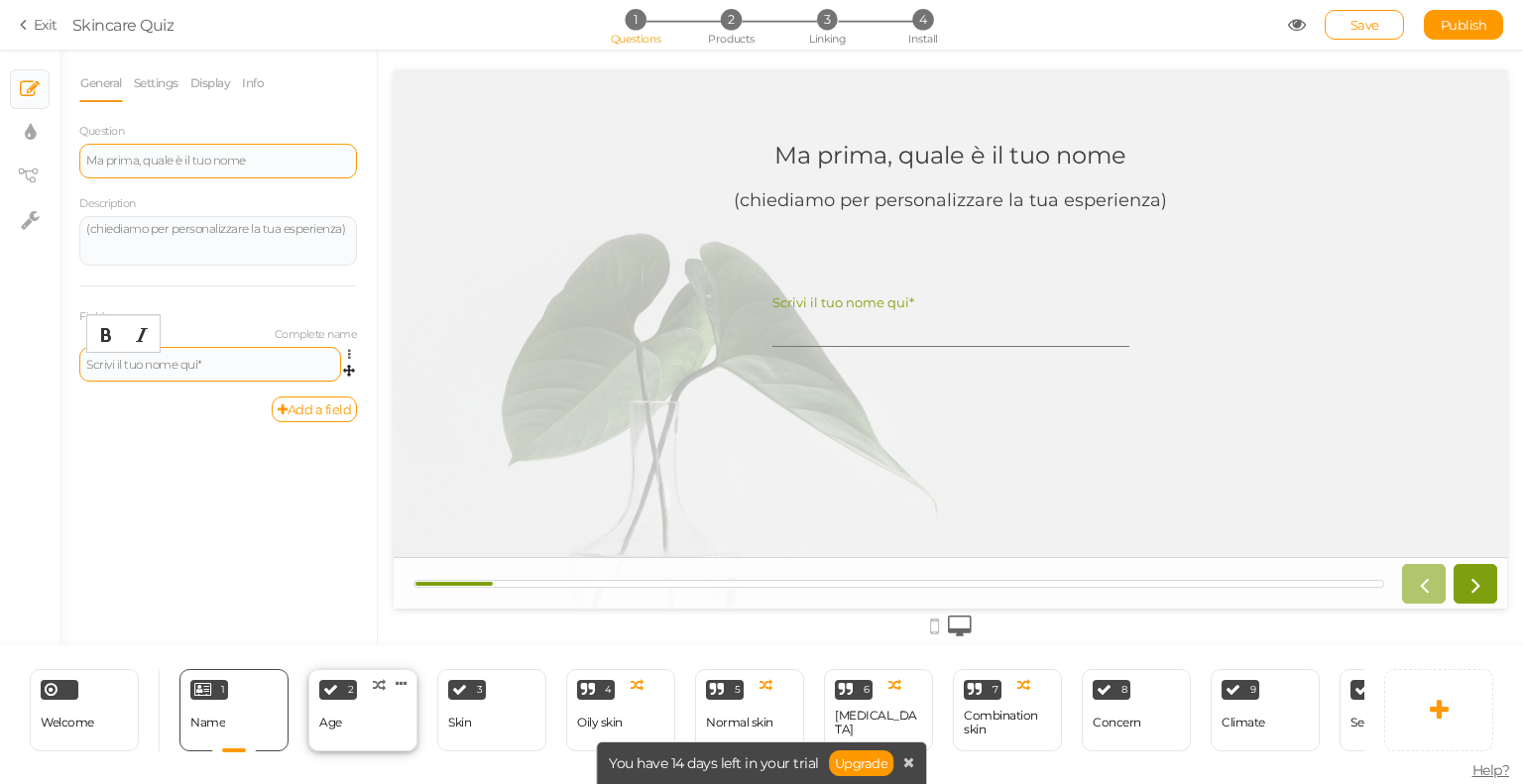 click on "2         Age         × Define the conditions to show this slide.                     Clone             Change type             Delete" at bounding box center (363, 710) 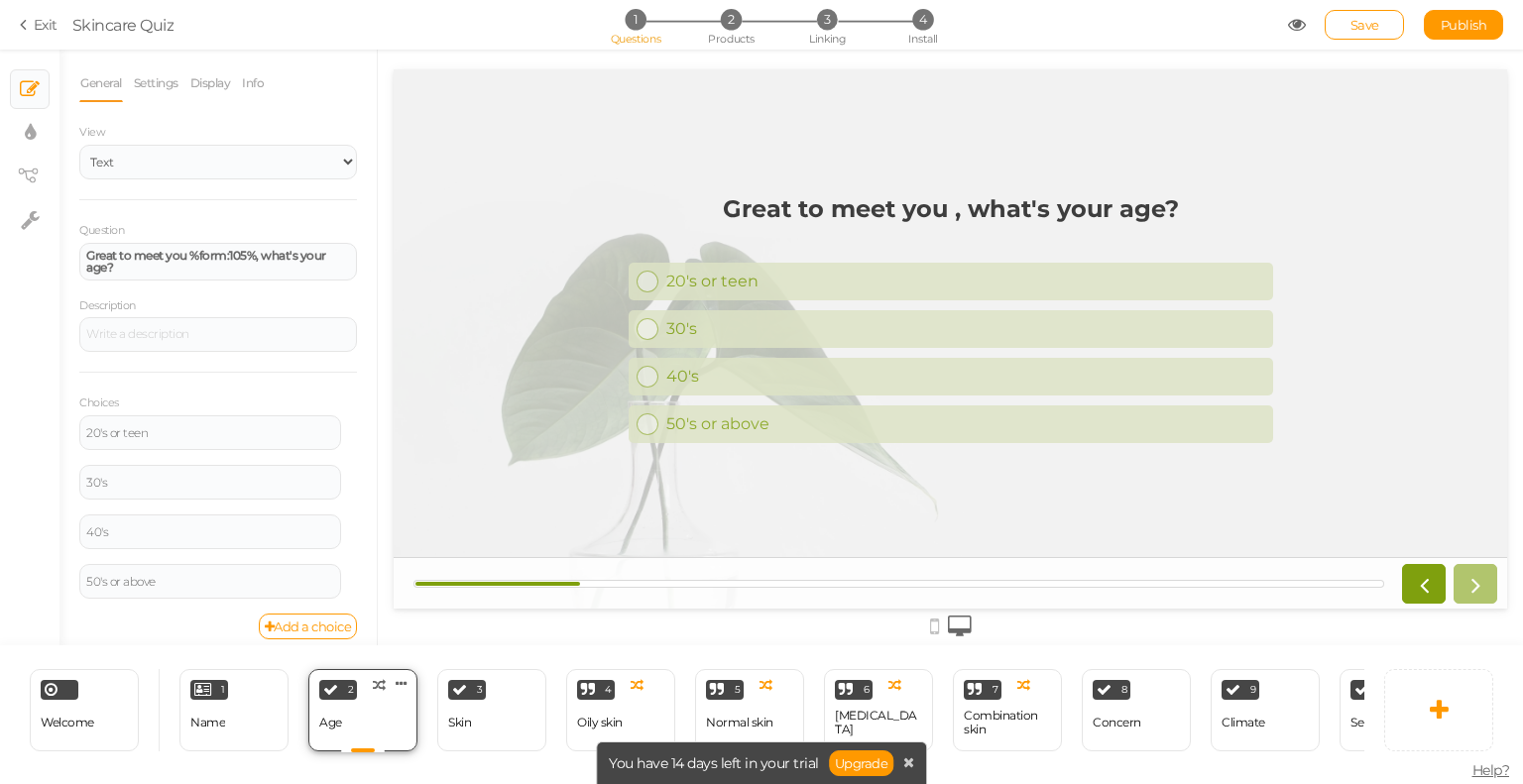 scroll, scrollTop: 0, scrollLeft: 0, axis: both 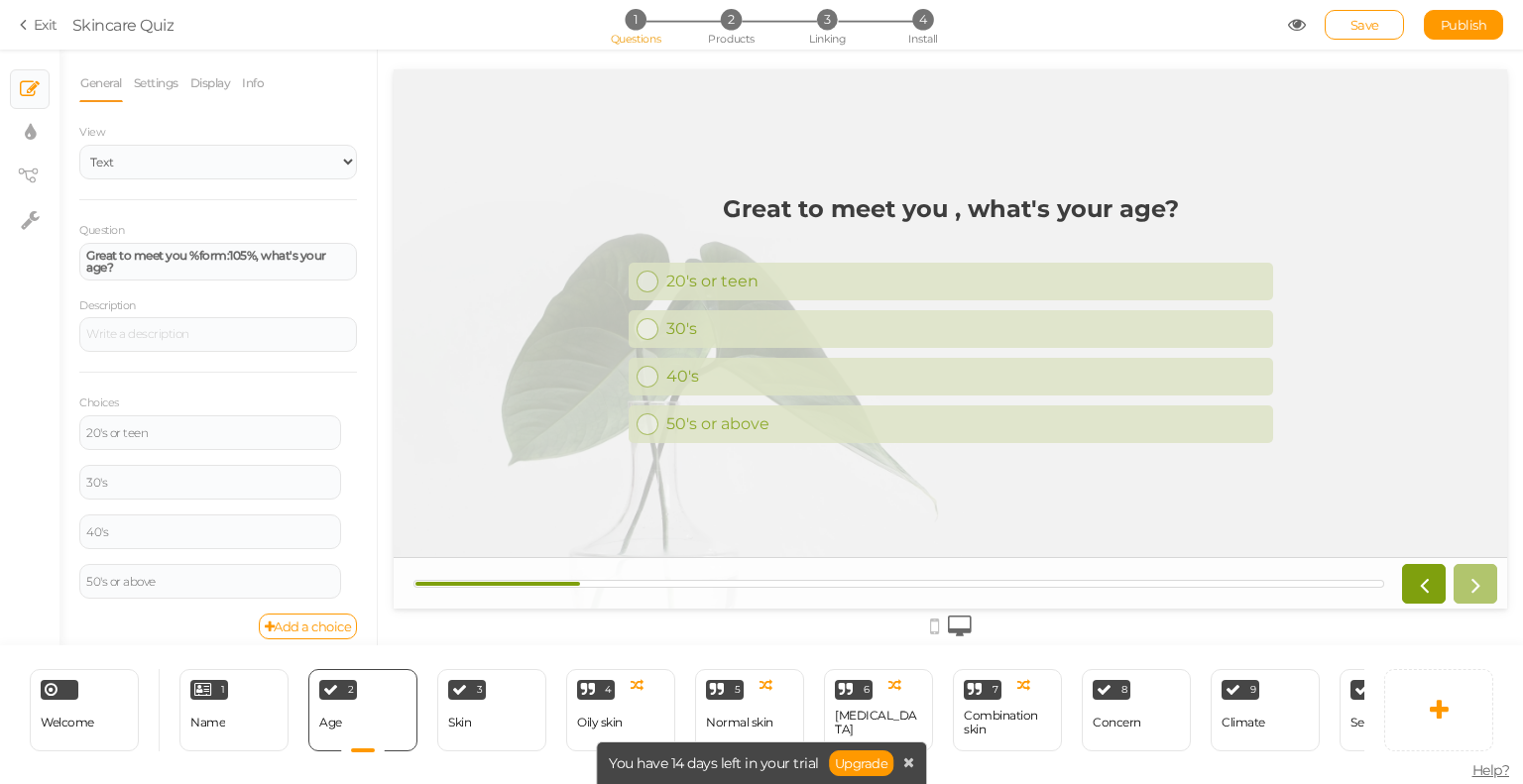 click on "Great to meet you , what's your age?" at bounding box center (951, 208) 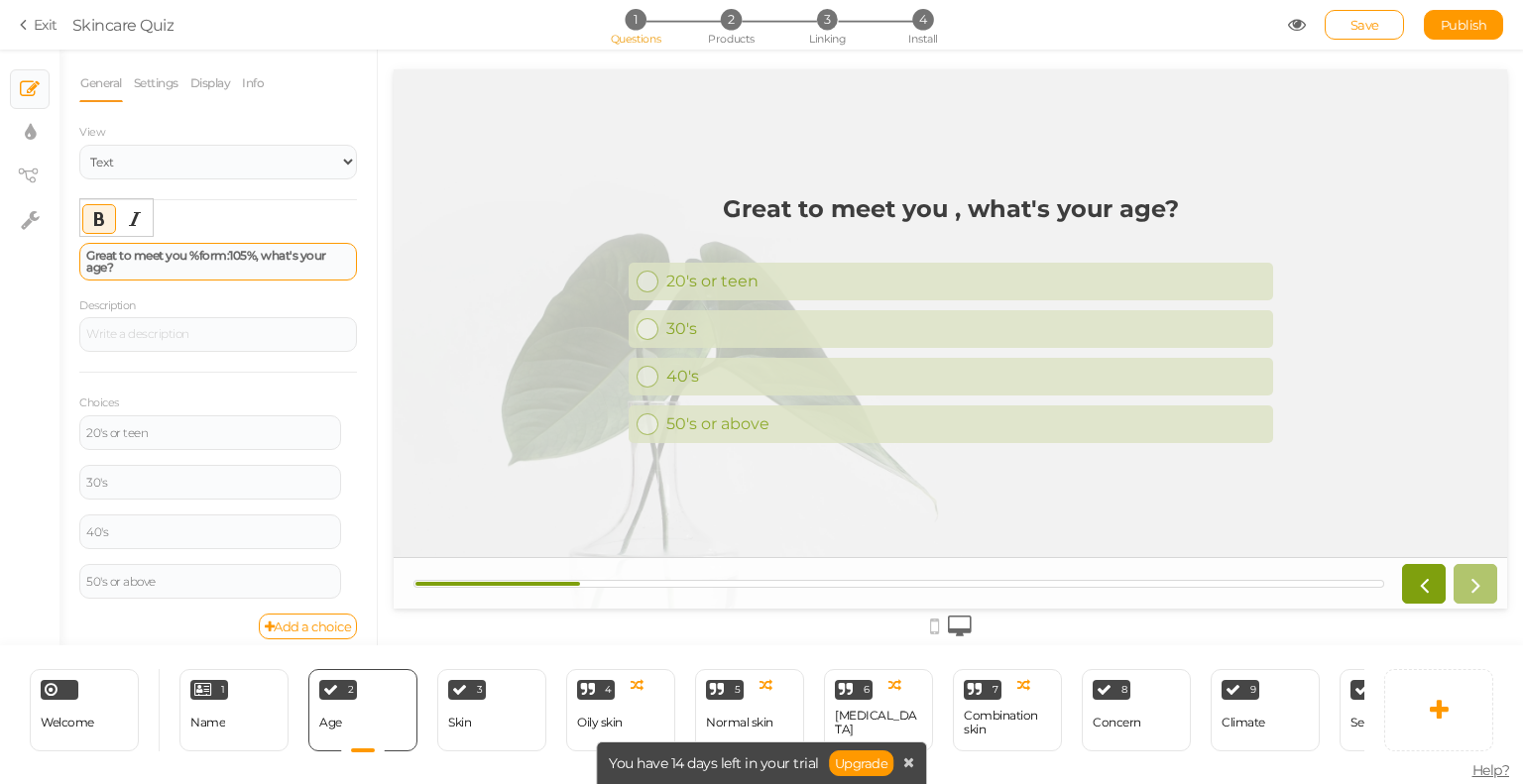 click on "Great to meet you %form:105%, what's your age?" at bounding box center [206, 261] 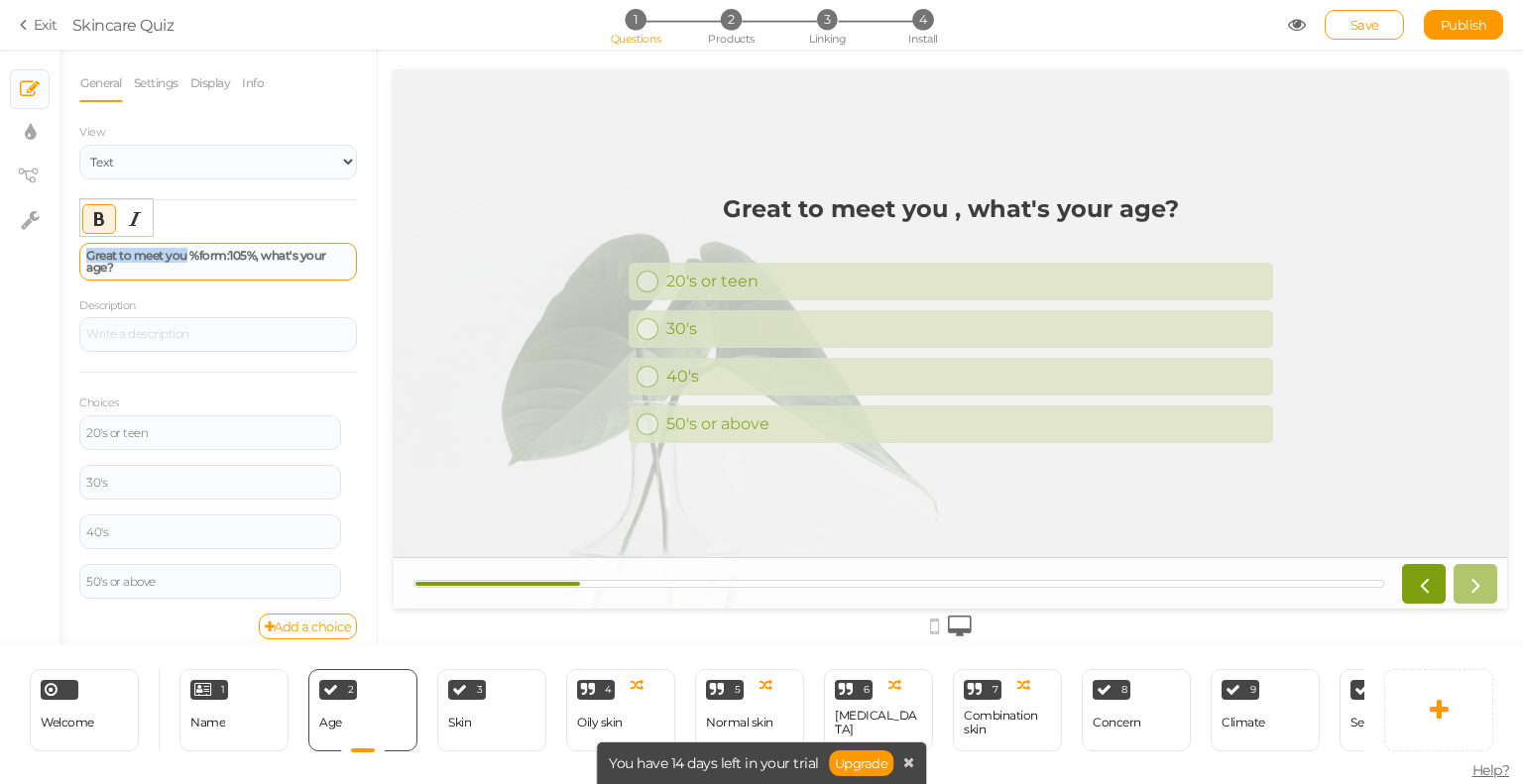 drag, startPoint x: 87, startPoint y: 254, endPoint x: 184, endPoint y: 257, distance: 97.046381 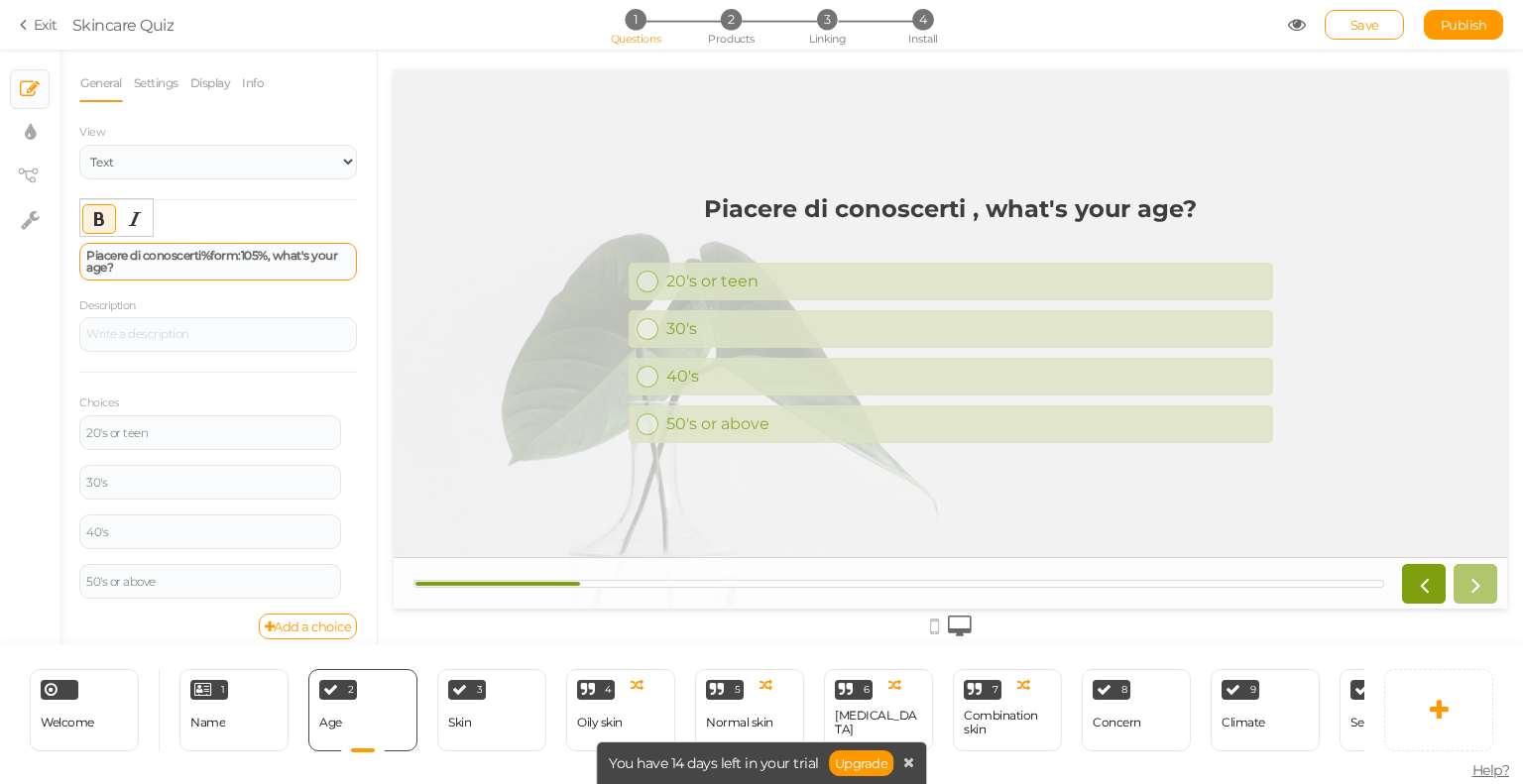 drag, startPoint x: 277, startPoint y: 257, endPoint x: 325, endPoint y: 270, distance: 49.729267 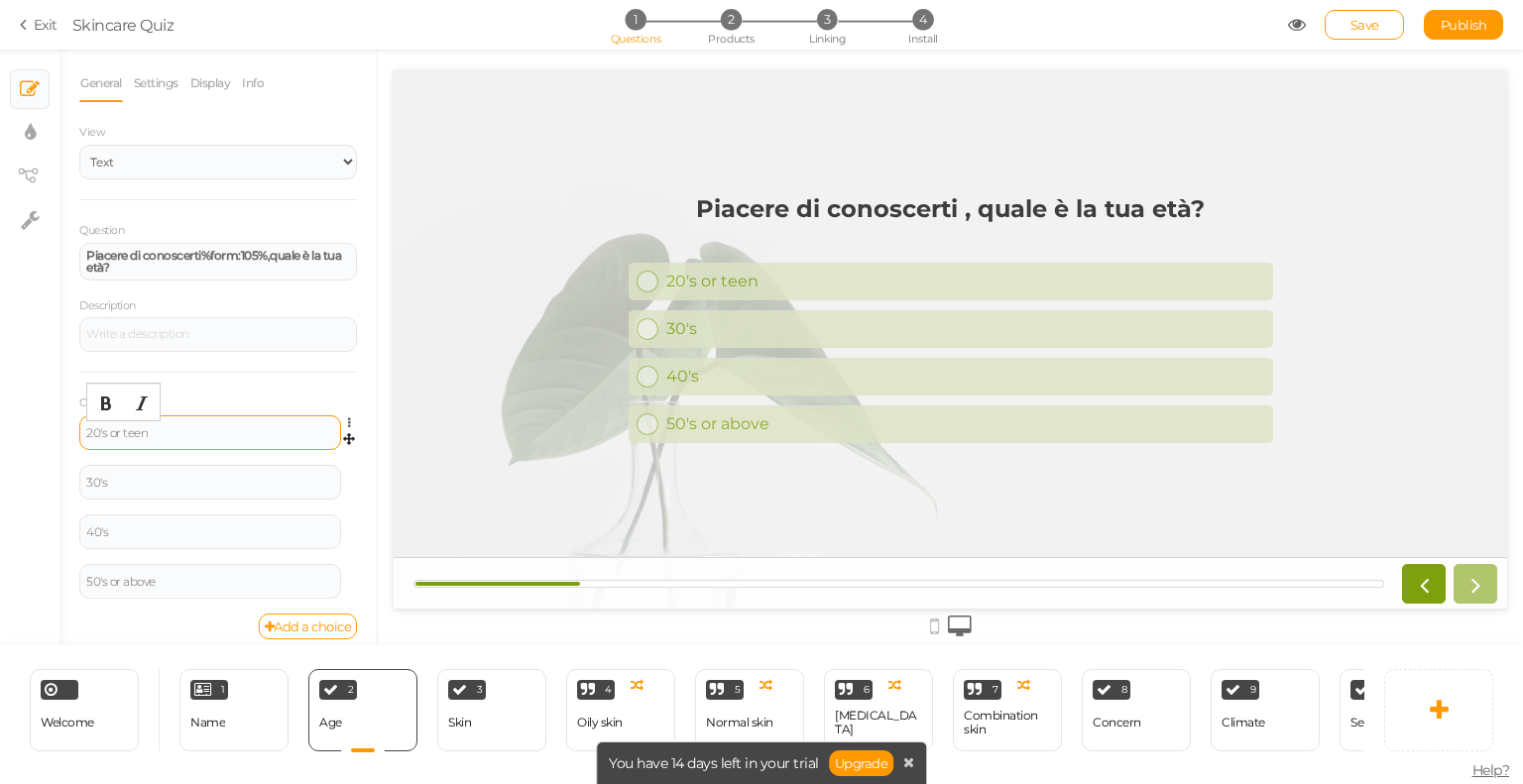 click on "20's or teen" at bounding box center [210, 433] 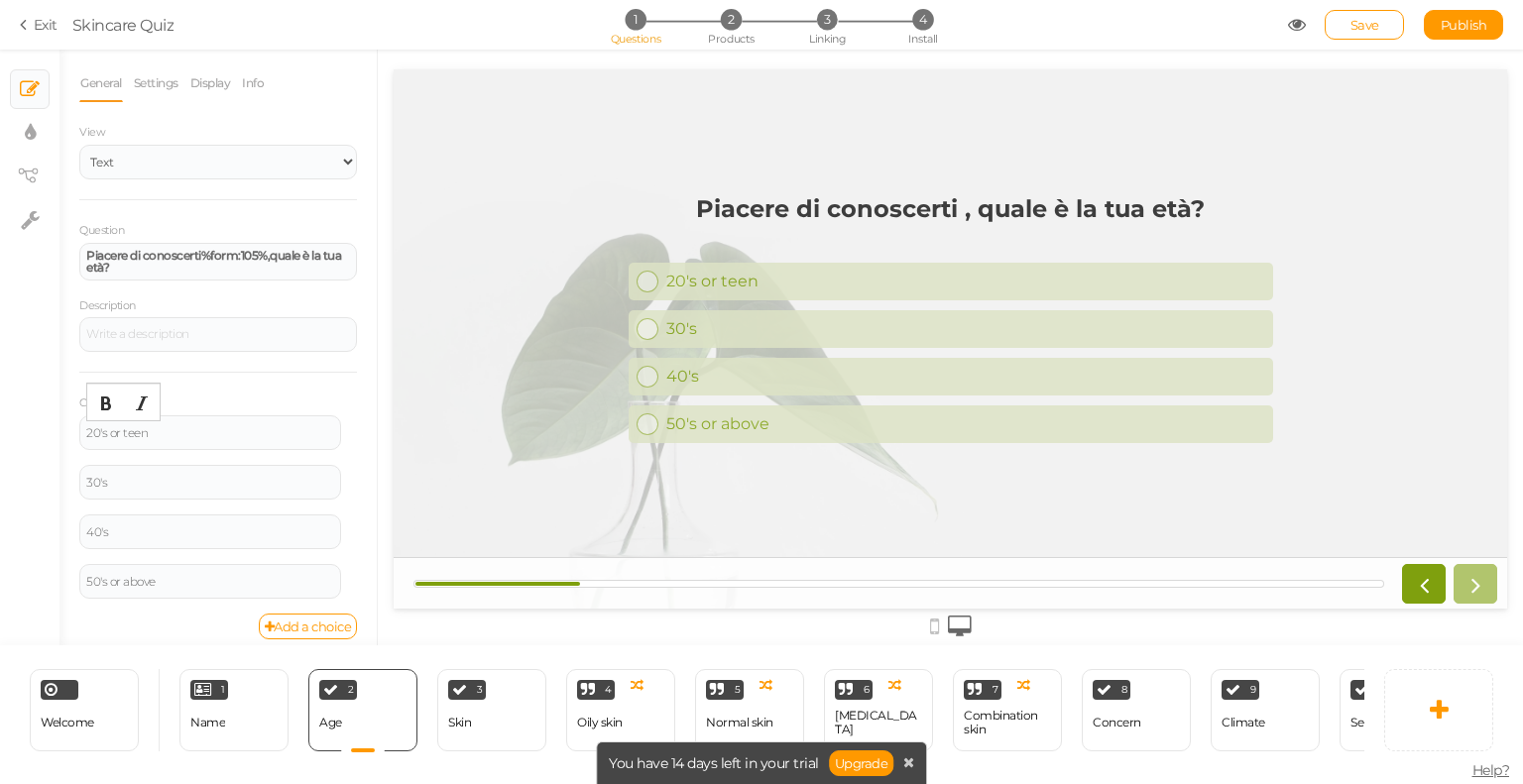 click on "General
Settings
Display
Info
View     Text Images Slider Dropdown                                 Question   Piacere di conoscerti  %form:105%,  quale è la tua età?                         Description                                                       Choices                 20's or teen                         Settings             Delete                             30's                         Settings             Delete                             40's                         Settings             Delete                             50's or above                         Settings             Delete                                        Add a choice
Optional    Allows skipping this slide.           Select a maximum number of choices     No limit   1   2   3   4   5   6   7   8   9   10                  Disable autoadvance    Disables auto-advance for this slide.           Admin name   Age" at bounding box center [218, 355] 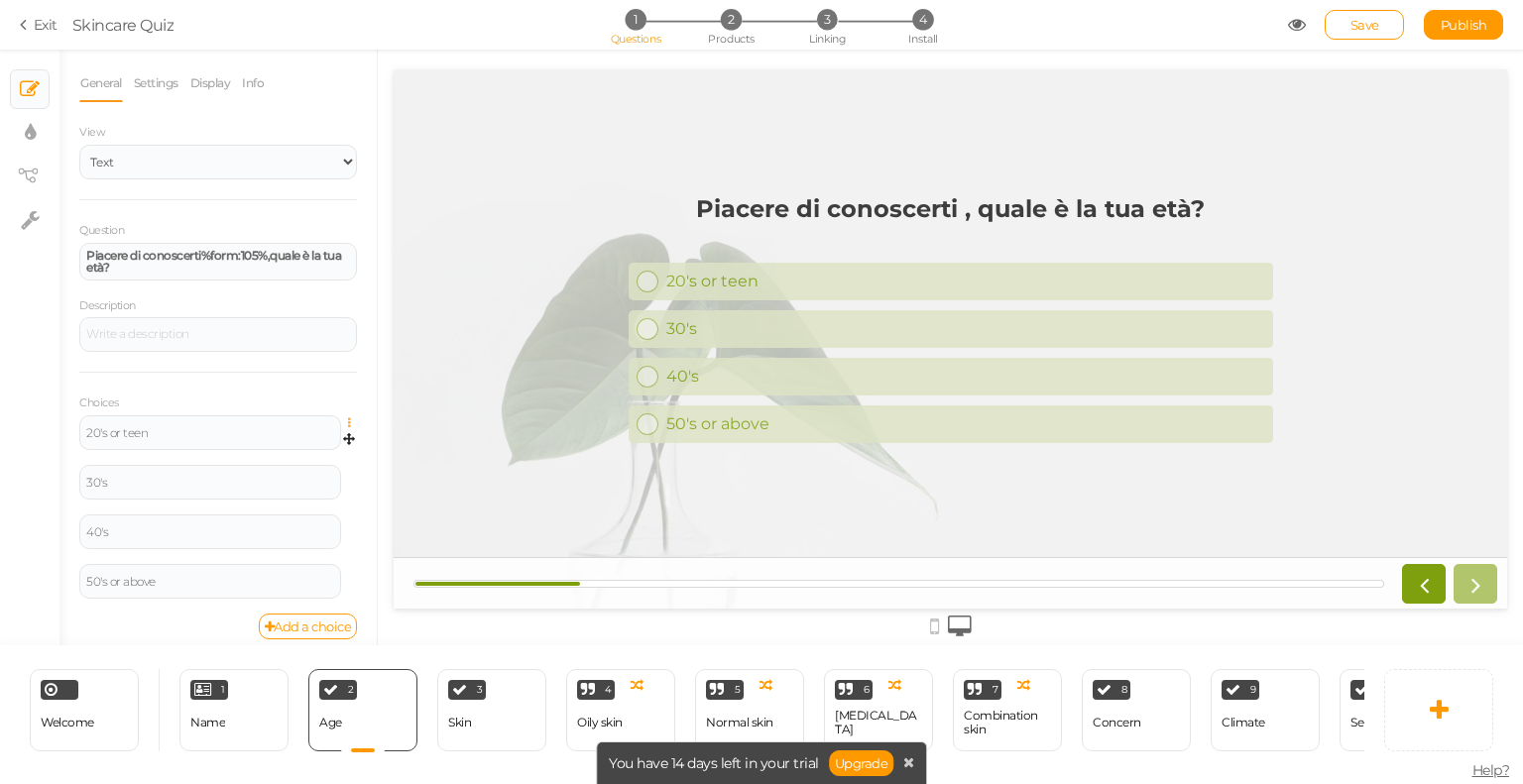 click at bounding box center [354, 423] 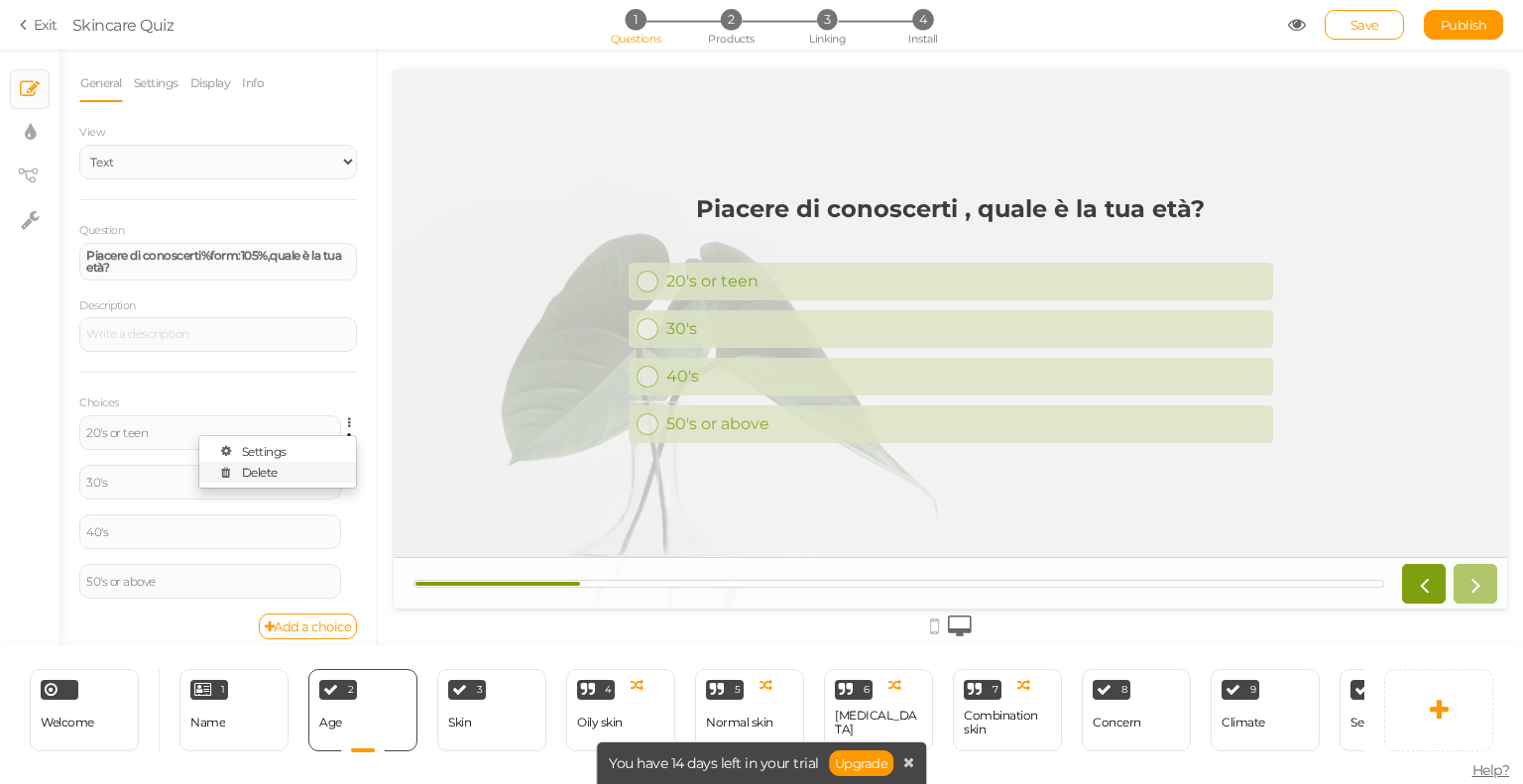 click on "Delete" at bounding box center (260, 472) 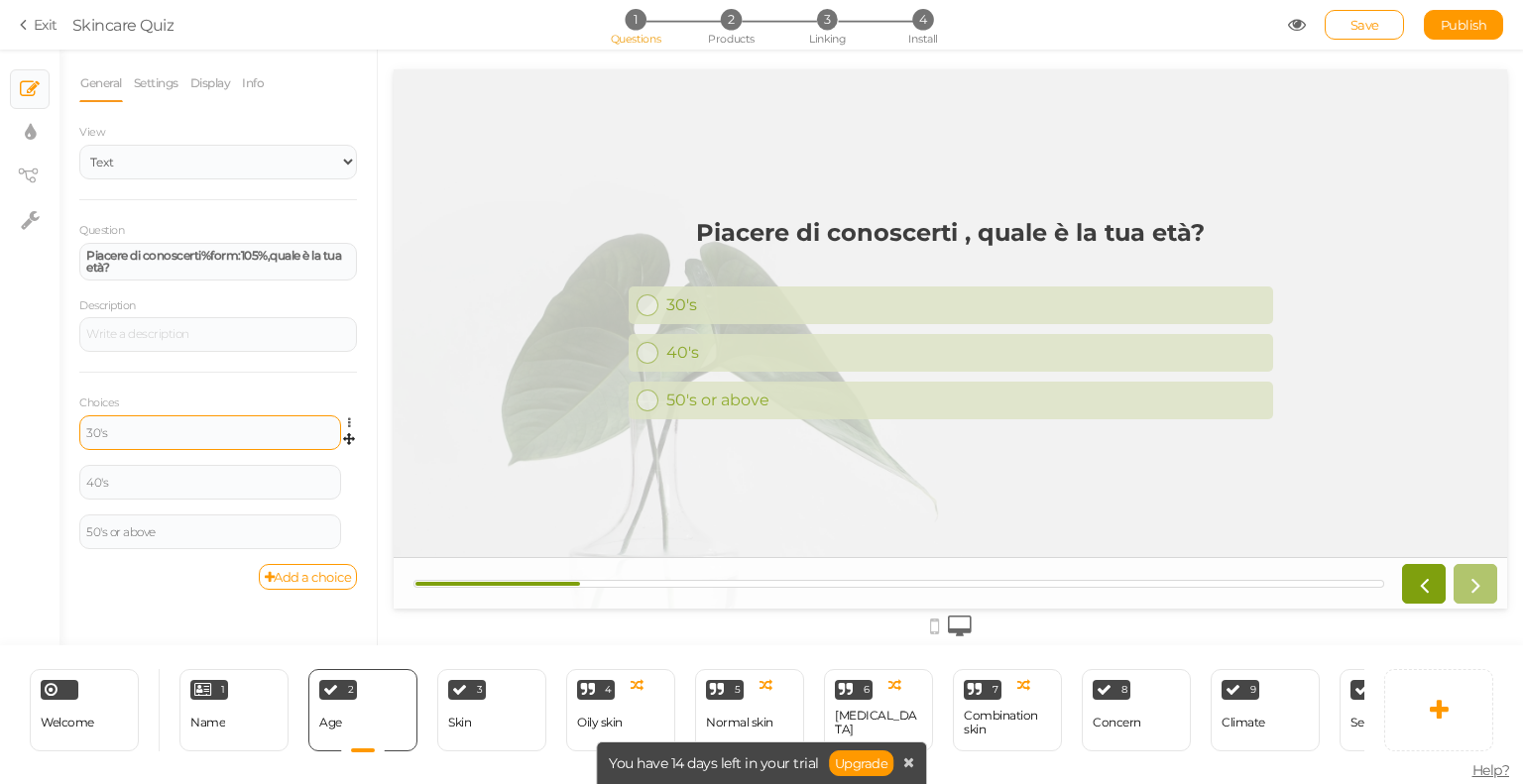 click on "30's" at bounding box center (210, 433) 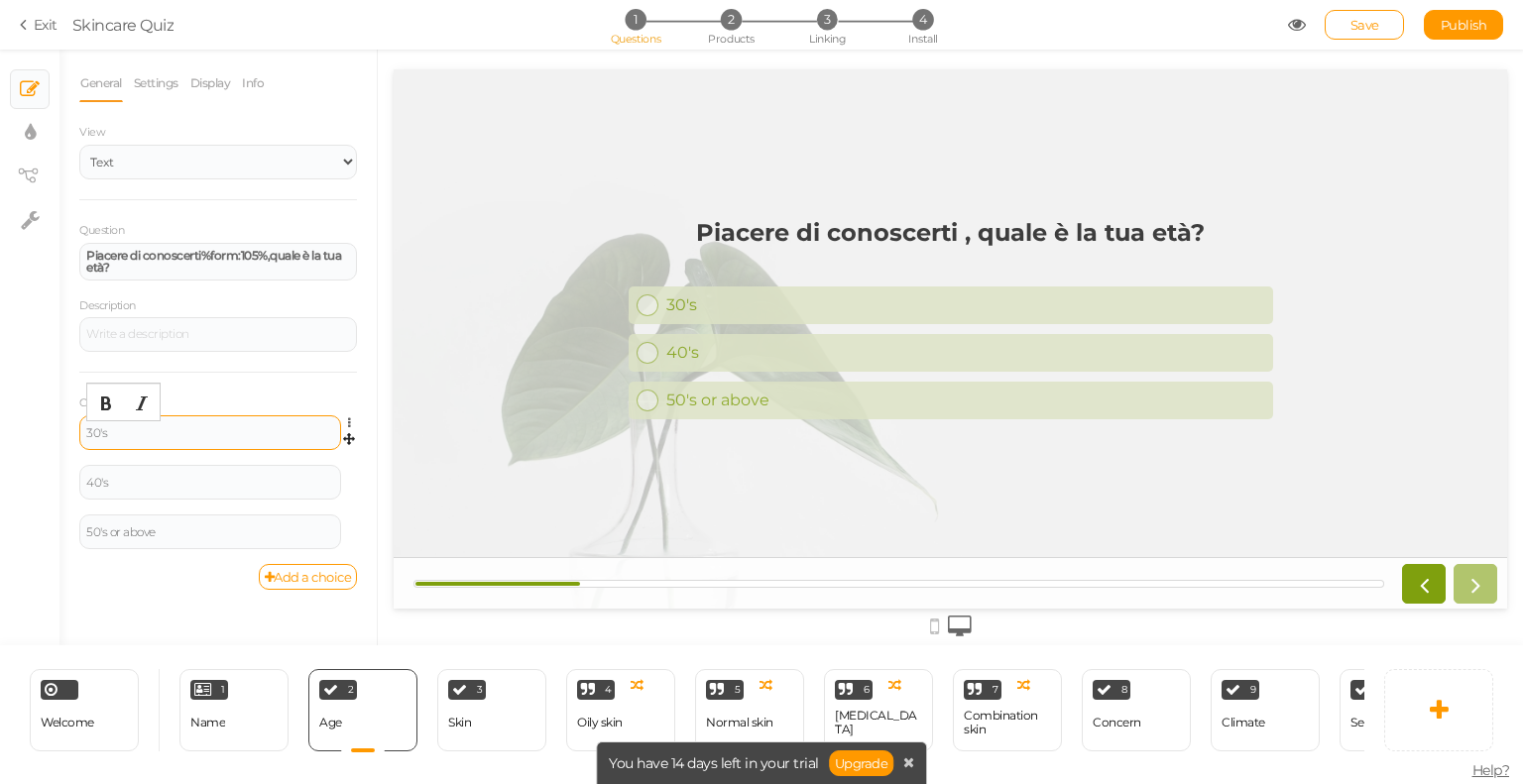 click on "30's" at bounding box center (210, 433) 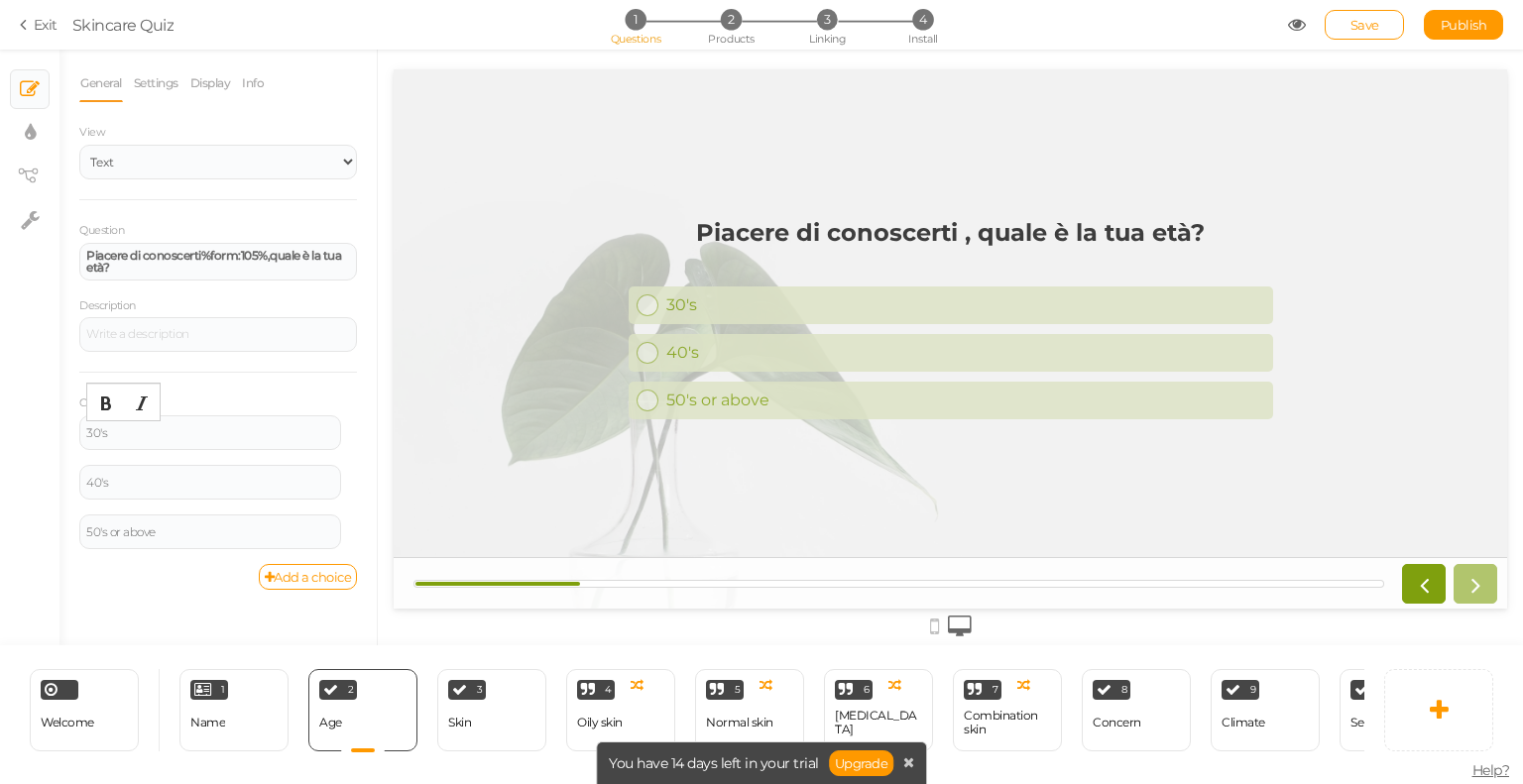 click on "× Slides
× Display settings
× View tree
× Settings" at bounding box center [30, 347] 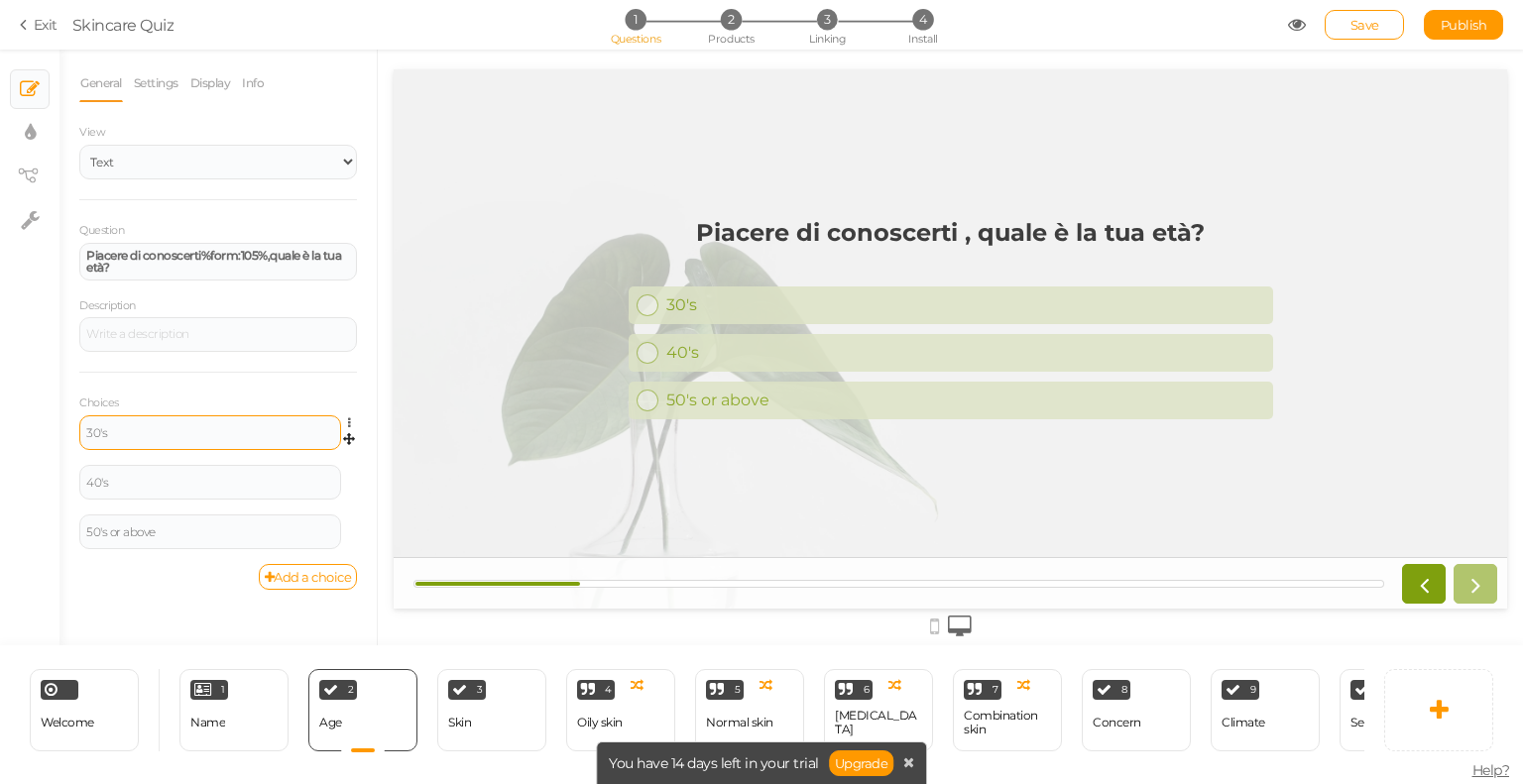 click on "30's" at bounding box center [210, 433] 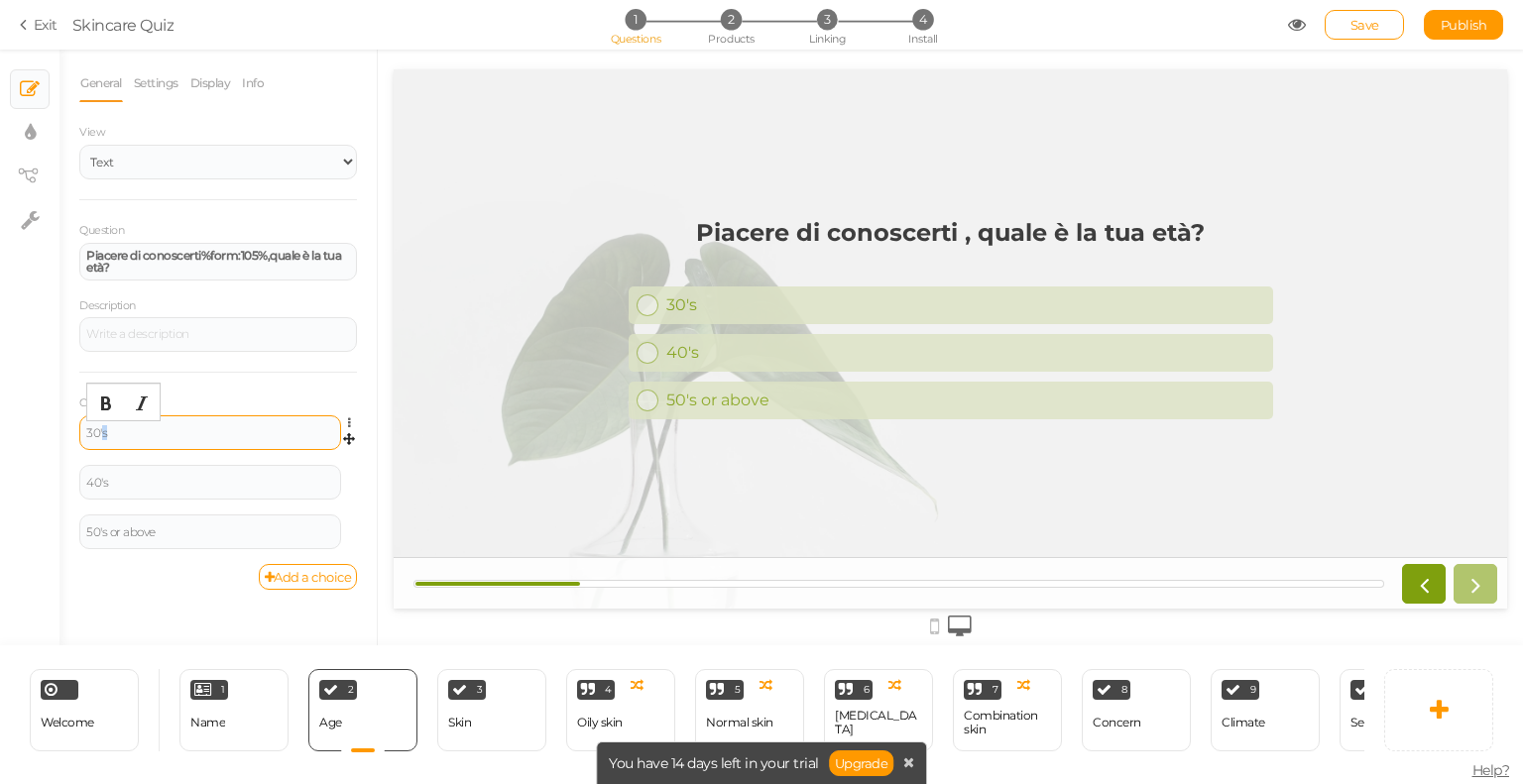 click on "30's" at bounding box center (210, 433) 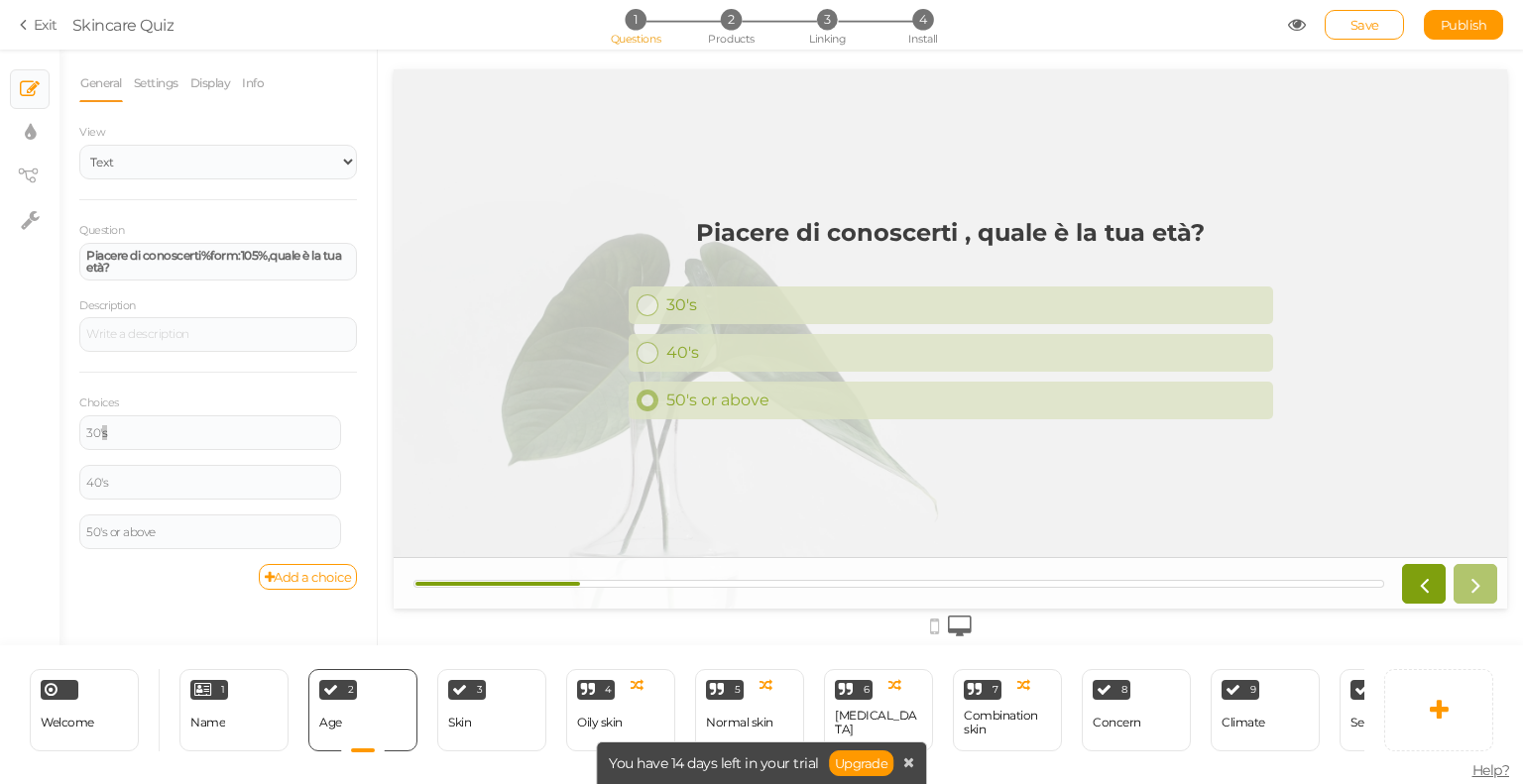 drag, startPoint x: 689, startPoint y: 225, endPoint x: 832, endPoint y: 406, distance: 230.67293 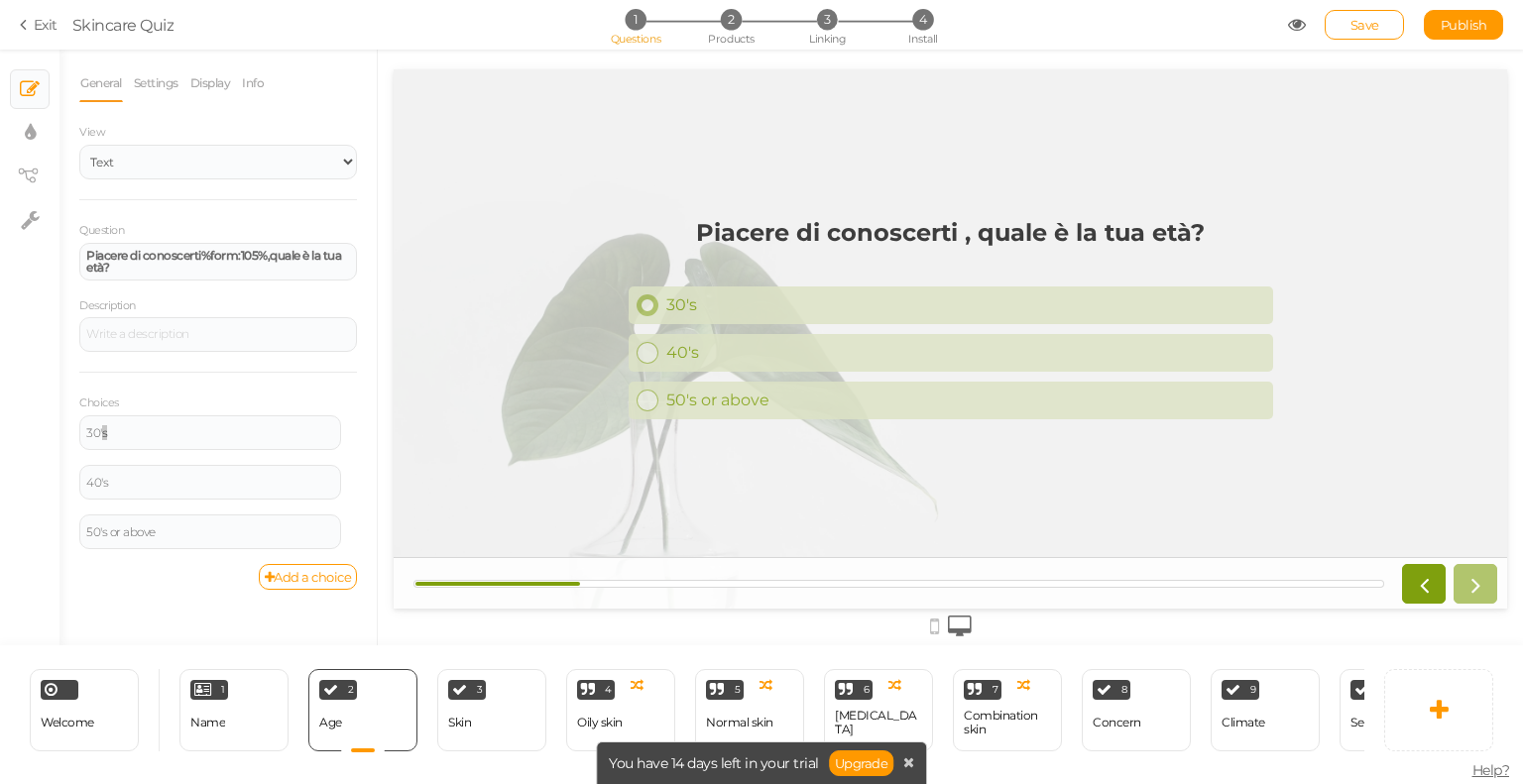 drag, startPoint x: 703, startPoint y: 228, endPoint x: 800, endPoint y: 285, distance: 112.50778 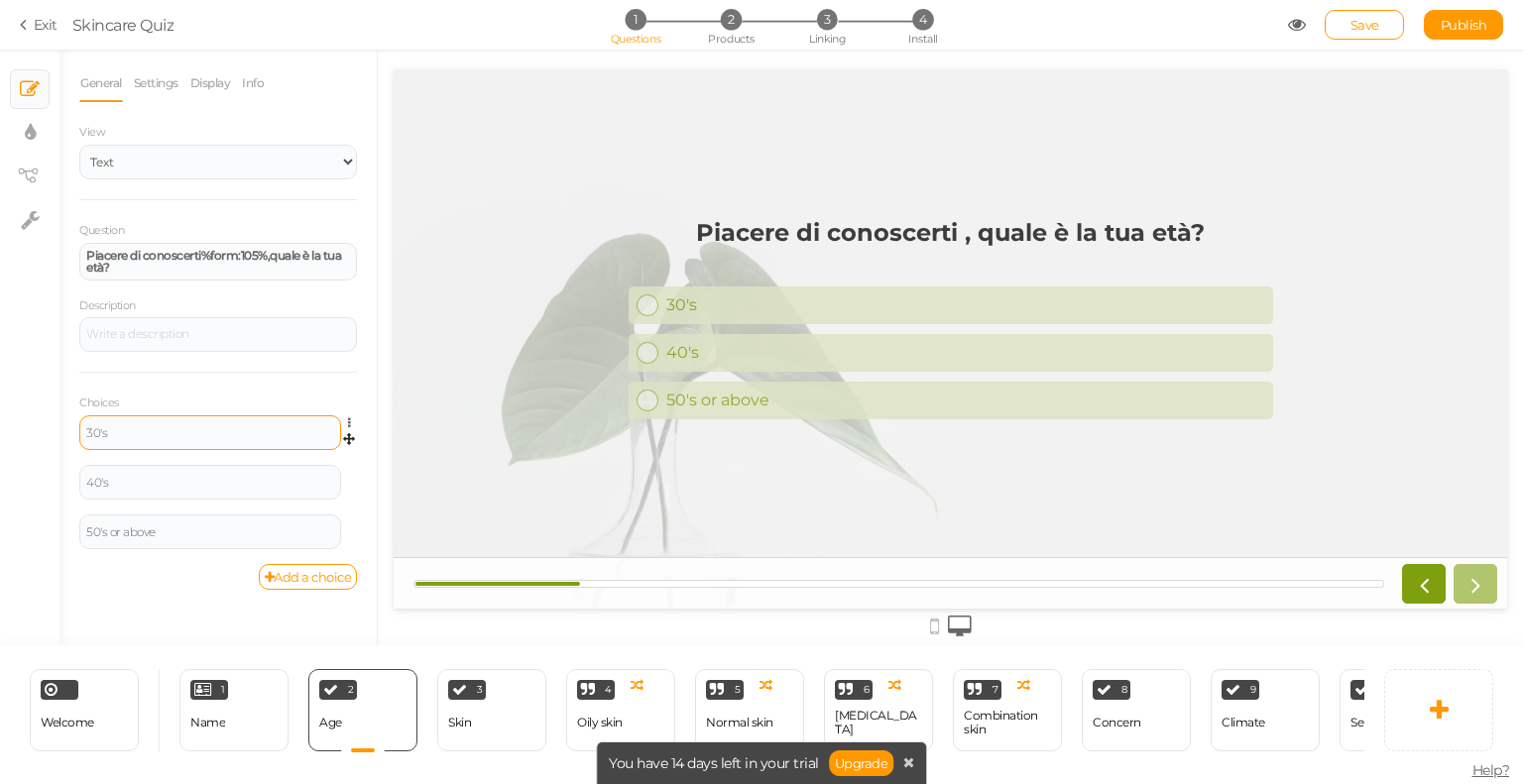 click on "30's" at bounding box center (210, 432) 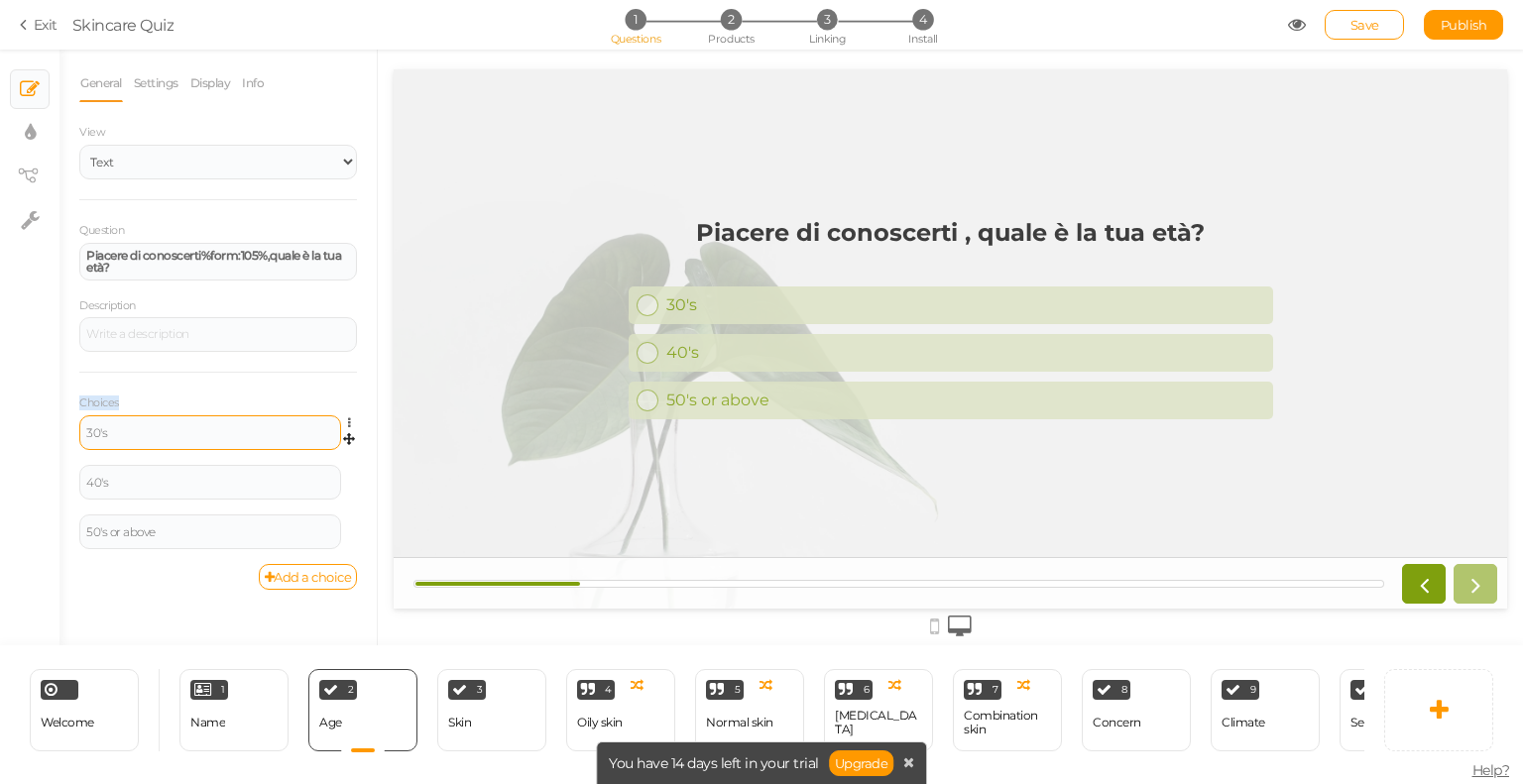 click on "30's" at bounding box center [210, 432] 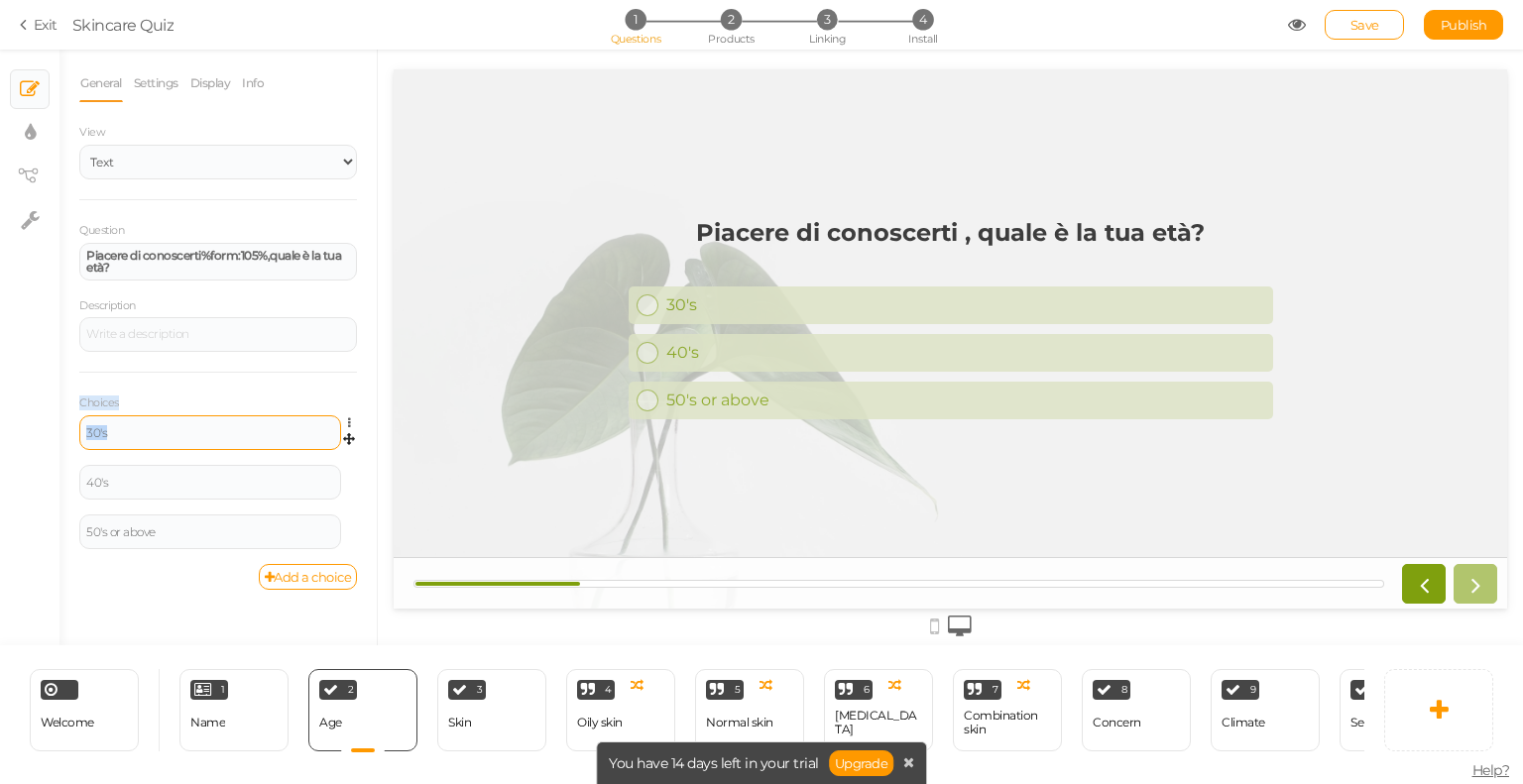 click on "30's" at bounding box center [210, 433] 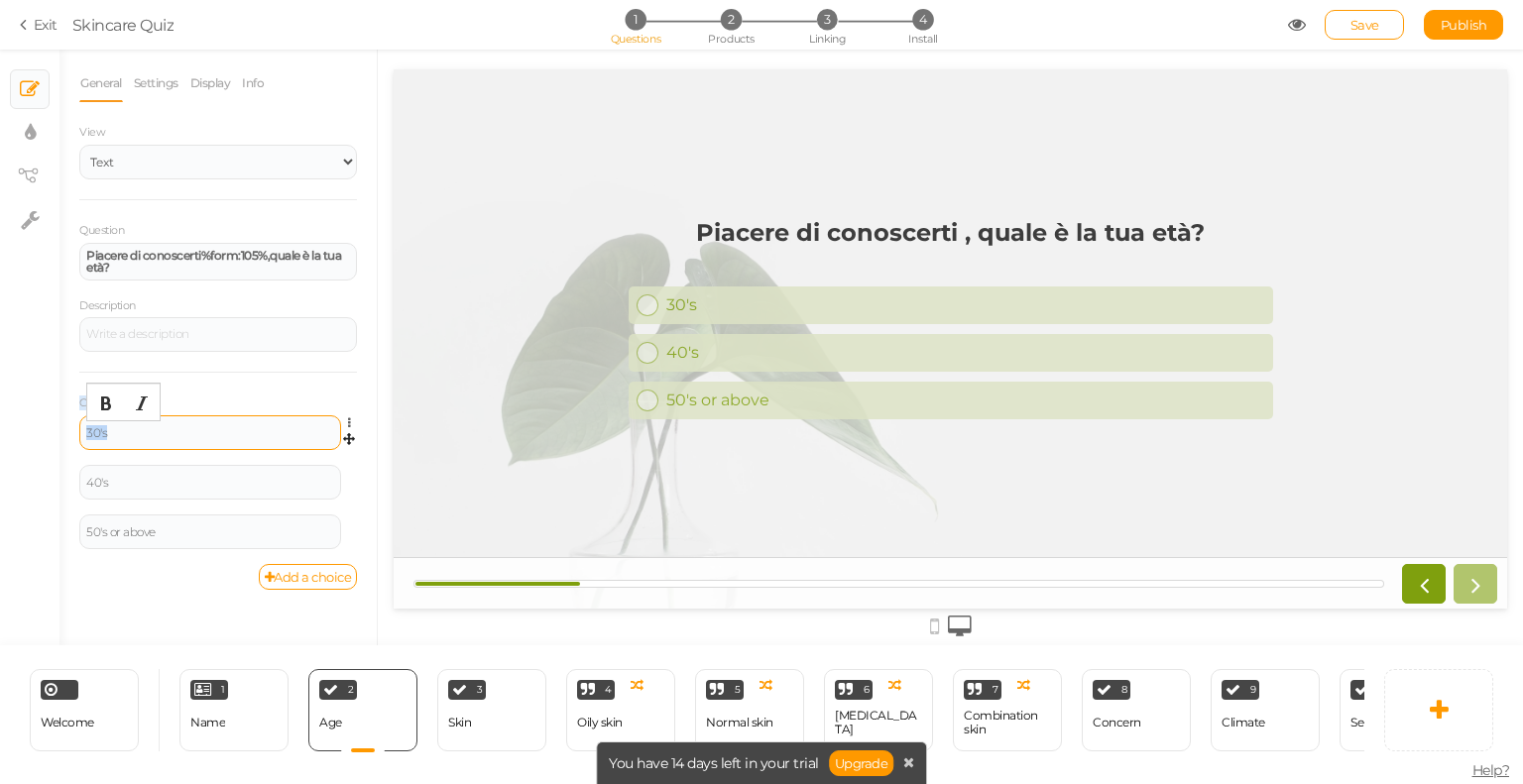 click on "30's" at bounding box center (210, 433) 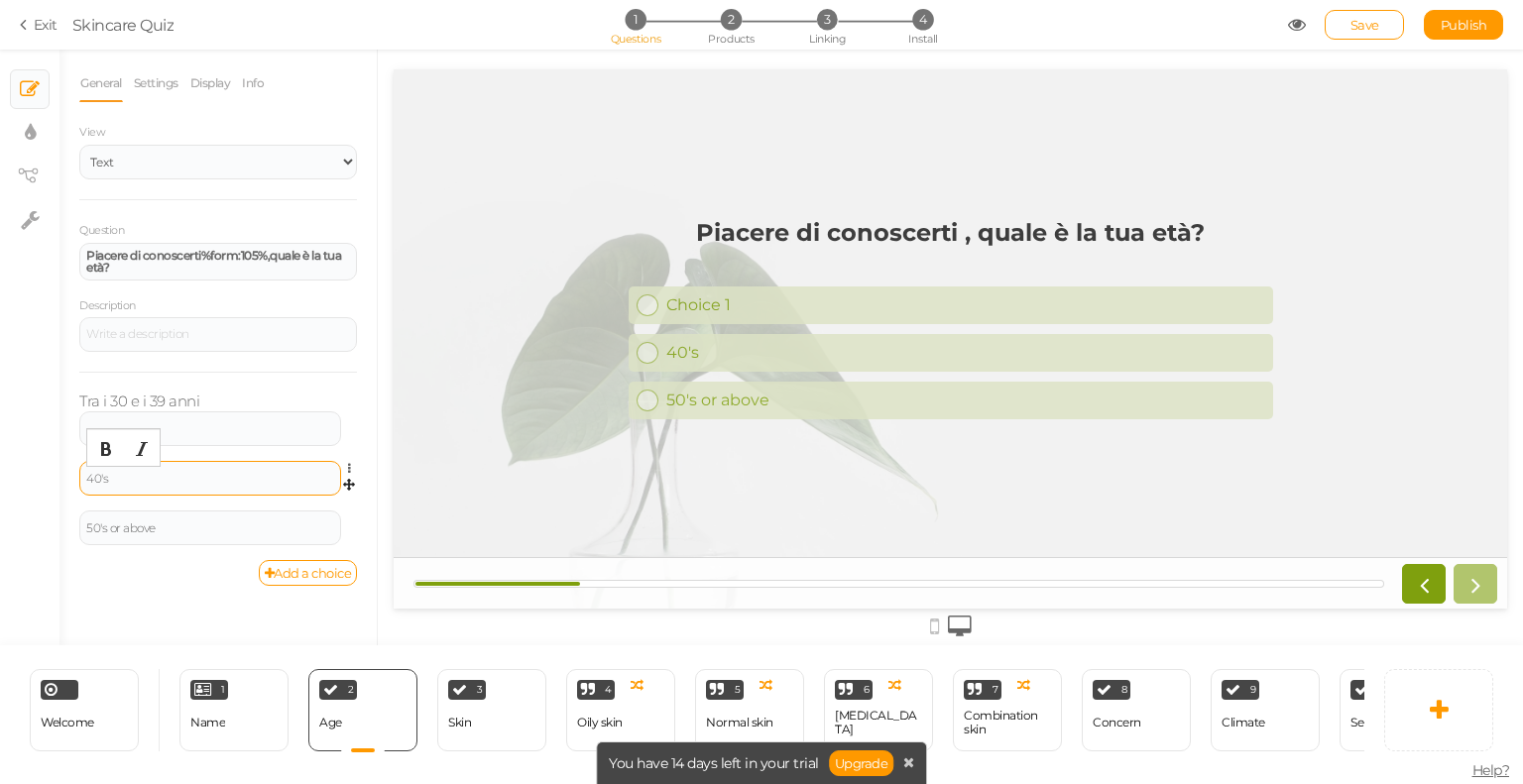 click on "40's" at bounding box center (210, 479) 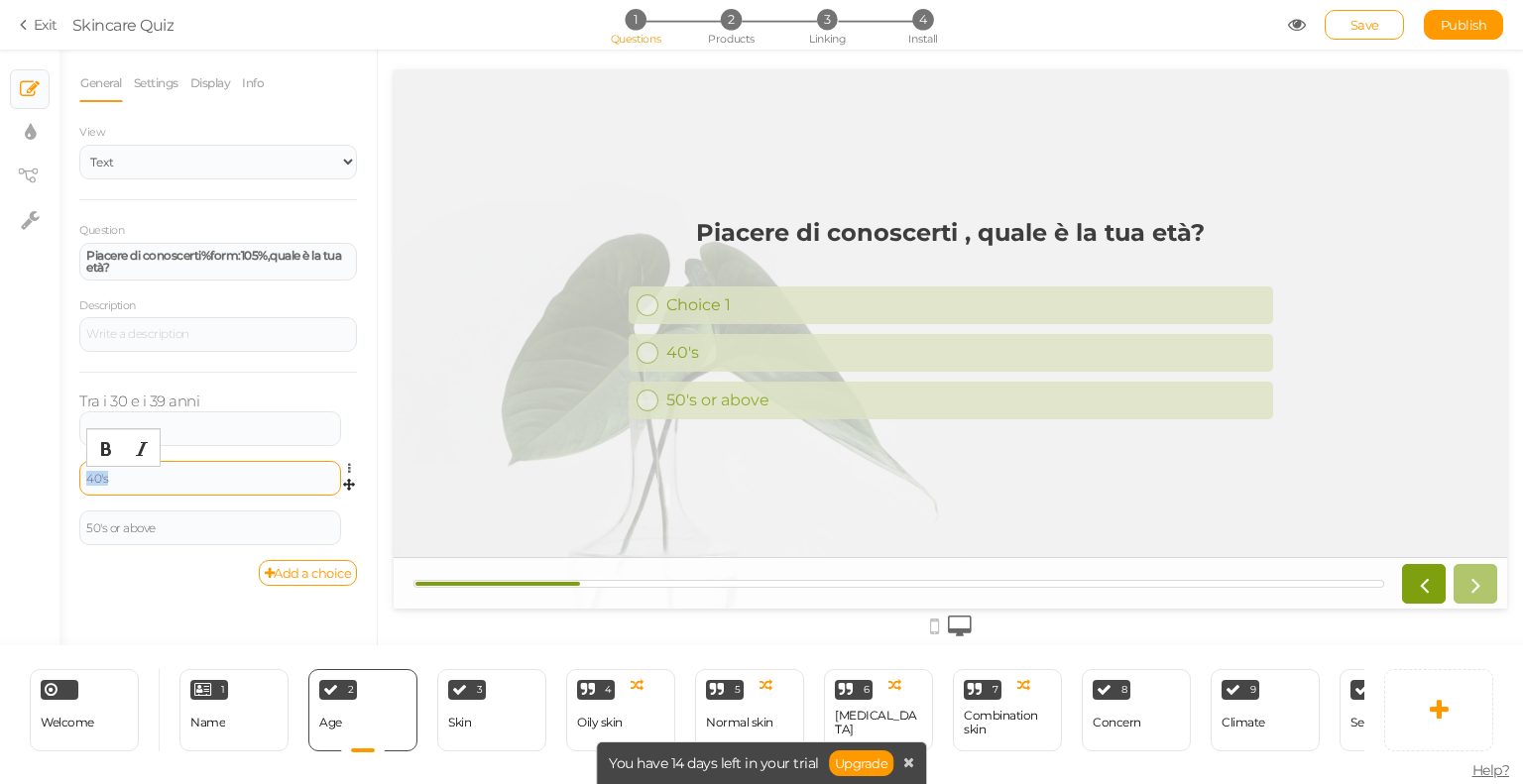 click on "40's" at bounding box center [210, 479] 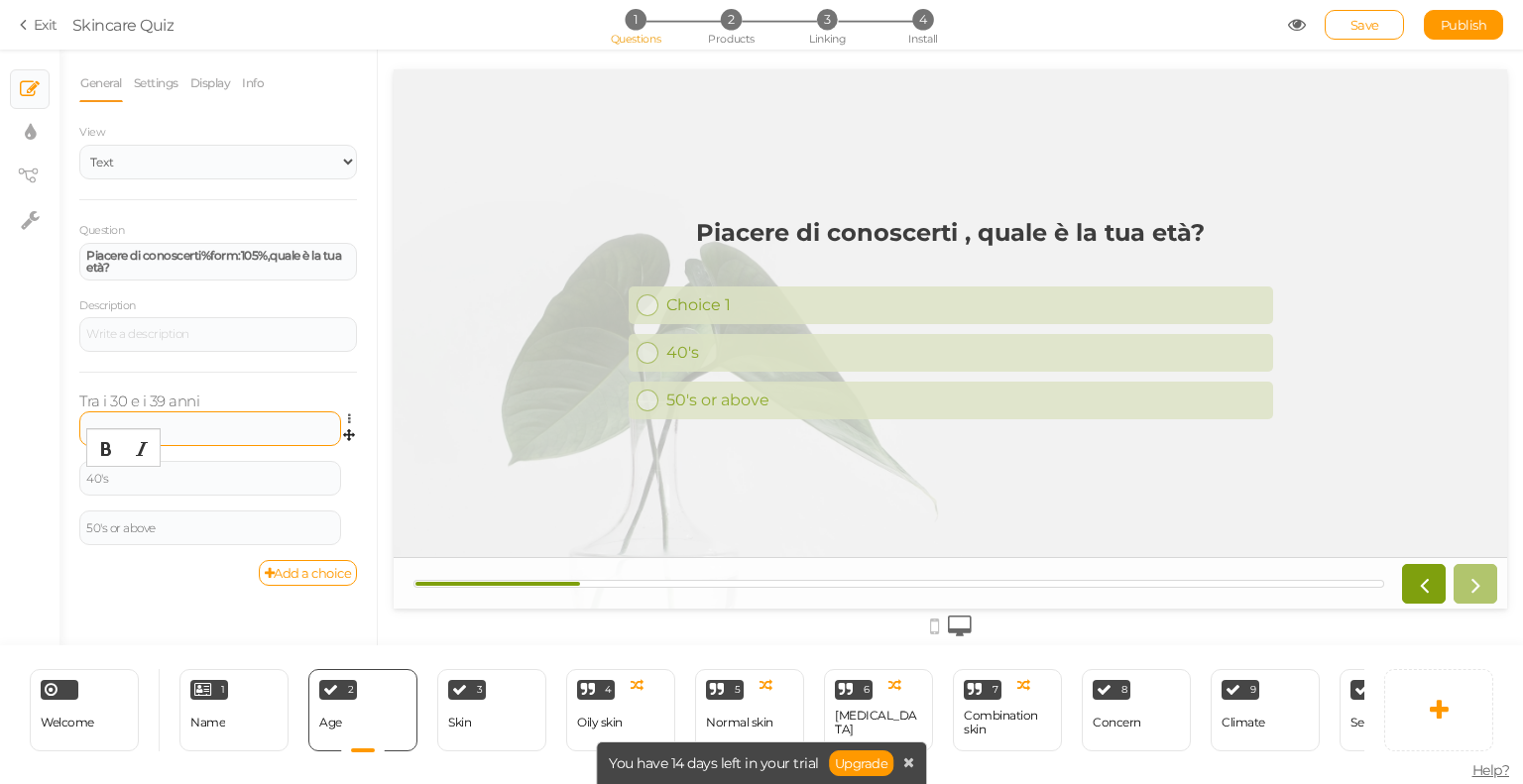 click at bounding box center (210, 428) 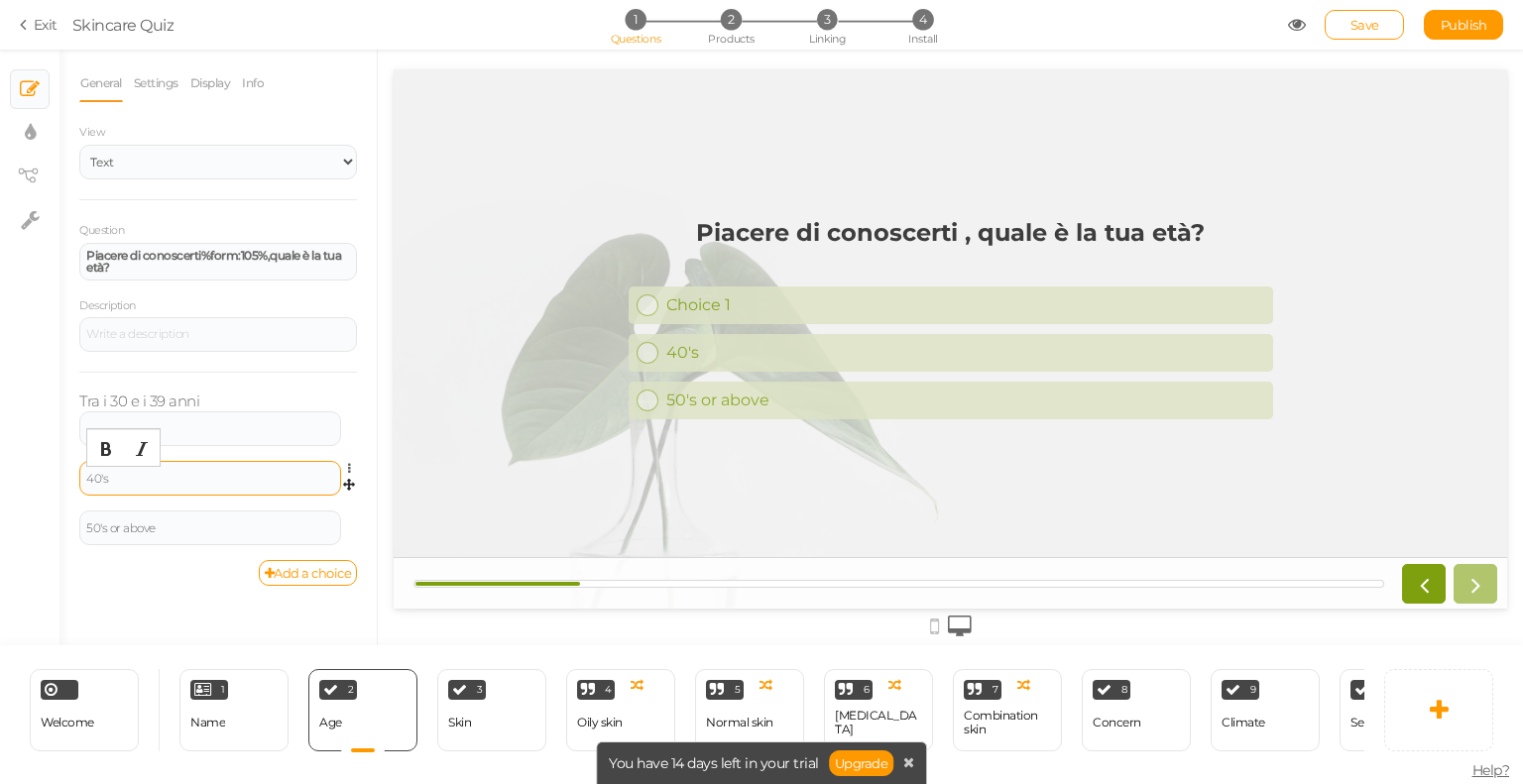 click on "40's" at bounding box center [210, 479] 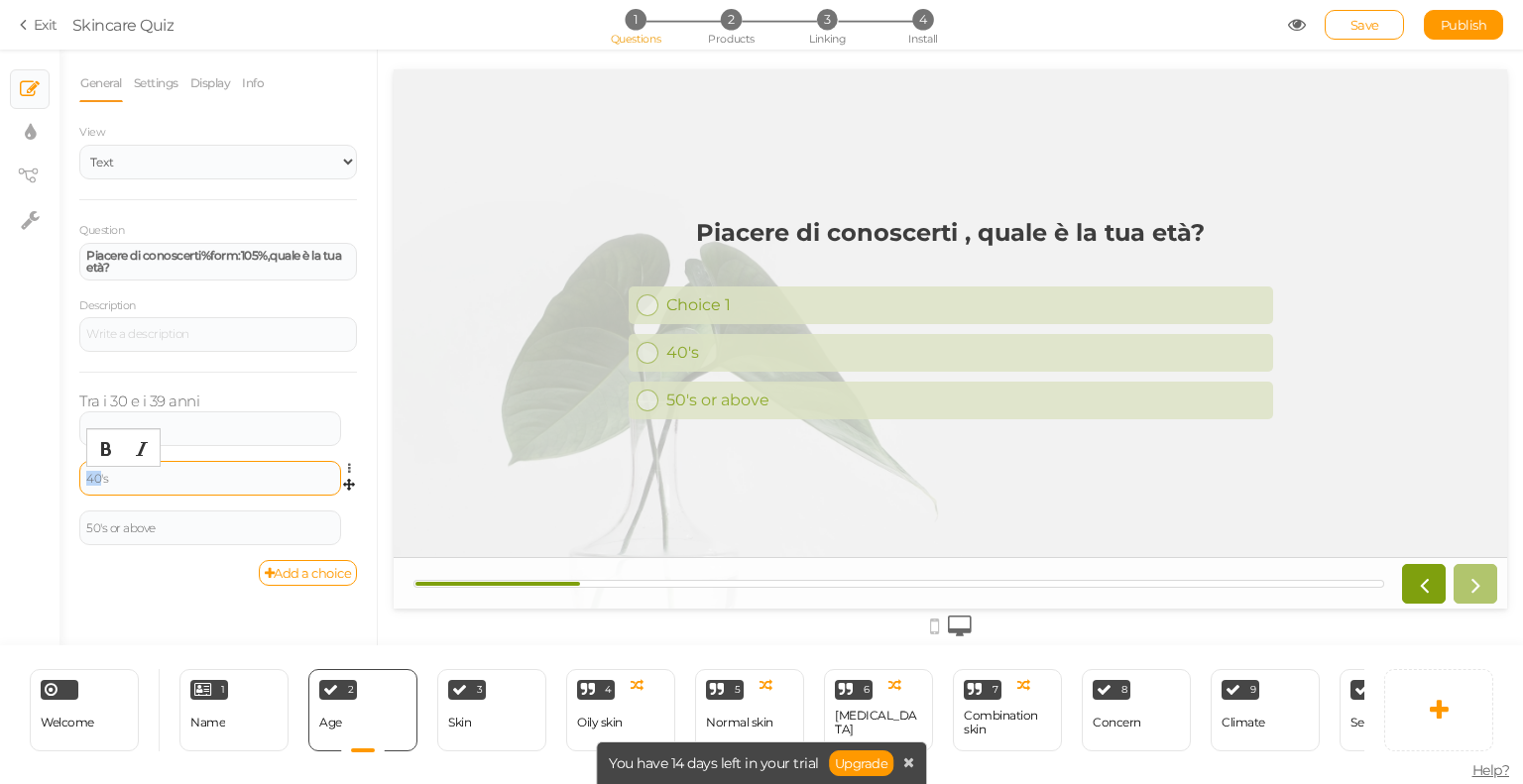 click on "40's" at bounding box center [210, 479] 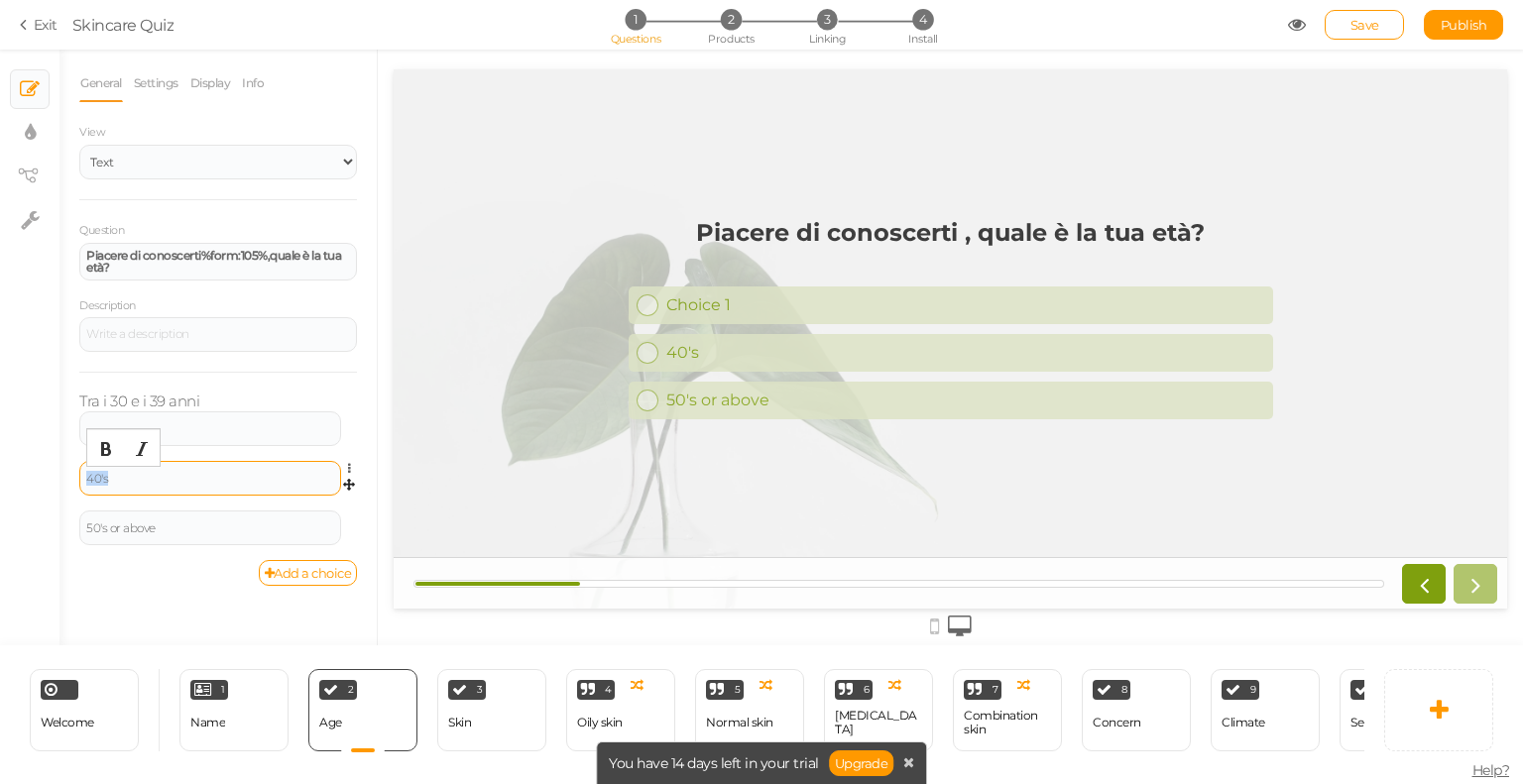 paste 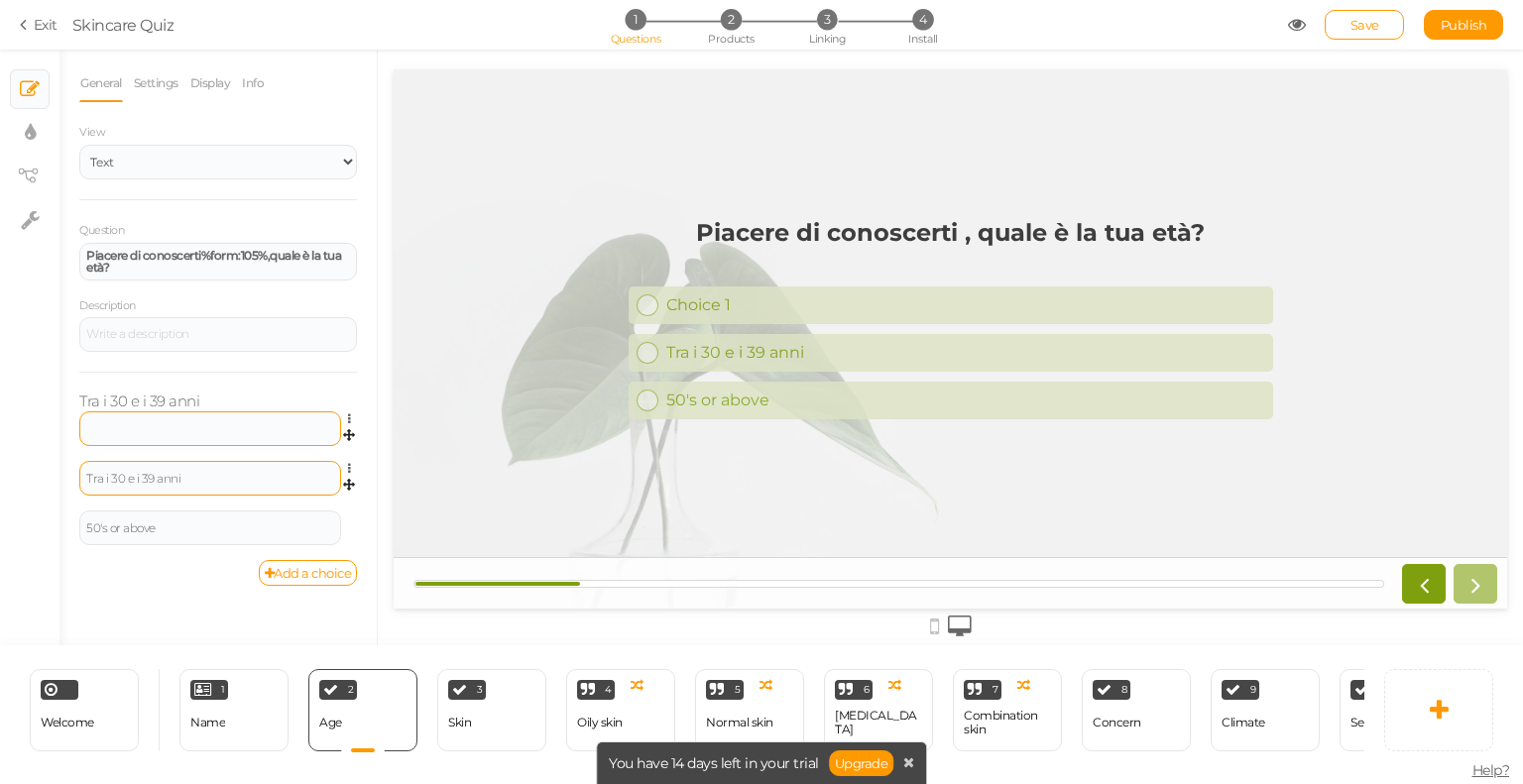 click at bounding box center [210, 428] 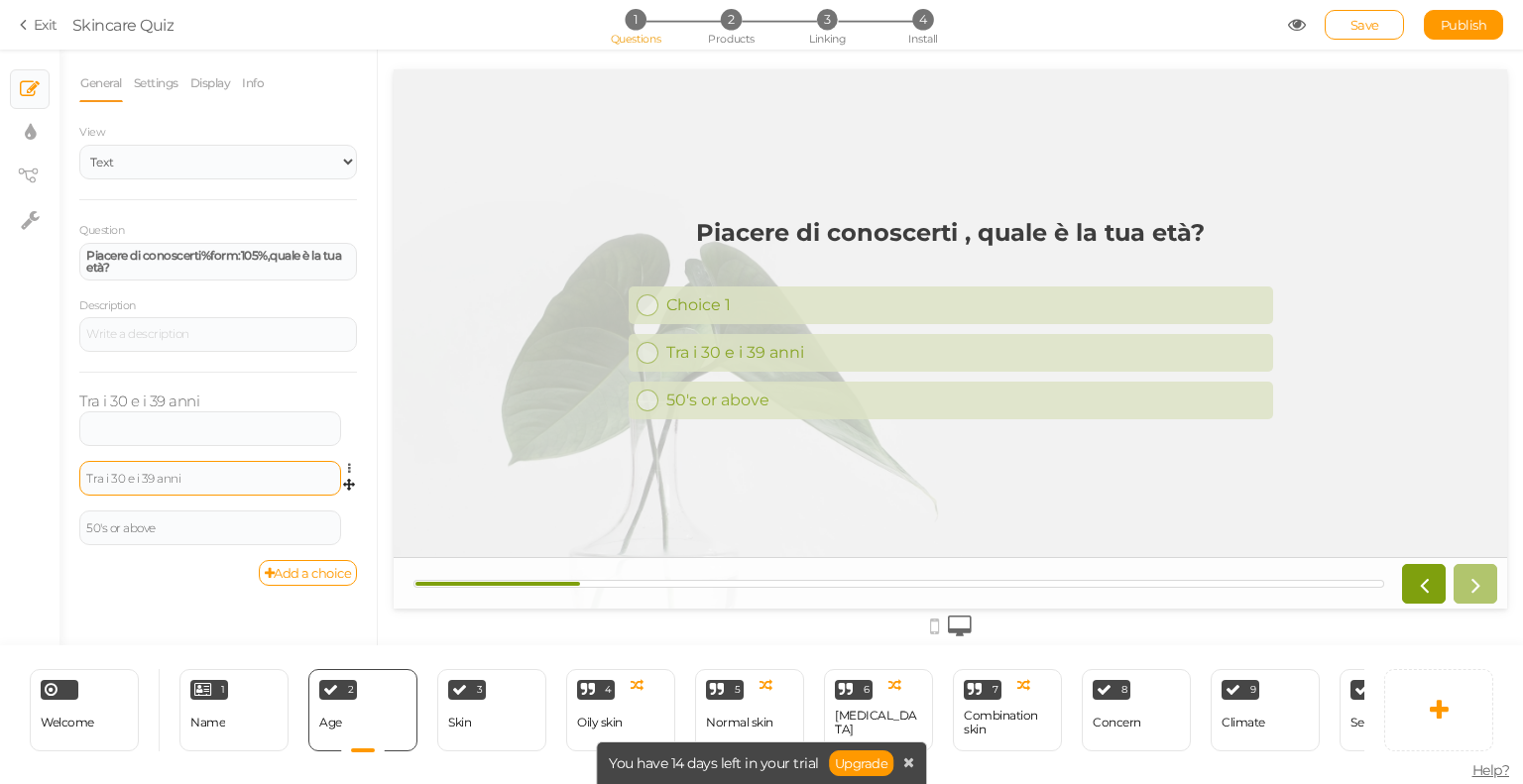 click on "Tra i 30 e i 39 anni                         Settings             Delete                             Tra i 30 e i 39 anni                         Settings             Delete                             50's or above                         Settings             Delete" at bounding box center (218, 466) 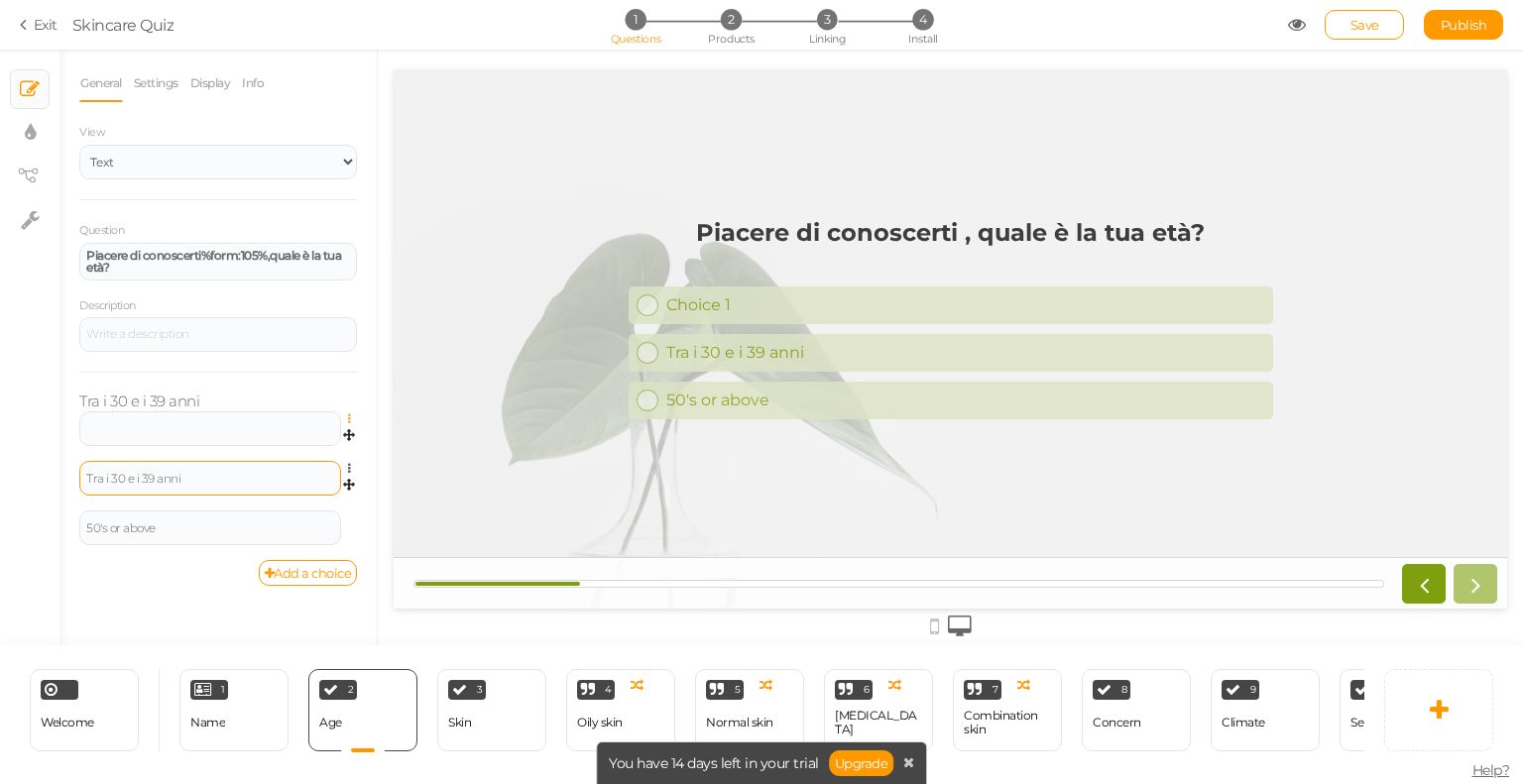 click at bounding box center (354, 419) 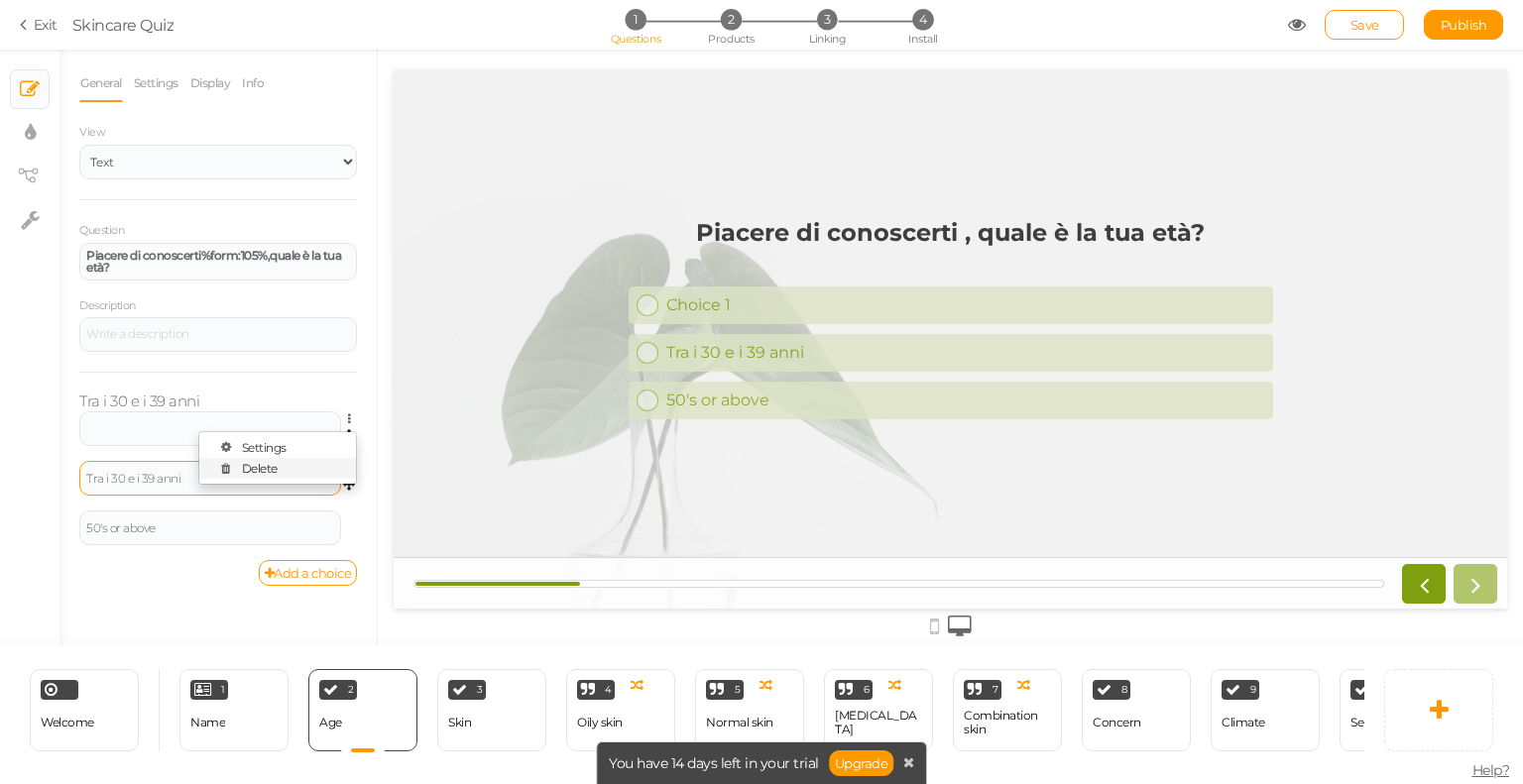 click on "Delete" at bounding box center (260, 468) 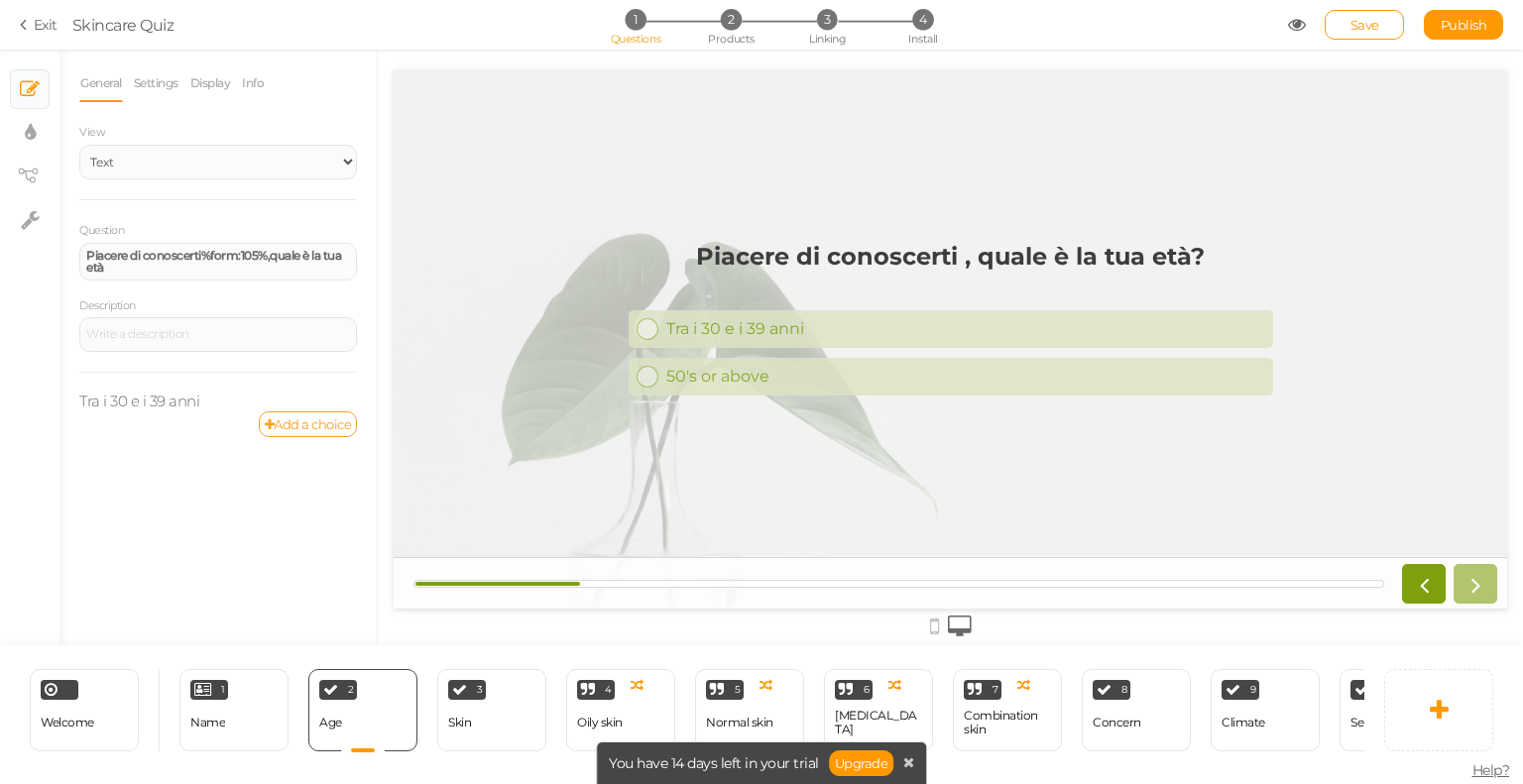 click on "Add a choice" at bounding box center [308, 424] 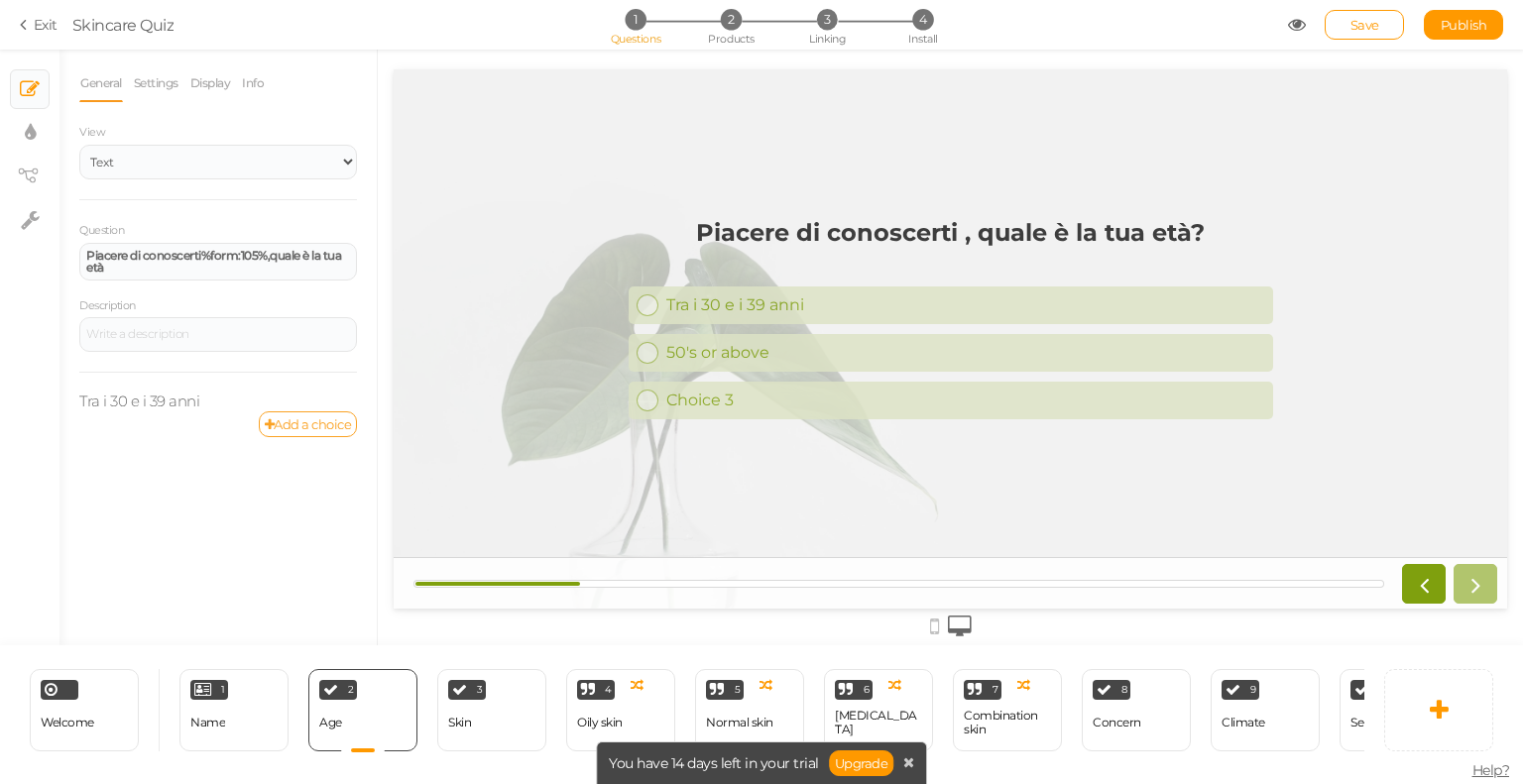 click on "Add a choice" at bounding box center (308, 424) 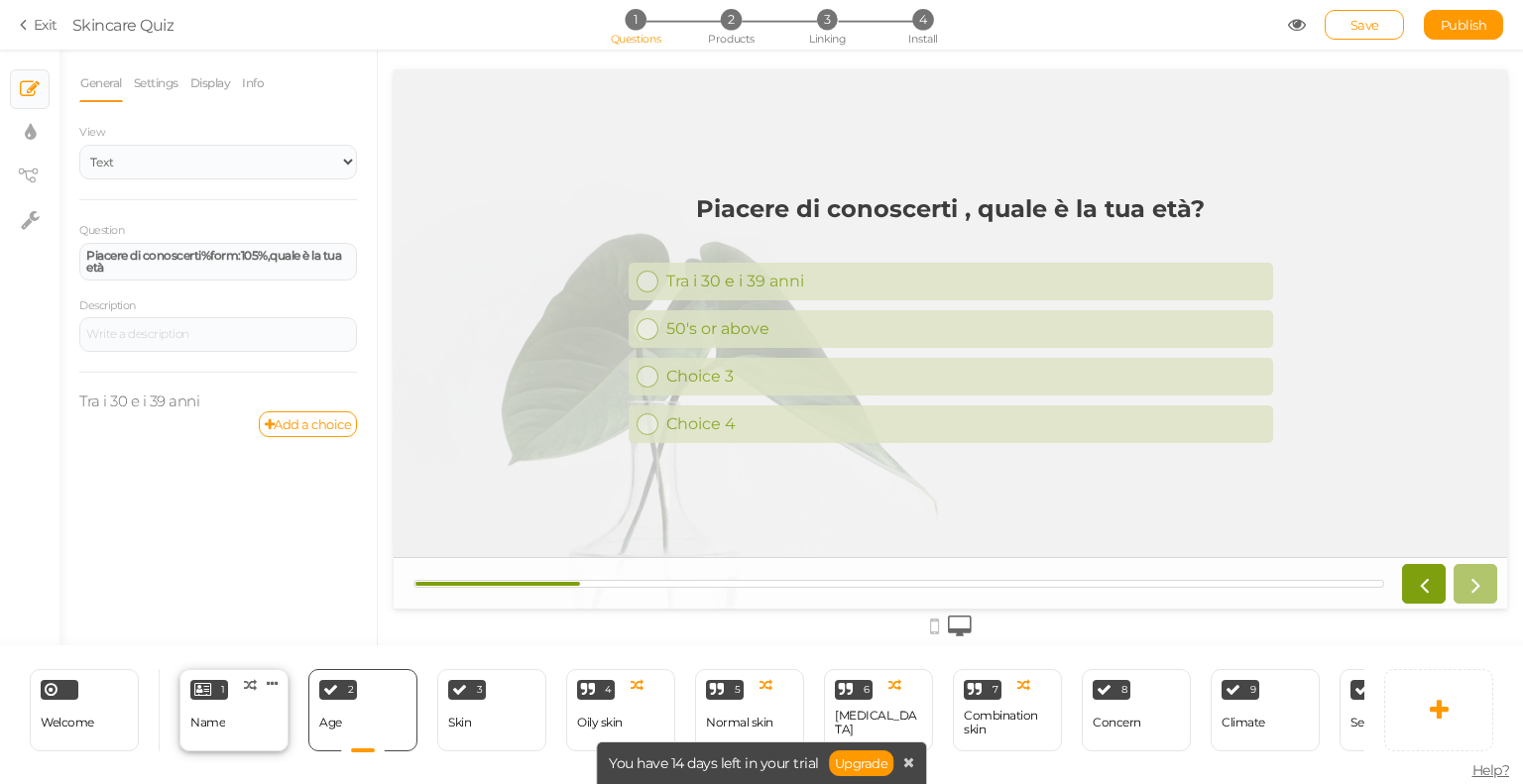 click on "Name" at bounding box center [207, 723] 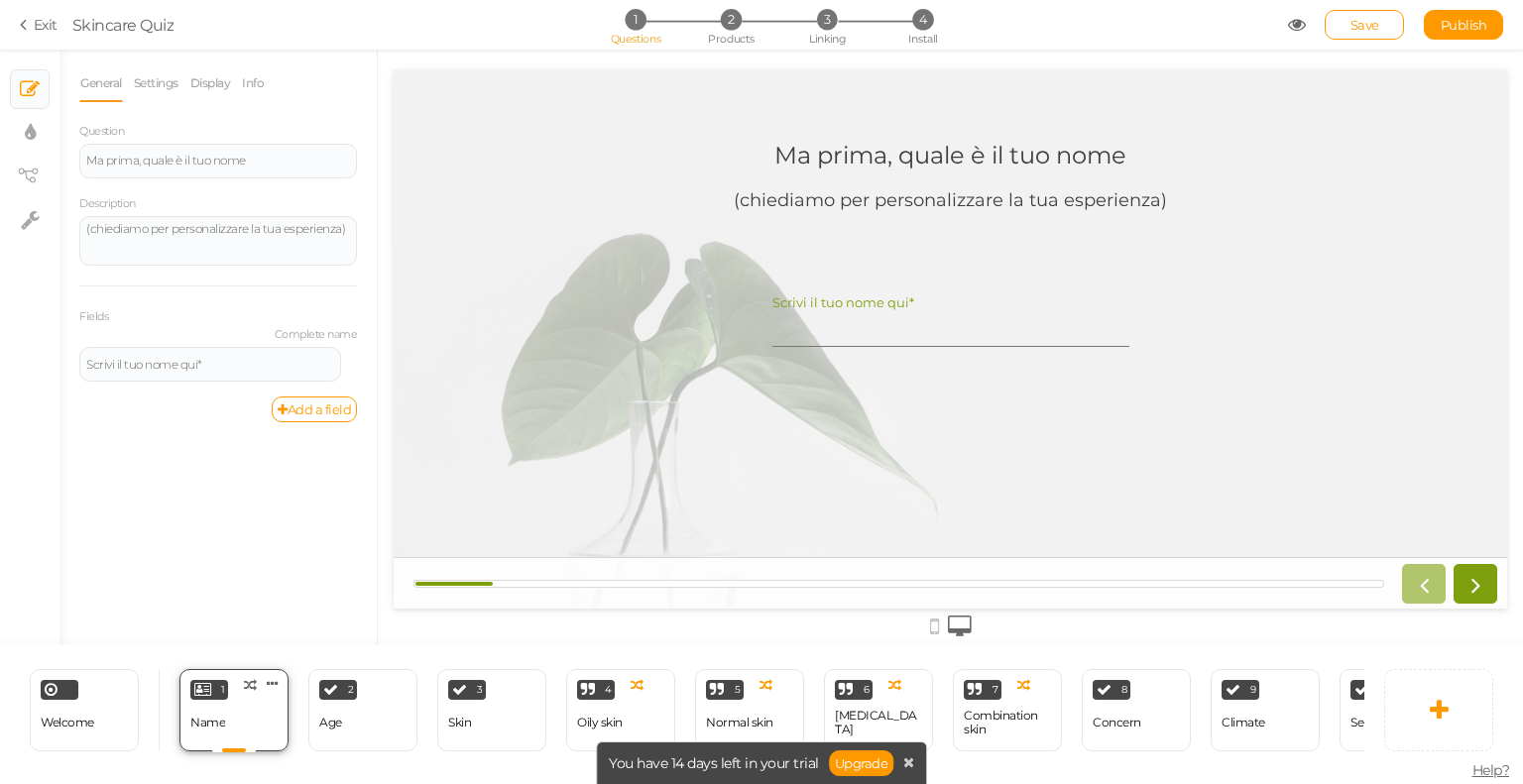 scroll, scrollTop: 0, scrollLeft: 0, axis: both 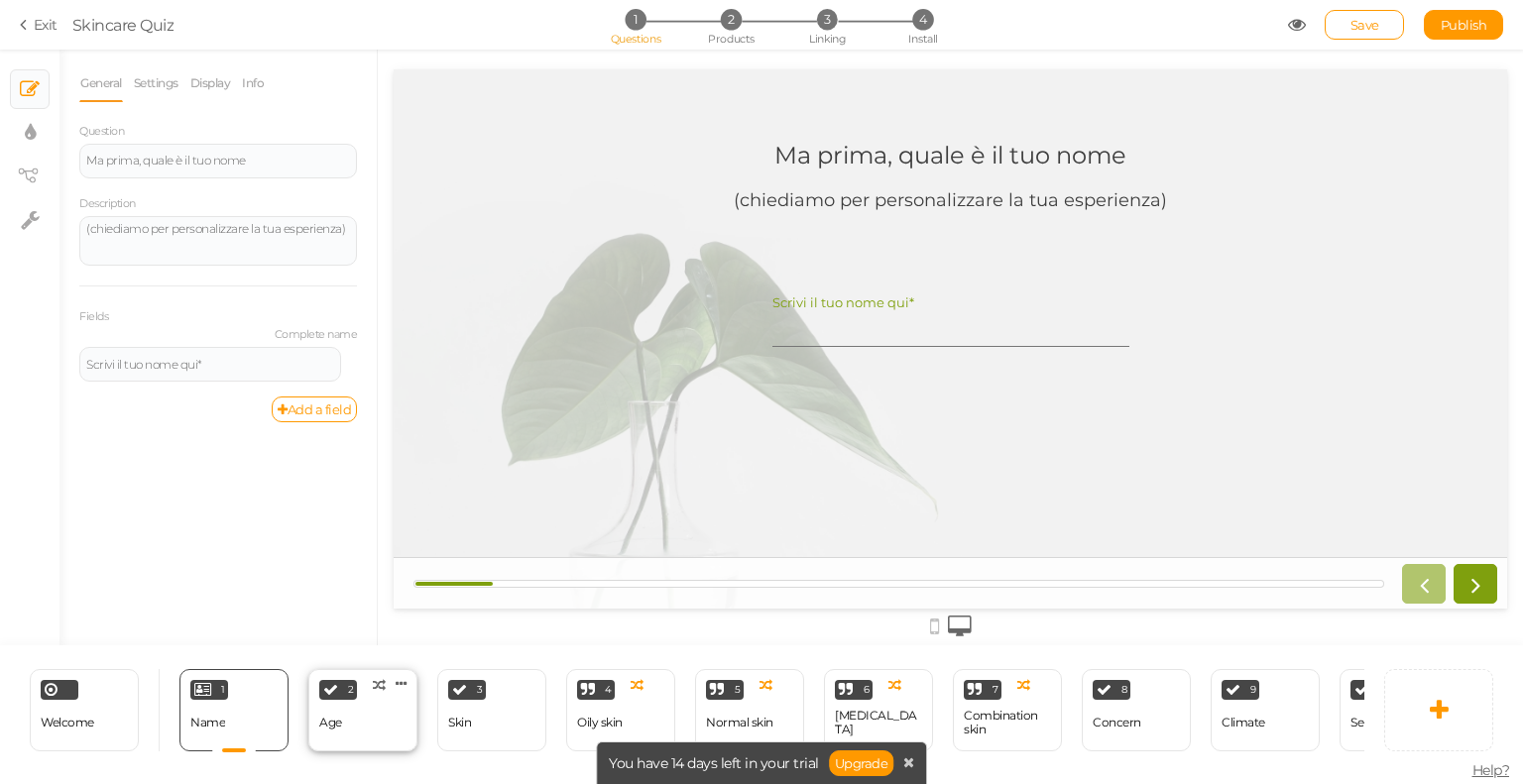 click on "2         Age         × Define the conditions to show this slide.                     Clone             Change type             Delete" at bounding box center [363, 710] 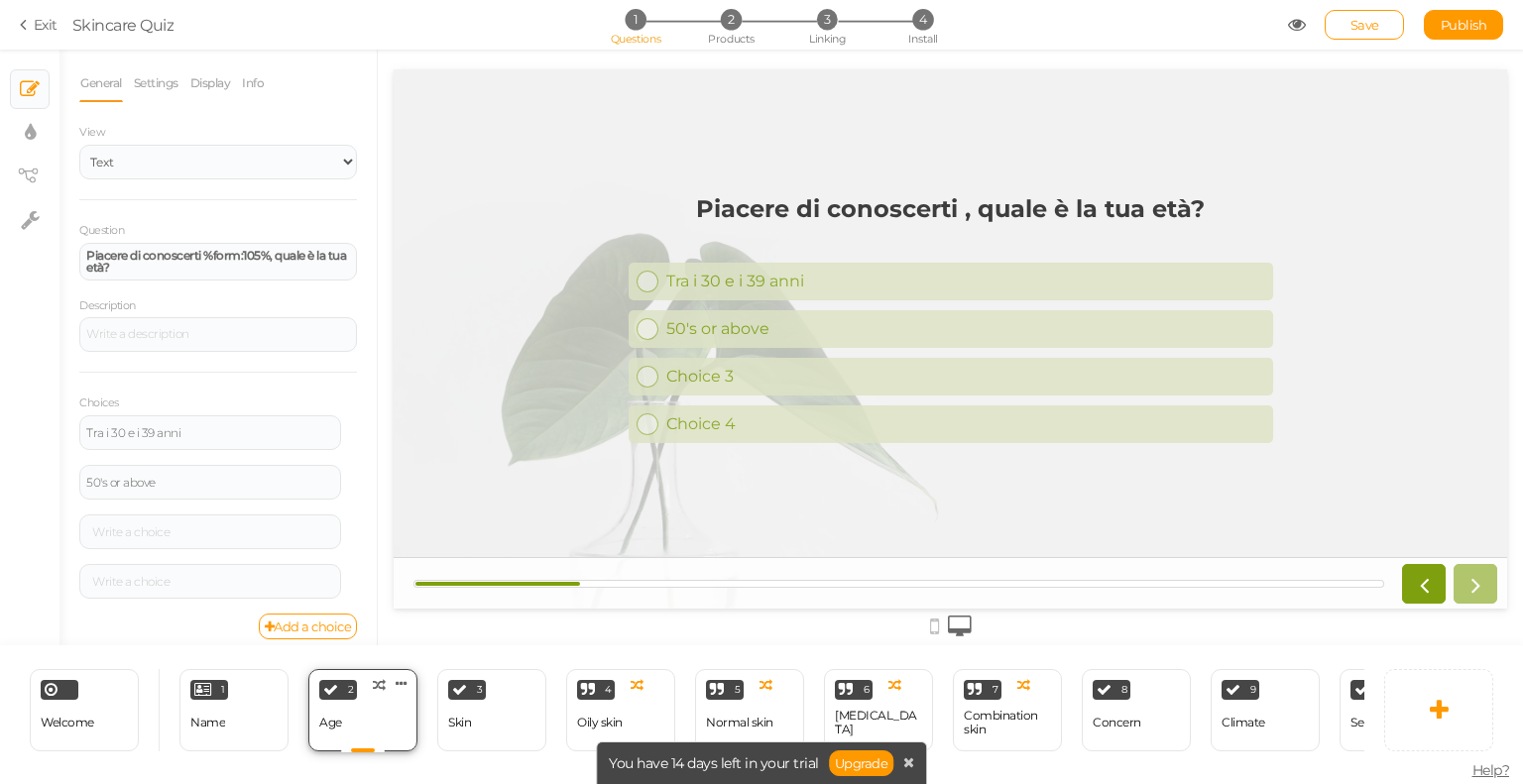 scroll, scrollTop: 0, scrollLeft: 0, axis: both 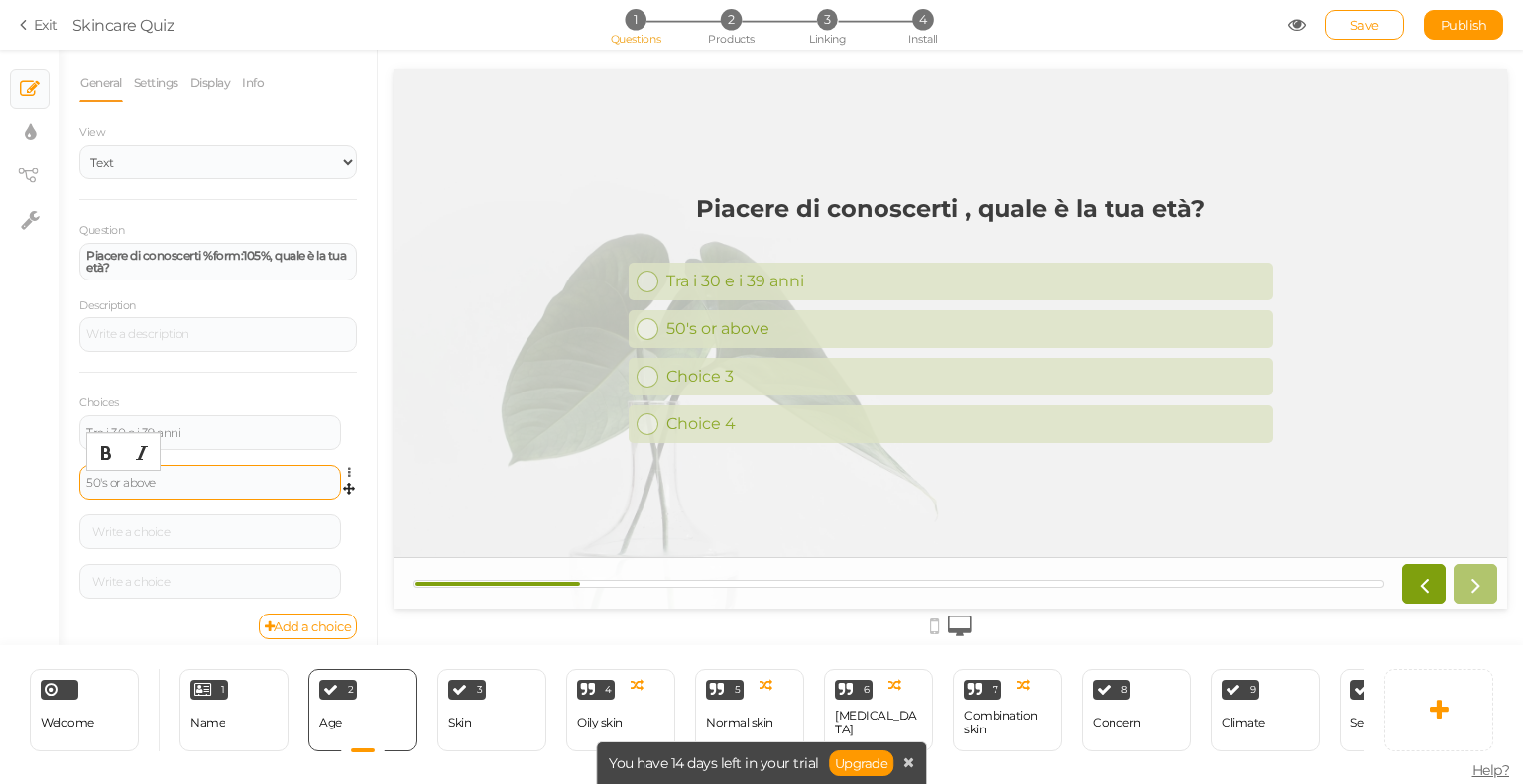 click on "50's or above" at bounding box center (210, 483) 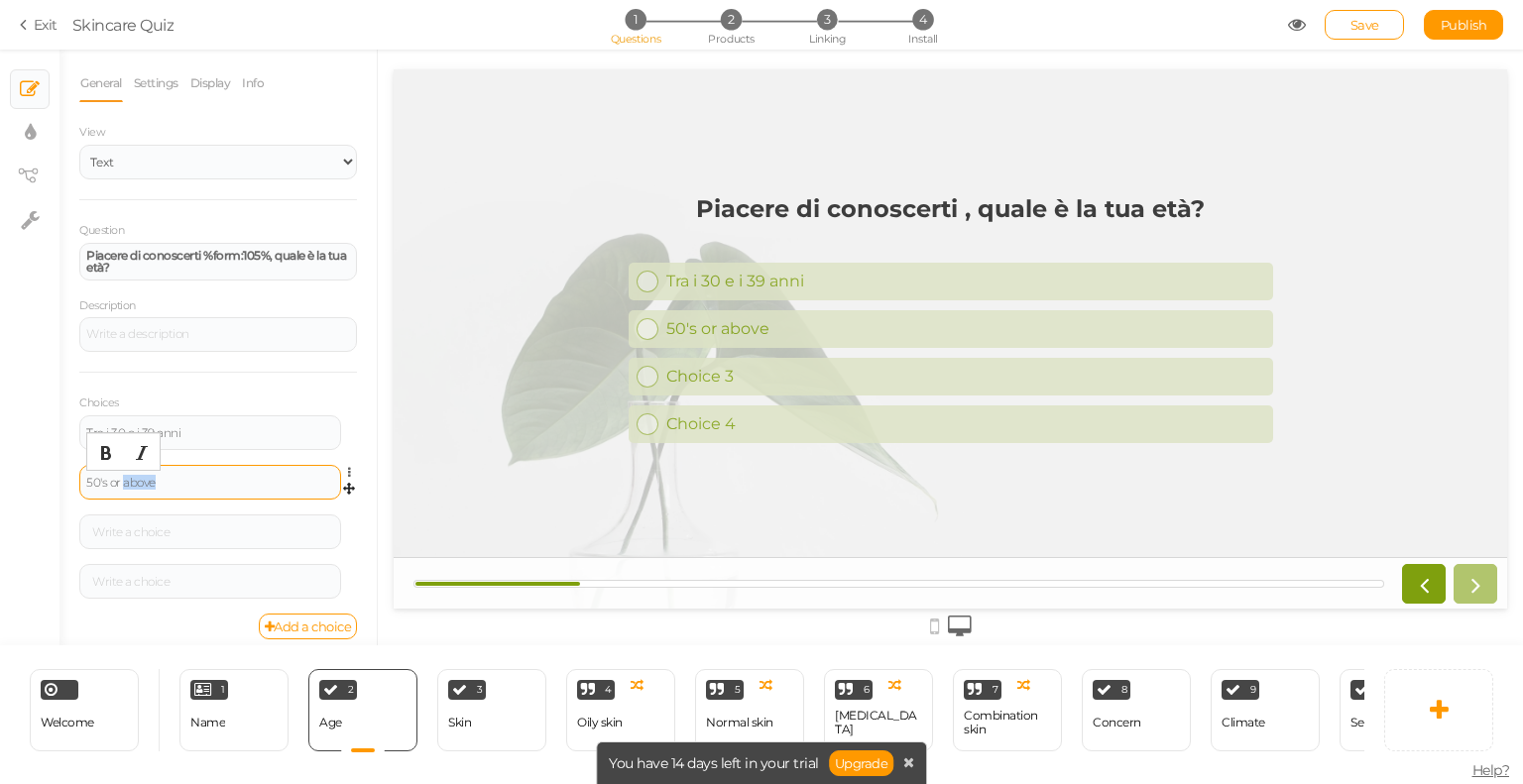 click on "50's or above" at bounding box center [210, 483] 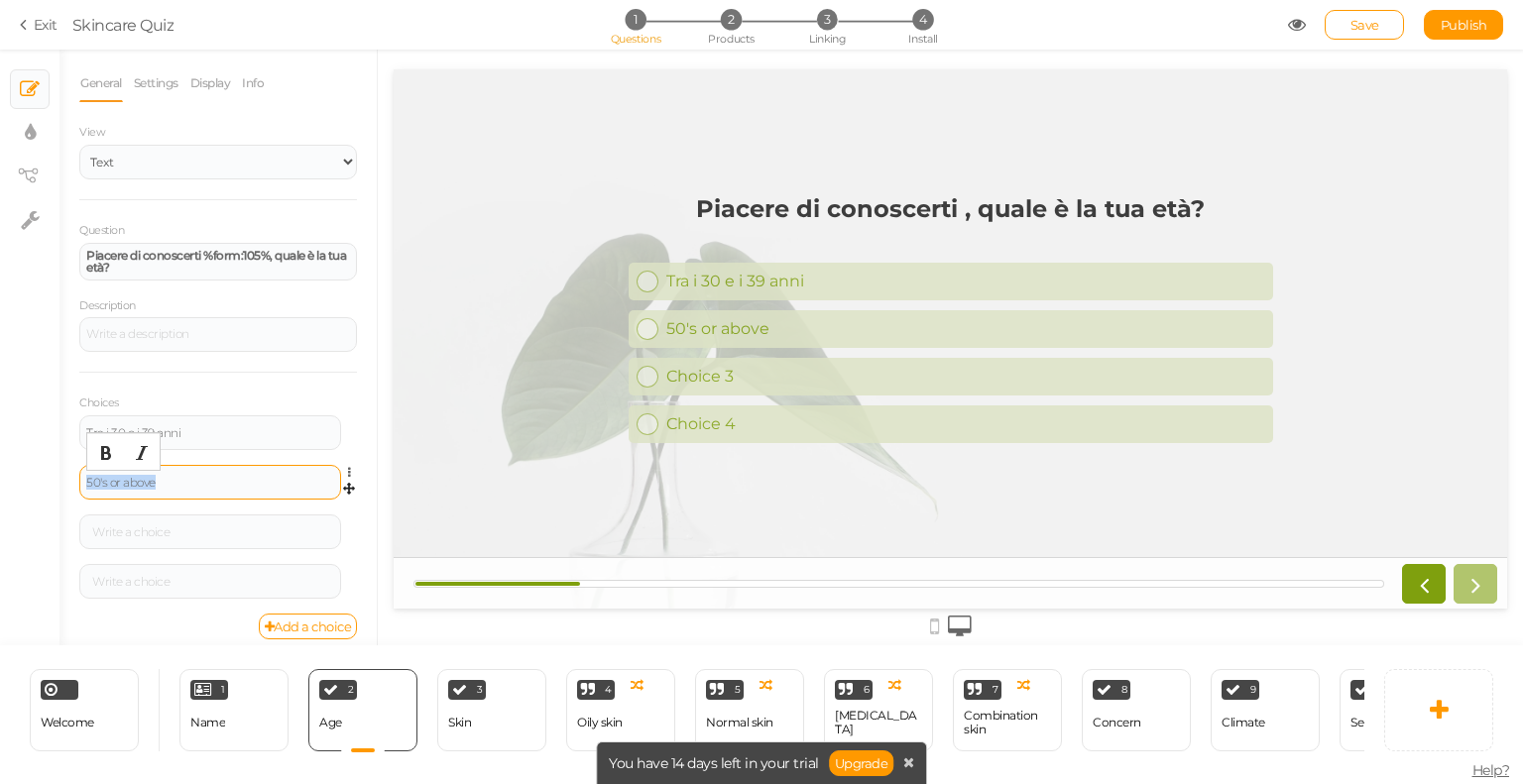 click on "50's or above" at bounding box center [210, 483] 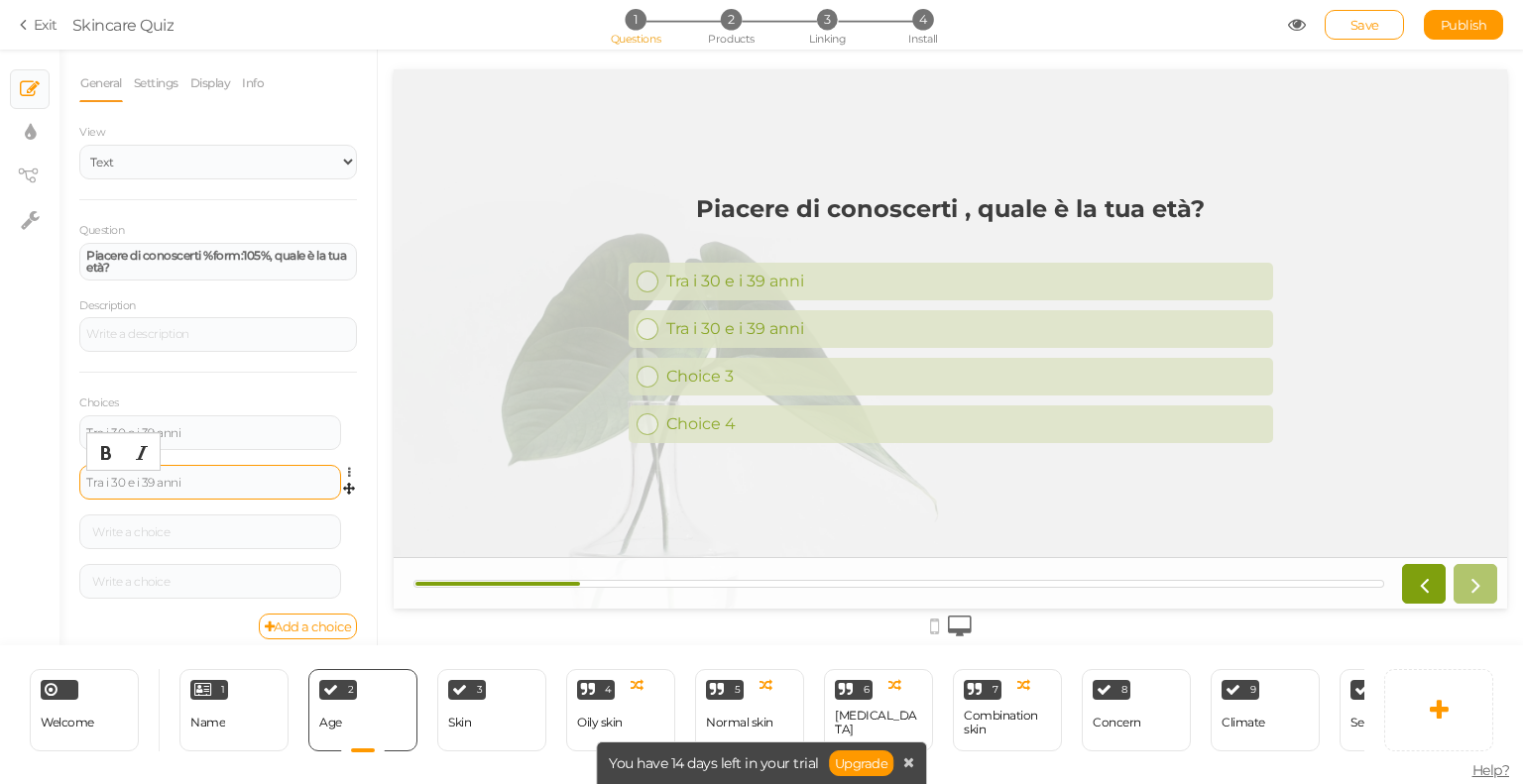 click on "Tra i 30 e i 39 anni" at bounding box center [210, 483] 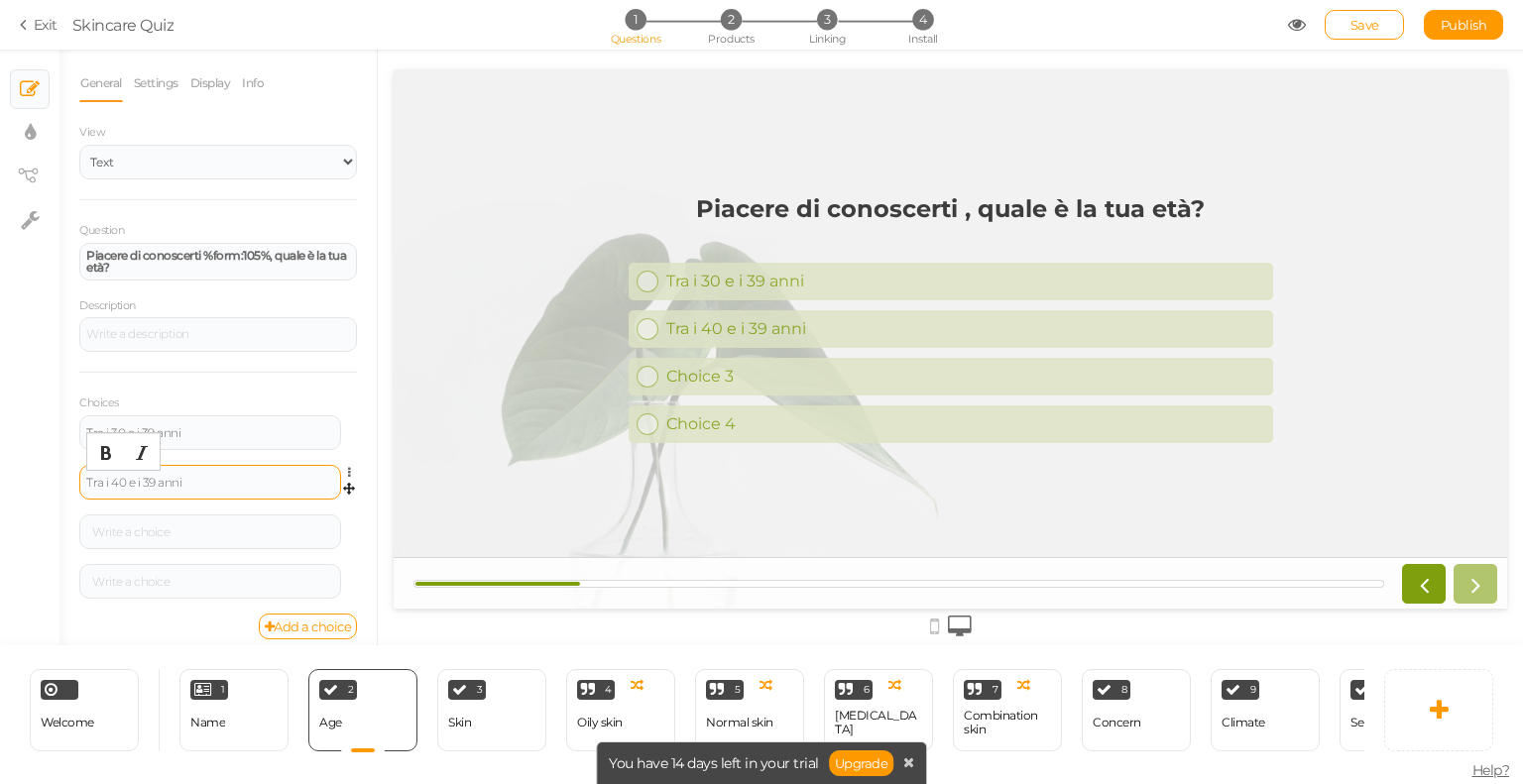 click on "Tra i 40 e i 39 anni" at bounding box center (210, 483) 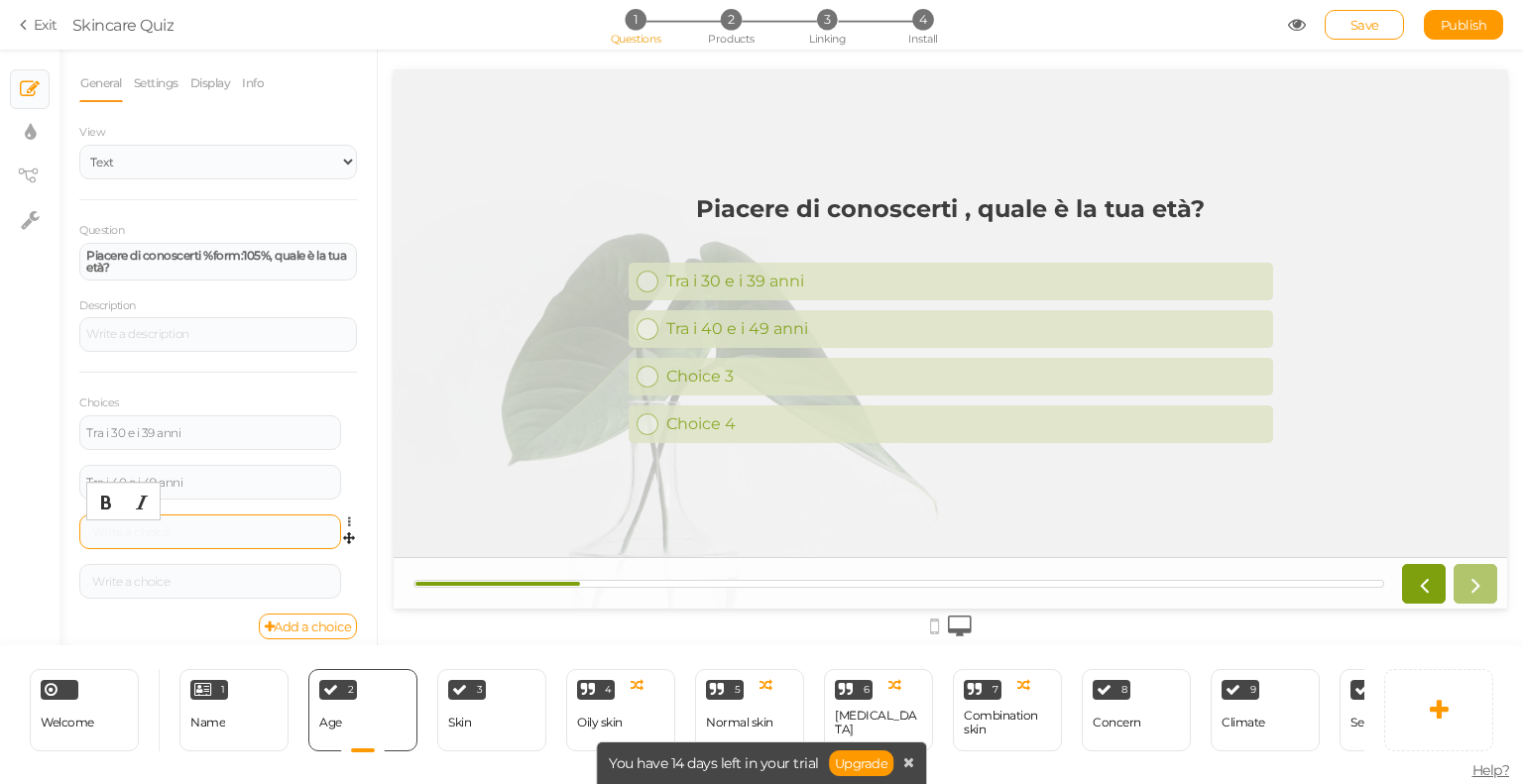 click at bounding box center (210, 532) 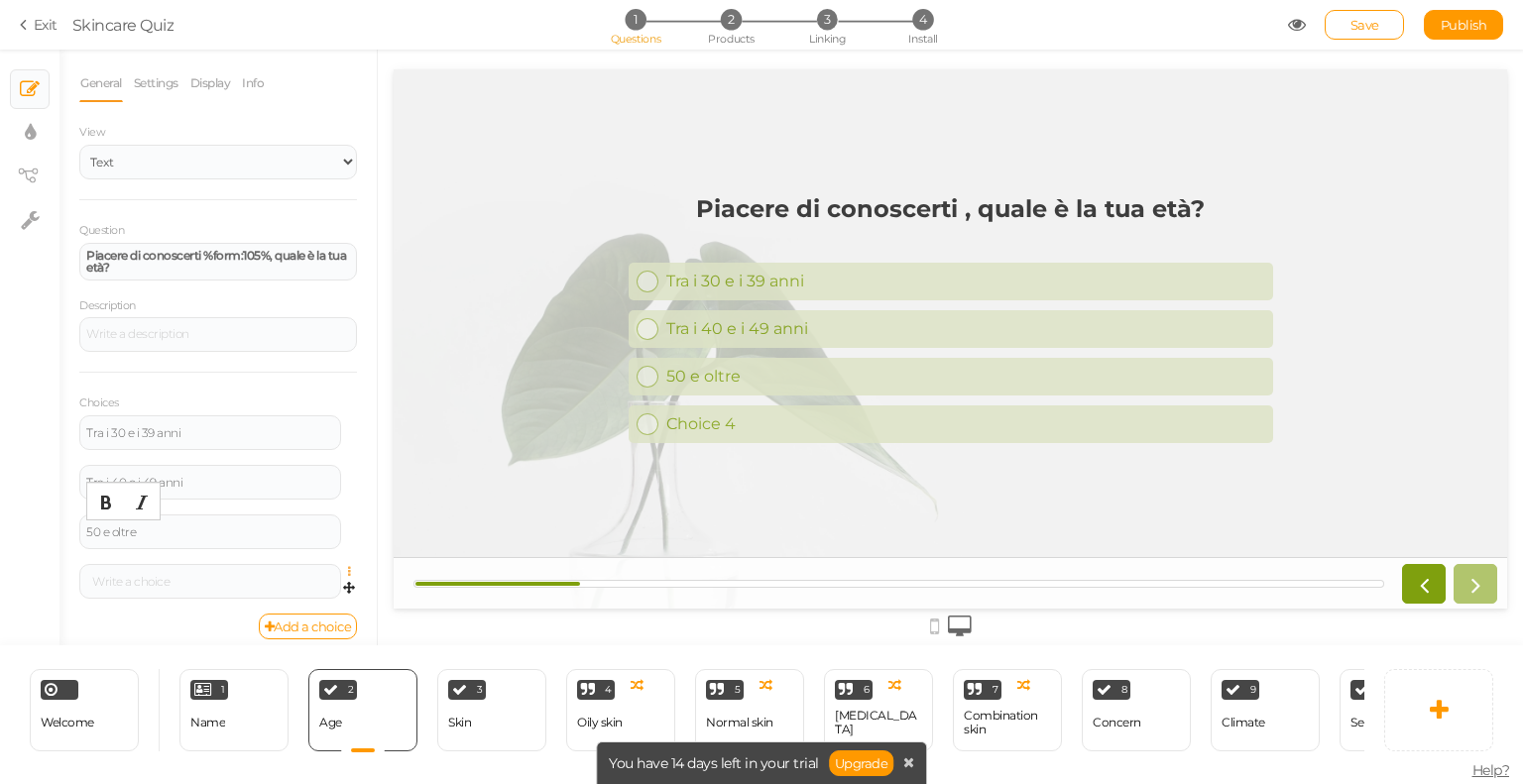 click at bounding box center [354, 572] 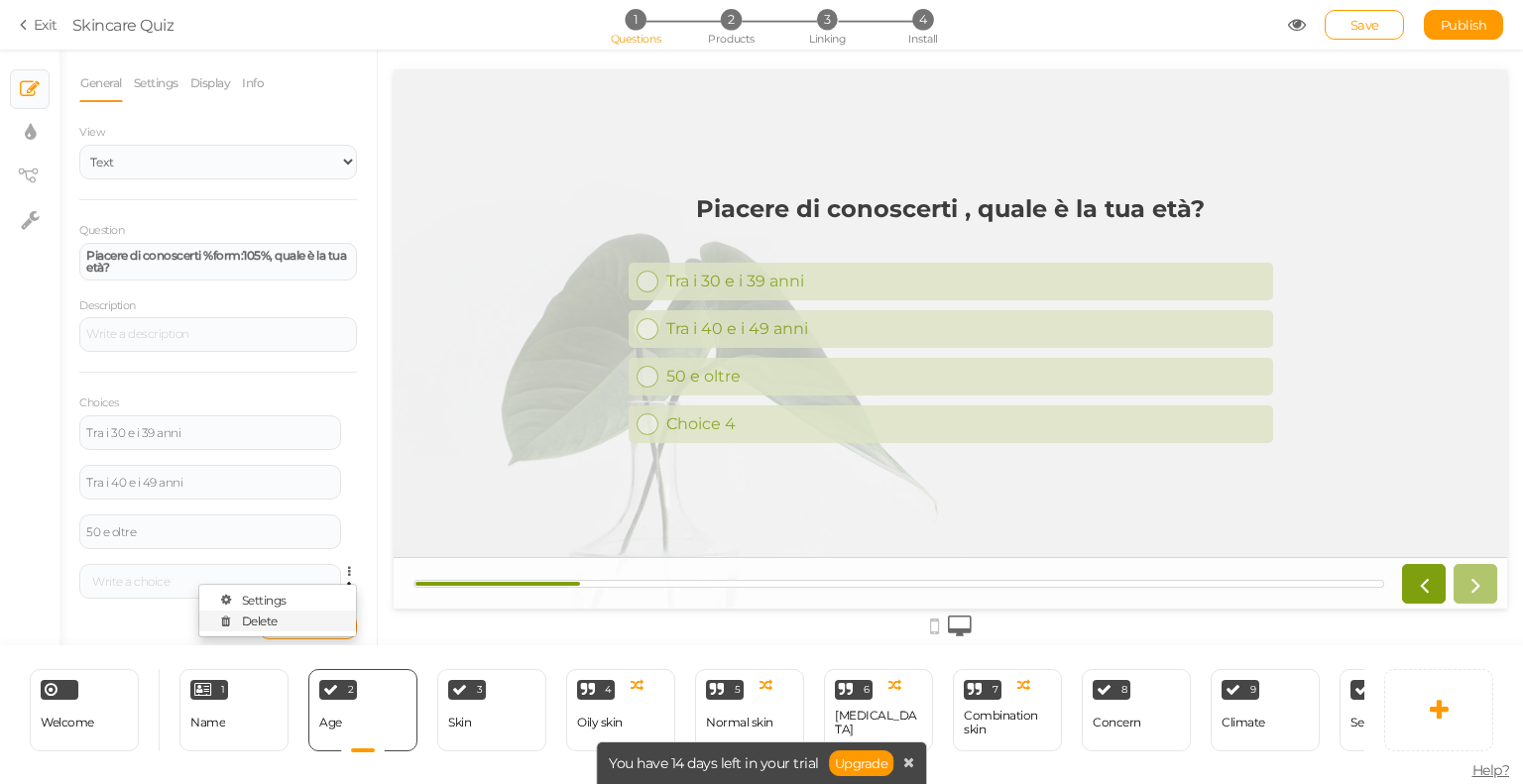 click on "Delete" at bounding box center [260, 620] 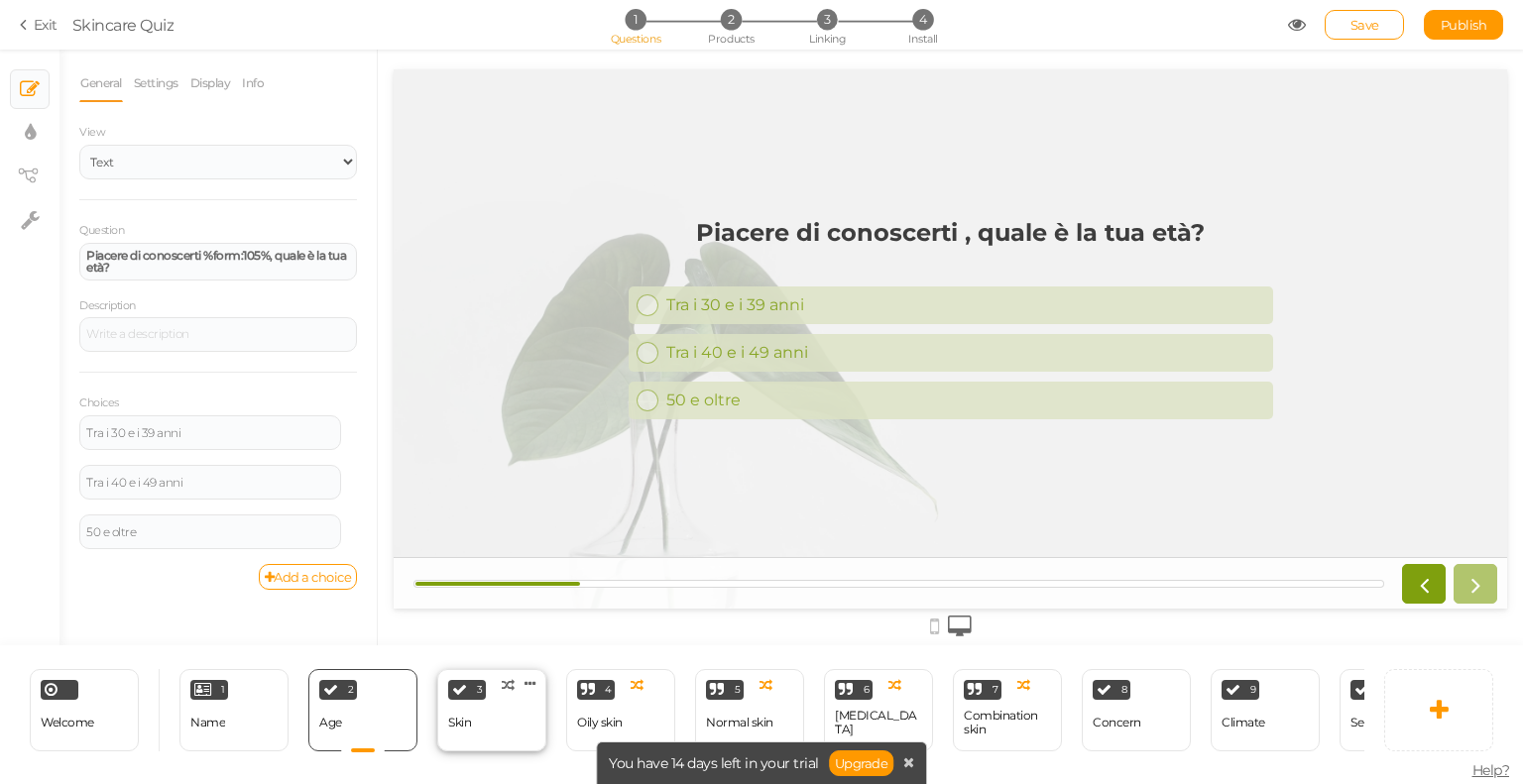 click on "3         Skin         × Define the conditions to show this slide.                     Clone             Change type             Delete" at bounding box center [492, 710] 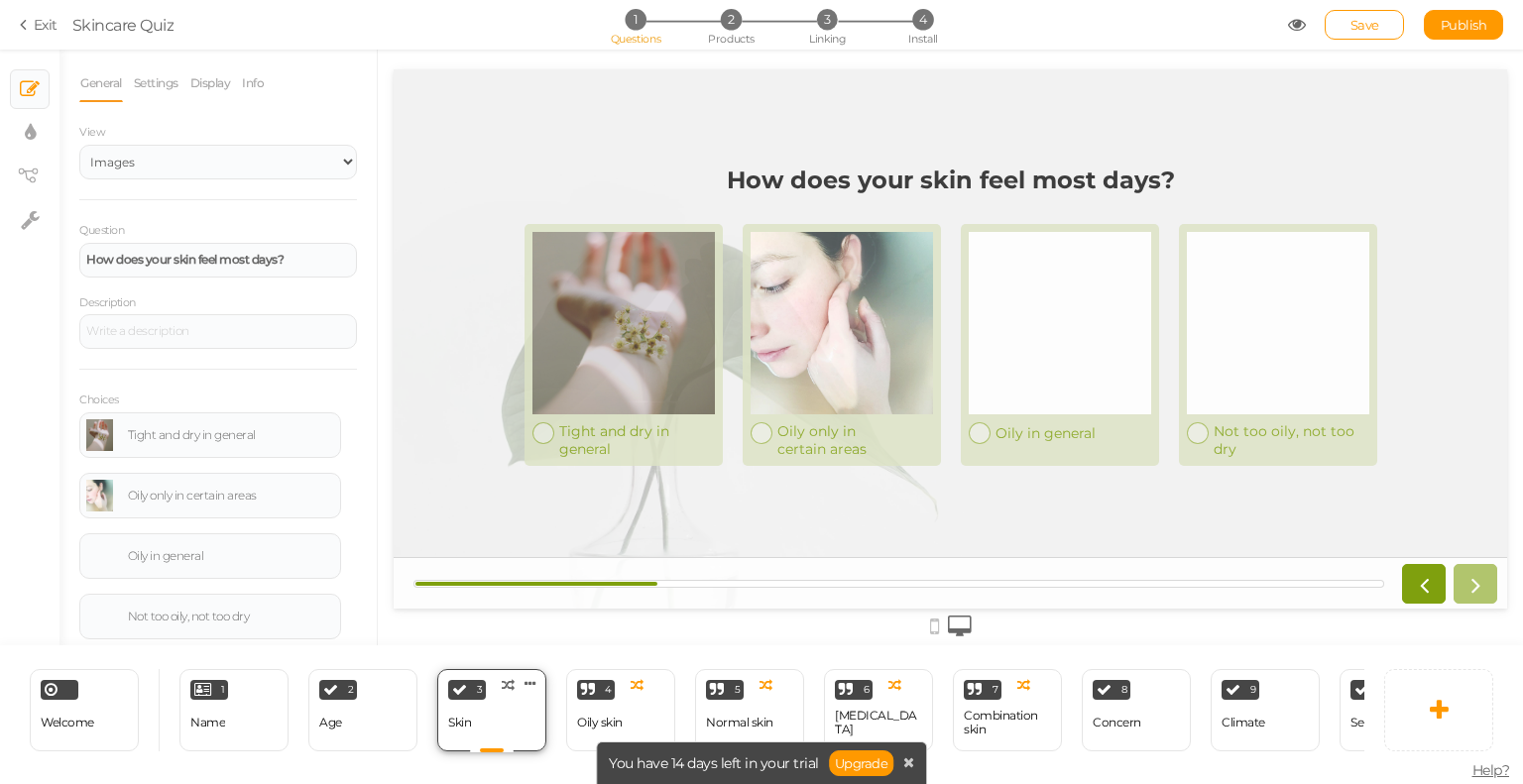scroll, scrollTop: 0, scrollLeft: 0, axis: both 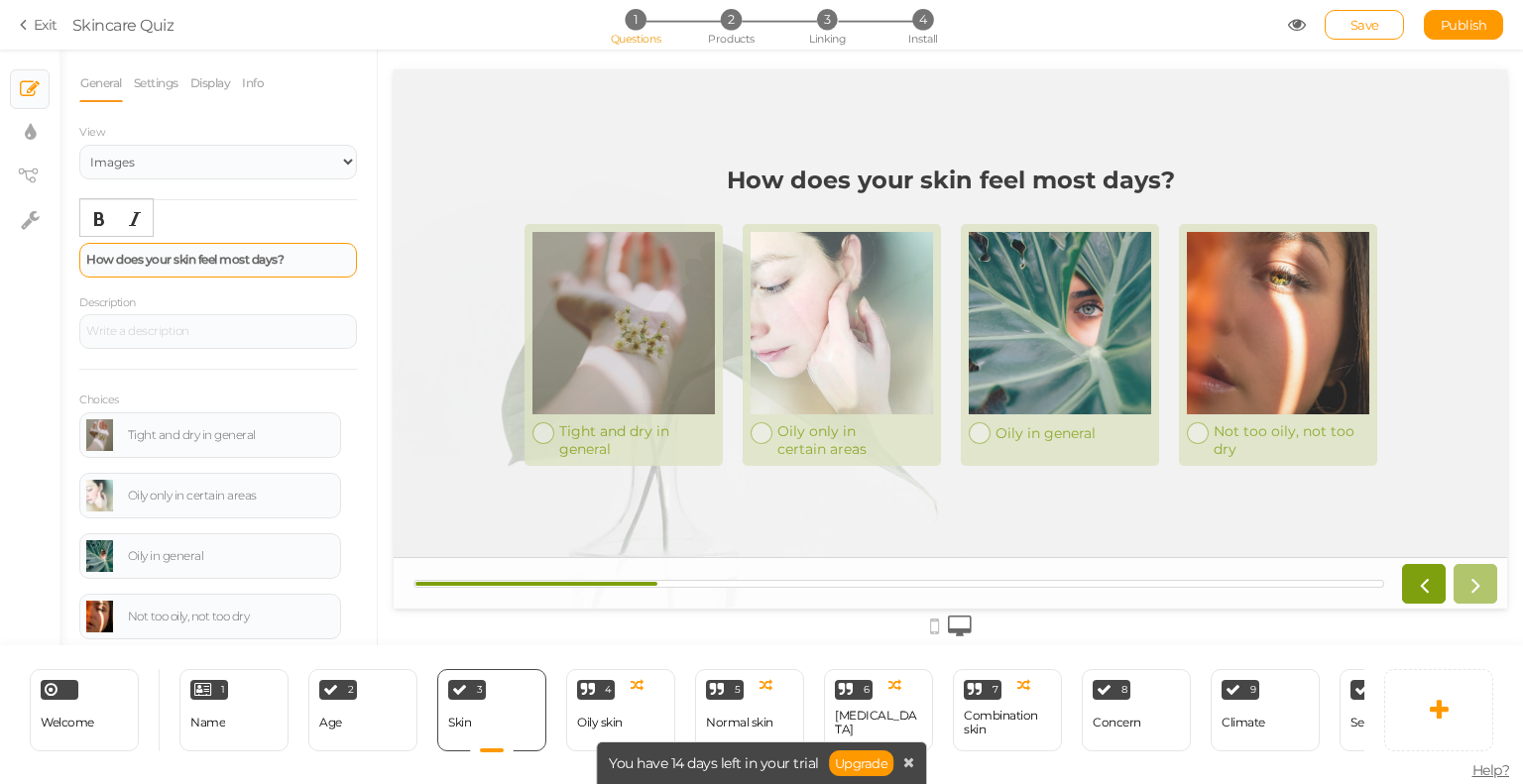click on "How does your skin feel most days?" at bounding box center [184, 259] 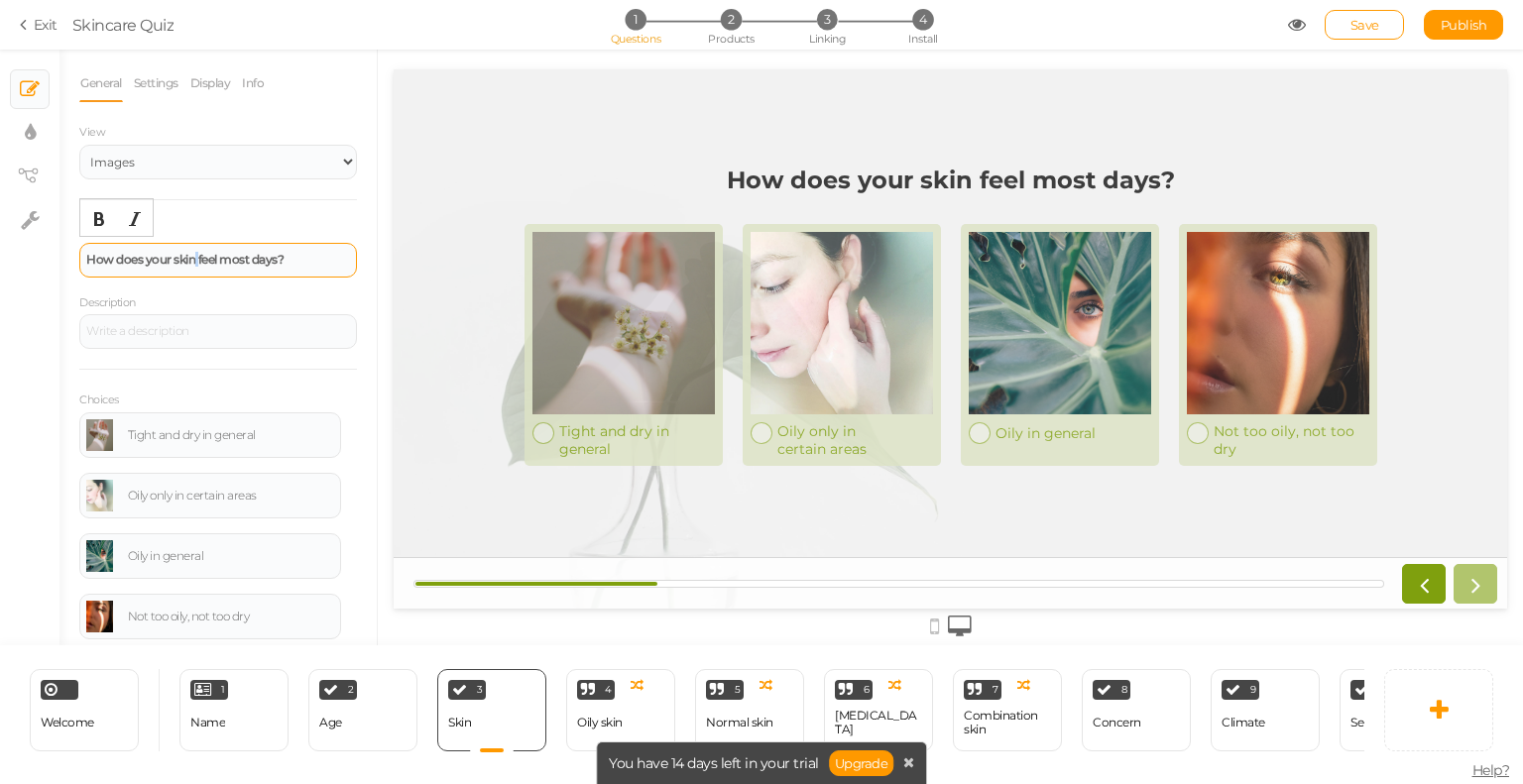 click on "How does your skin feel most days?" at bounding box center (184, 259) 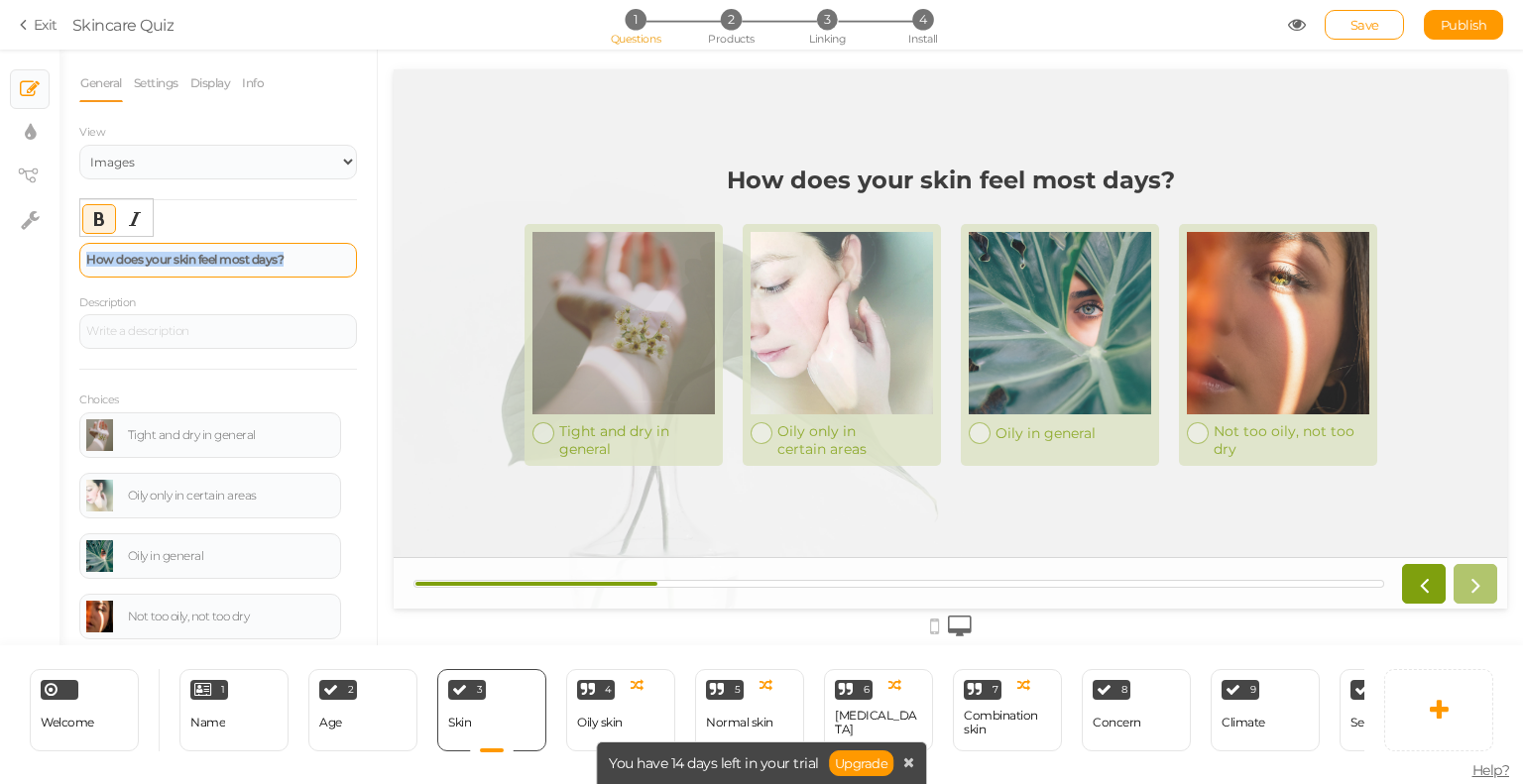 click on "How does your skin feel most days?" at bounding box center [184, 259] 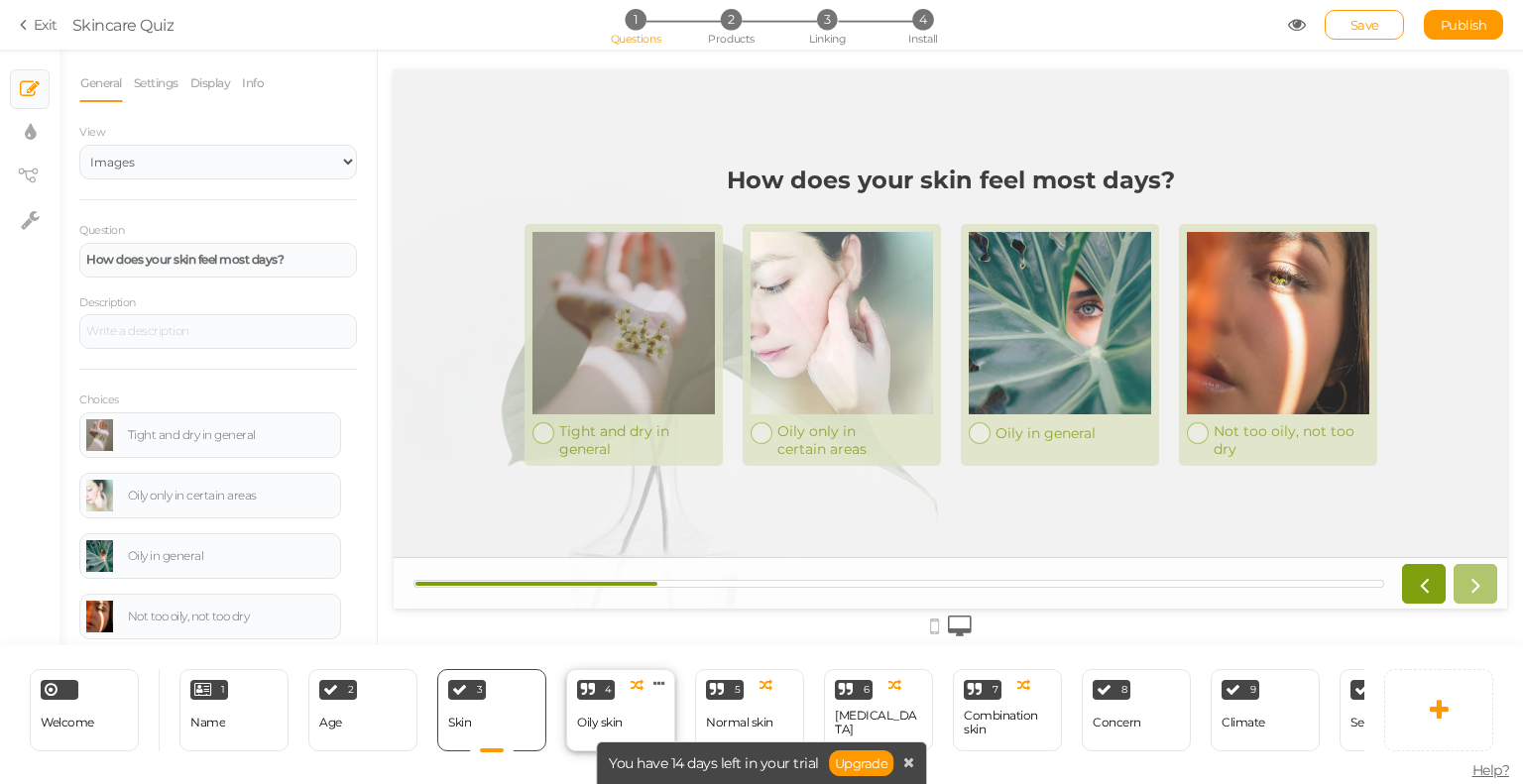click on "Oily skin" at bounding box center (600, 723) 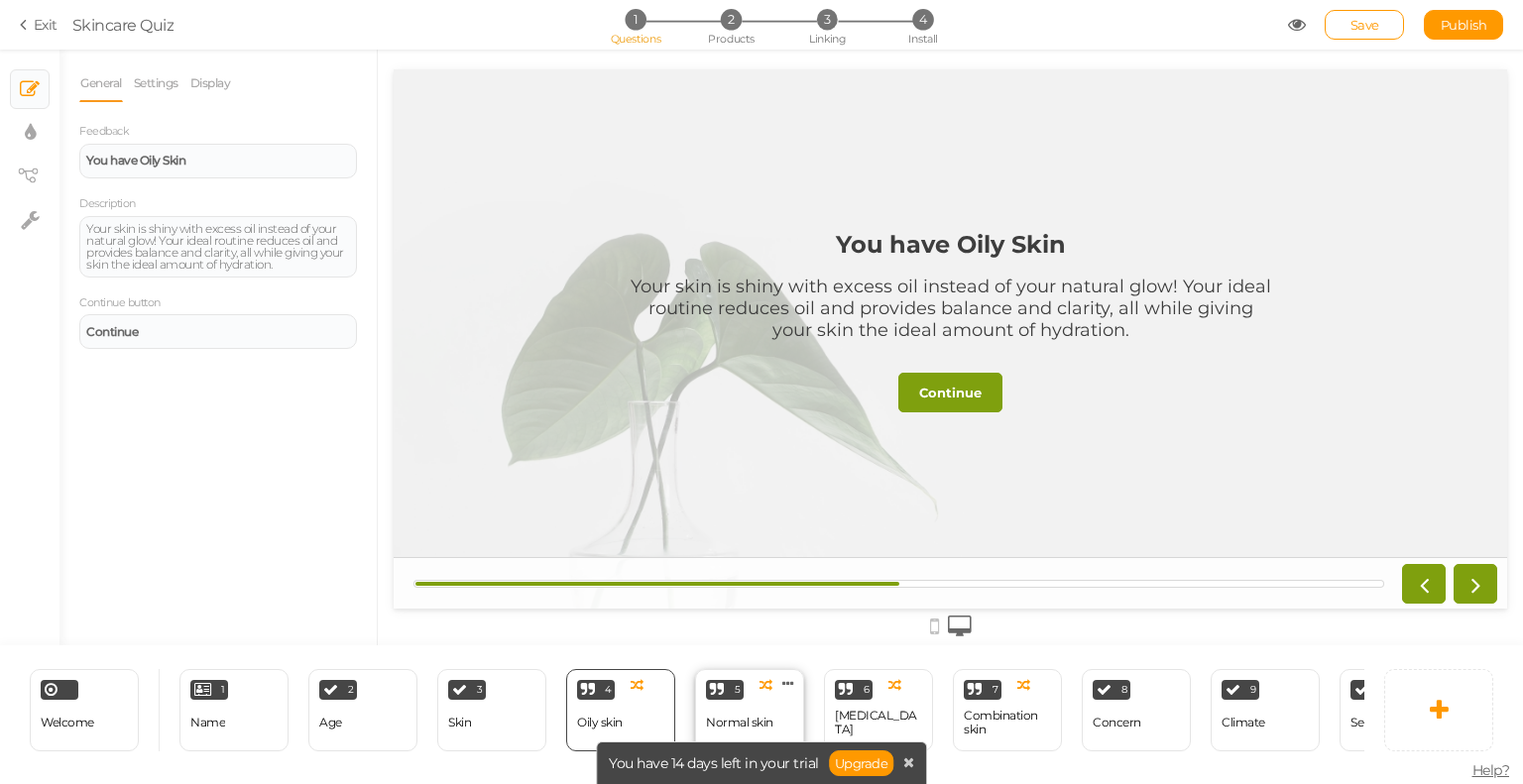click on "Normal skin" at bounding box center (740, 723) 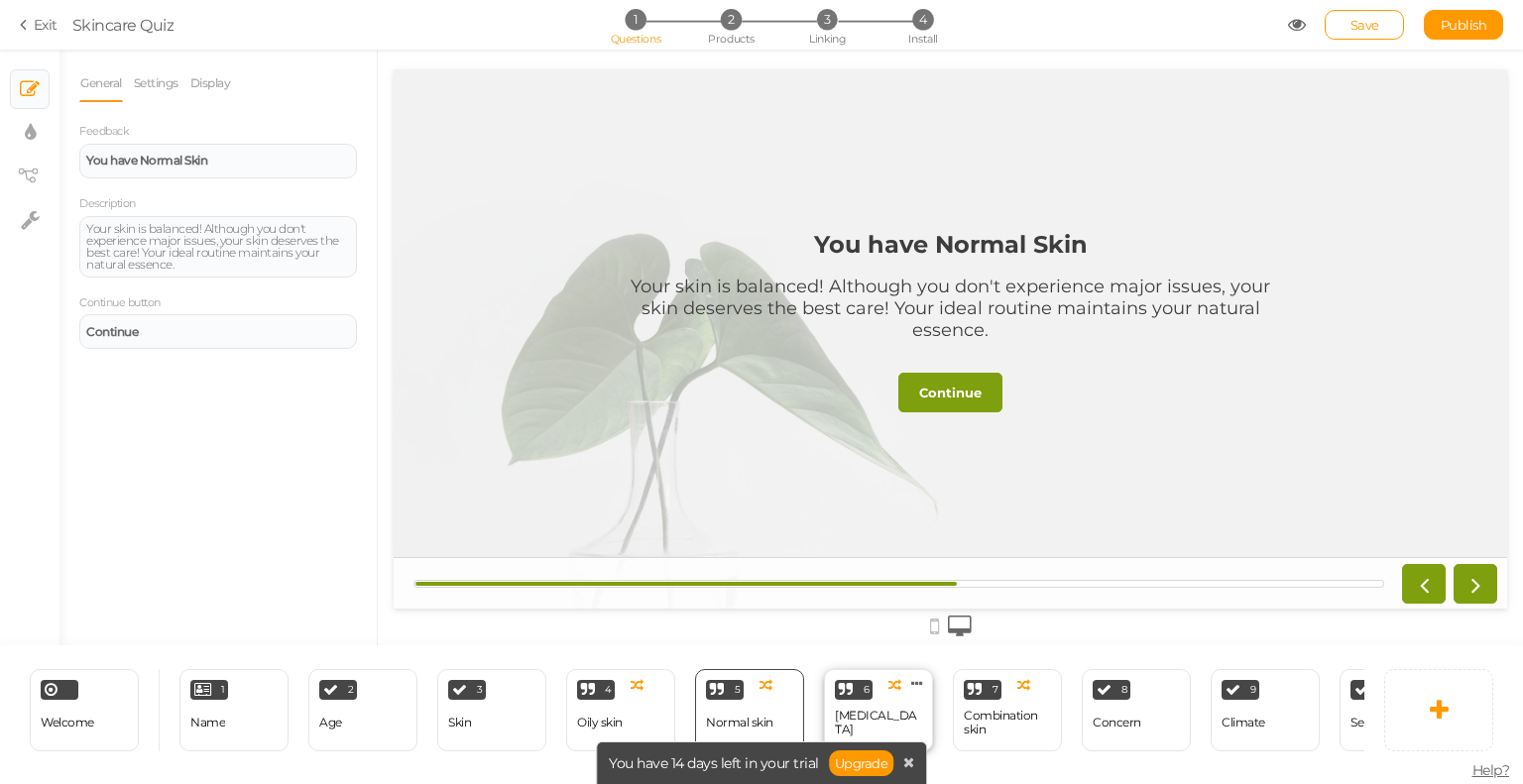 click on "6         Dry skin         × Define the conditions to show this slide.                     Clone             Change type             Delete" at bounding box center [879, 710] 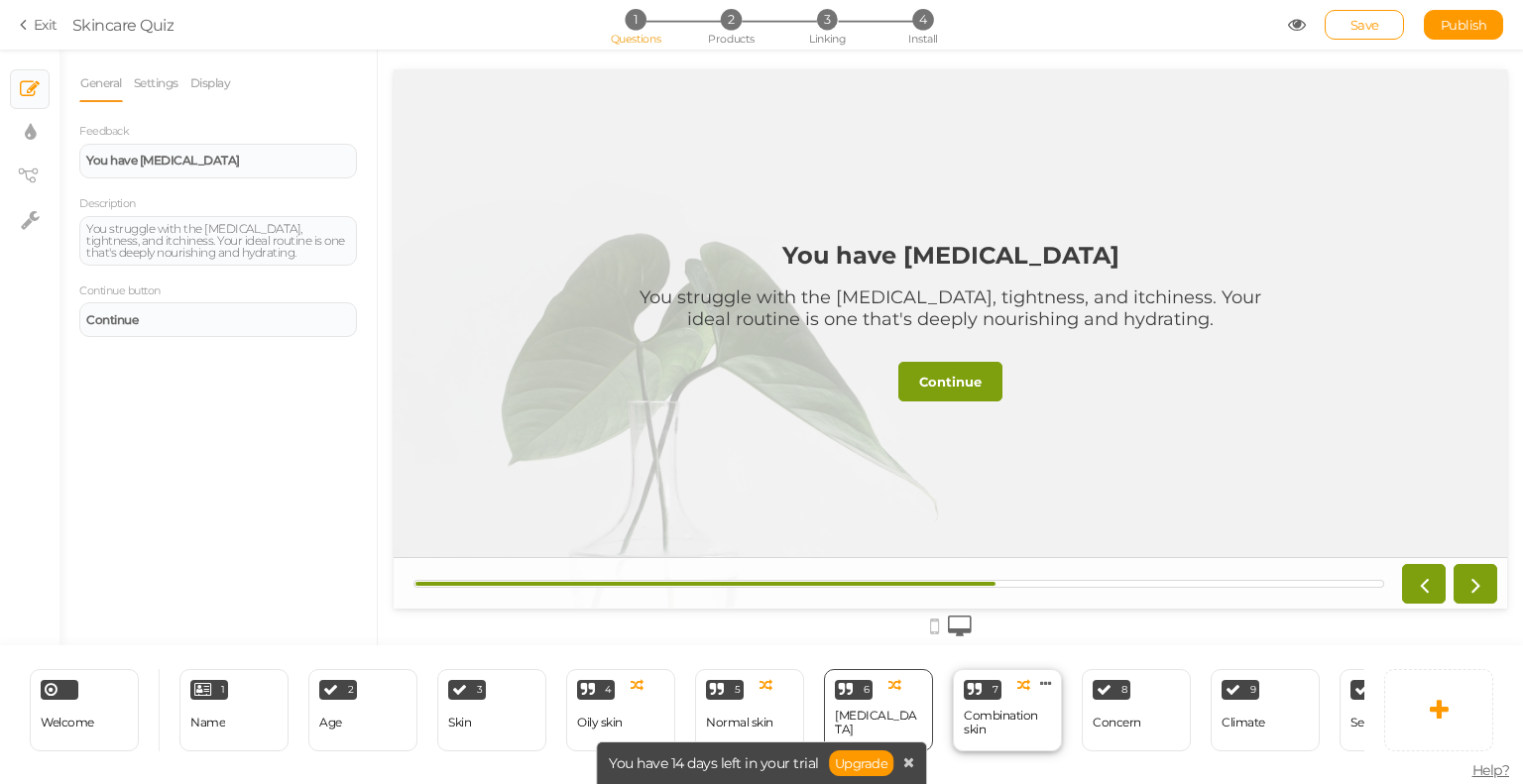 click on "7         Combination skin         × Define the conditions to show this slide.                     Clone             Change type             Delete" at bounding box center (1007, 710) 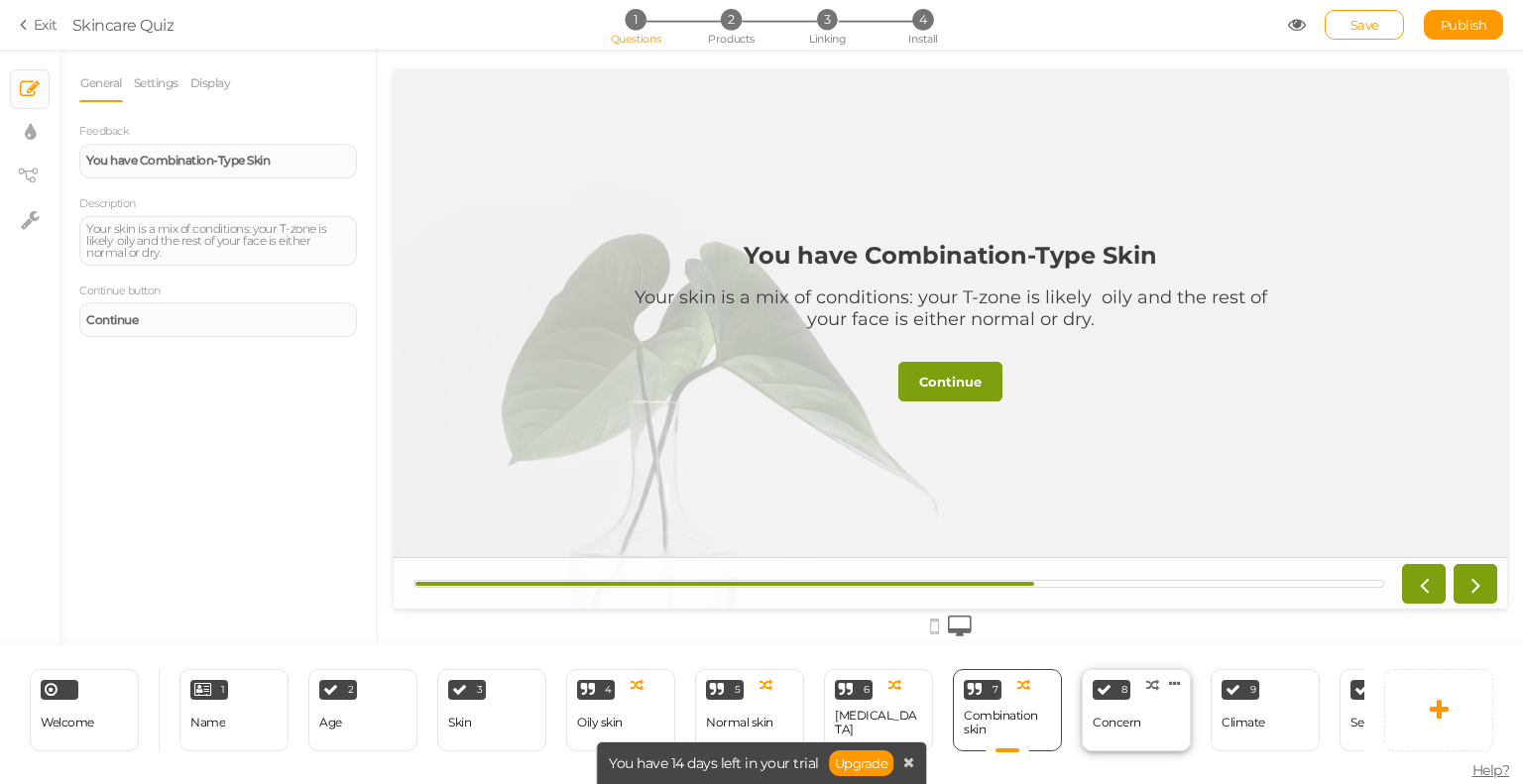 click on "8         Concern         × Define the conditions to show this slide.                     Clone             Change type             Delete" at bounding box center [1136, 710] 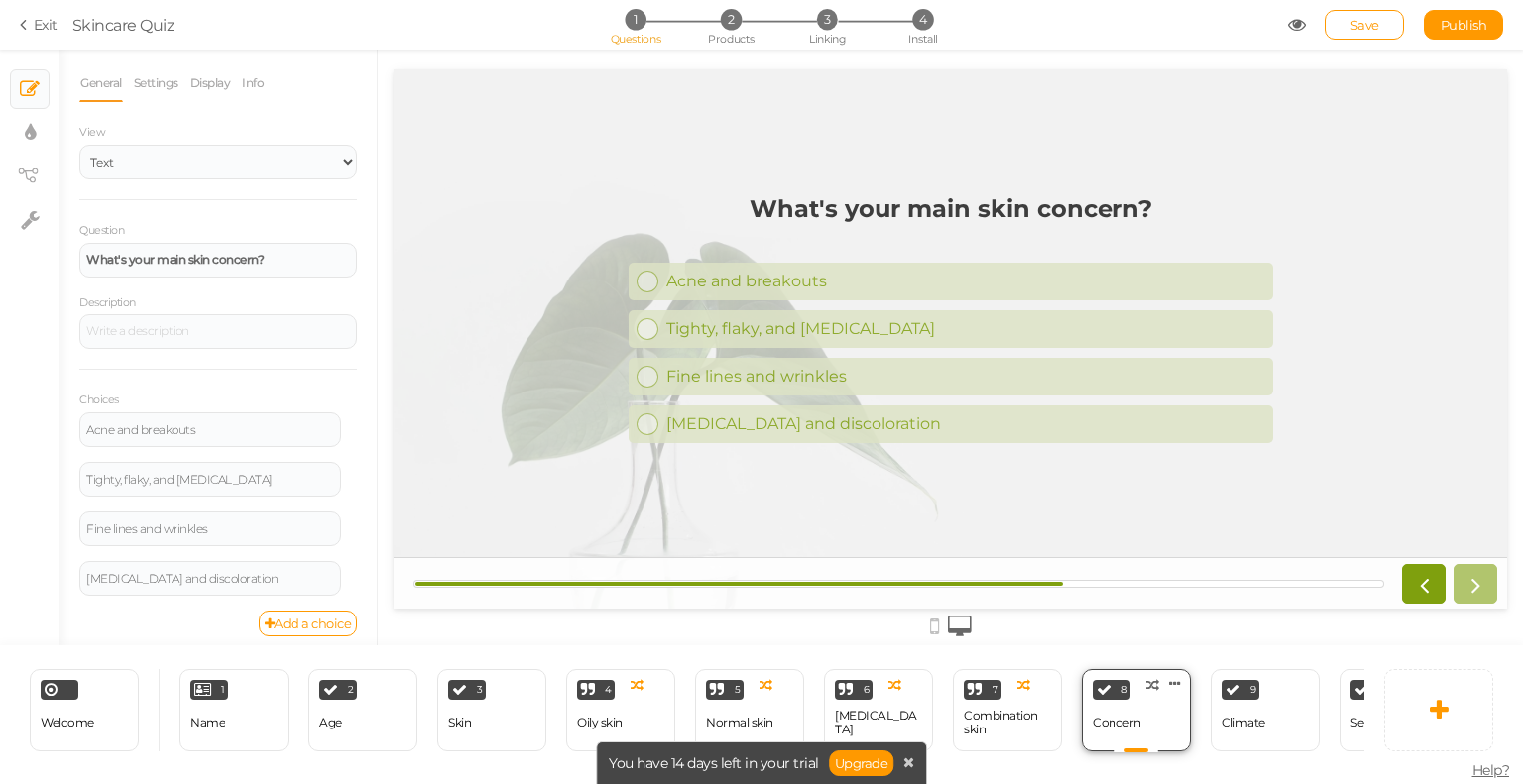 scroll, scrollTop: 0, scrollLeft: 0, axis: both 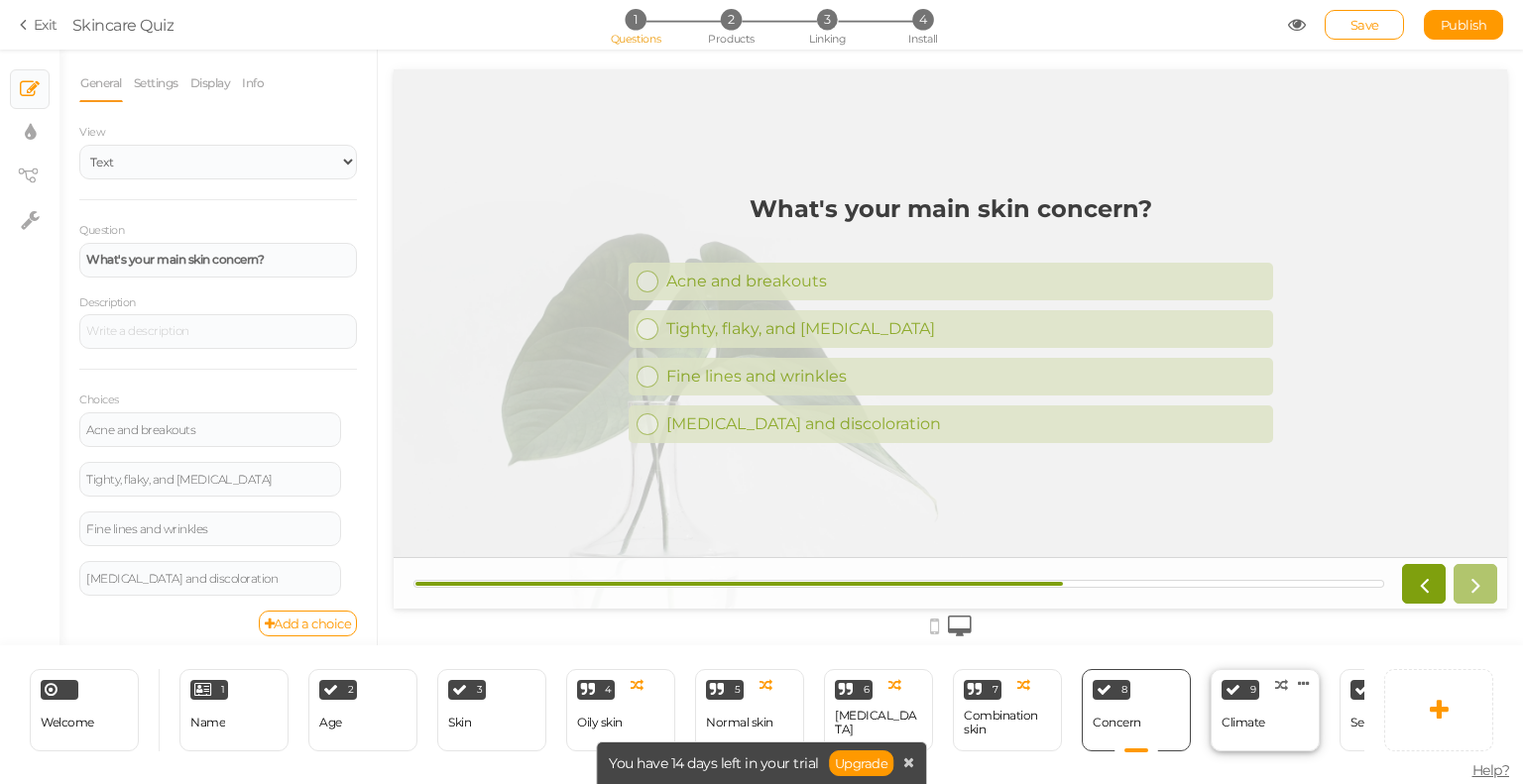 click on "Climate" at bounding box center (1243, 723) 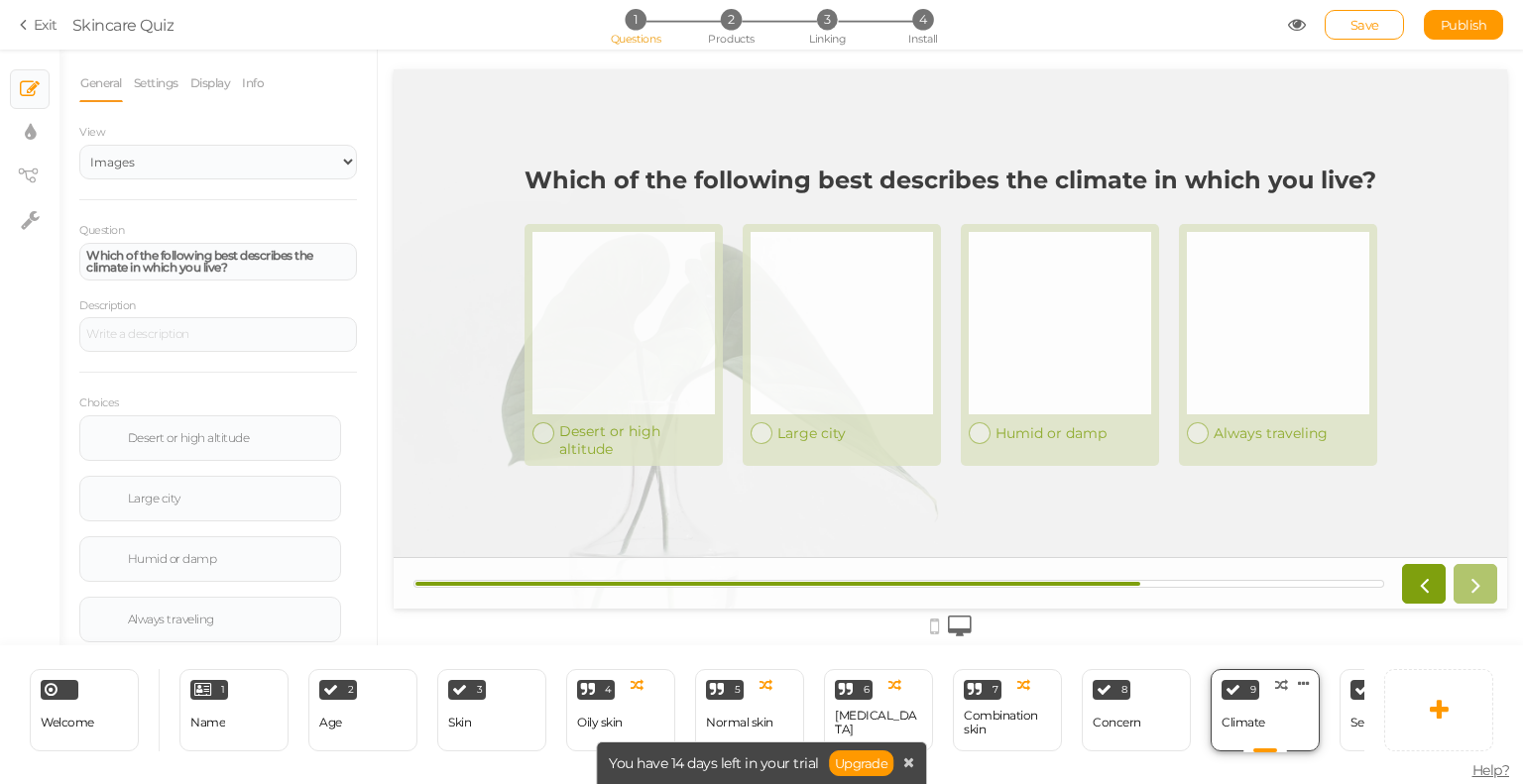scroll, scrollTop: 0, scrollLeft: 0, axis: both 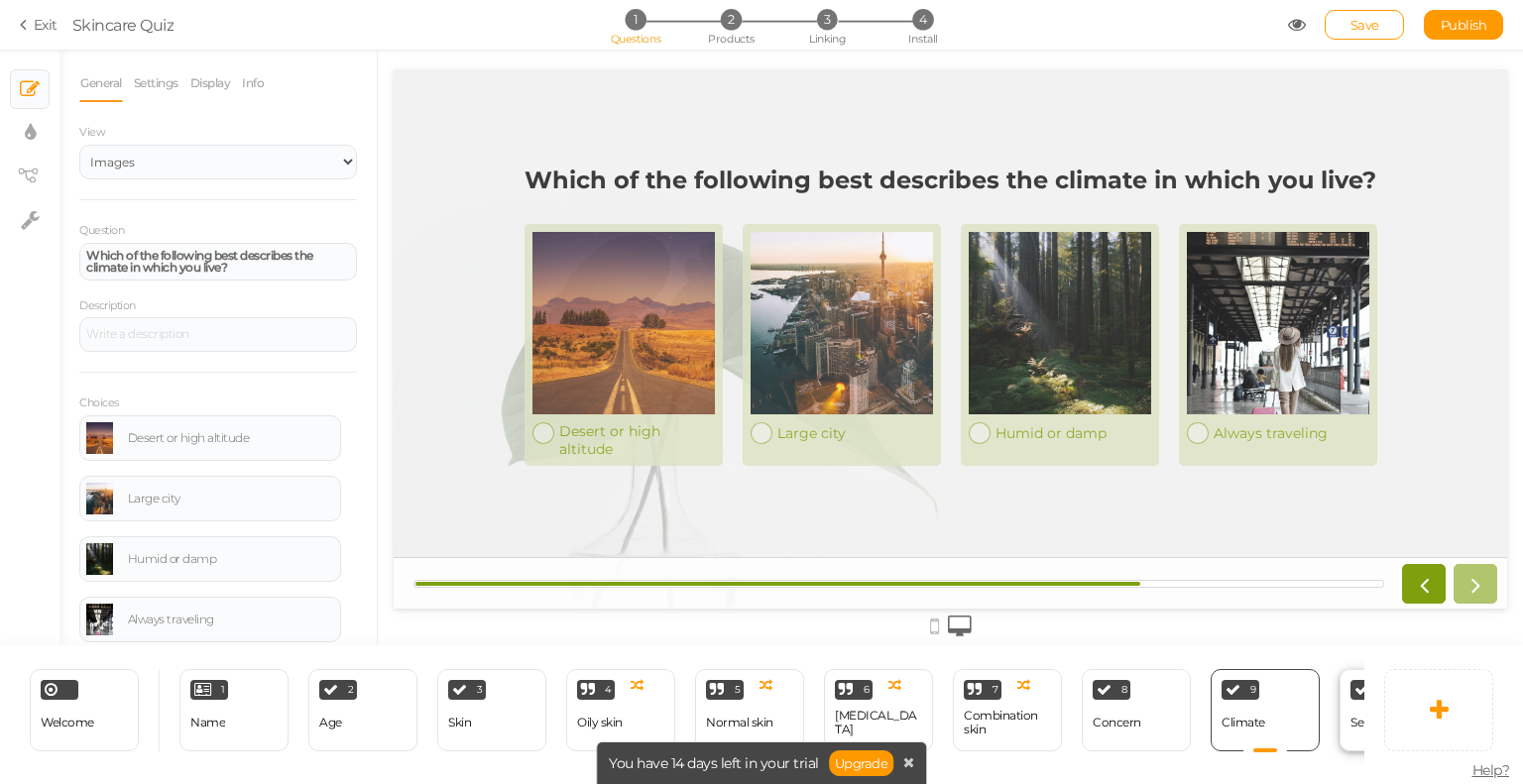 click on "Sensitivity" at bounding box center (1378, 723) 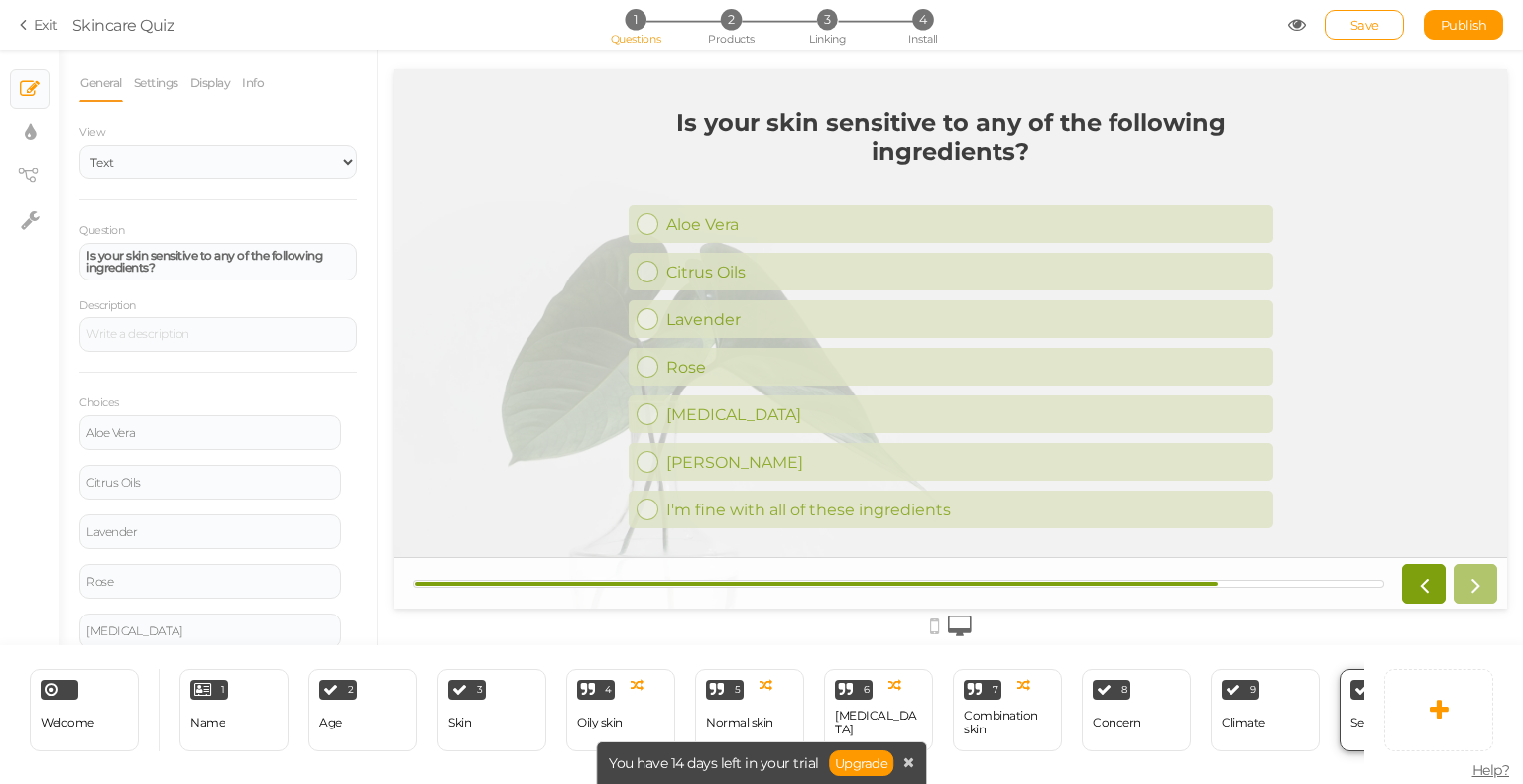 scroll, scrollTop: 0, scrollLeft: 0, axis: both 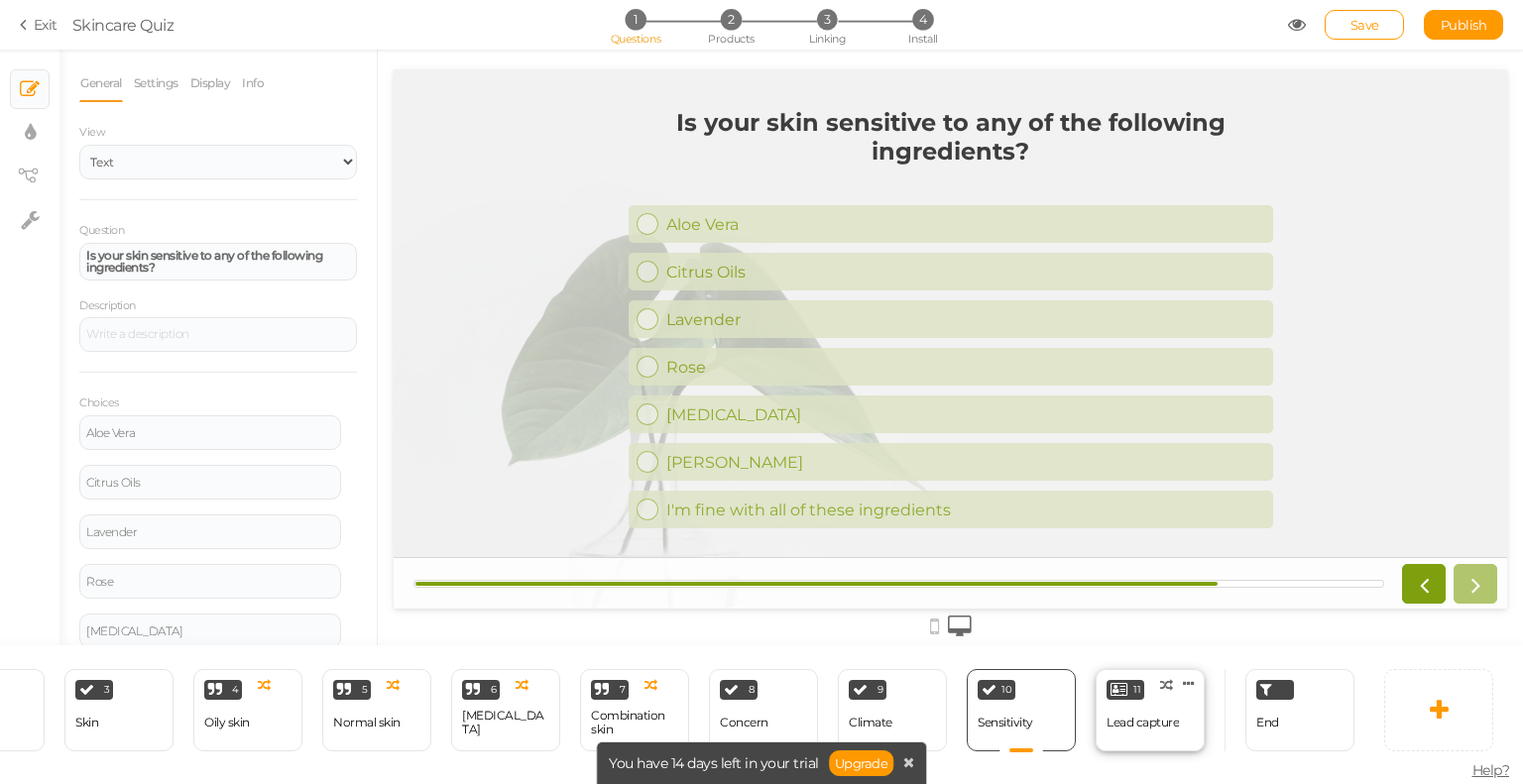click on "Lead capture" at bounding box center (1142, 723) 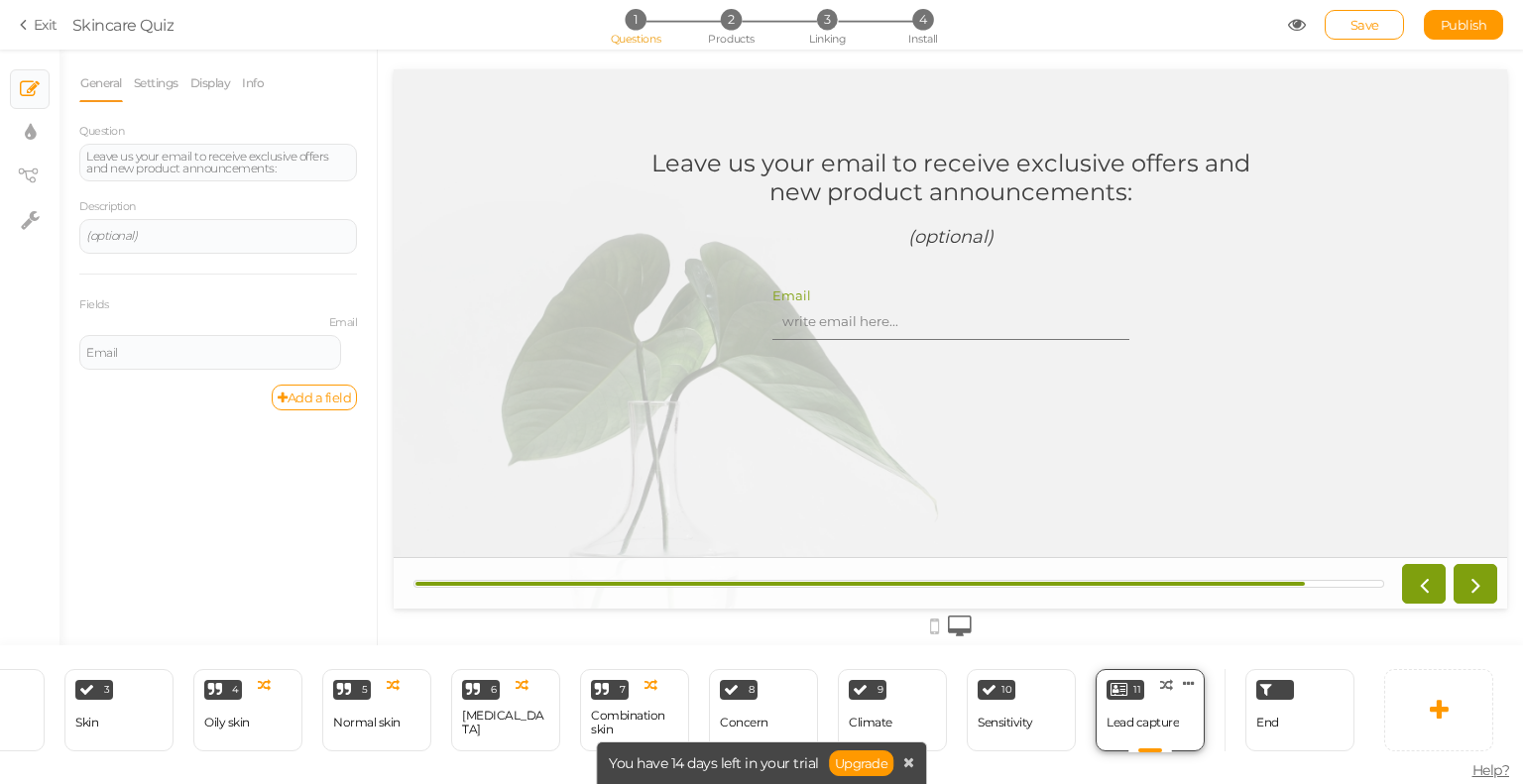 scroll, scrollTop: 0, scrollLeft: 0, axis: both 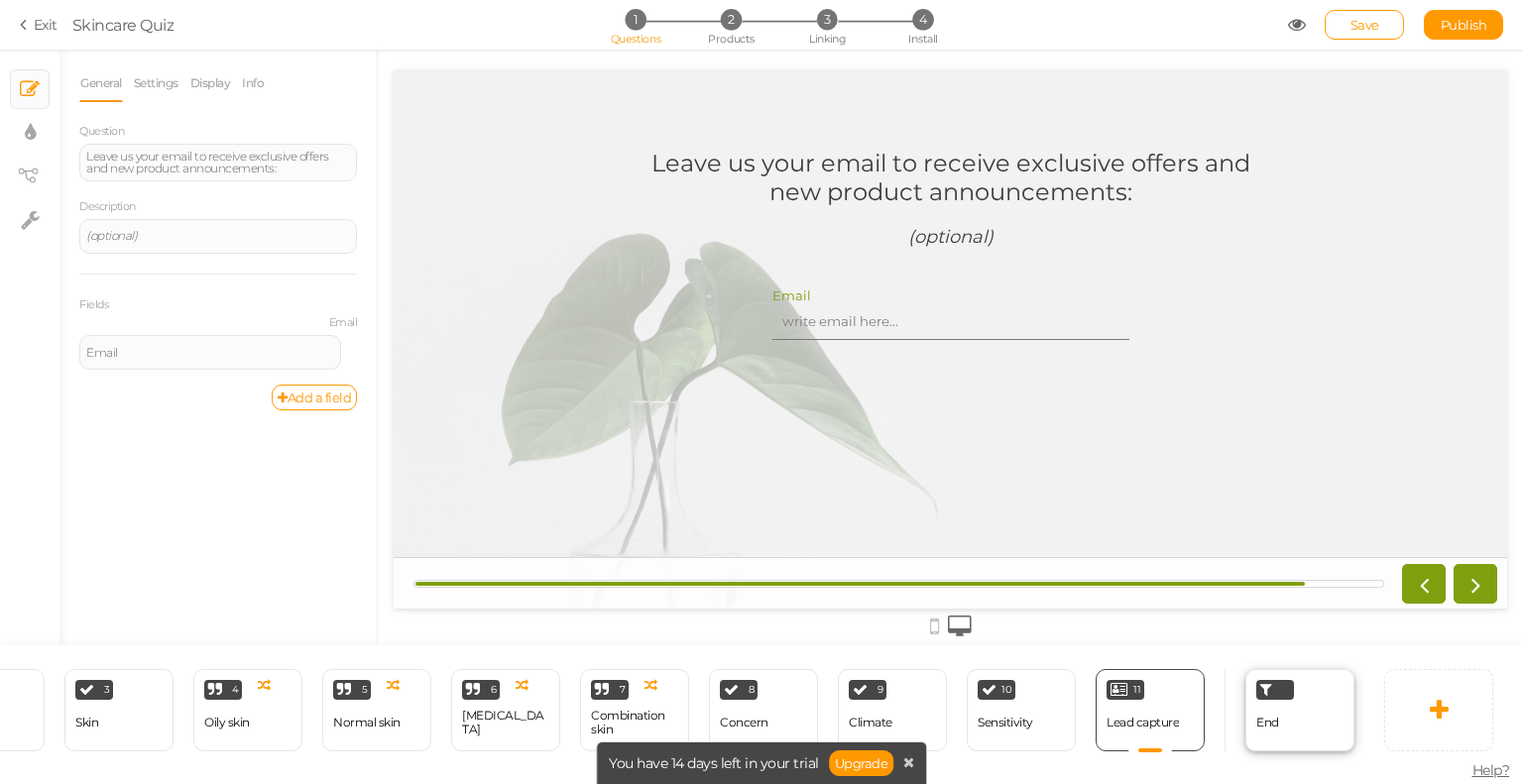 click on "End" at bounding box center [1300, 710] 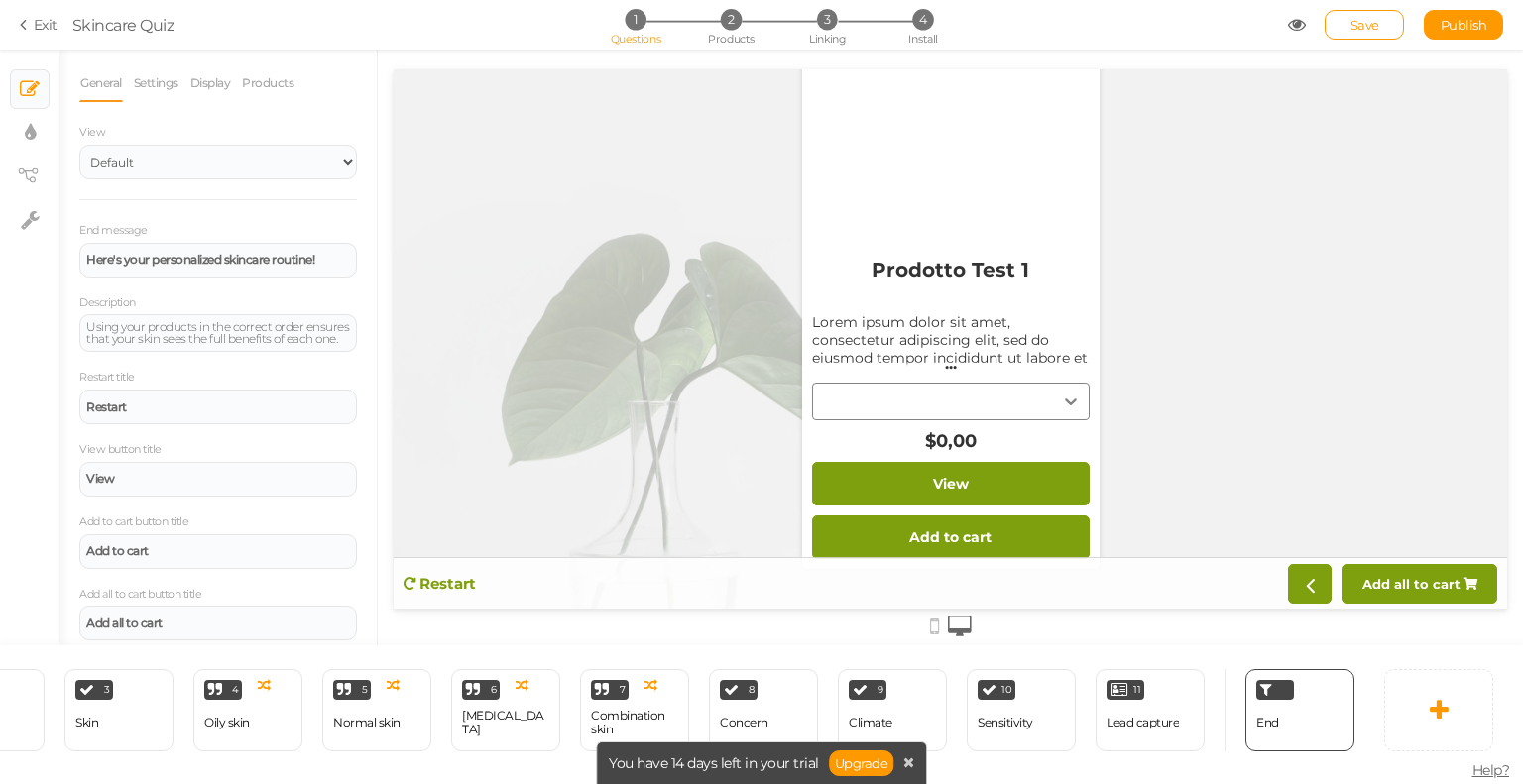 scroll, scrollTop: 180, scrollLeft: 0, axis: vertical 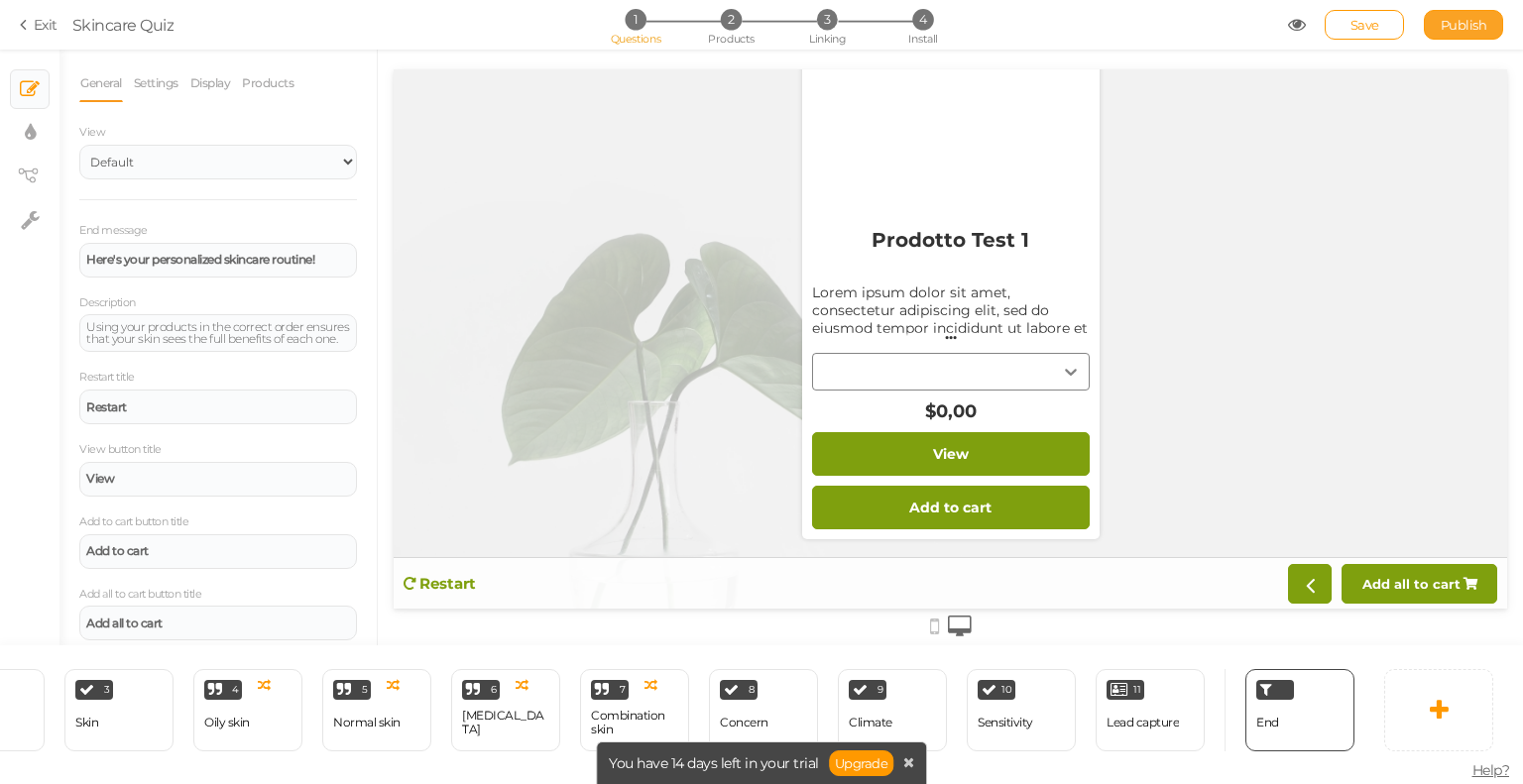click on "Publish" at bounding box center [1464, 25] 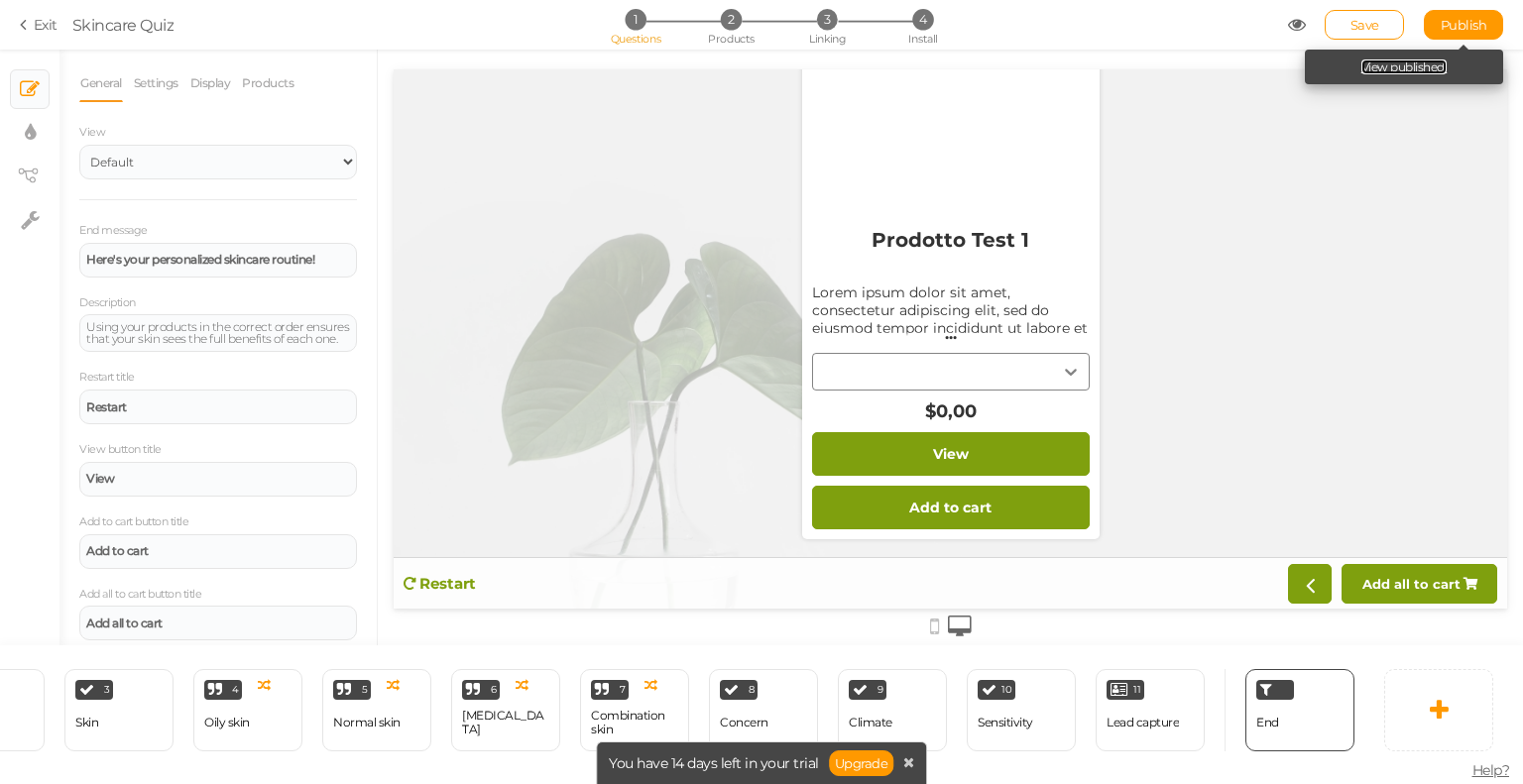 click on "View published." at bounding box center (1404, 66) 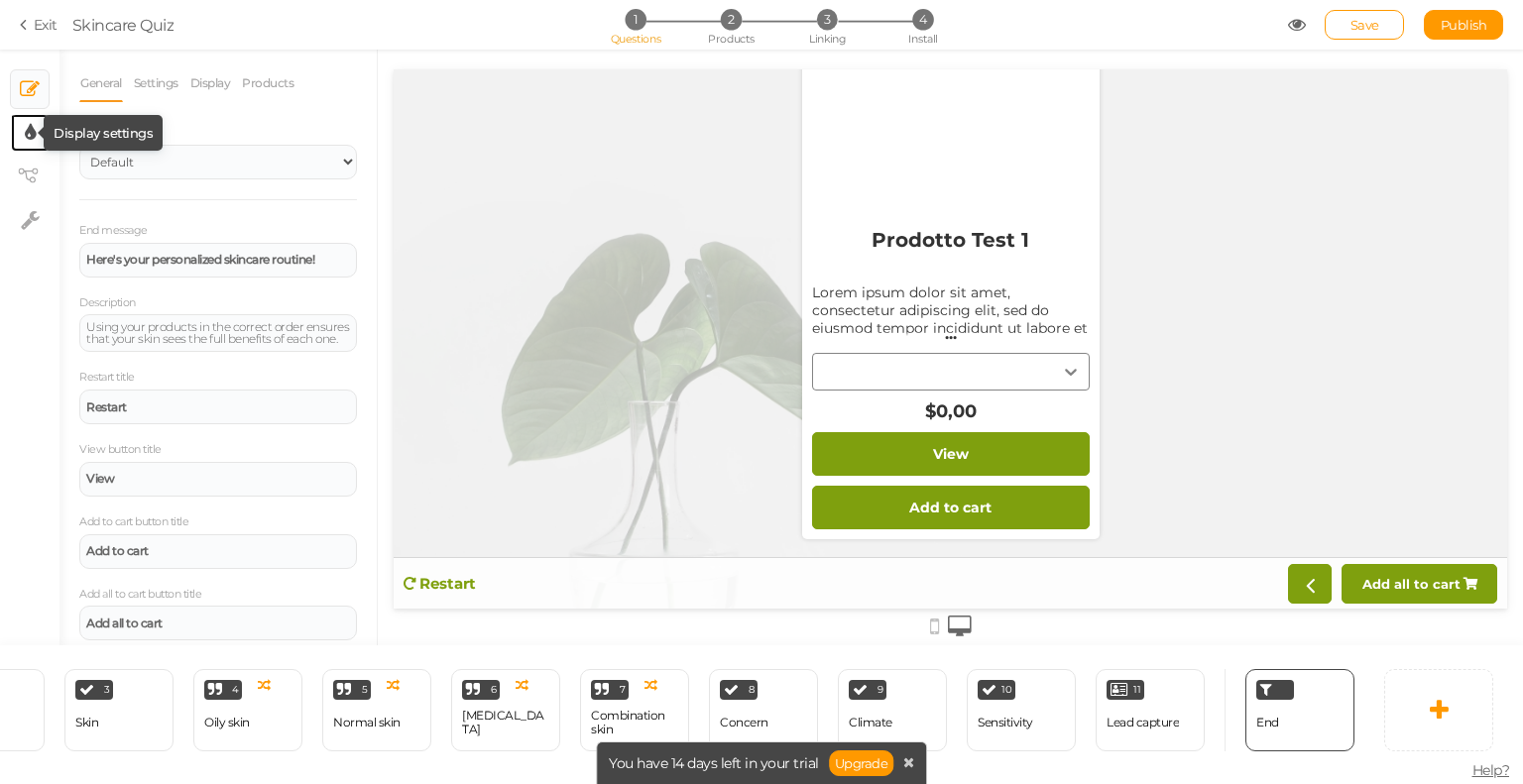 click at bounding box center (30, 133) 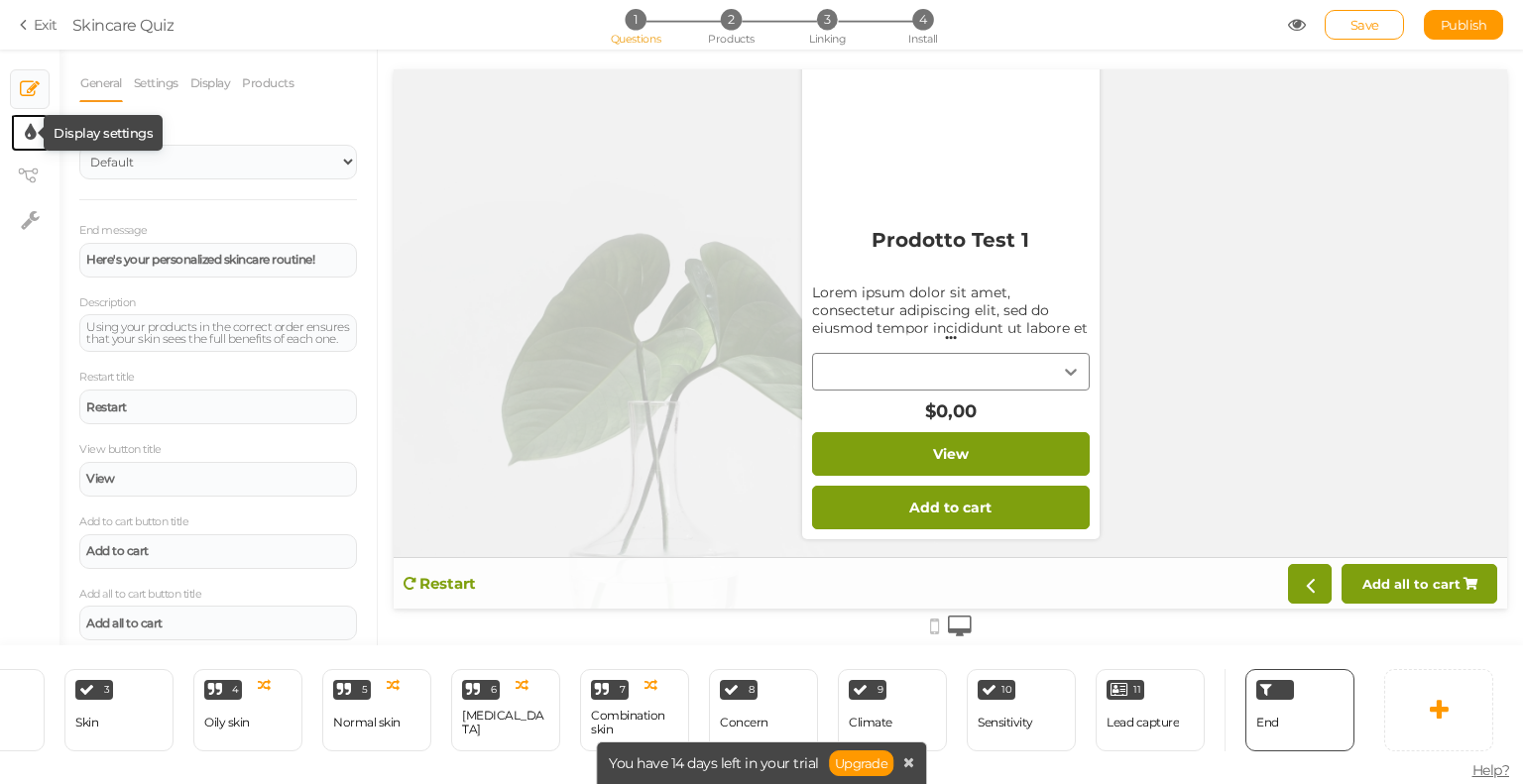 select on "2" 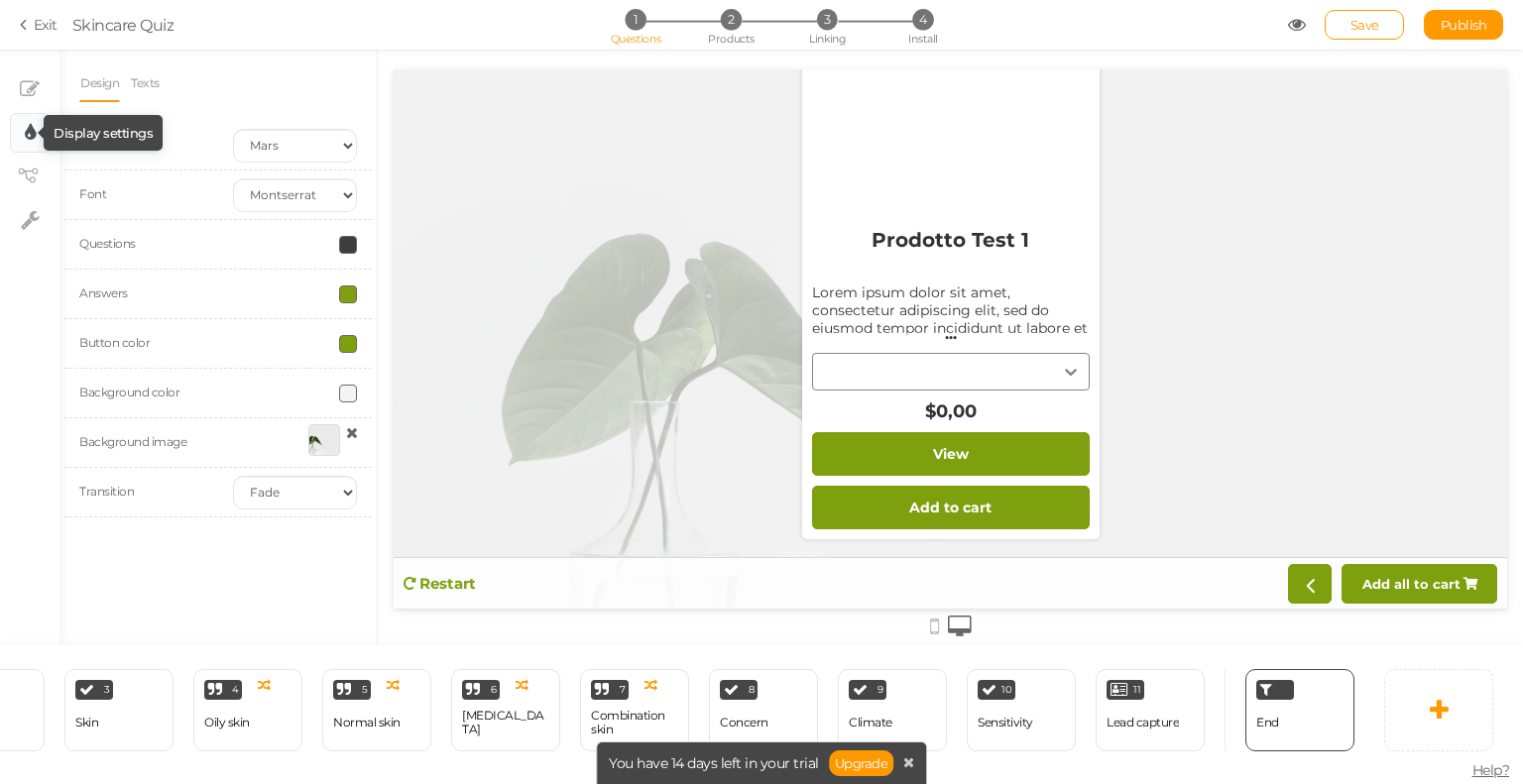 scroll, scrollTop: 180, scrollLeft: 0, axis: vertical 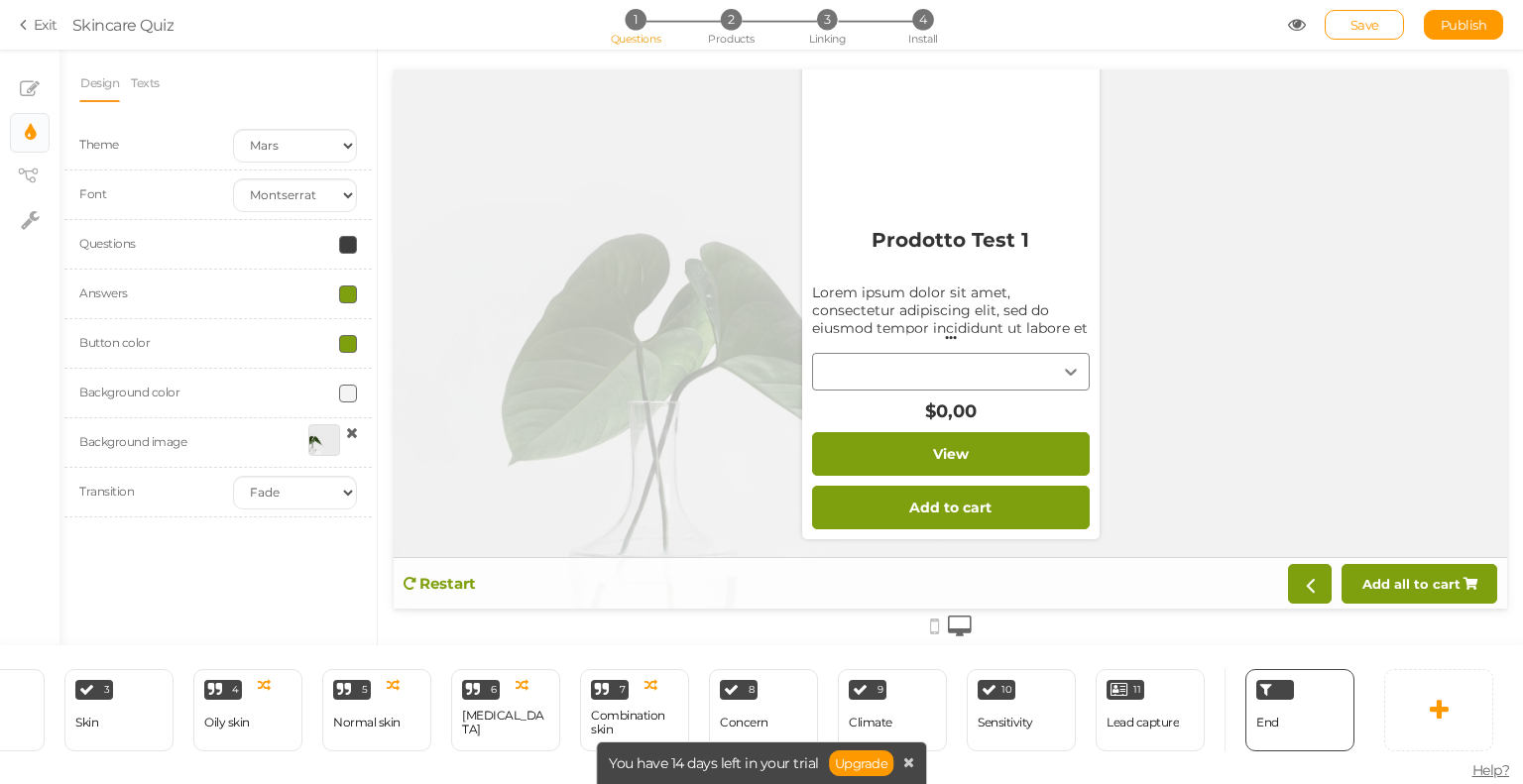 click at bounding box center [348, 294] 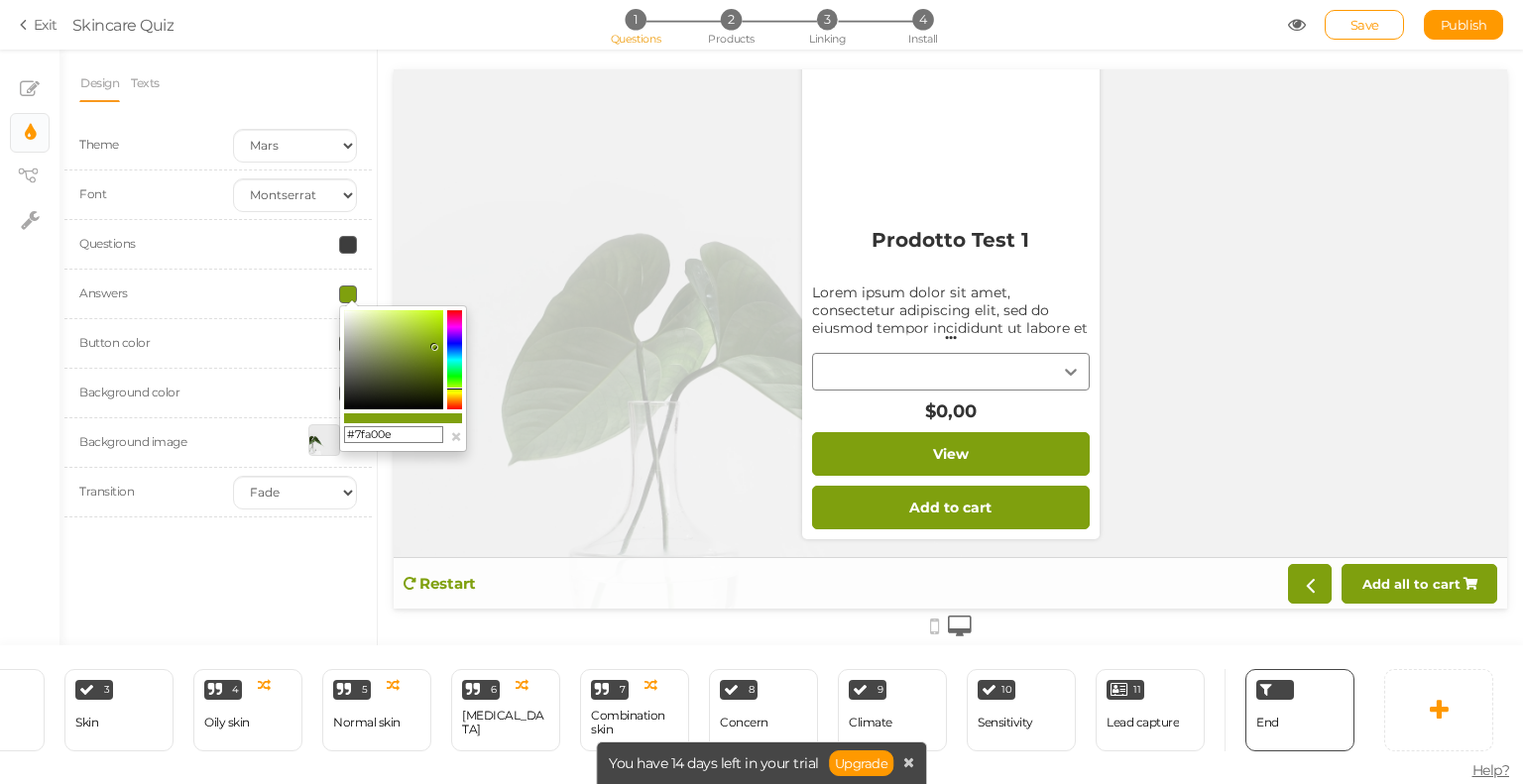 click at bounding box center [348, 294] 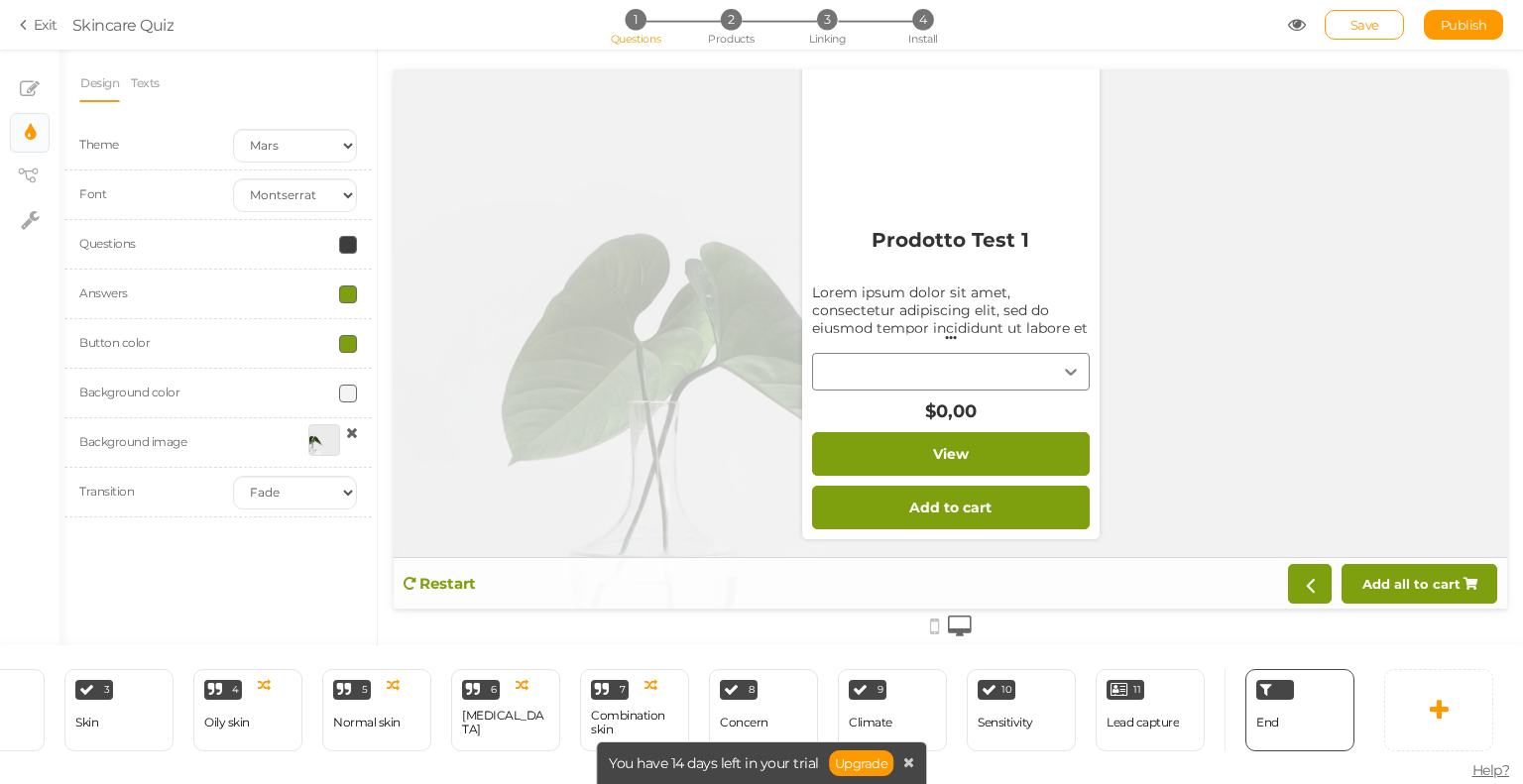 click at bounding box center (324, 440) 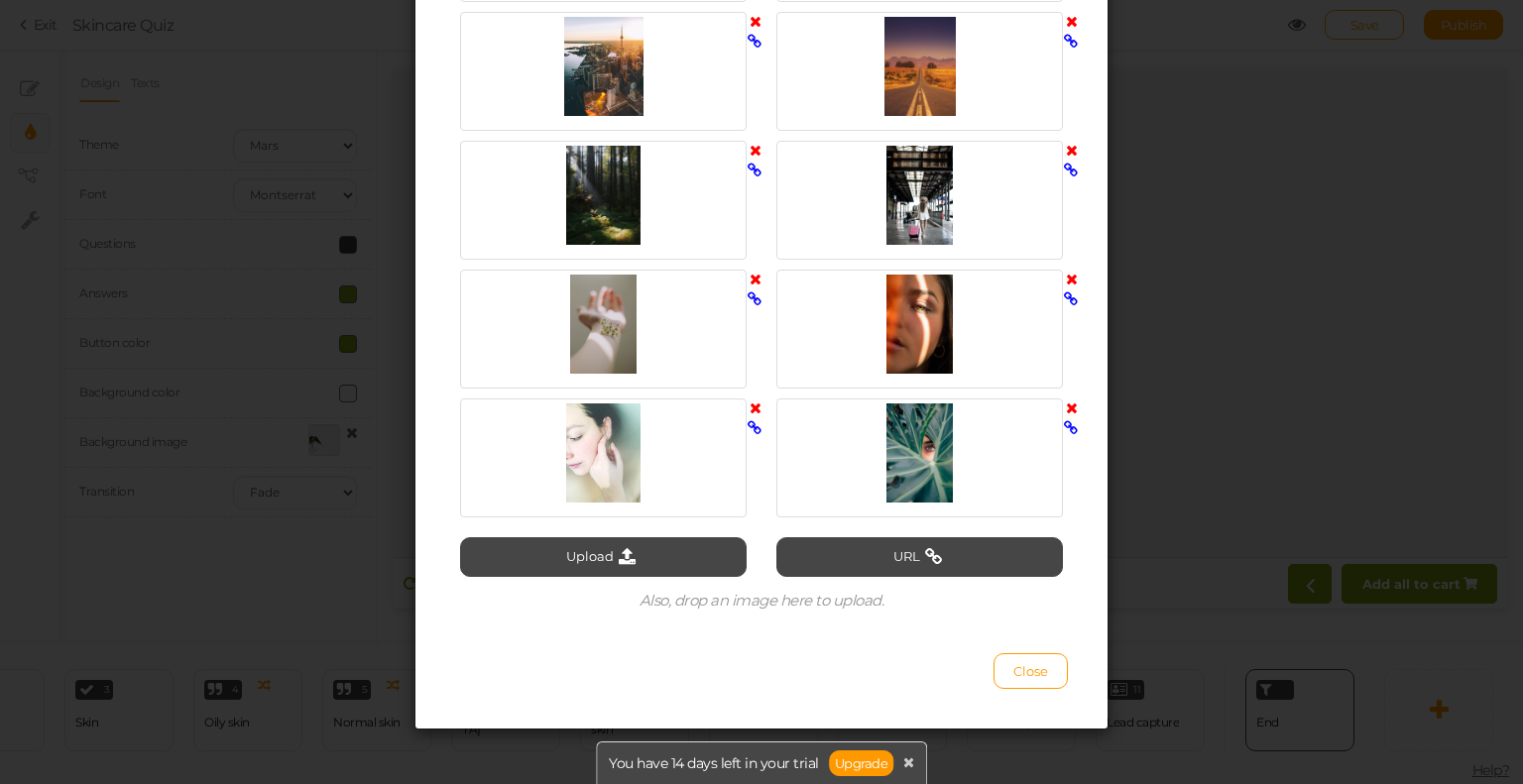 scroll, scrollTop: 799, scrollLeft: 0, axis: vertical 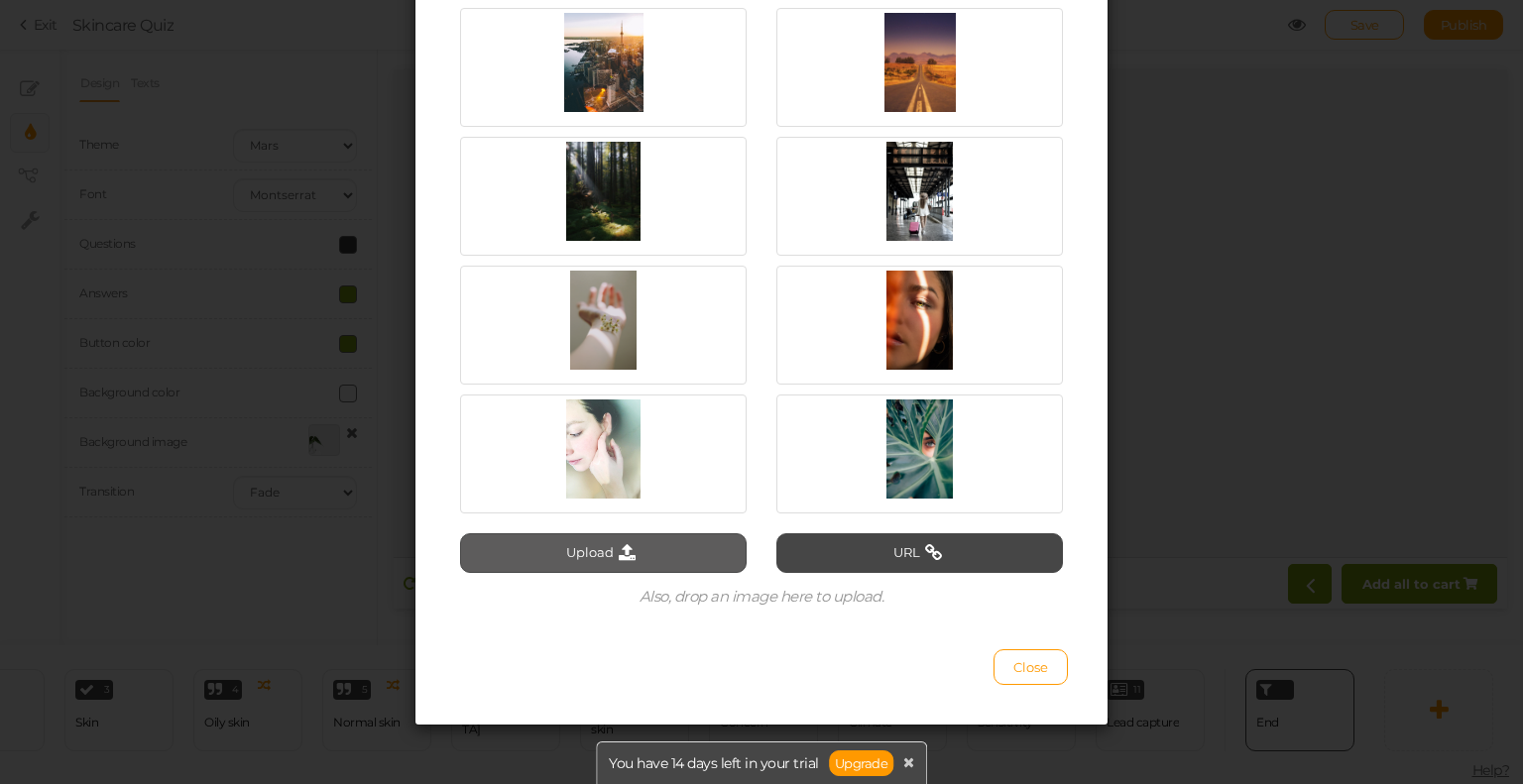 click at bounding box center (627, 553) 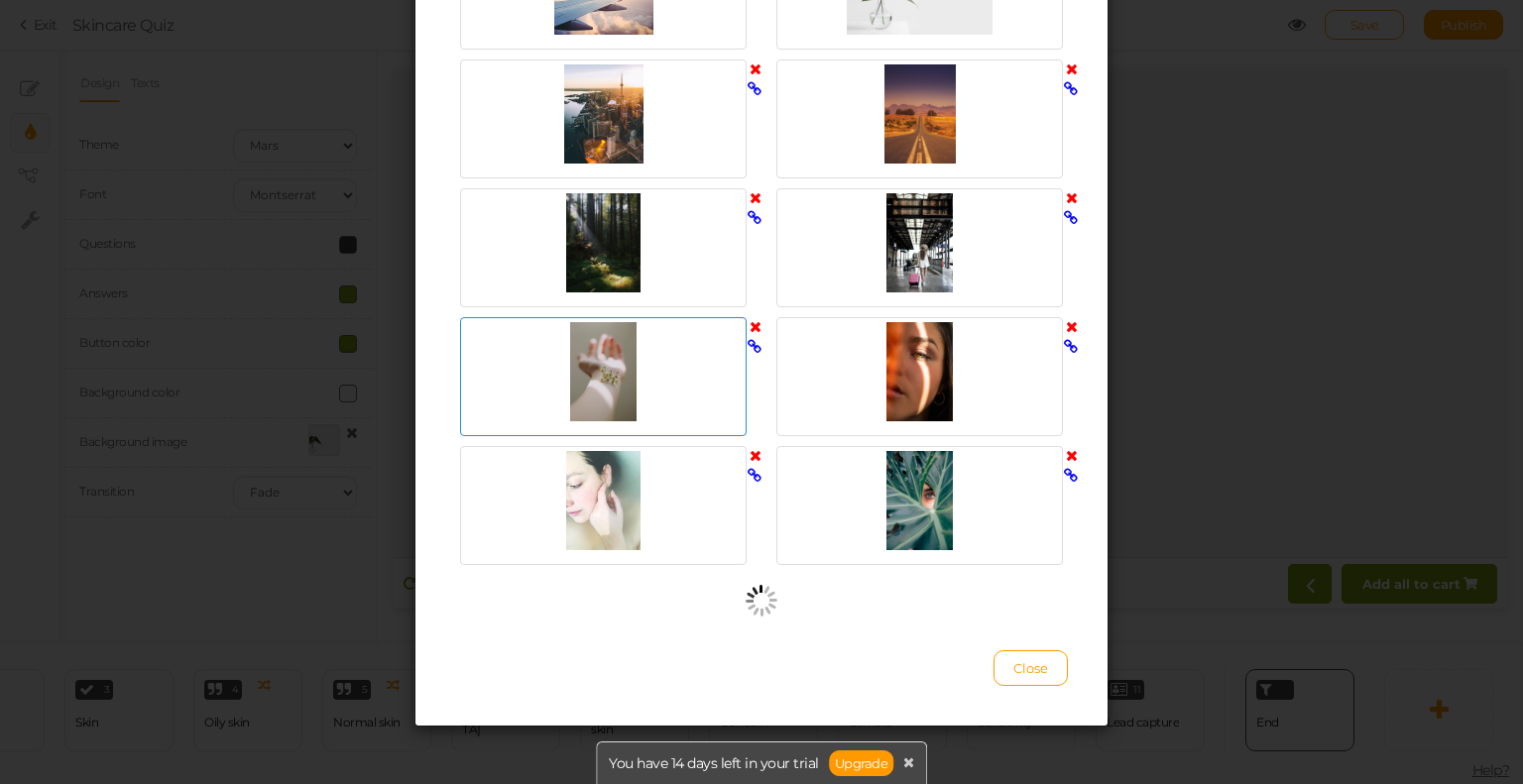 scroll, scrollTop: 799, scrollLeft: 0, axis: vertical 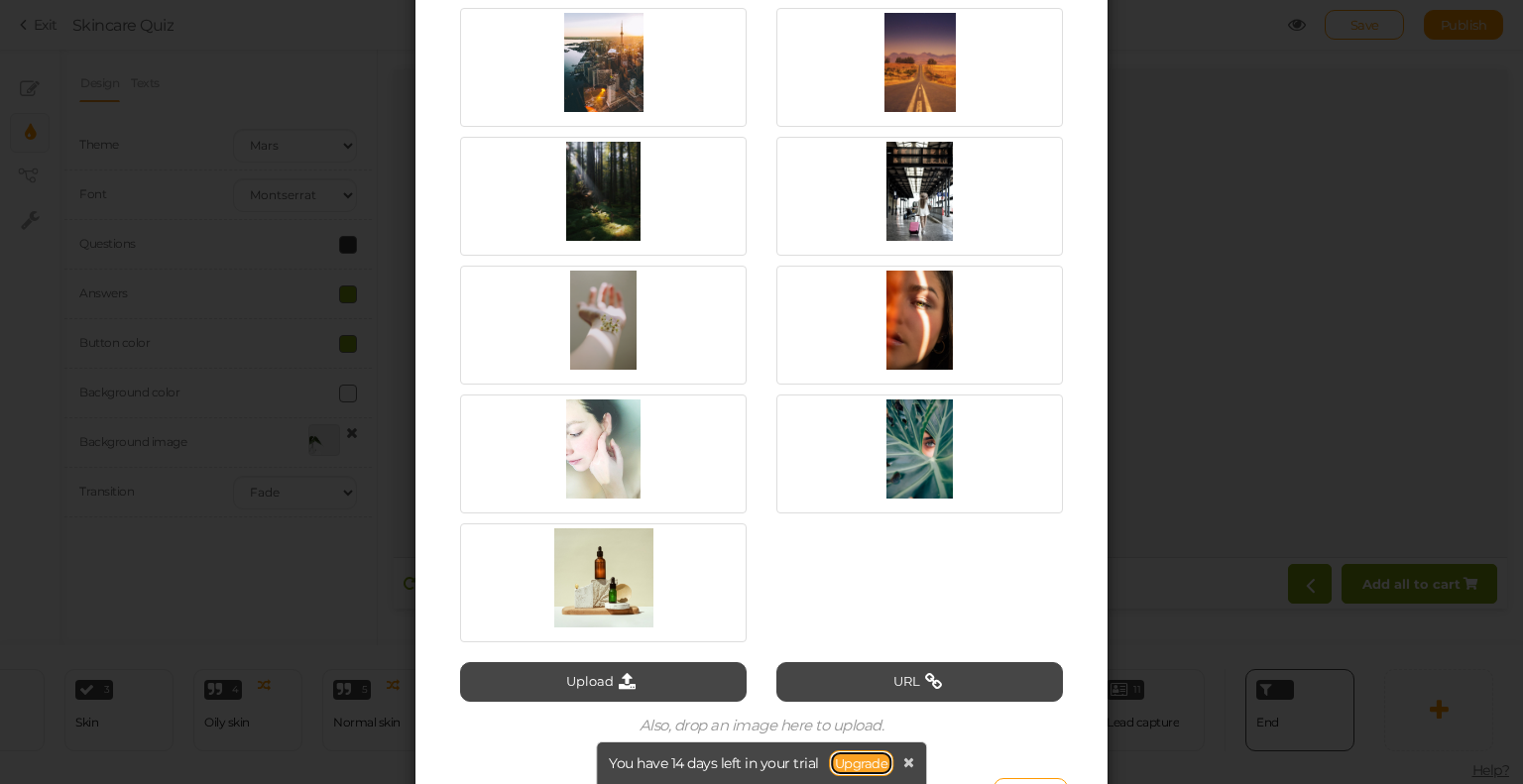 click on "Upgrade" at bounding box center (862, 763) 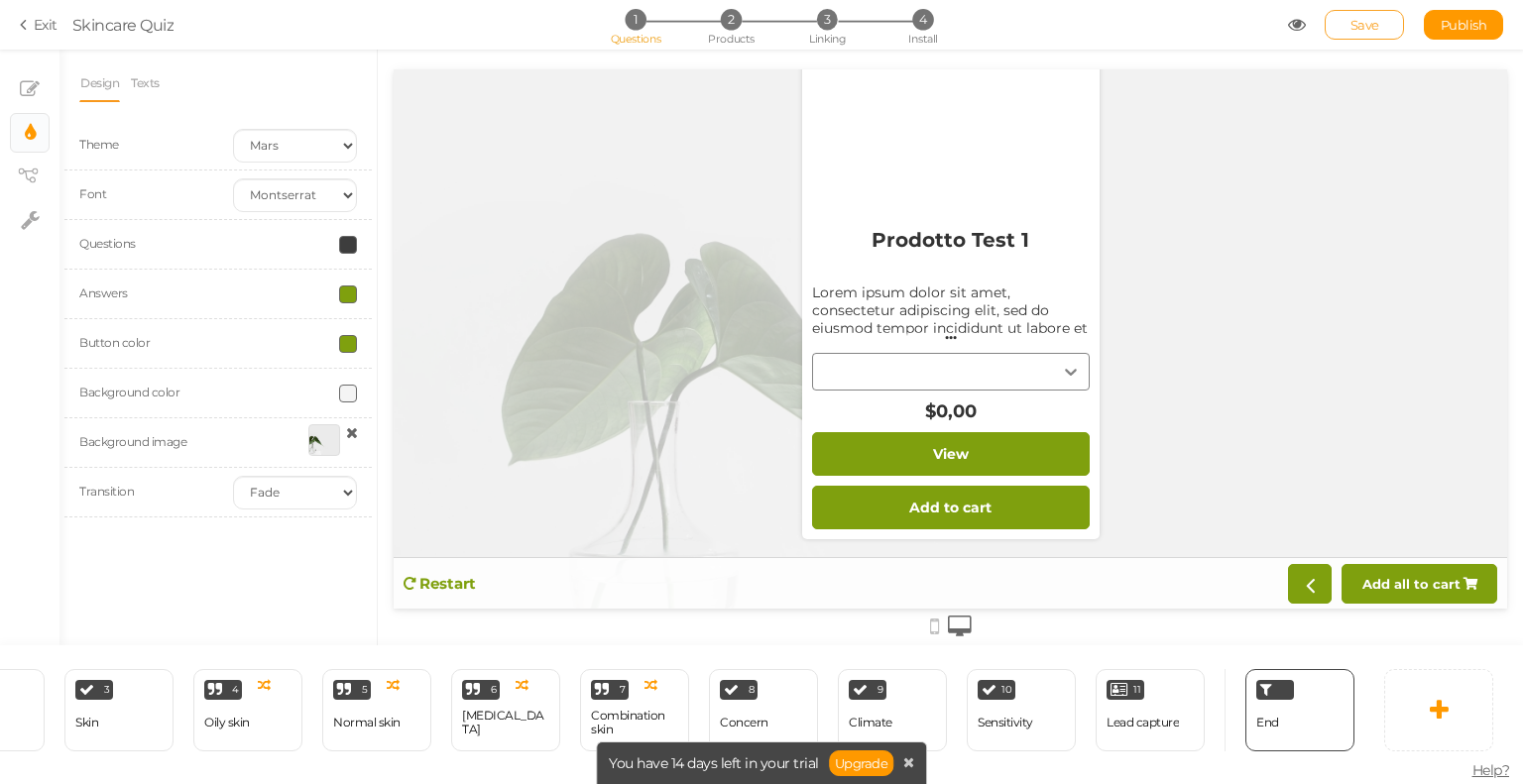 click on "Save" at bounding box center (1364, 25) 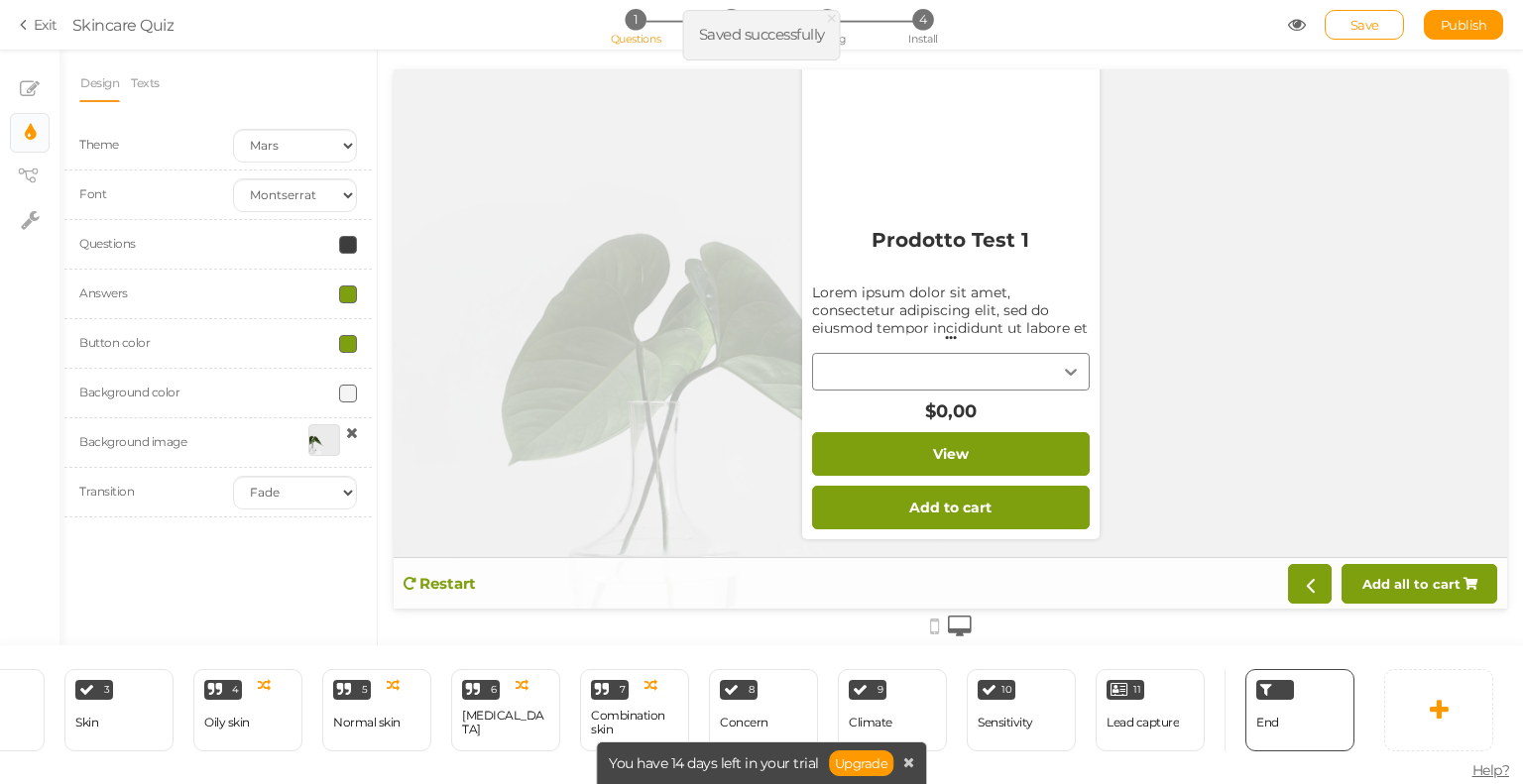 click at bounding box center (324, 440) 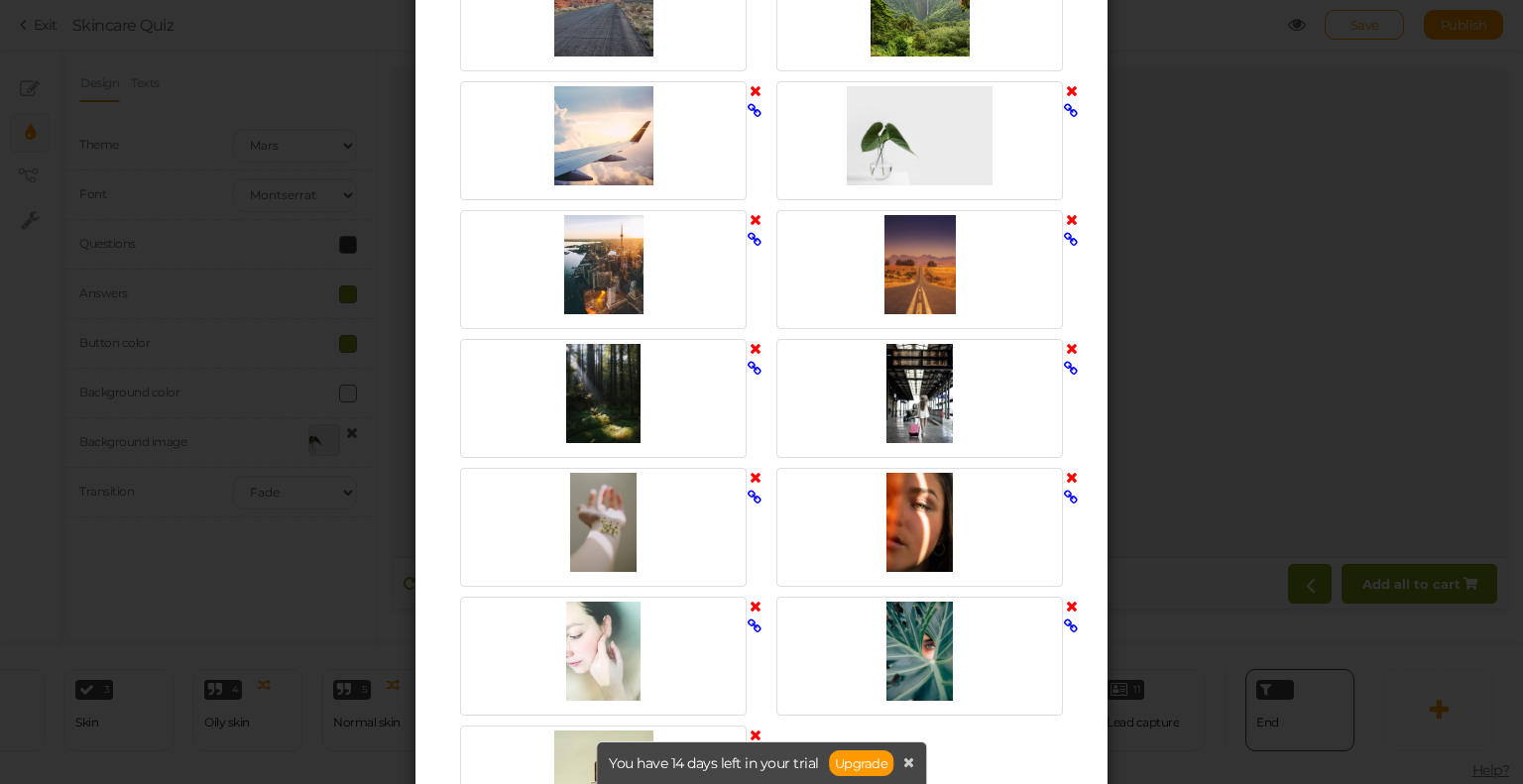 scroll, scrollTop: 928, scrollLeft: 0, axis: vertical 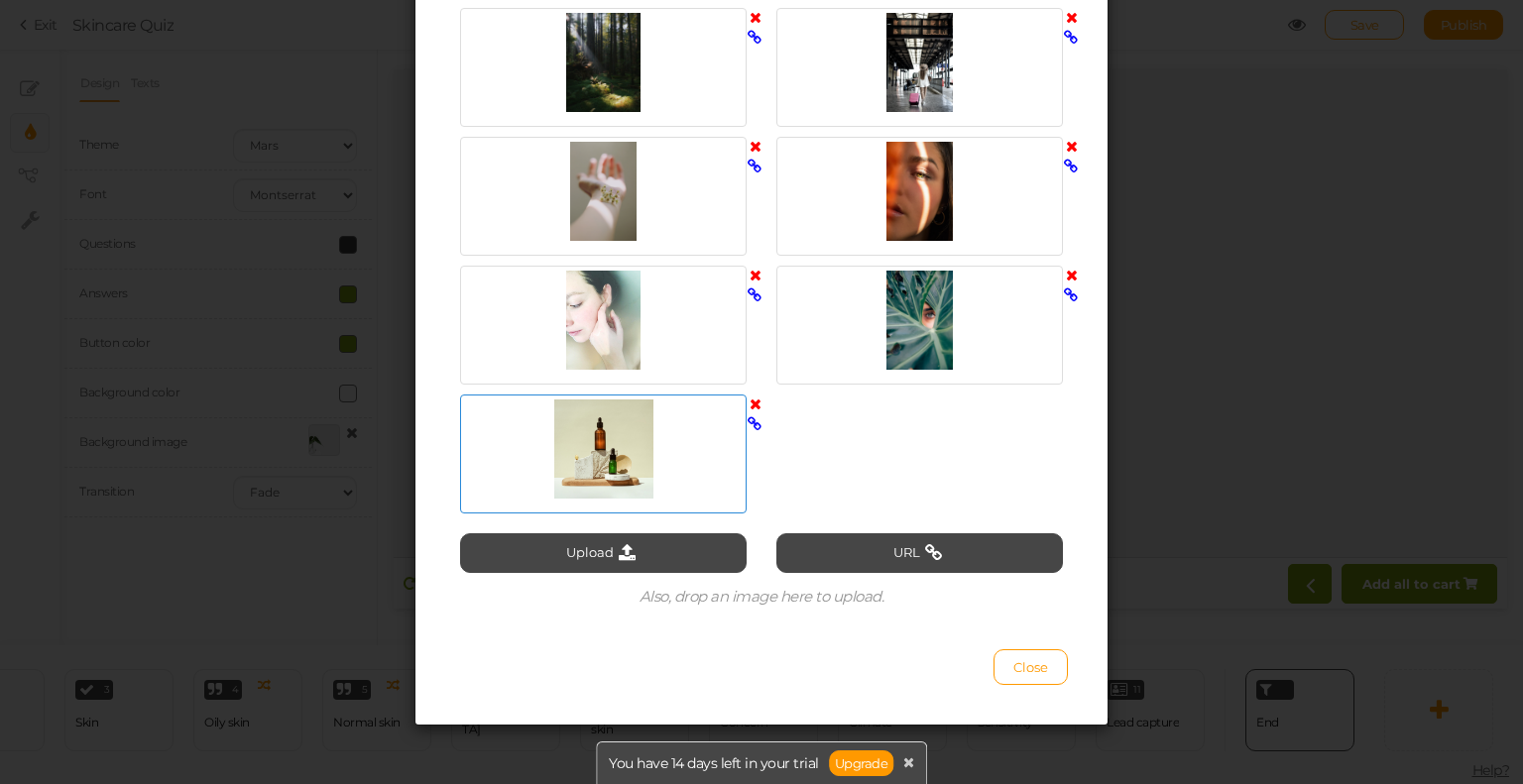 click at bounding box center [603, 449] 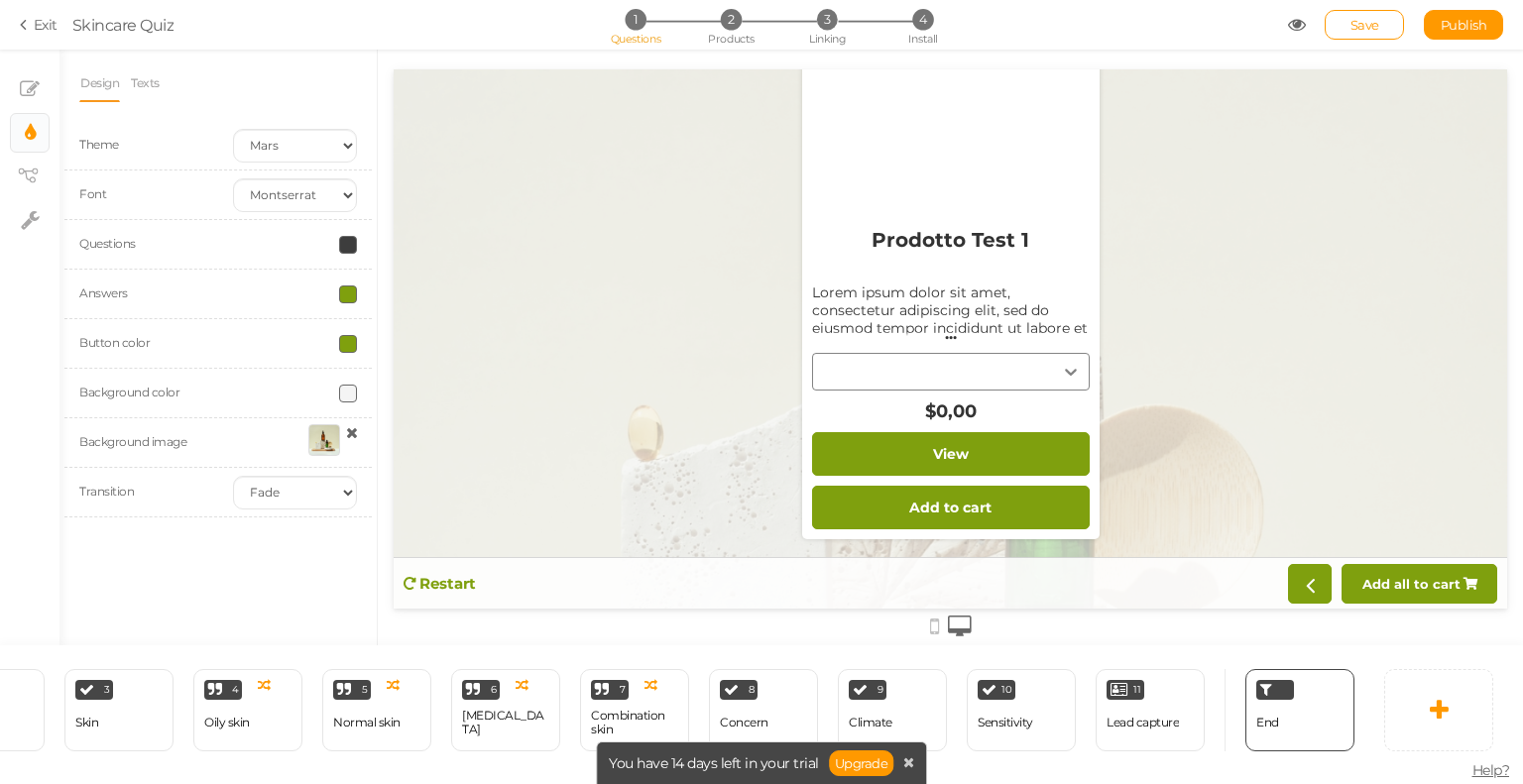 click on "Prodotto Test 1 Lorem ipsum dolor sit amet, consectetur adipiscing elit, sed do eiusmod tempor incididunt ut labore et dolore magna aliqua. Ut enim ad minim veniam, quis nostrud exercitation ullamco laboris nisi ut aliquip ex ea commodo consequat ... $0,00" at bounding box center [951, 322] 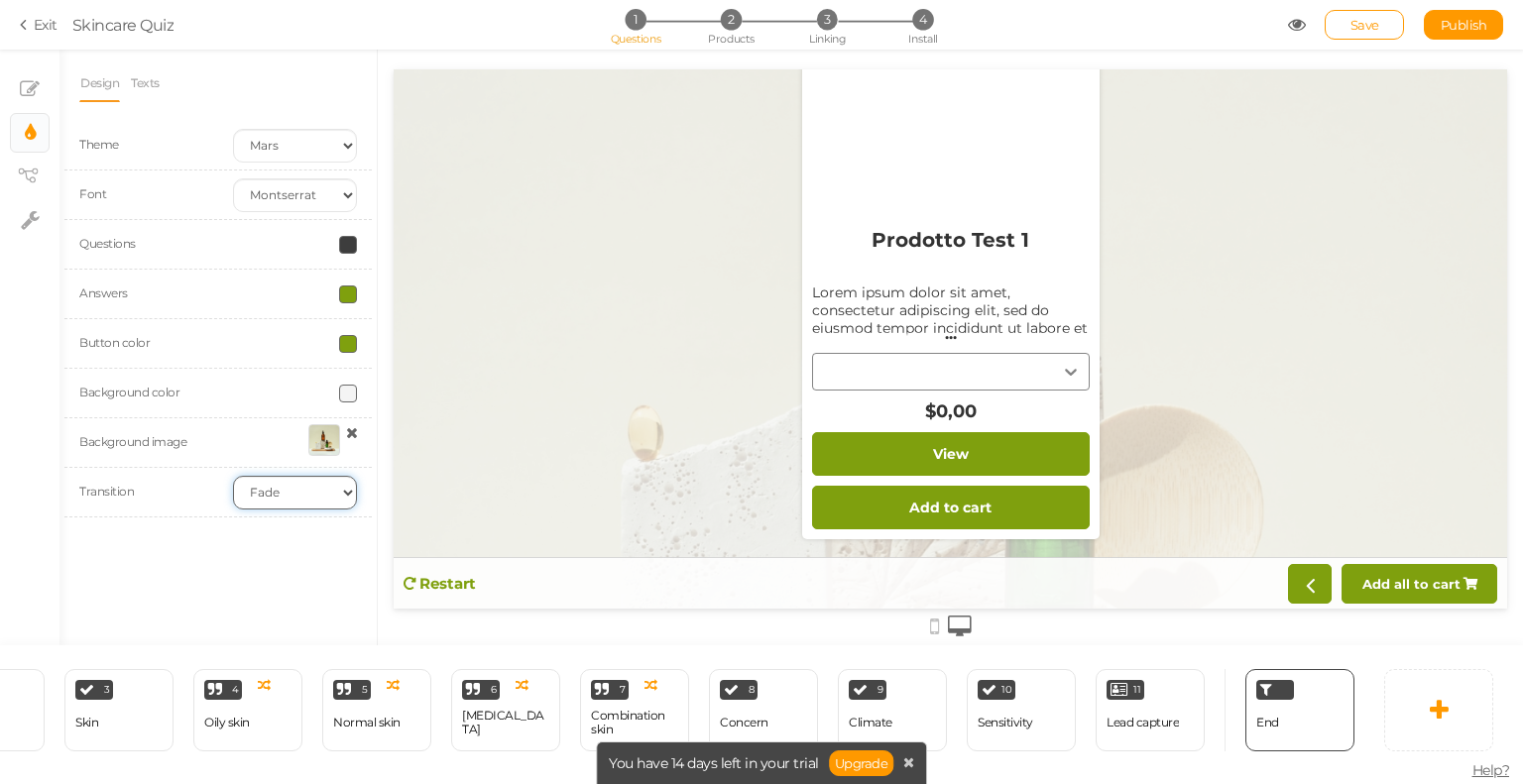 click on "None   Fade   Switch" at bounding box center [294, 493] 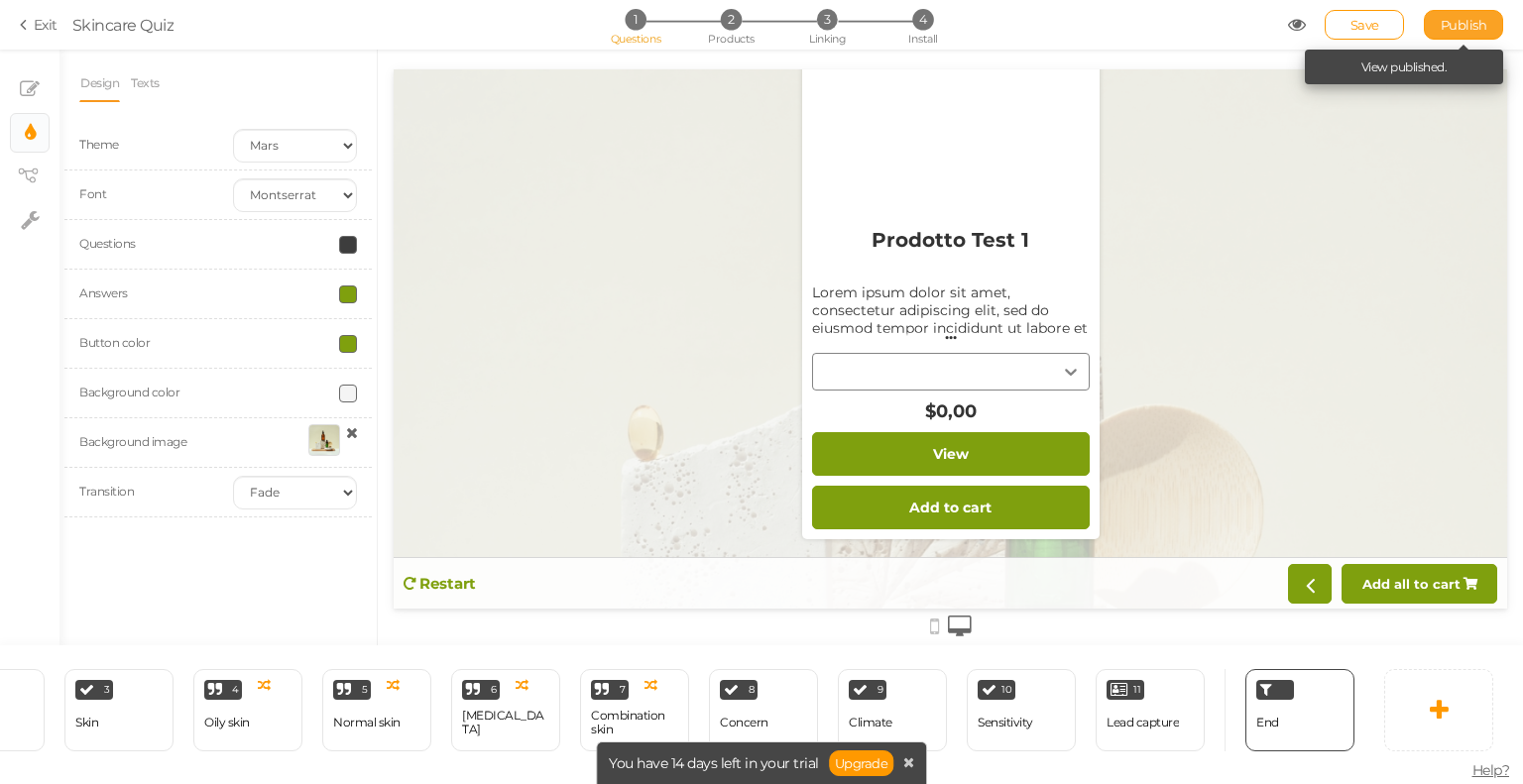 click on "Publish" at bounding box center [1464, 25] 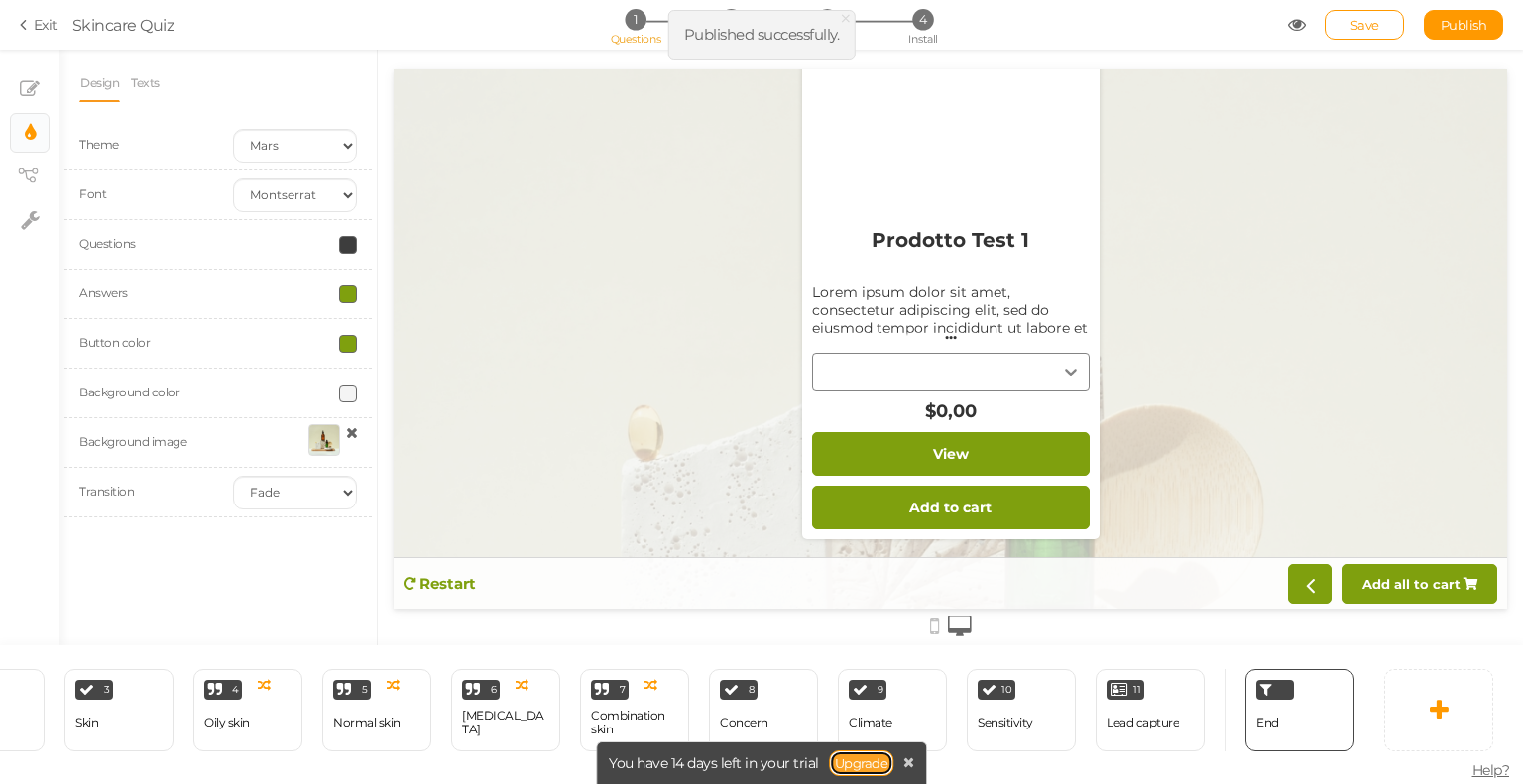 click on "Upgrade" at bounding box center [862, 763] 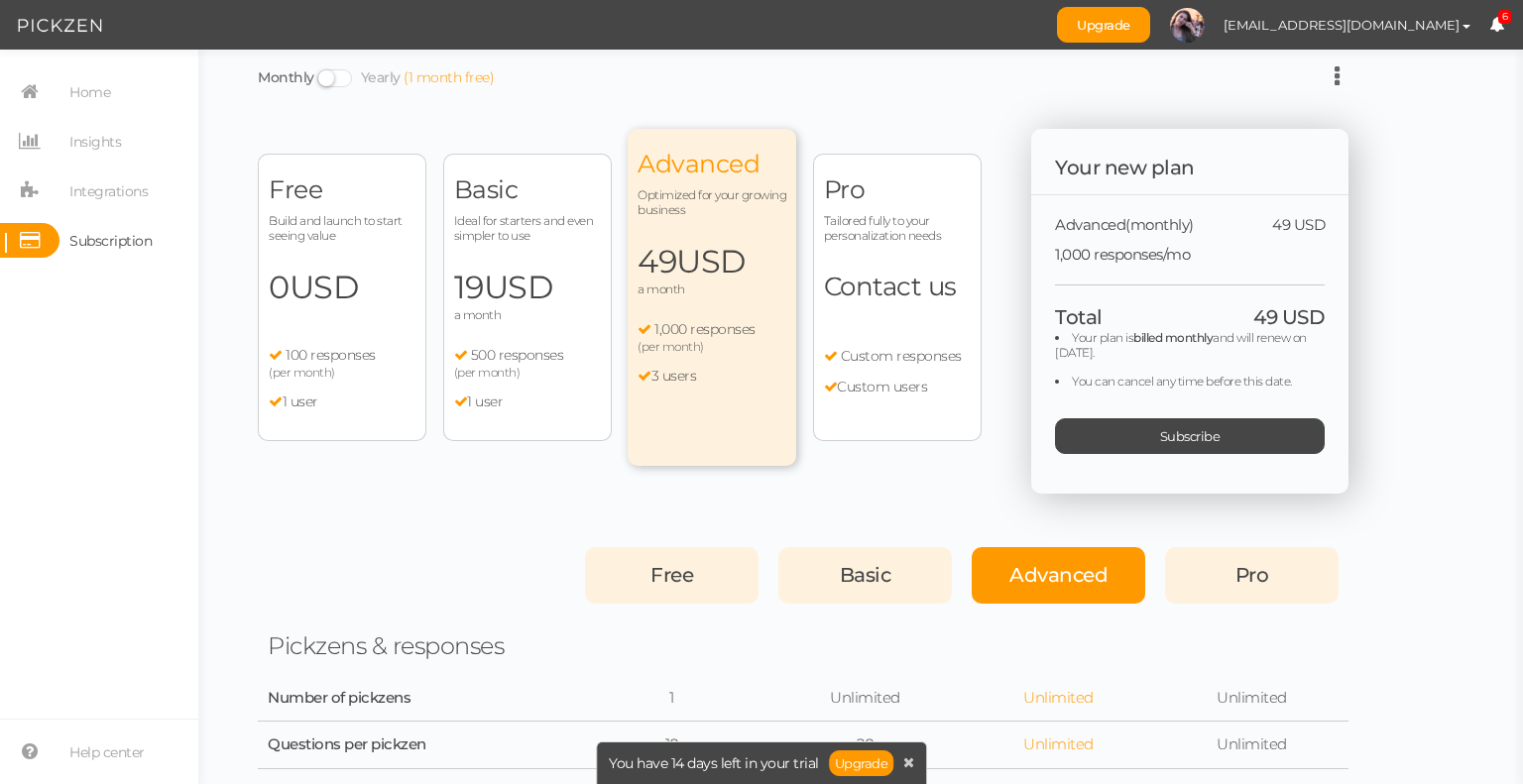 click on "Free   Build and launch to start seeing value   0  USD   a month           100 responses     (per month)      1 user" at bounding box center [342, 297] 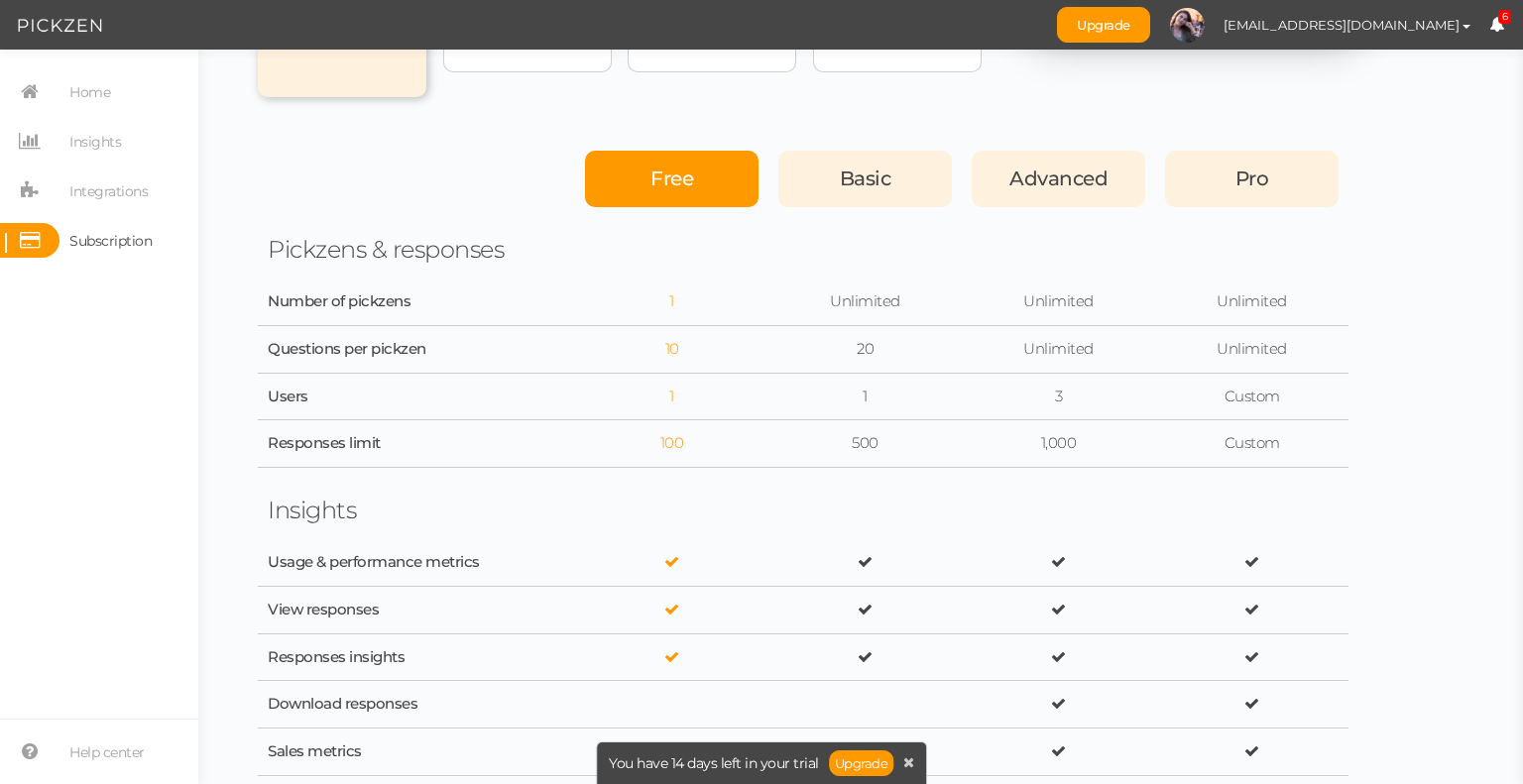 scroll, scrollTop: 0, scrollLeft: 0, axis: both 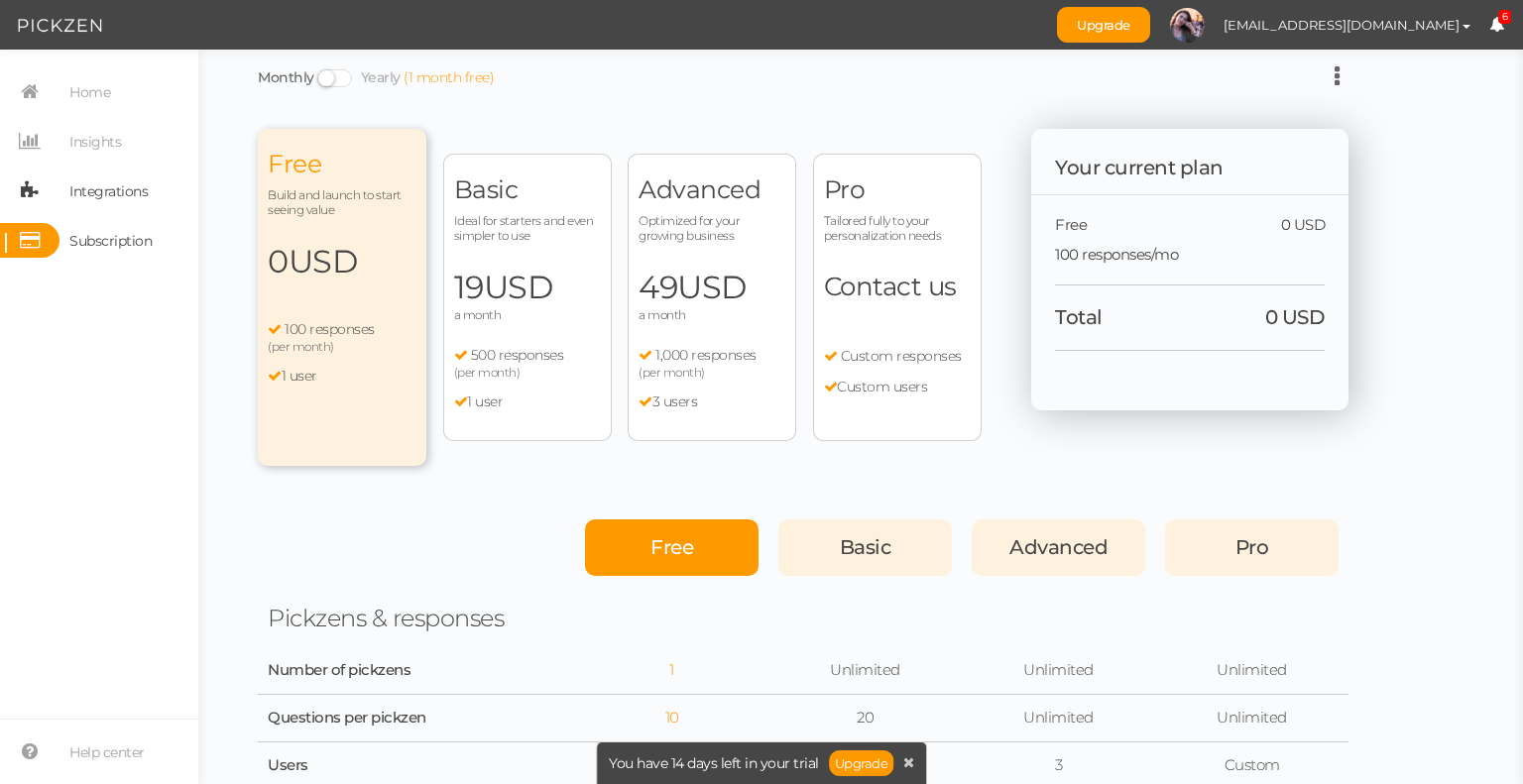 click on "Integrations" at bounding box center [108, 191] 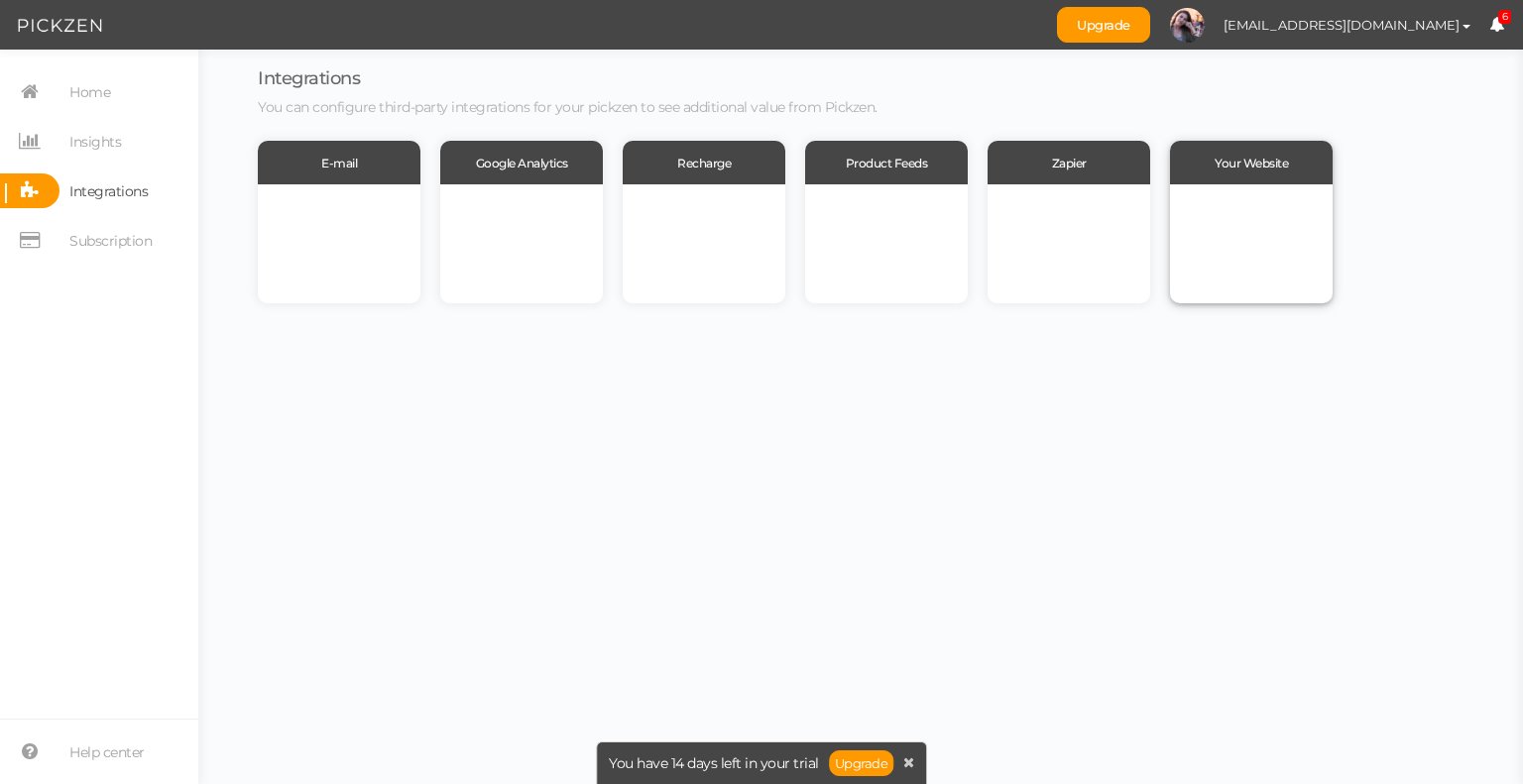 click at bounding box center [1251, 244] 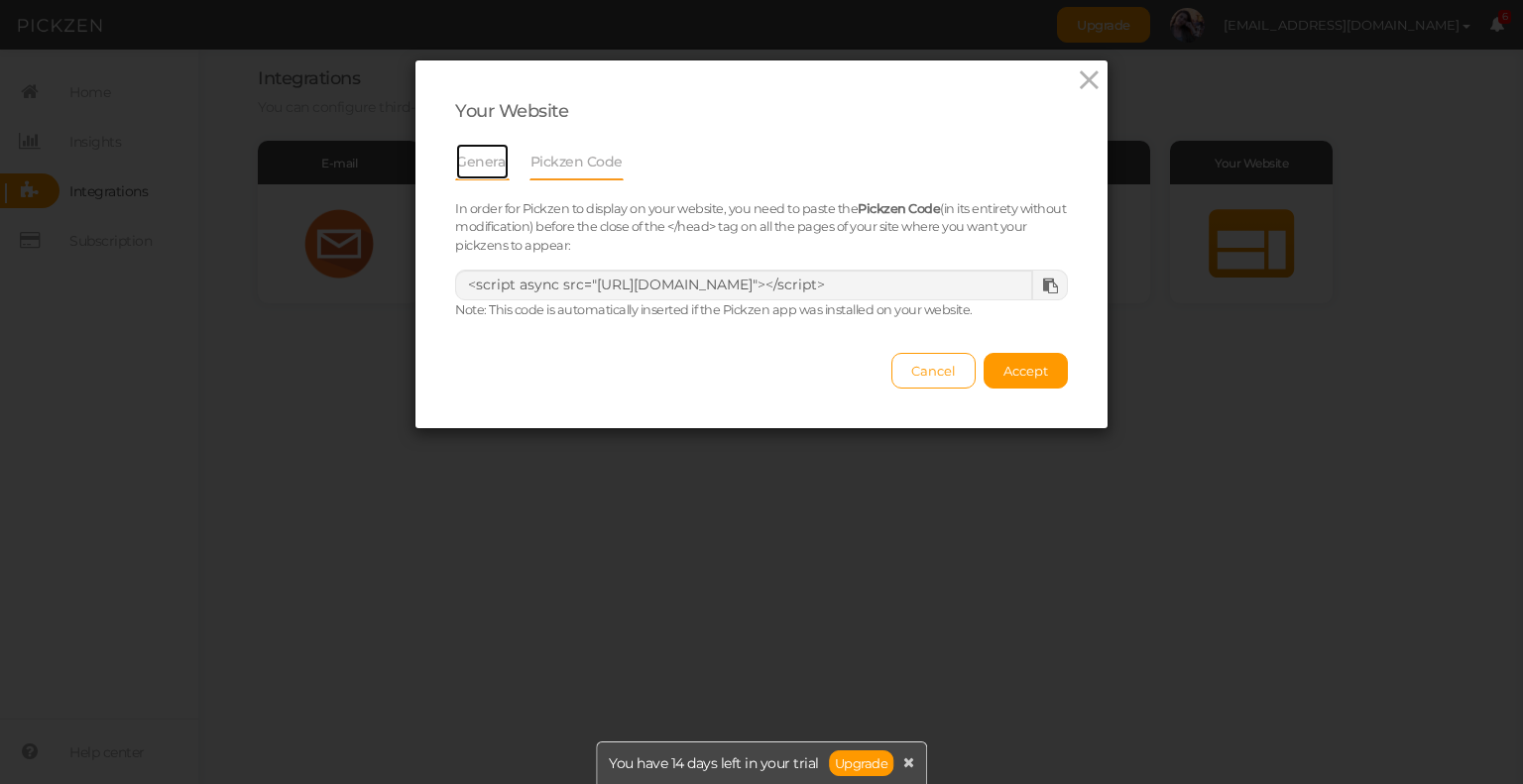 click on "General" at bounding box center [482, 162] 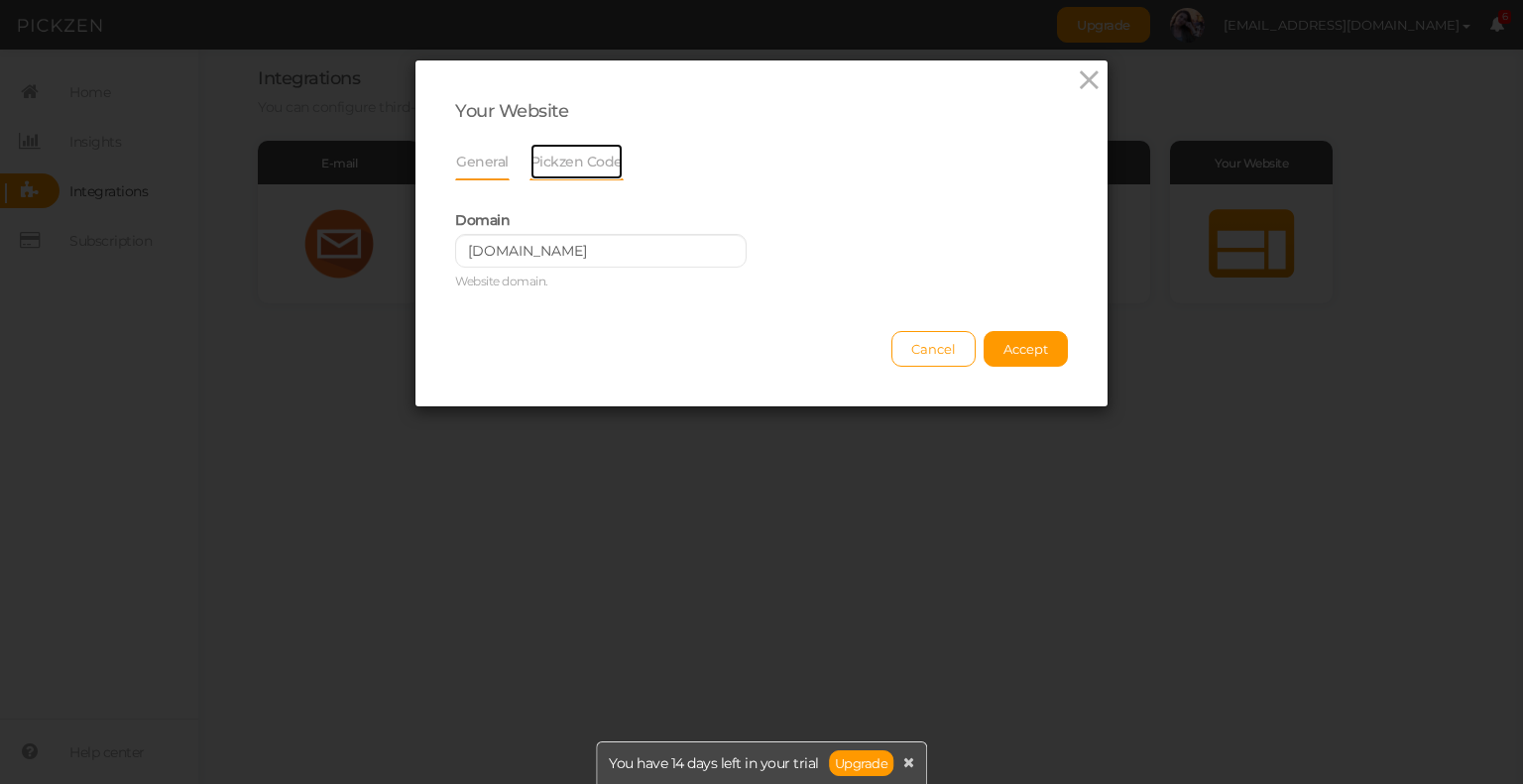 click on "Pickzen Code" at bounding box center [576, 162] 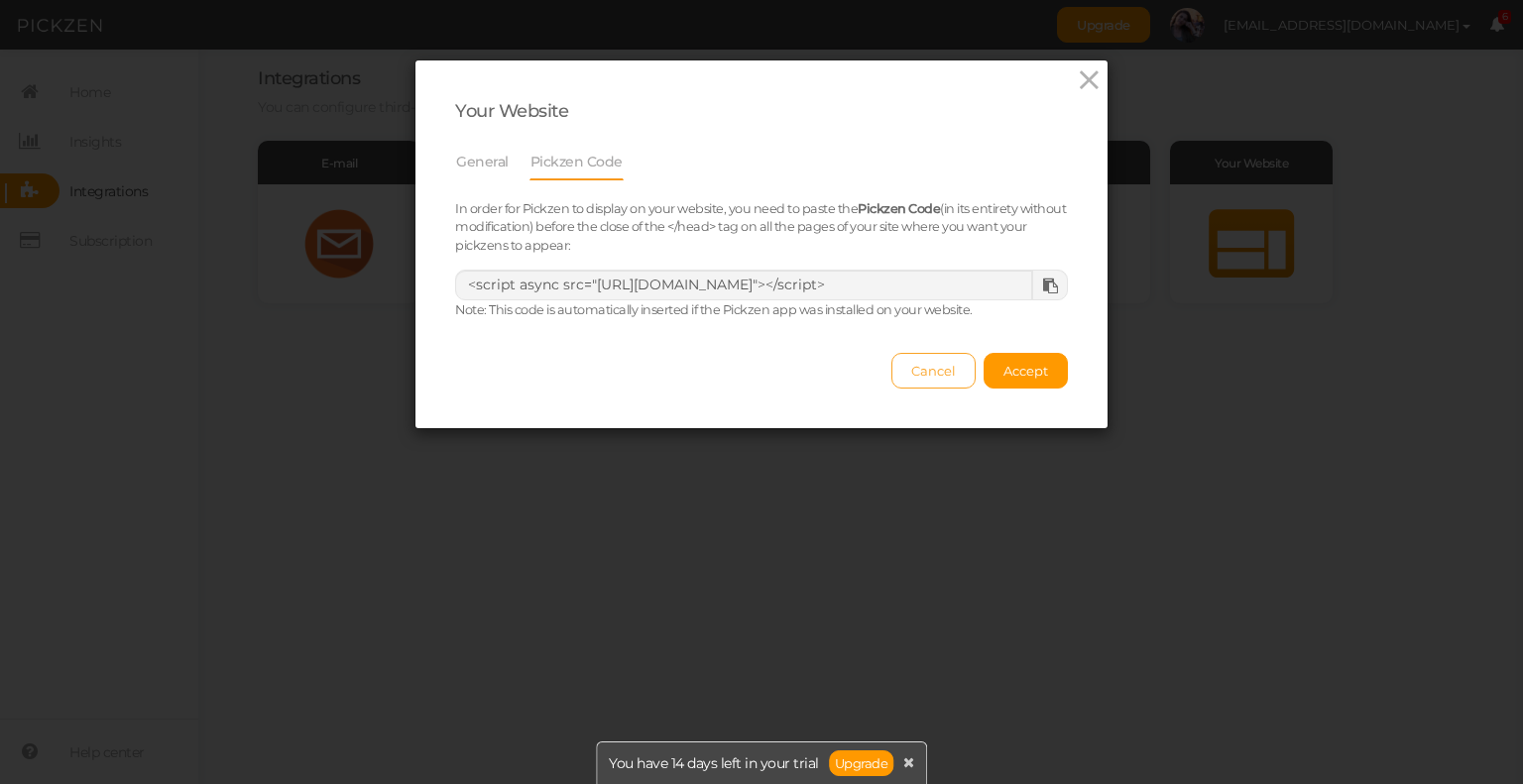 click on "Cancel" at bounding box center (933, 371) 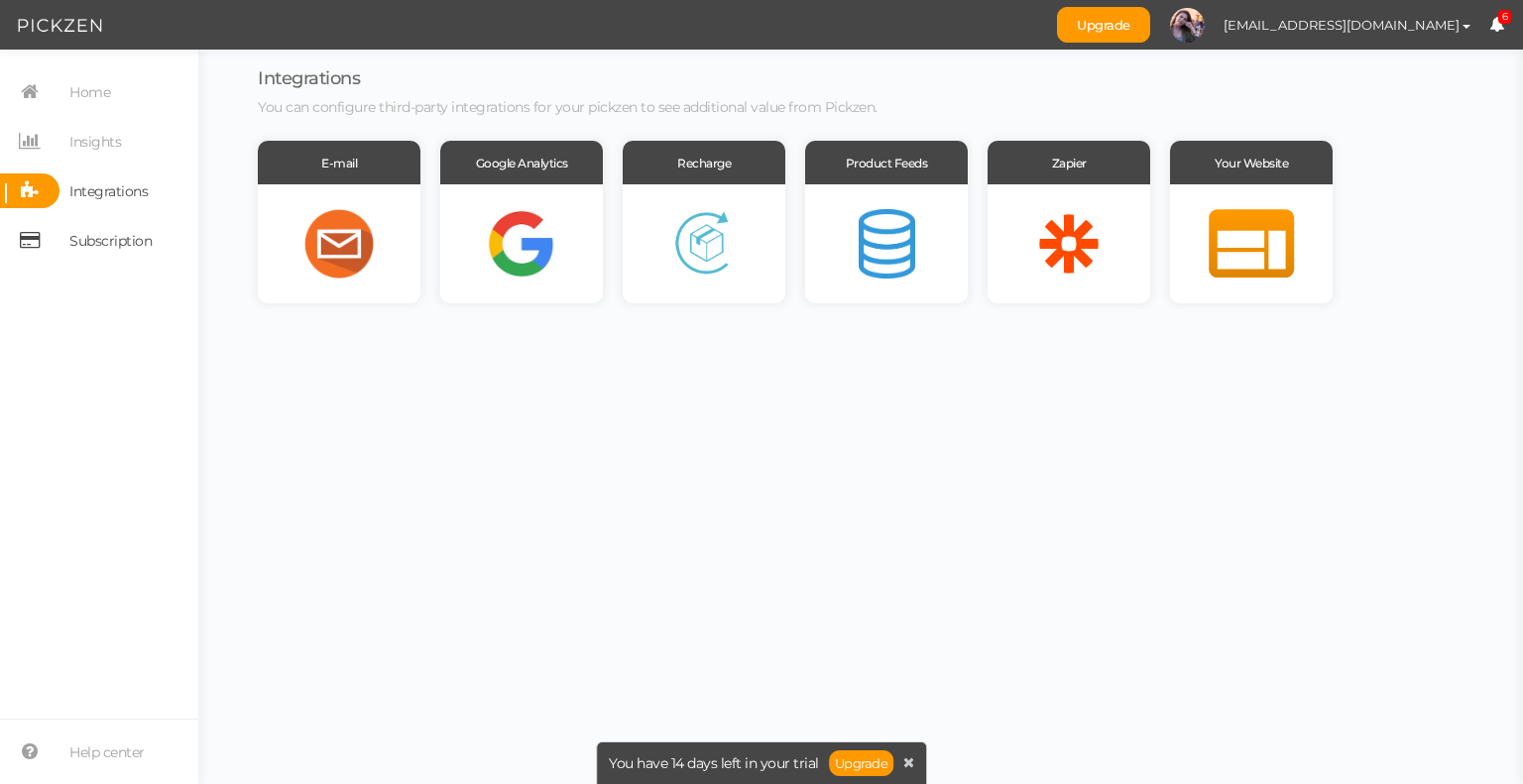 click on "Subscription" at bounding box center (110, 241) 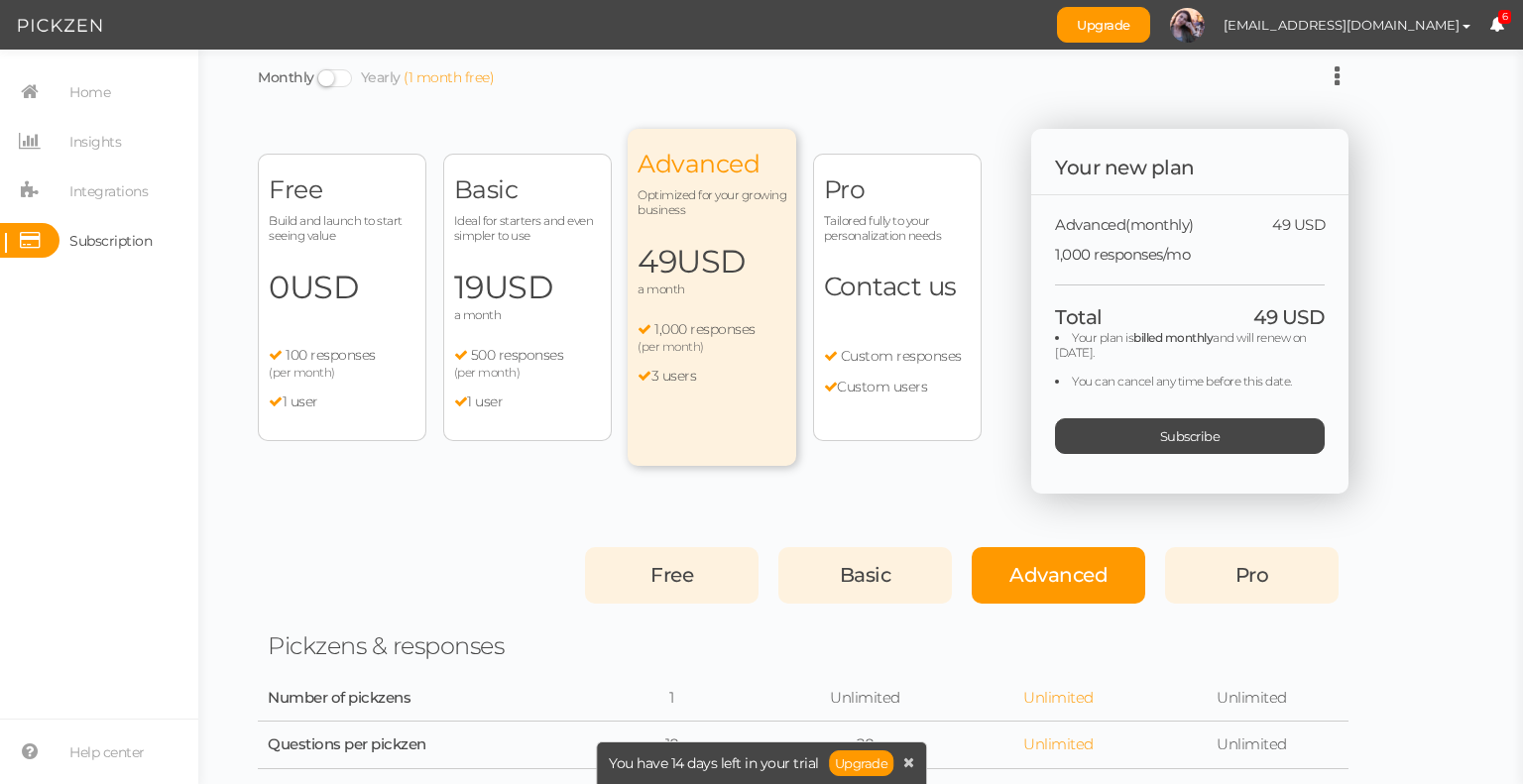 click on "Free   Build and launch to start seeing value   0  USD   a month           100 responses     (per month)      1 user" at bounding box center [342, 297] 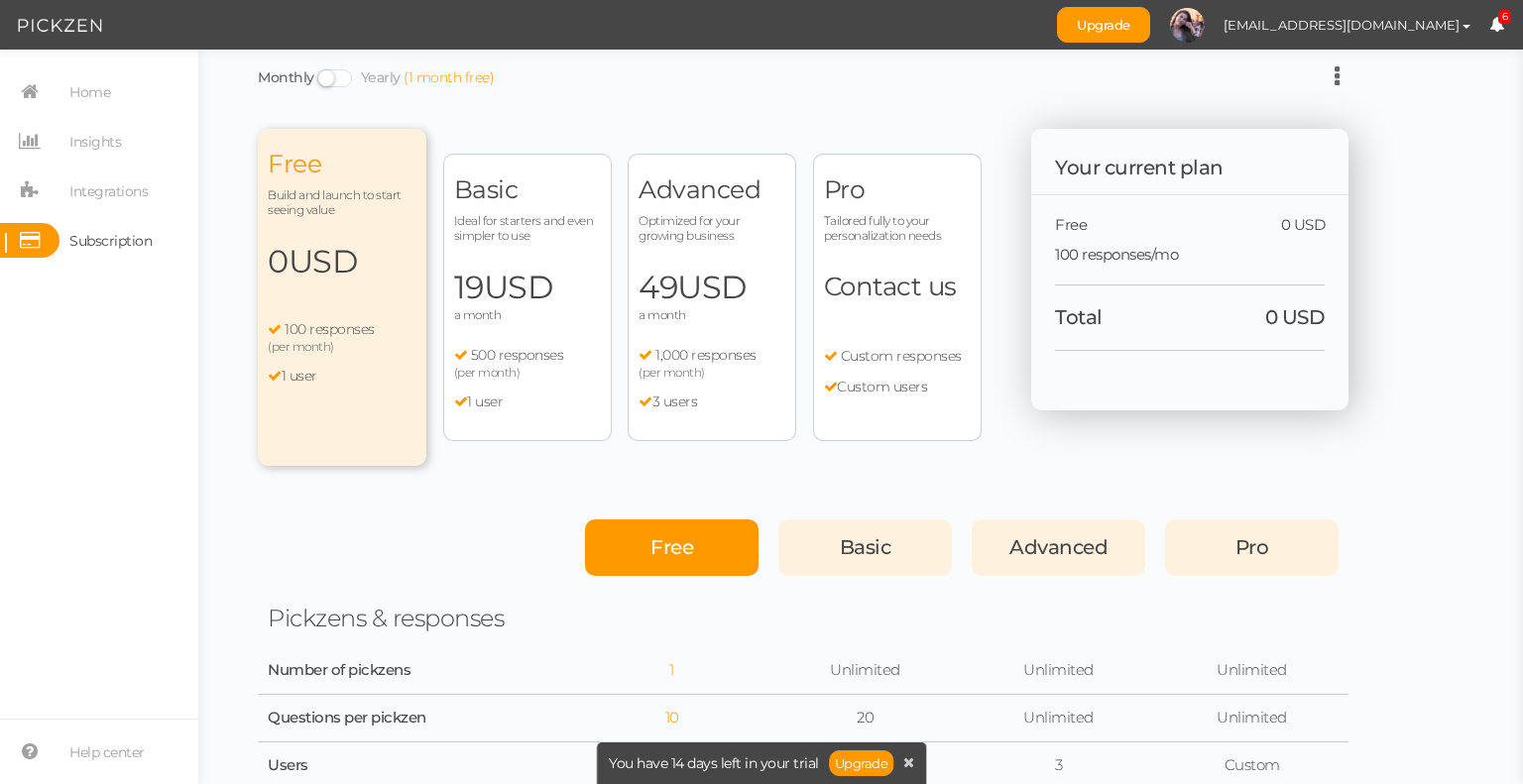 click on "Free" at bounding box center (671, 547) 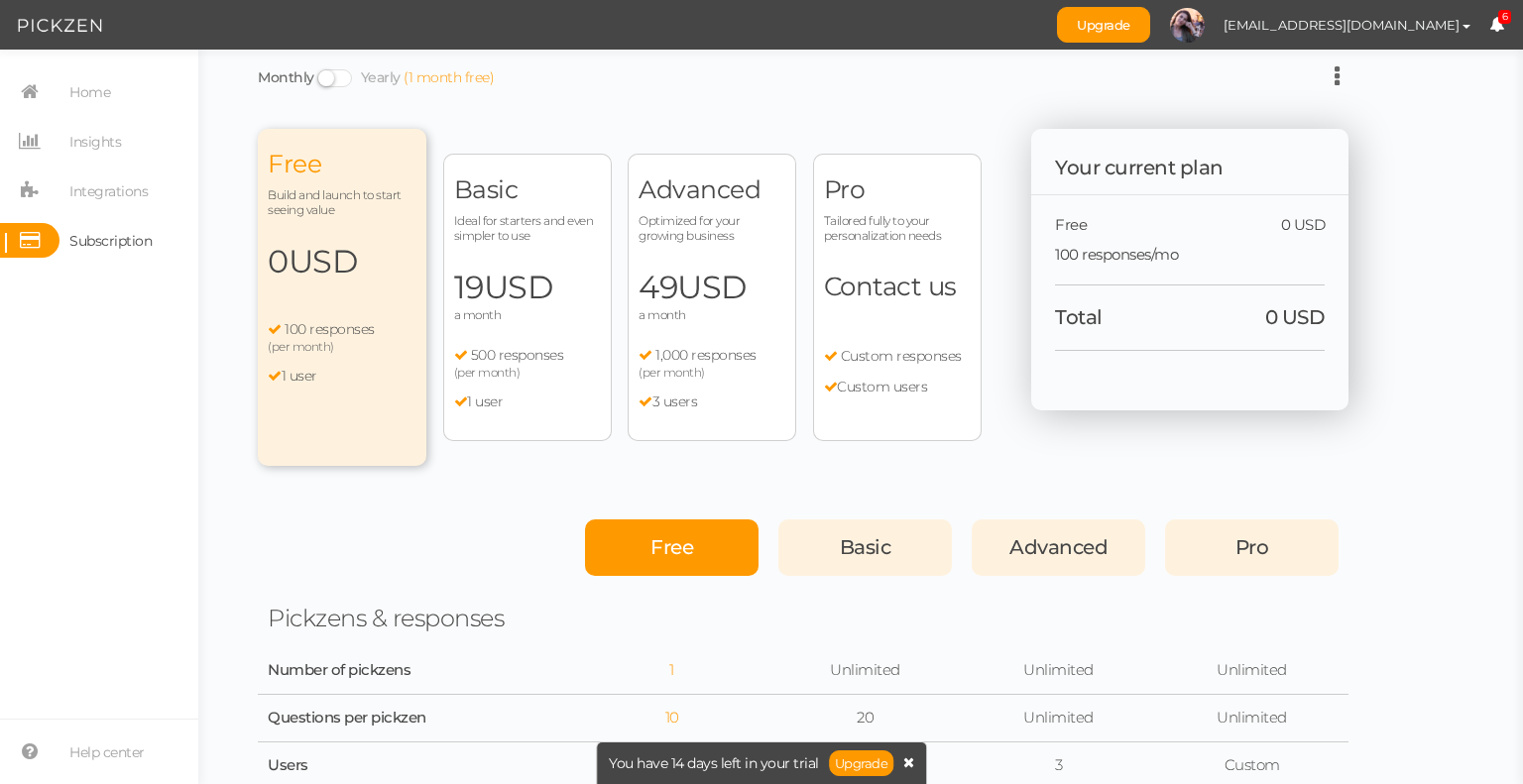 click at bounding box center [908, 762] 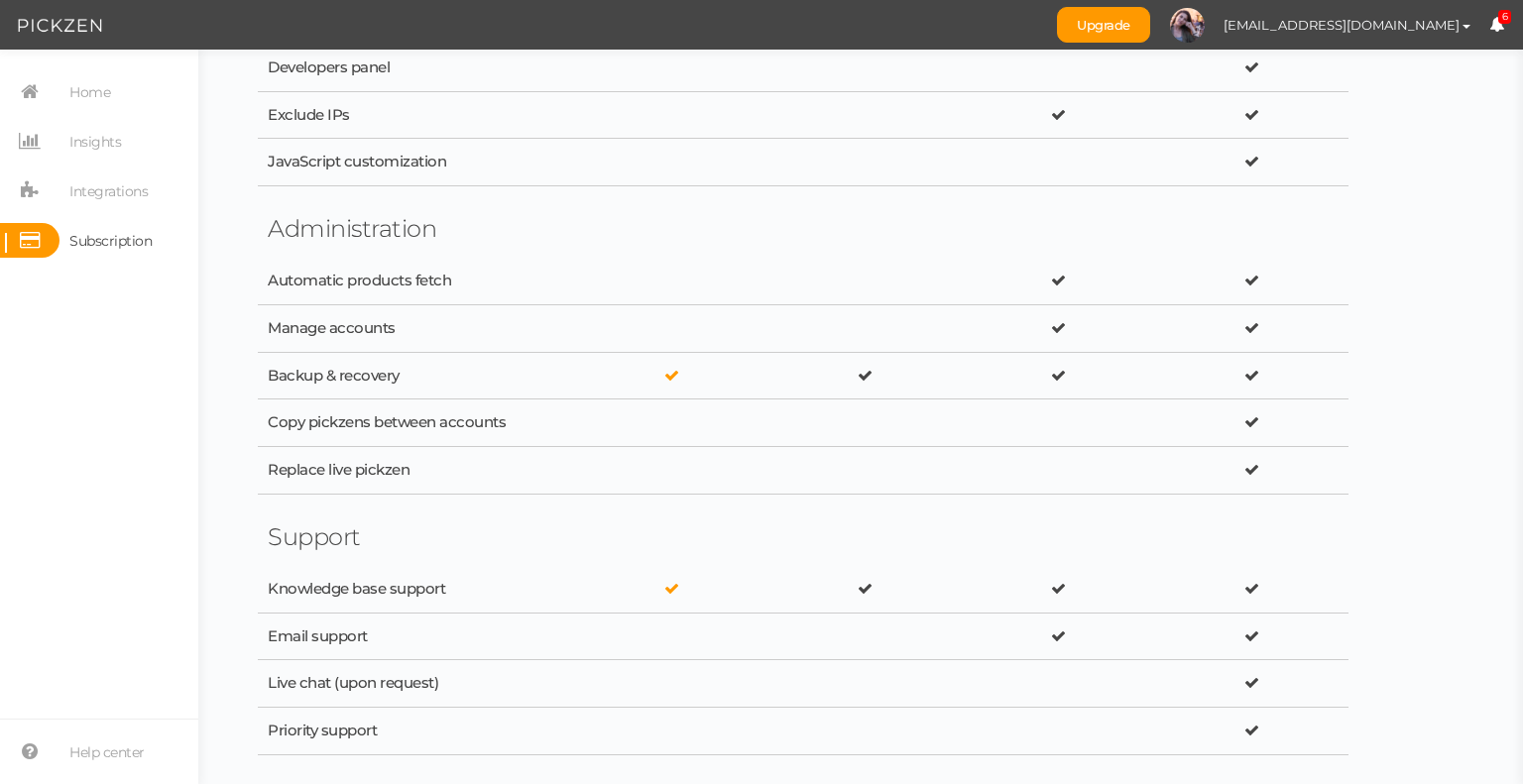 scroll, scrollTop: 3386, scrollLeft: 0, axis: vertical 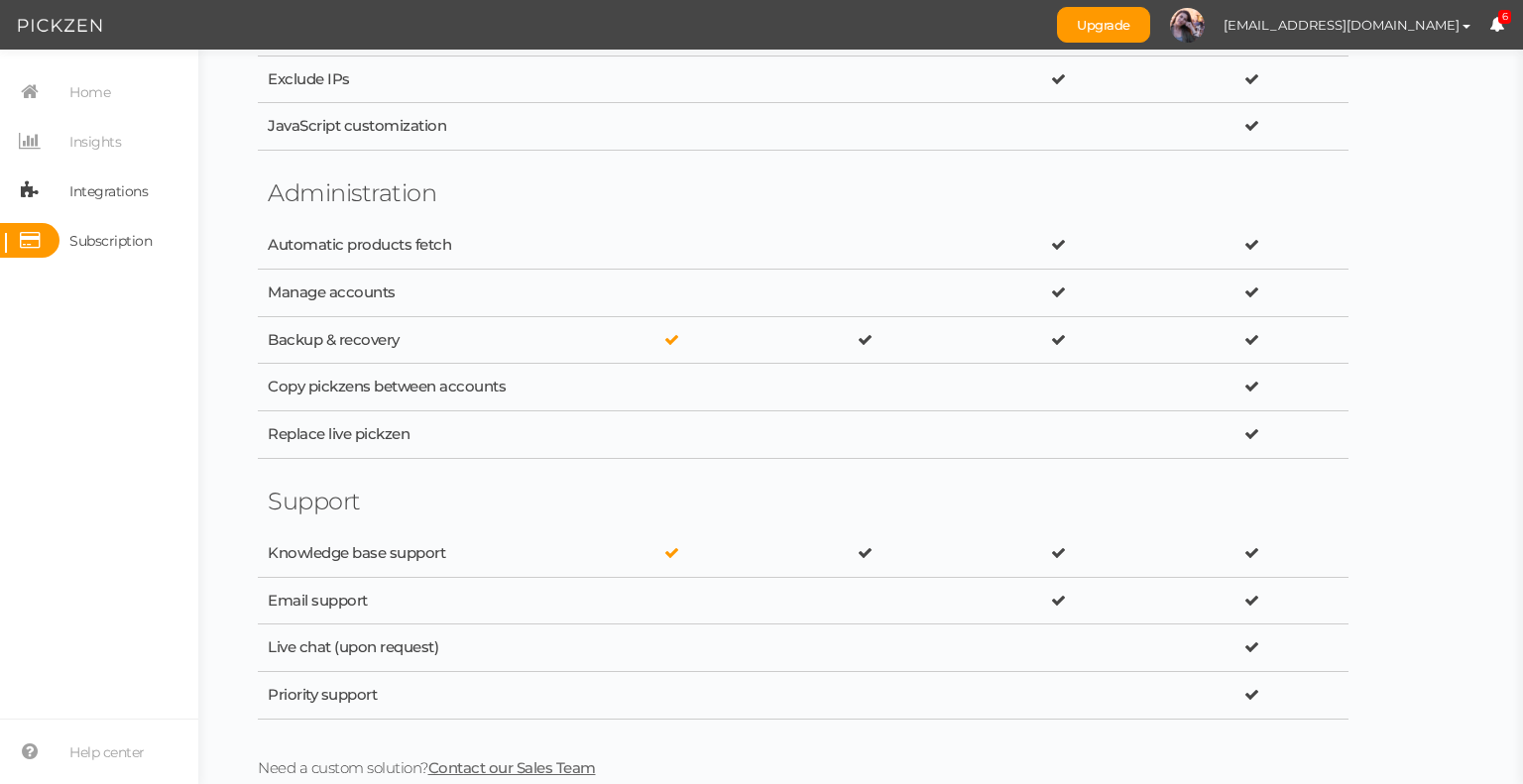 click on "Integrations" at bounding box center [108, 191] 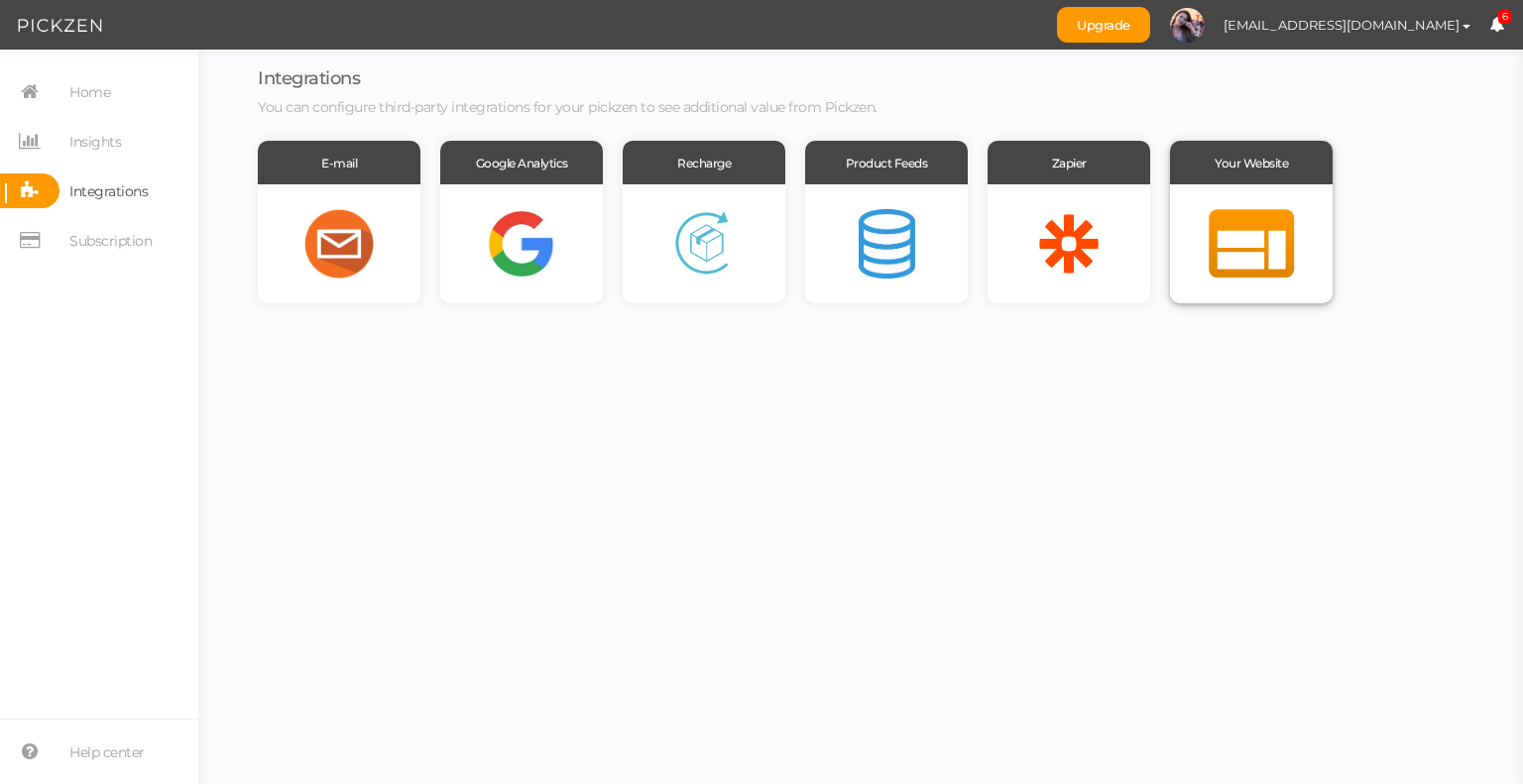 scroll, scrollTop: 0, scrollLeft: 0, axis: both 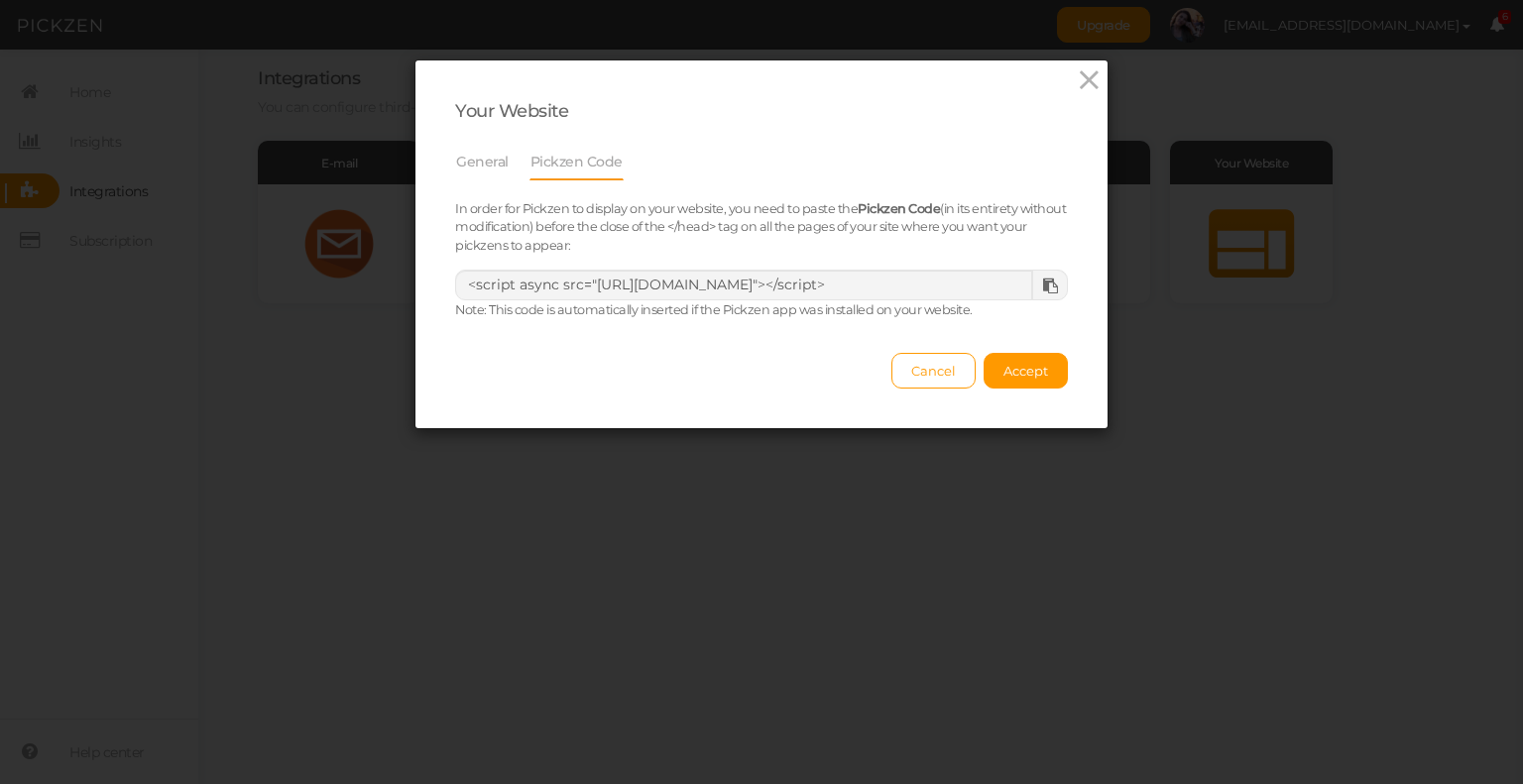 click at bounding box center (1050, 285) 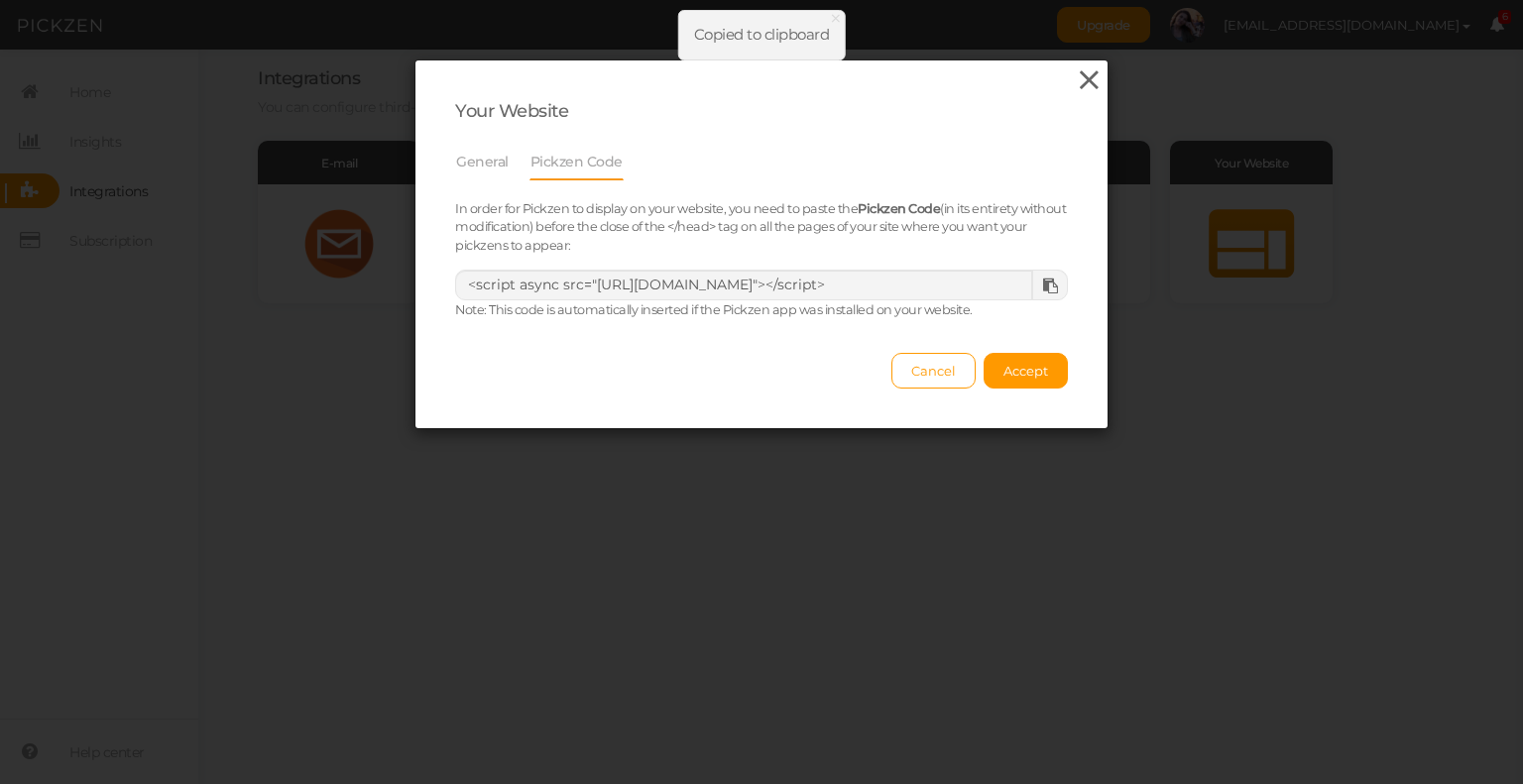 click at bounding box center (1089, 80) 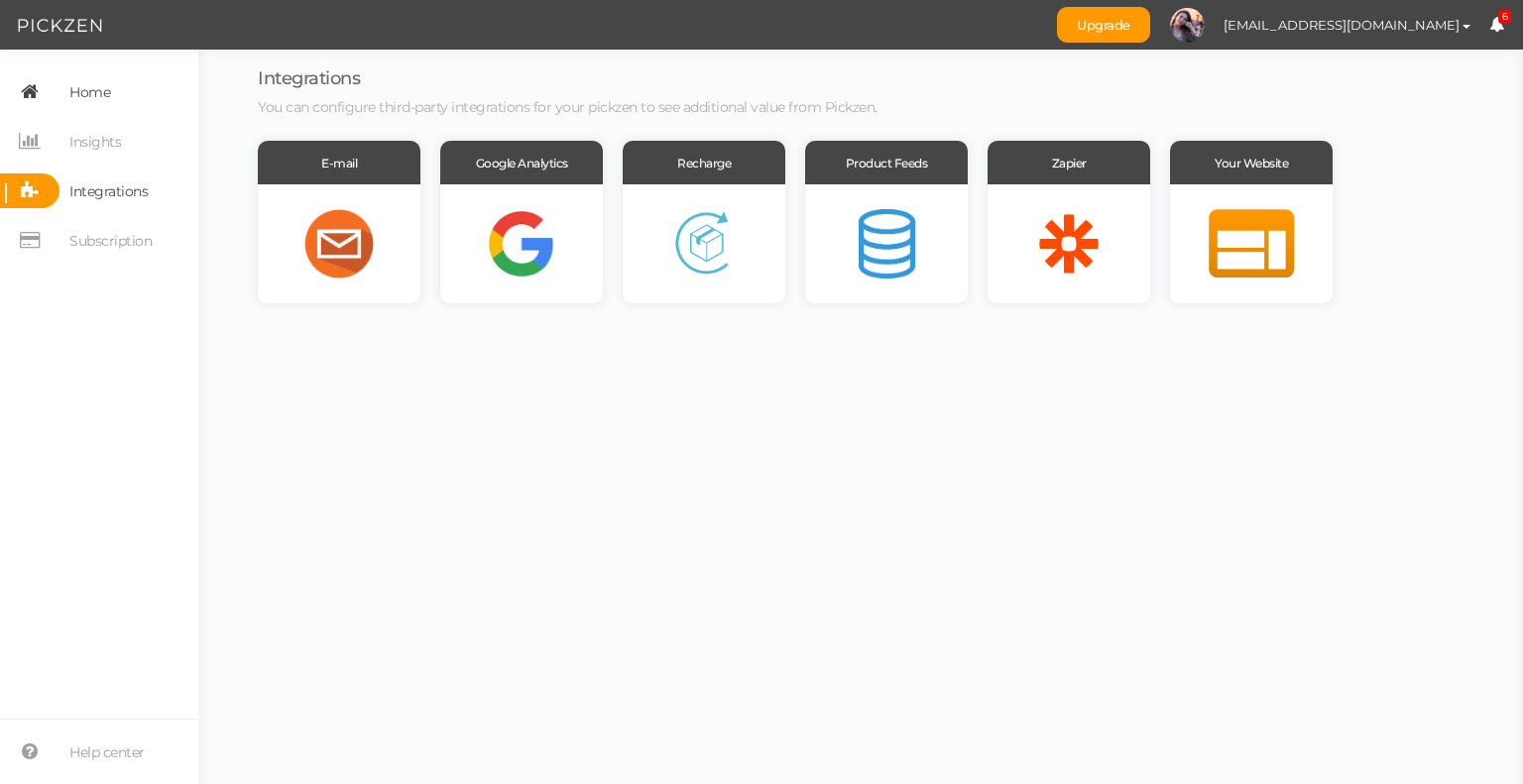 click on "Home" at bounding box center [89, 92] 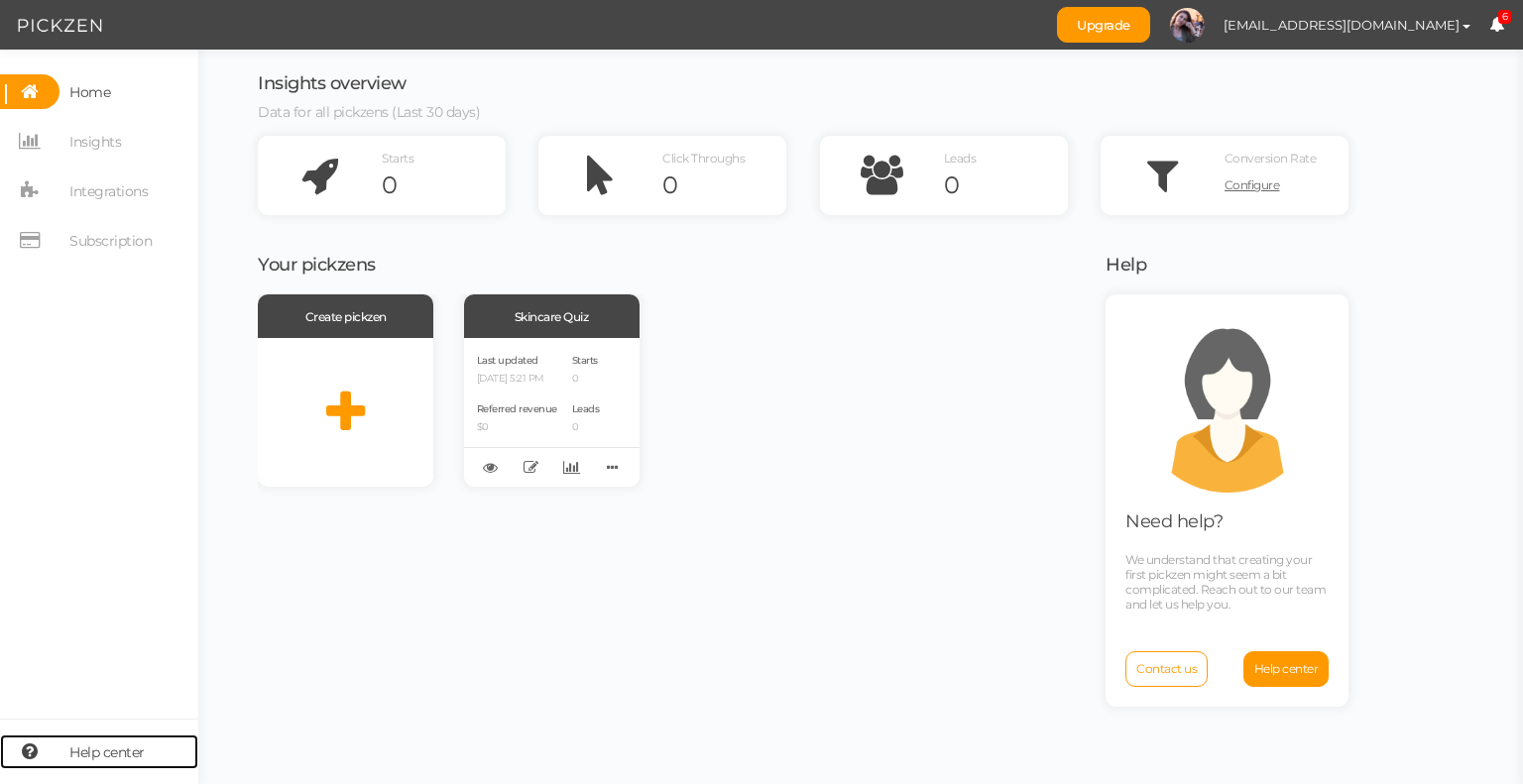 click on "Help center" at bounding box center (107, 752) 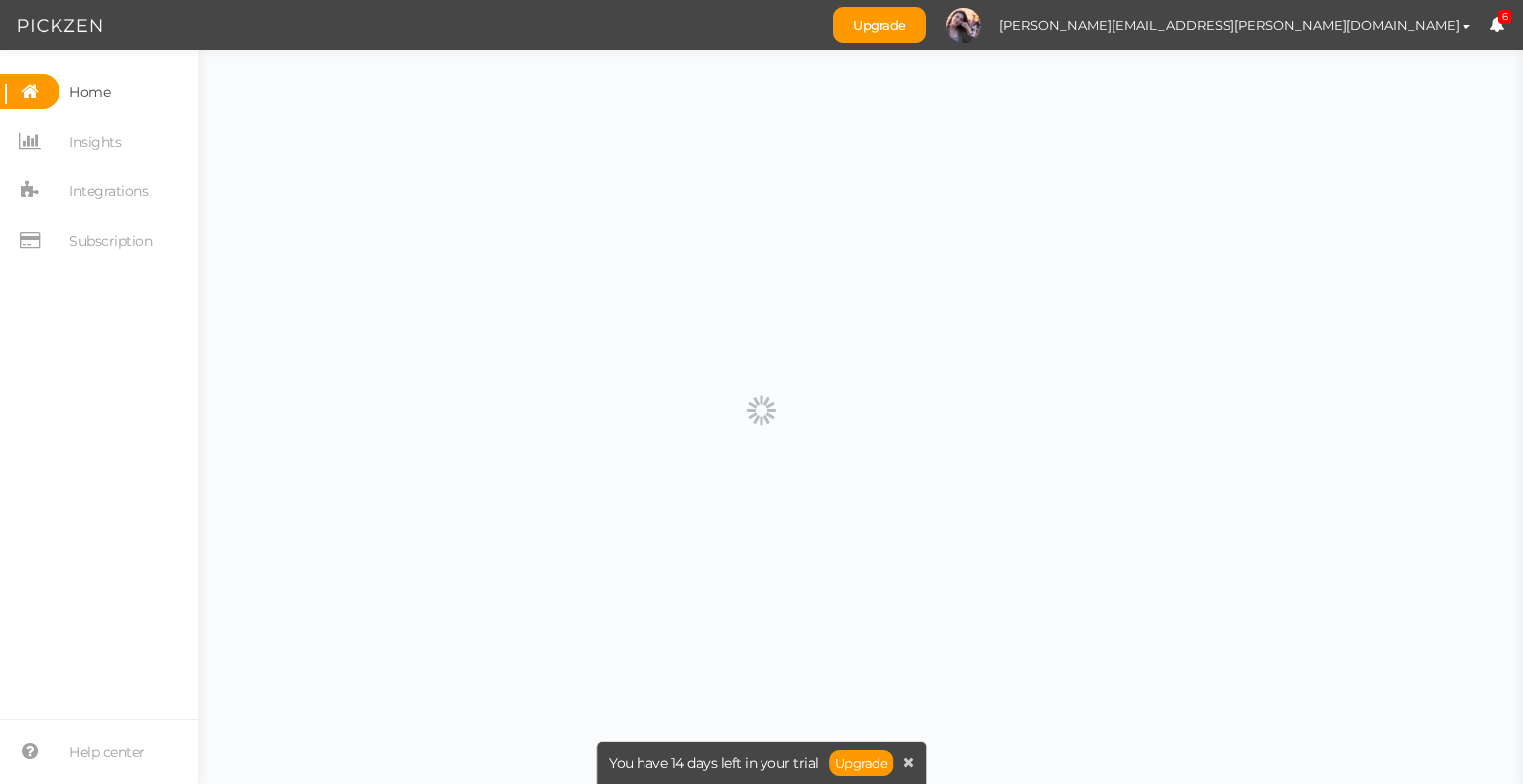 scroll, scrollTop: 0, scrollLeft: 0, axis: both 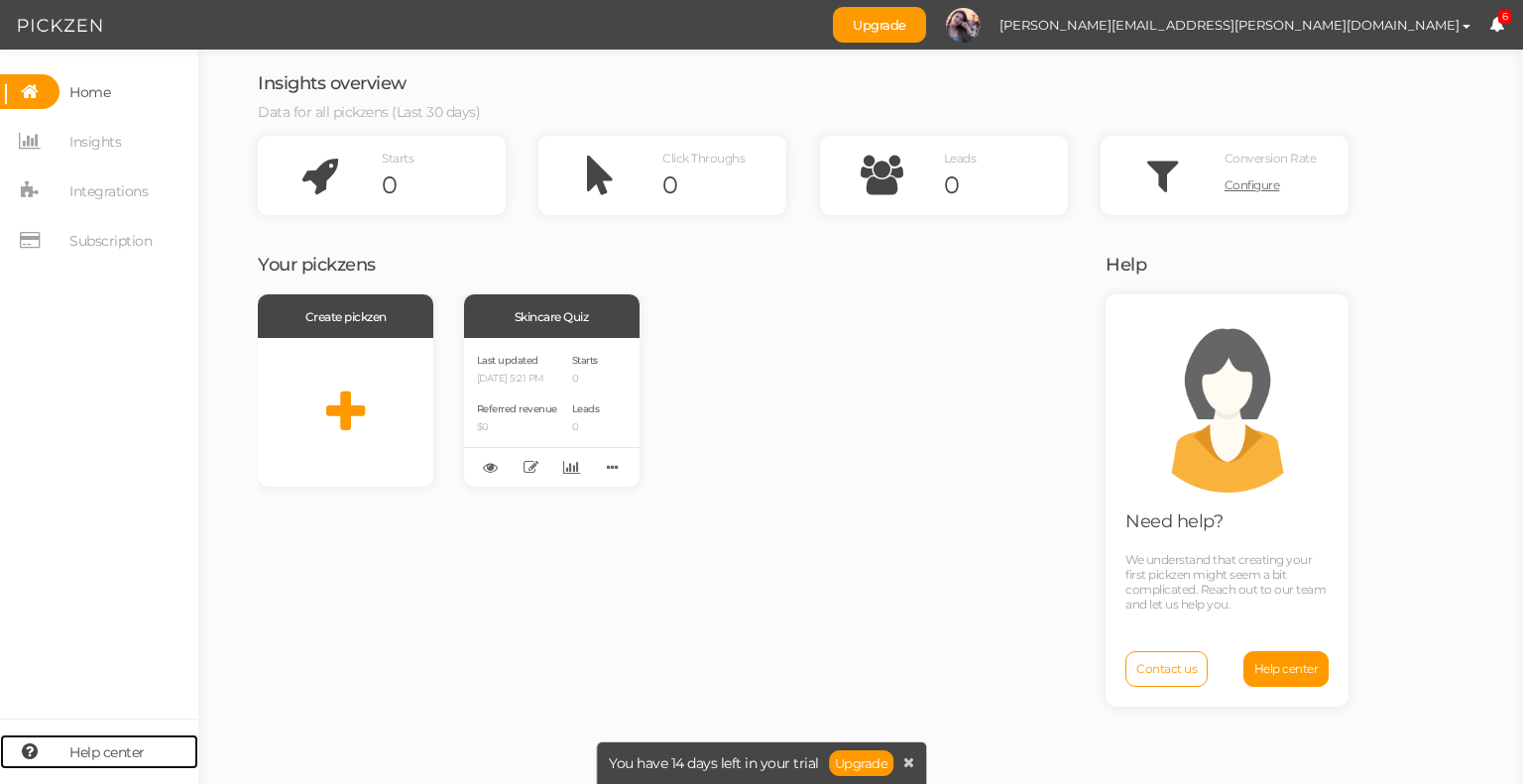 click on "Help center" at bounding box center [107, 752] 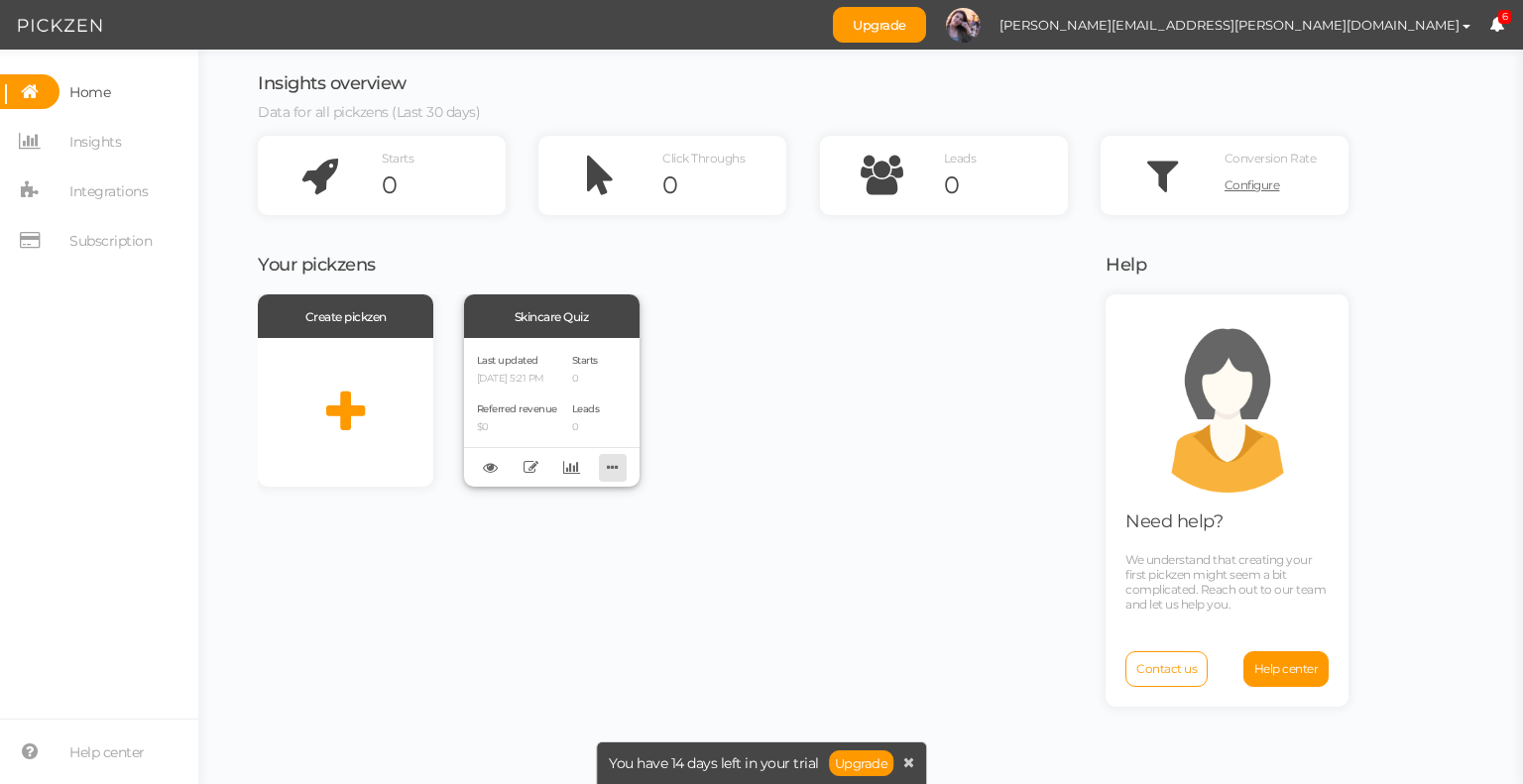 click at bounding box center [613, 467] 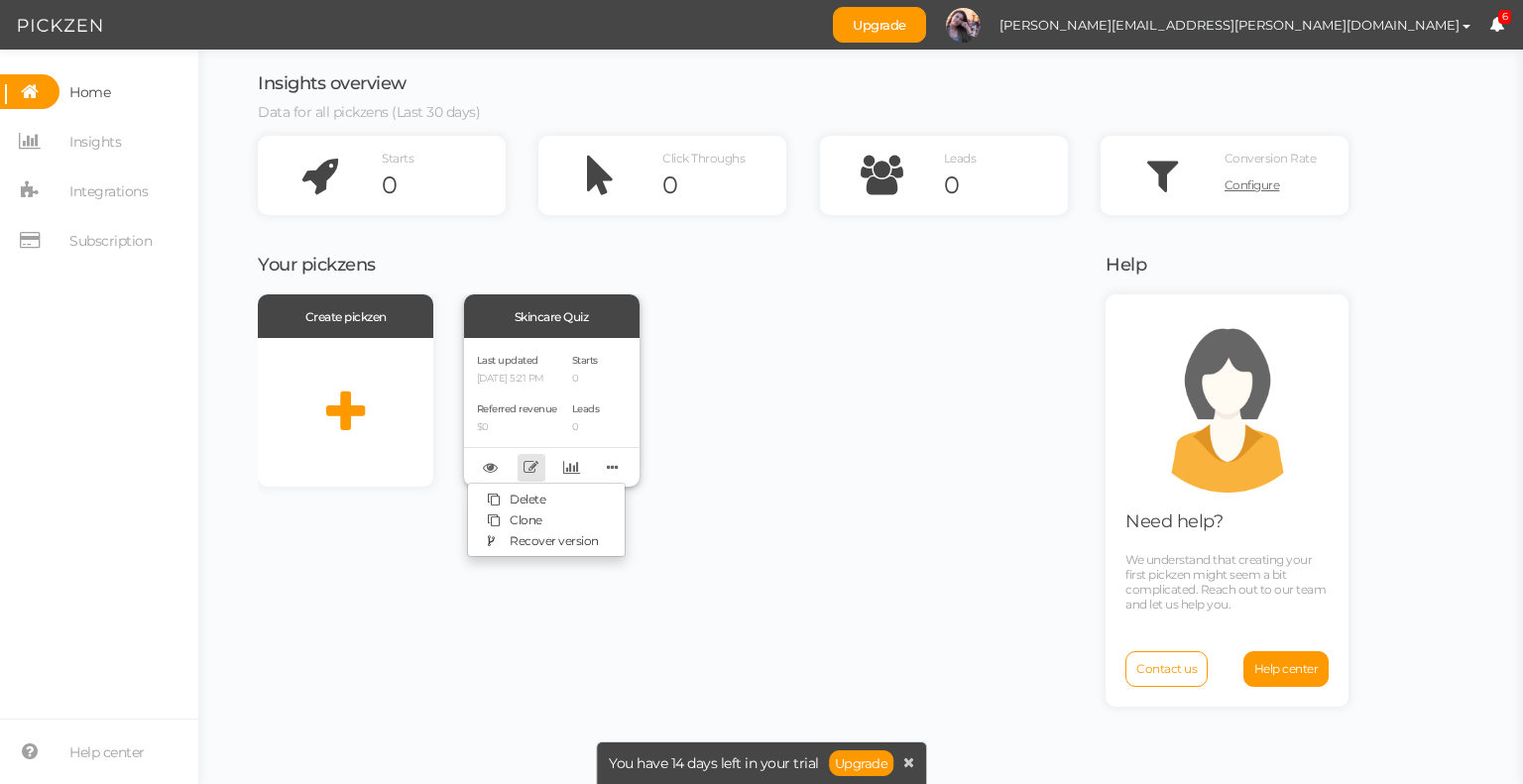 click at bounding box center [530, 467] 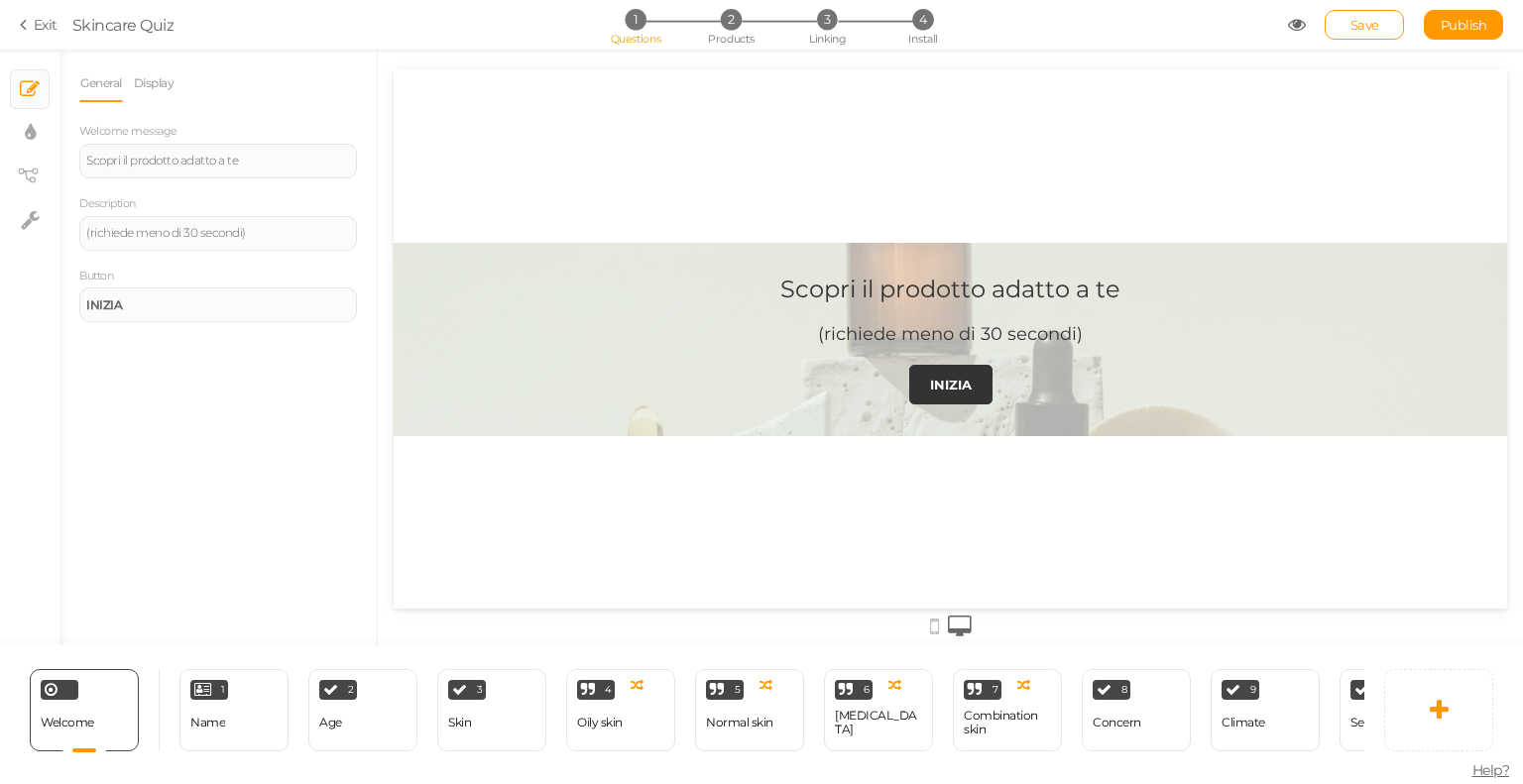 scroll, scrollTop: 0, scrollLeft: 0, axis: both 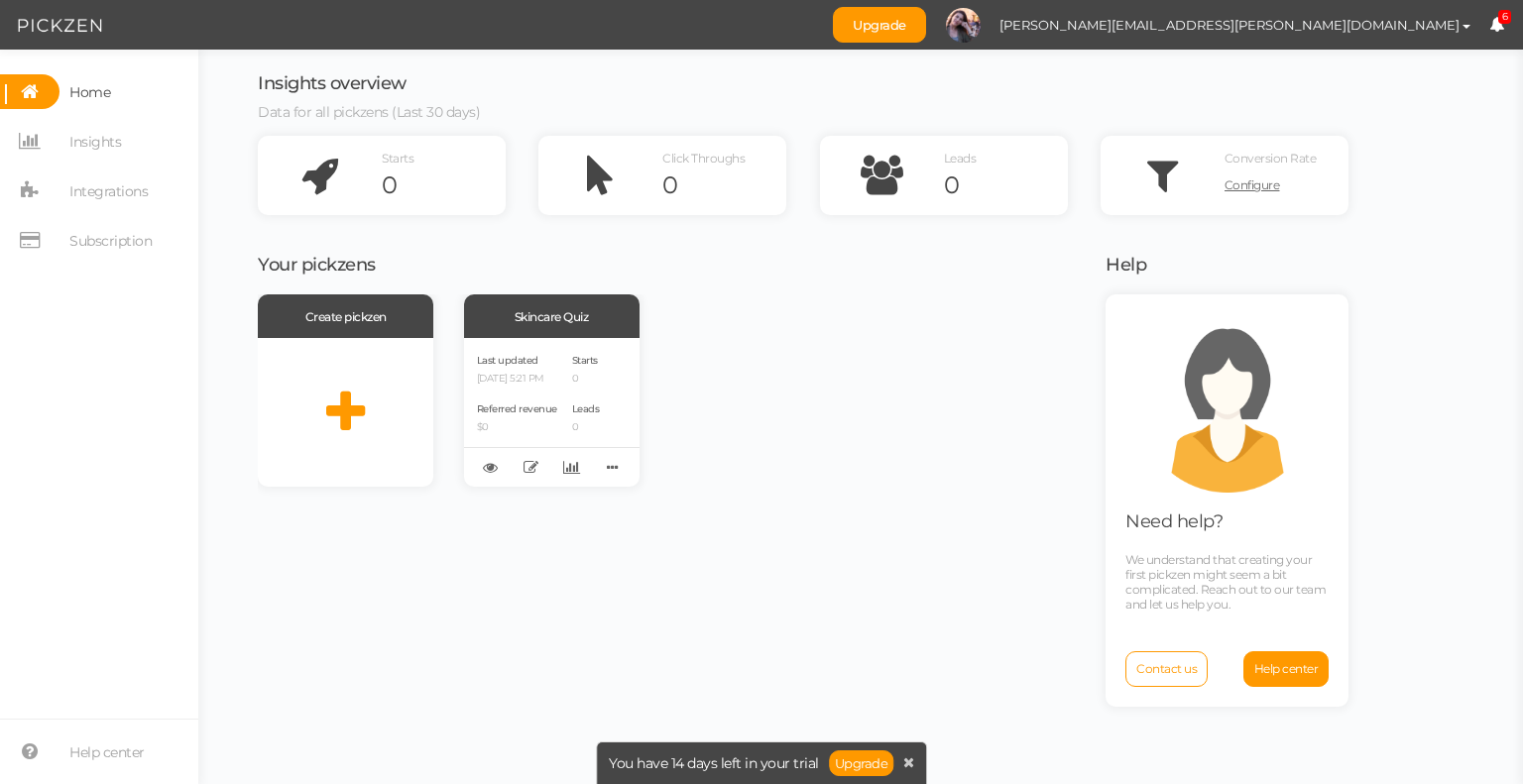 click on "Create pickzen              Skincare Quiz          Last updated   07/08/2025 5:21 PM       Referred revenue   $0             Starts   0       Leads   0                                 Delete             Clone                 Recover version" at bounding box center [669, 391] 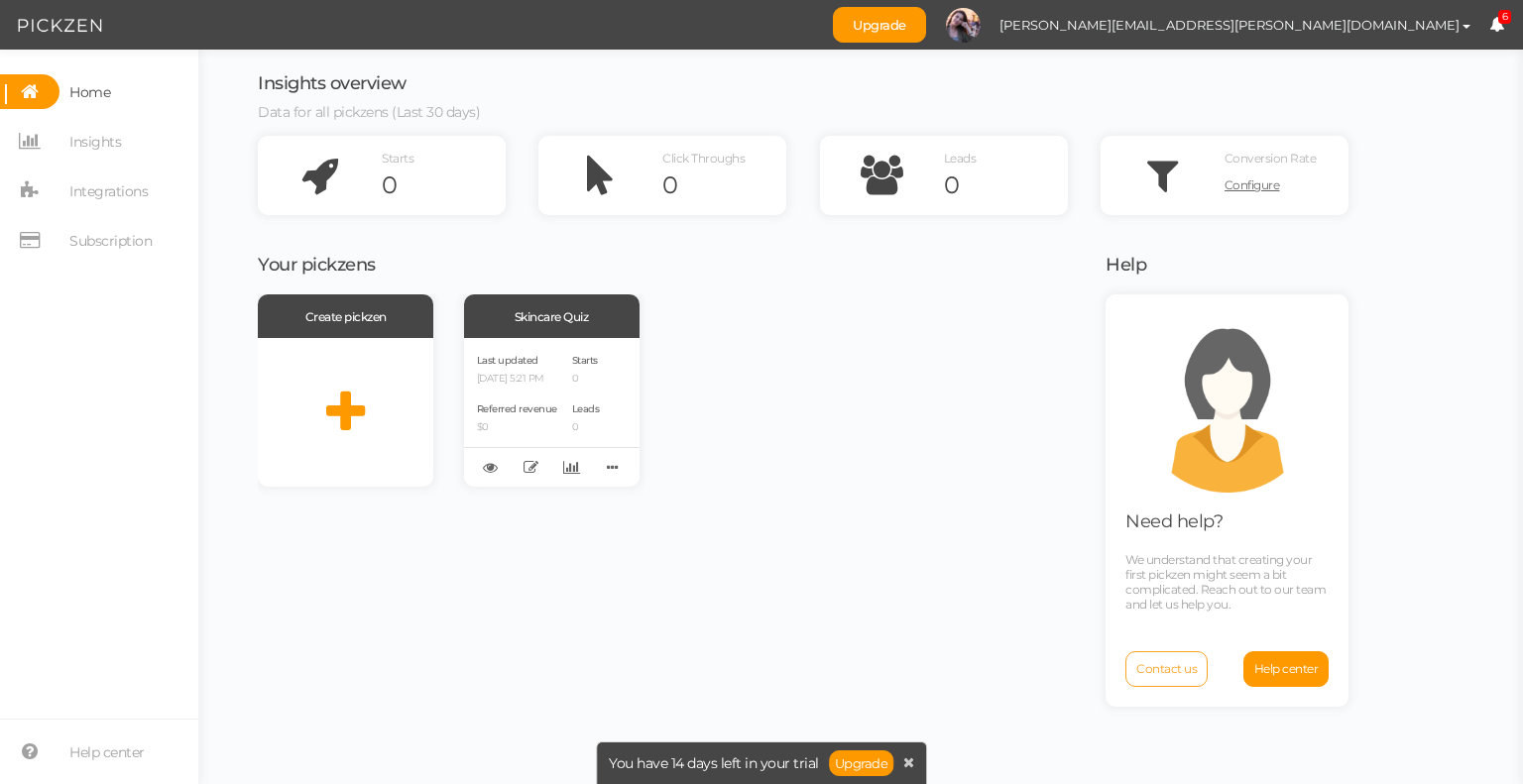 click on "Contact us" at bounding box center [1166, 668] 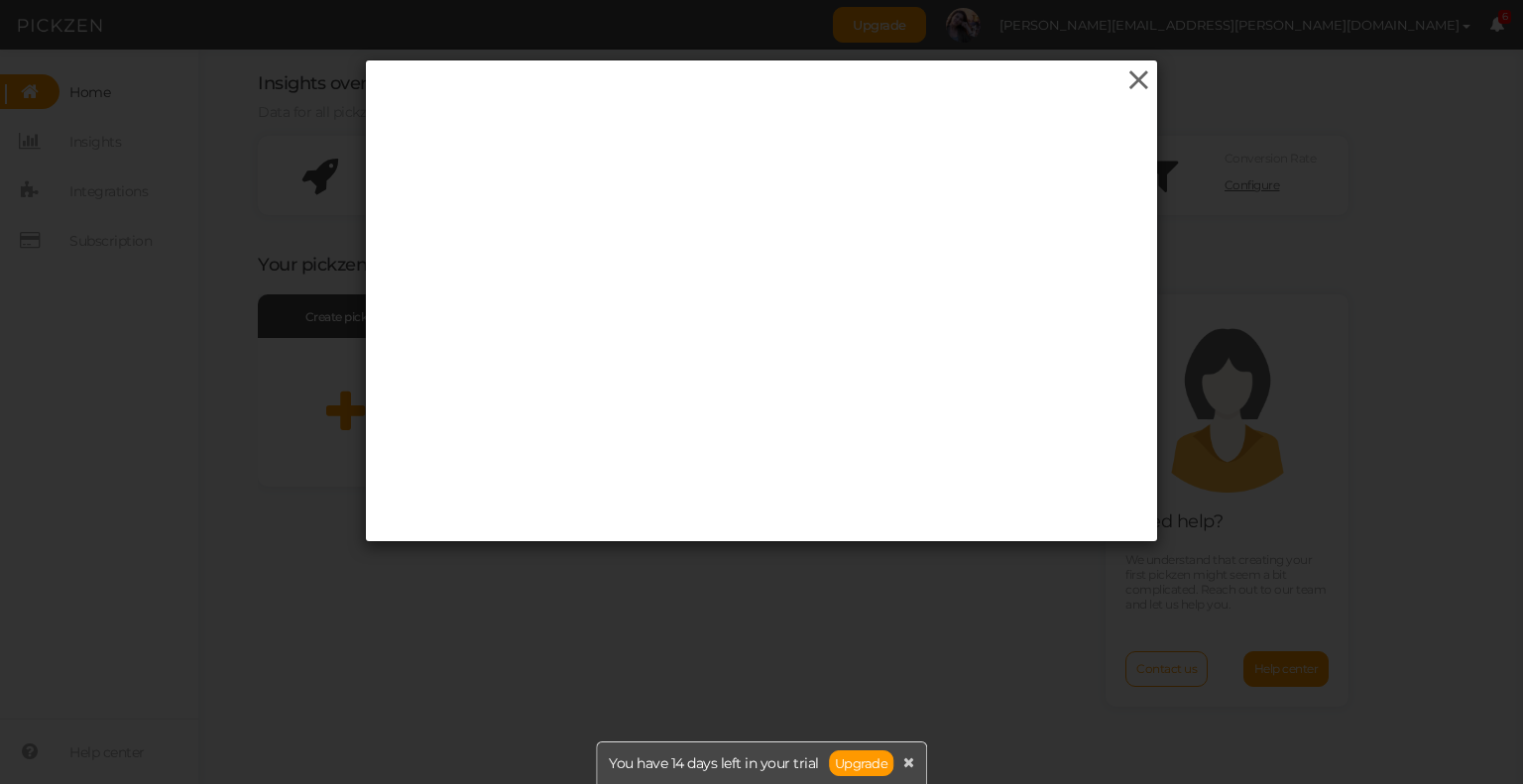 click at bounding box center [1138, 80] 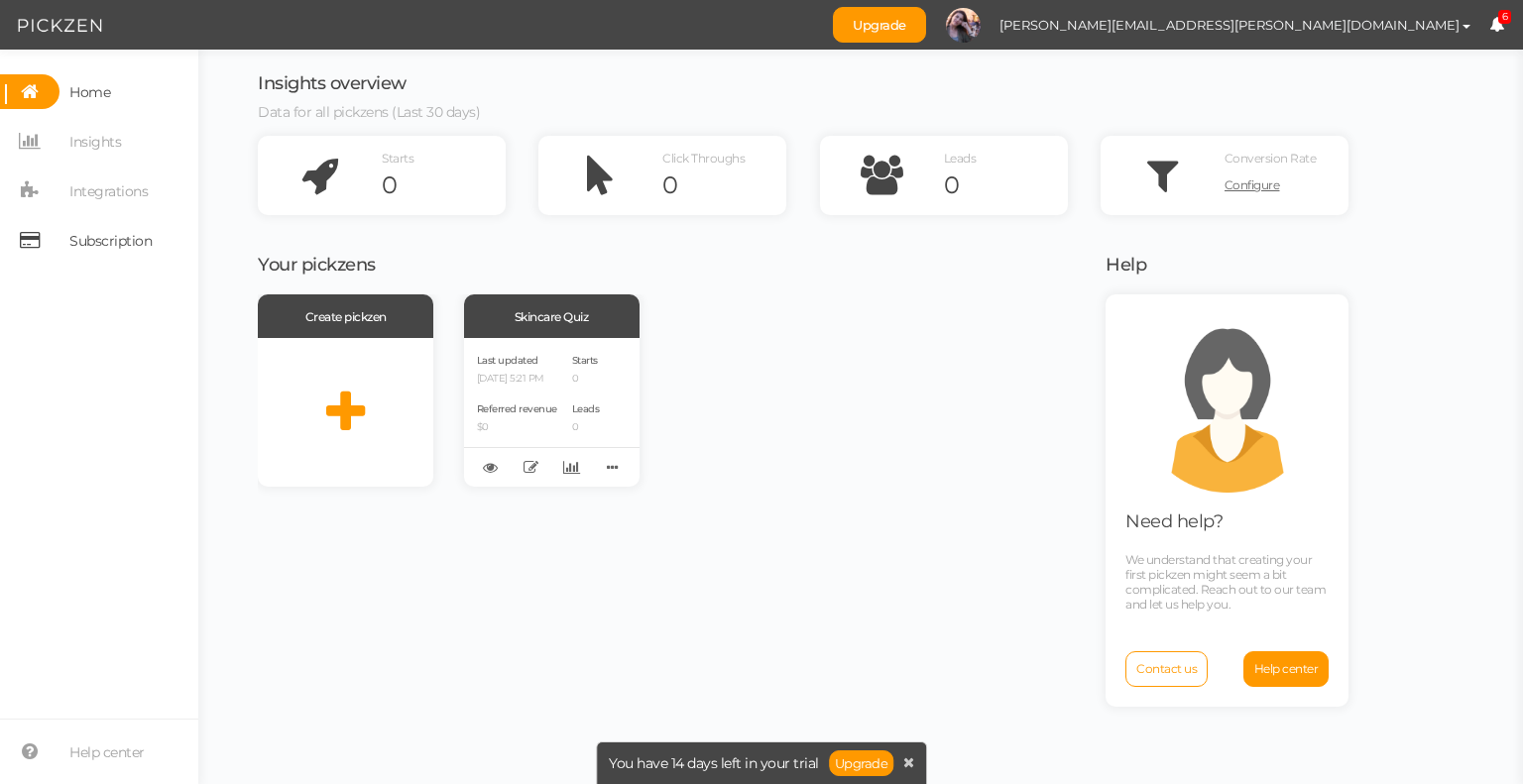 click on "Subscription" at bounding box center [110, 241] 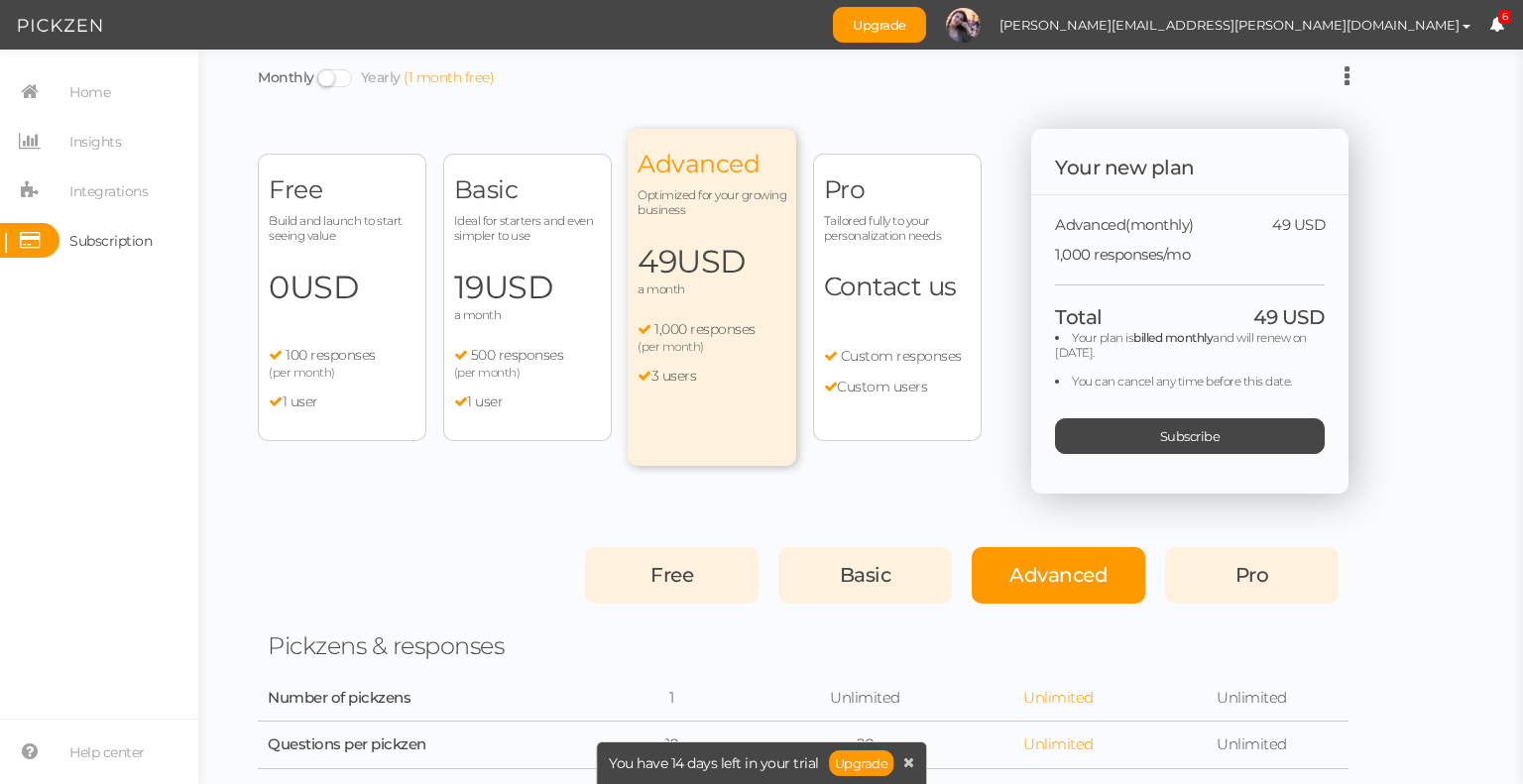 click on "100 responses     (per month)" at bounding box center (342, 363) 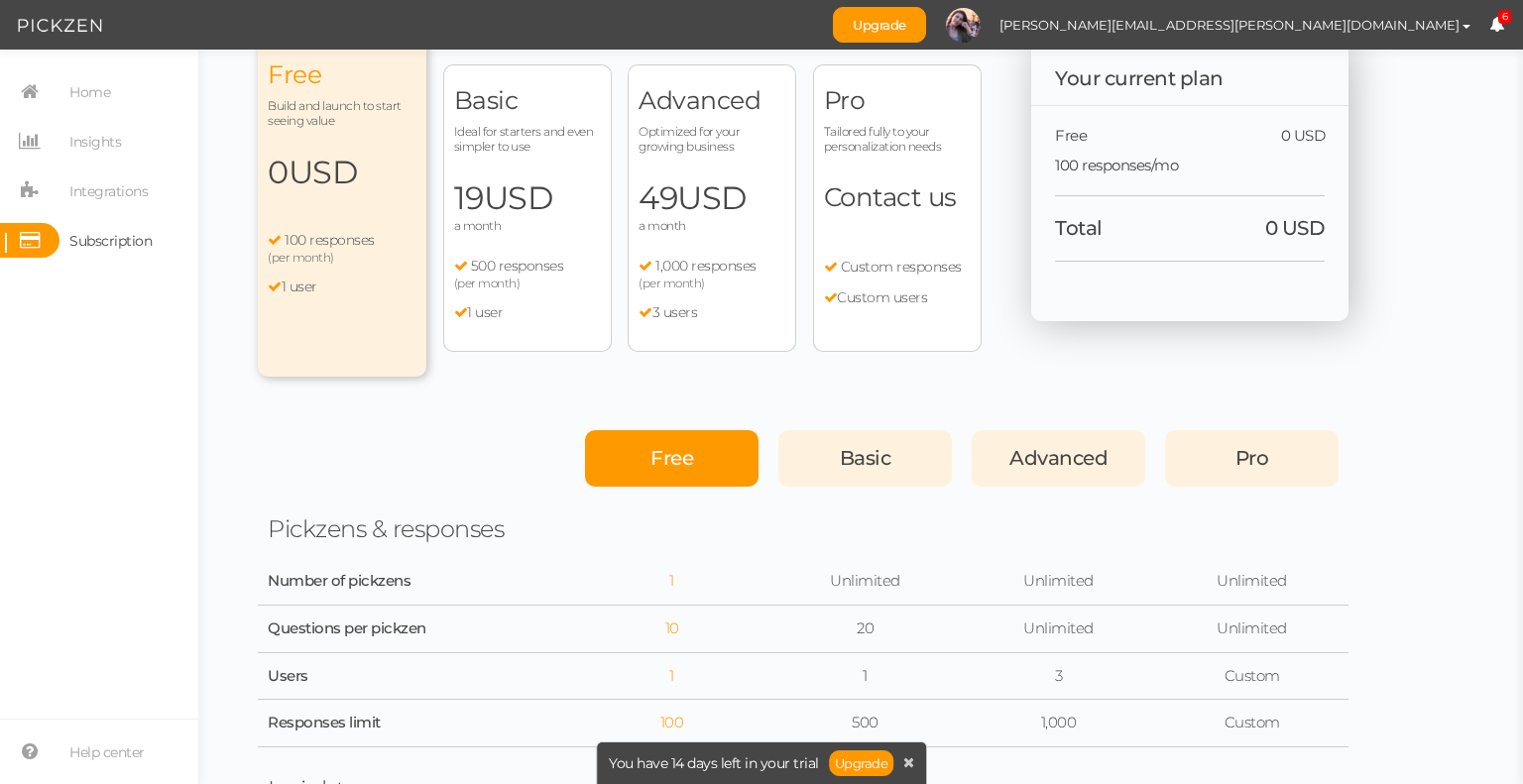 scroll, scrollTop: 0, scrollLeft: 0, axis: both 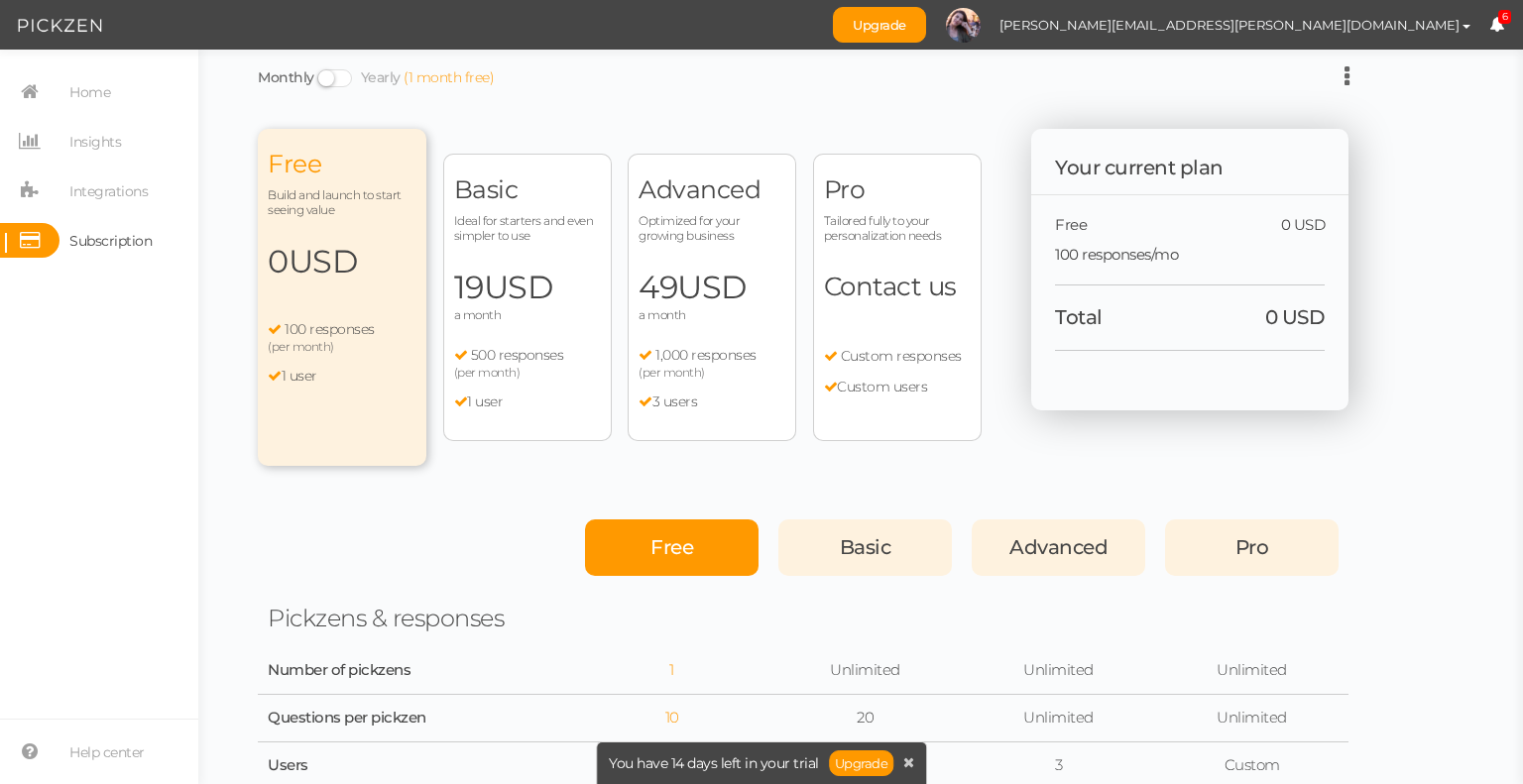 click at bounding box center [1496, 24] 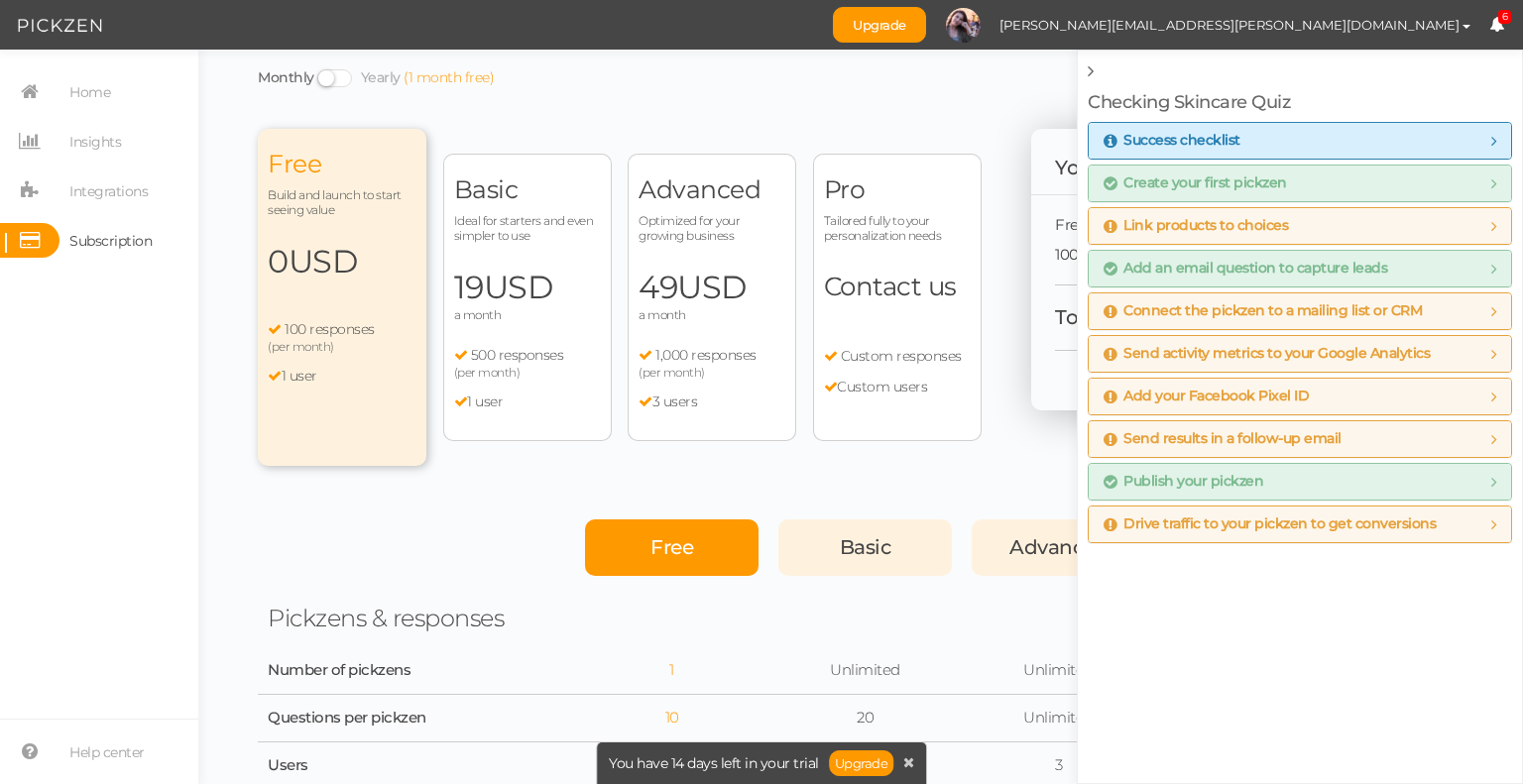 click on "Link products to choices" at bounding box center (1196, 226) 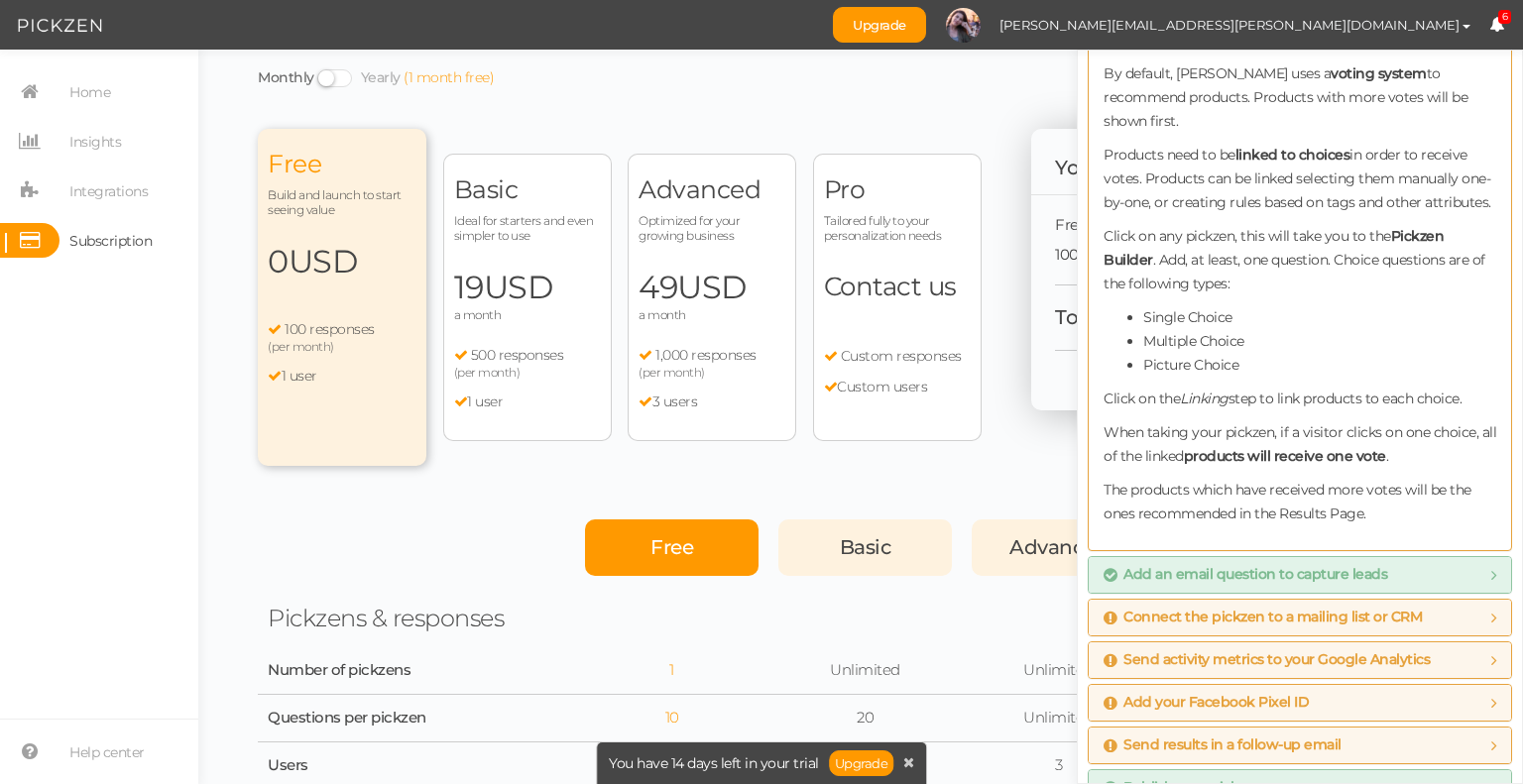 scroll, scrollTop: 270, scrollLeft: 0, axis: vertical 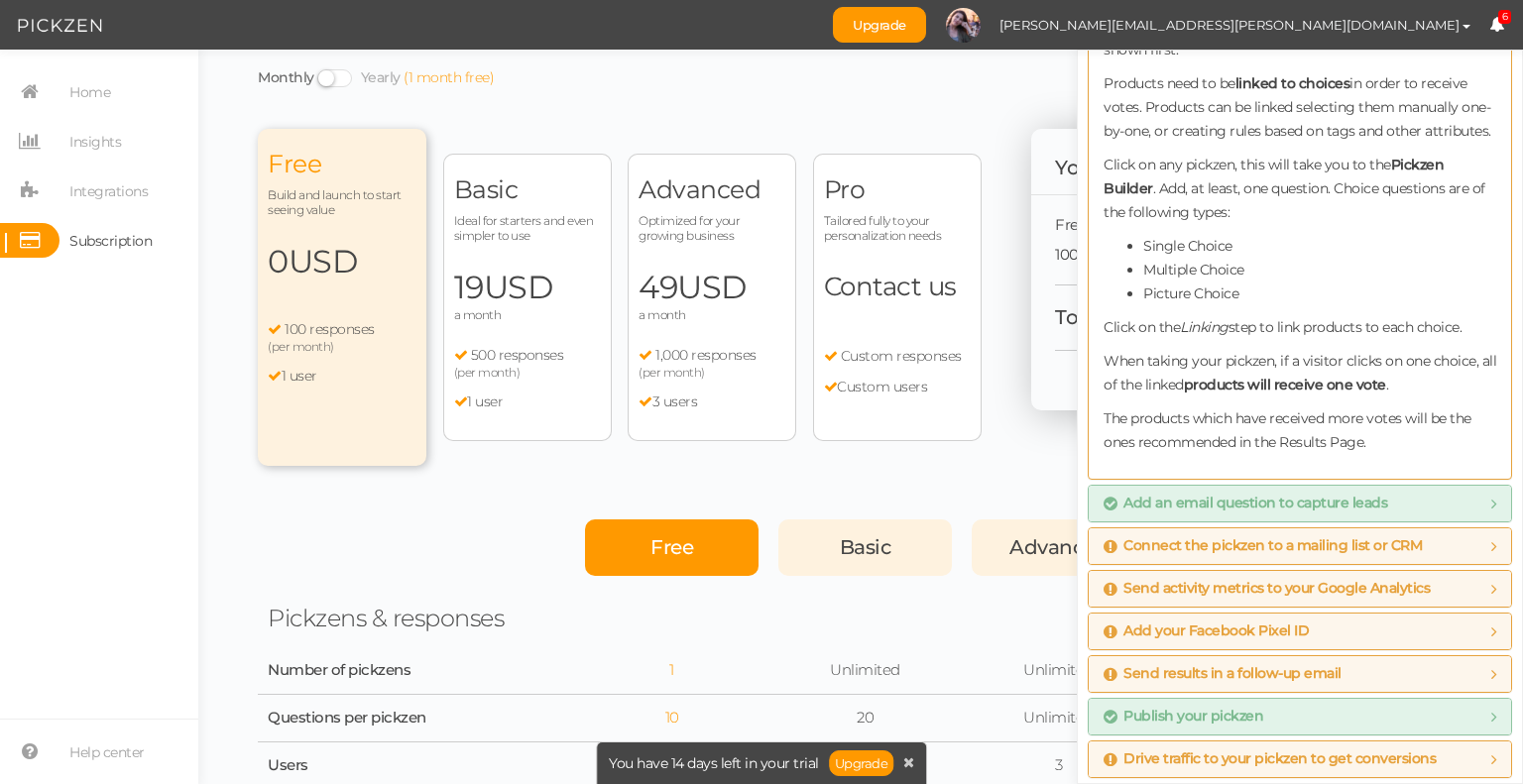 click on "Send results in a follow-up email" at bounding box center [1223, 674] 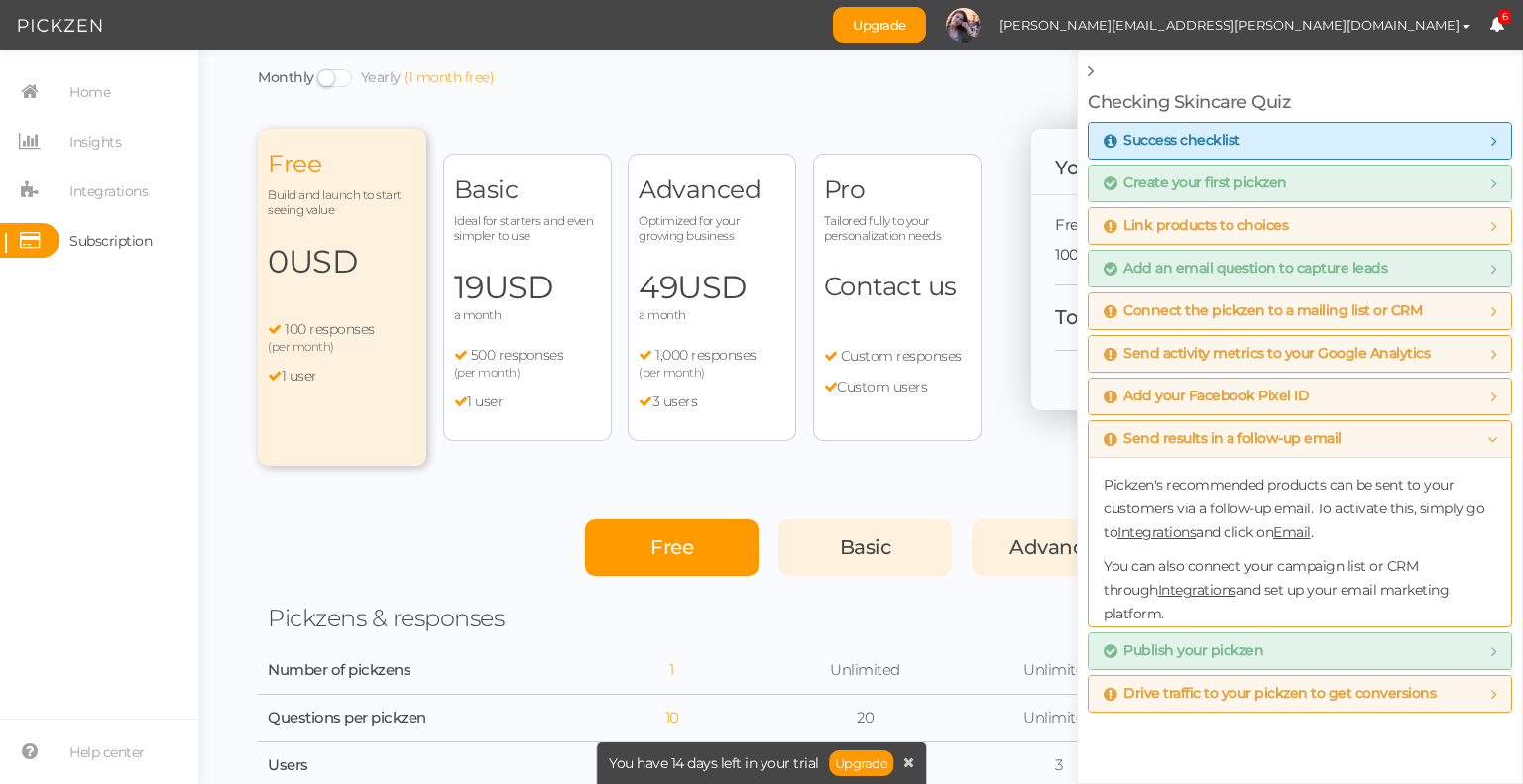scroll, scrollTop: 0, scrollLeft: 0, axis: both 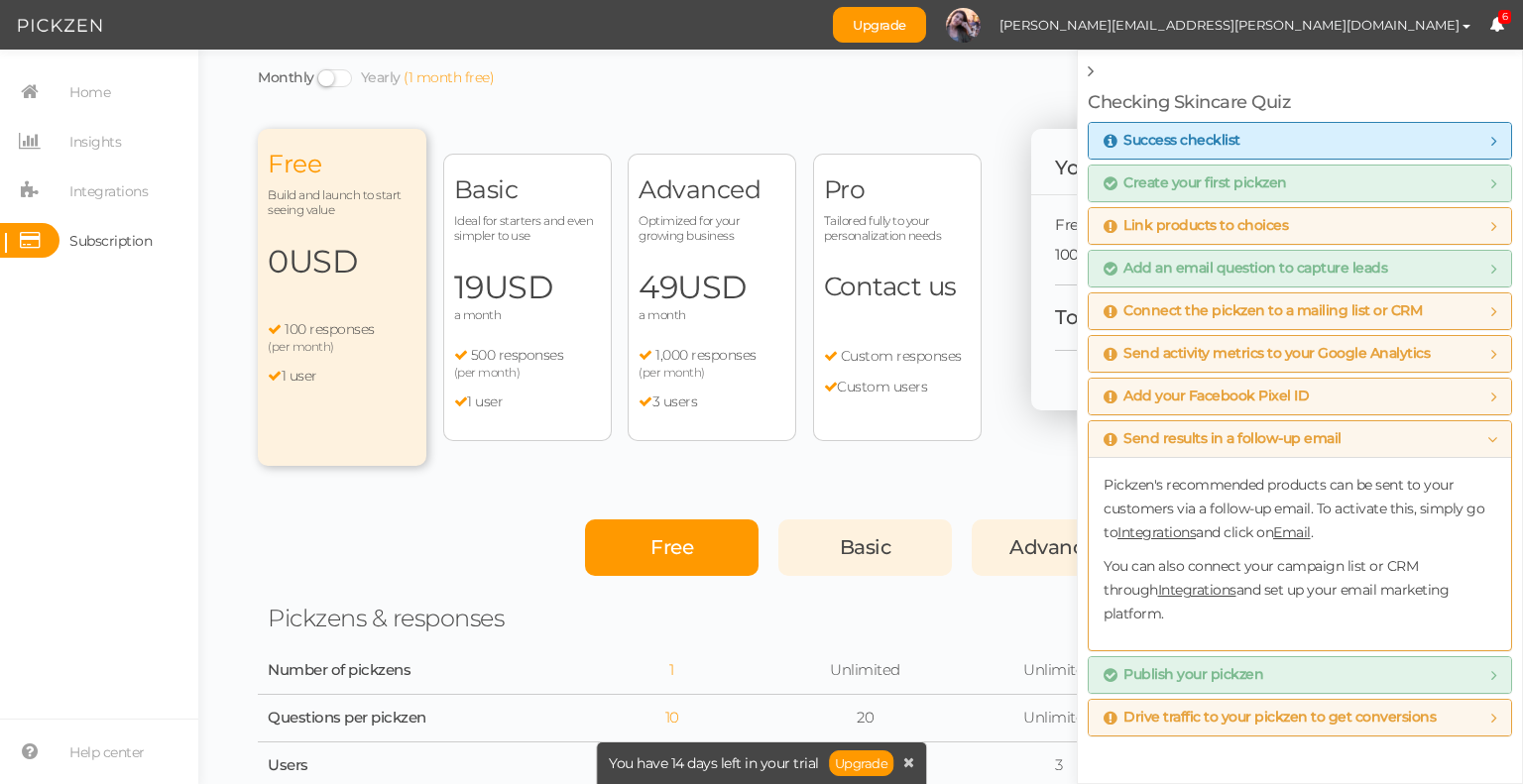 click on "Drive traffic to your pickzen to get conversions" at bounding box center (1300, 718) 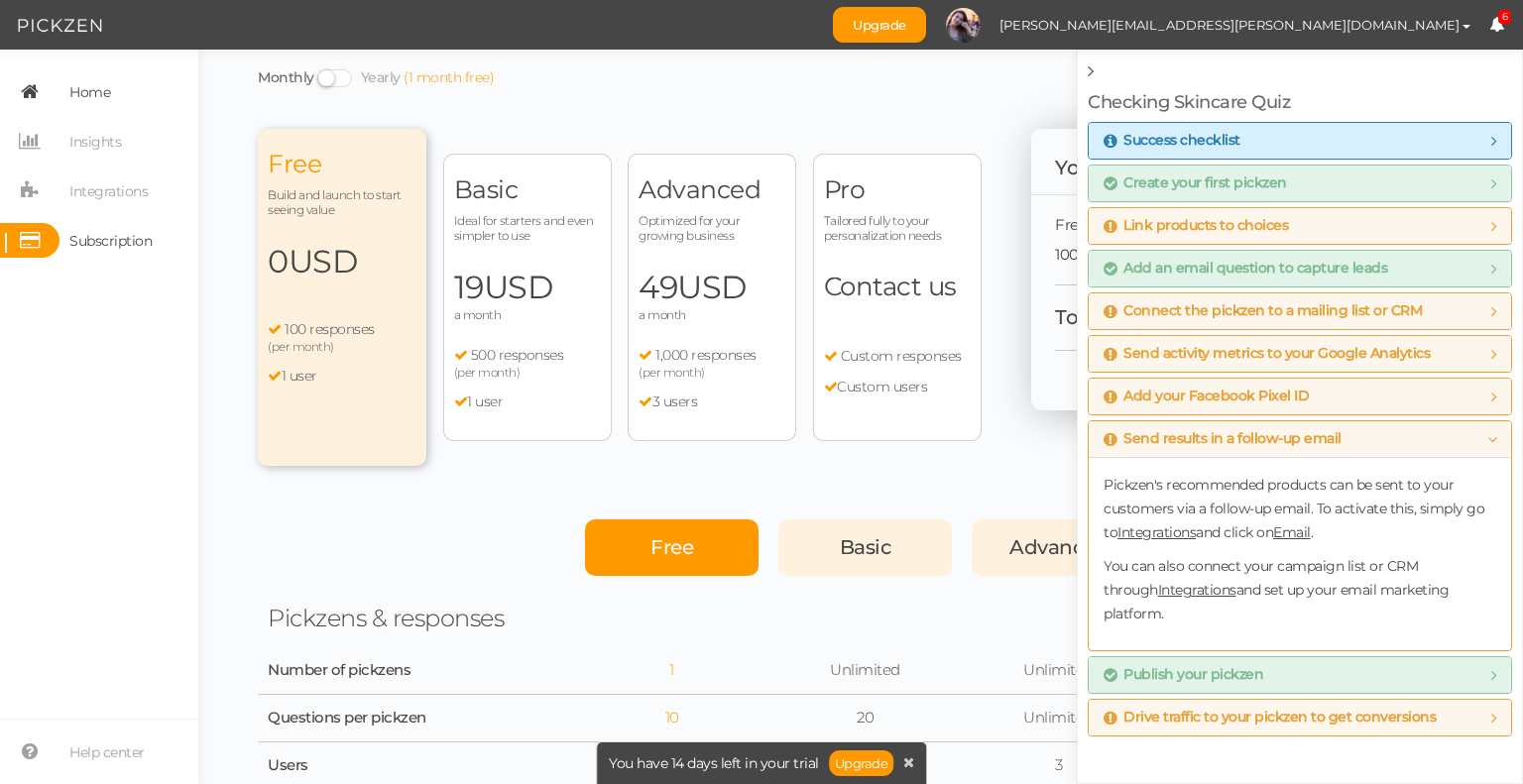 click on "Home" at bounding box center (89, 92) 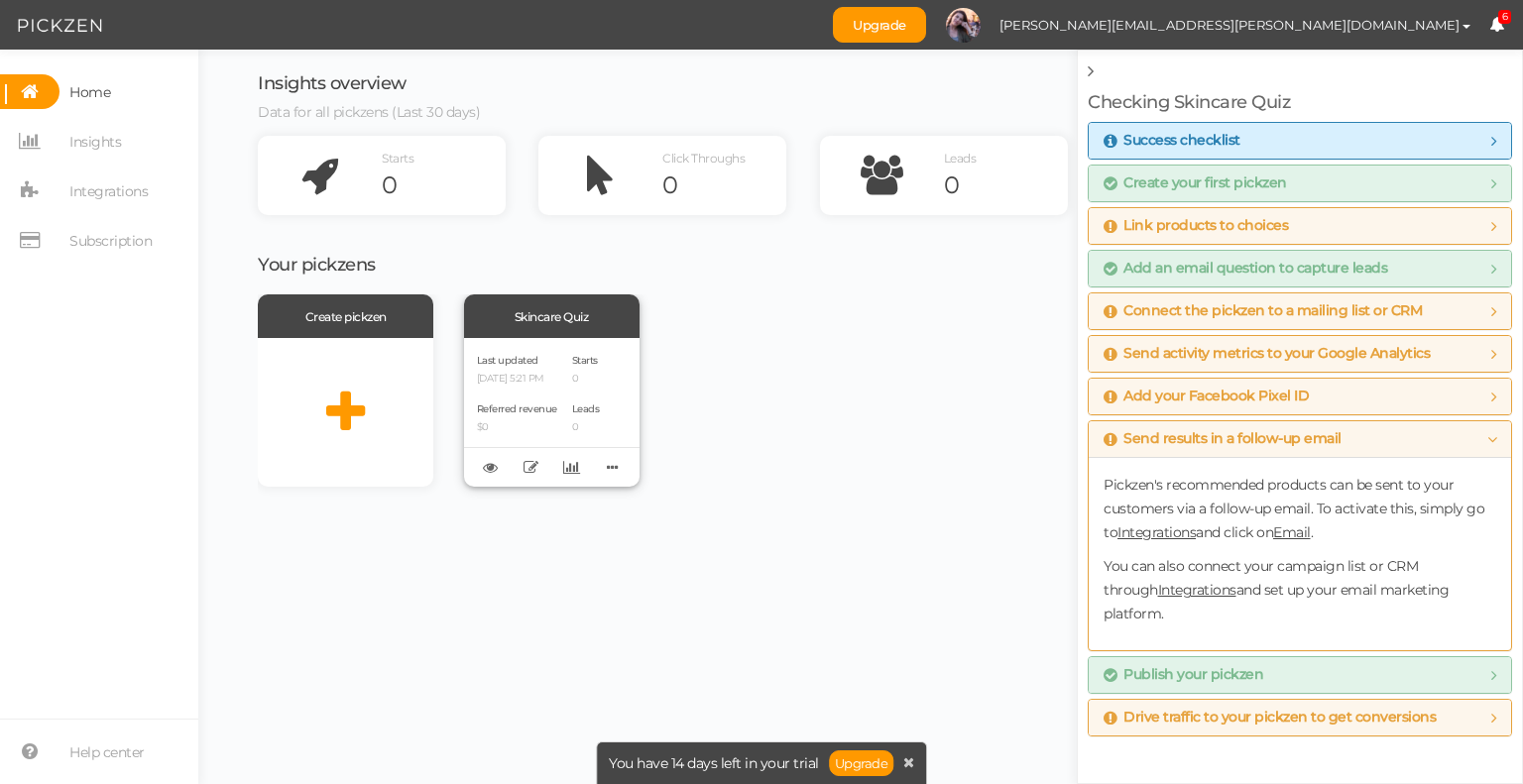 click on "Starts   0       Leads   0" at bounding box center (586, 412) 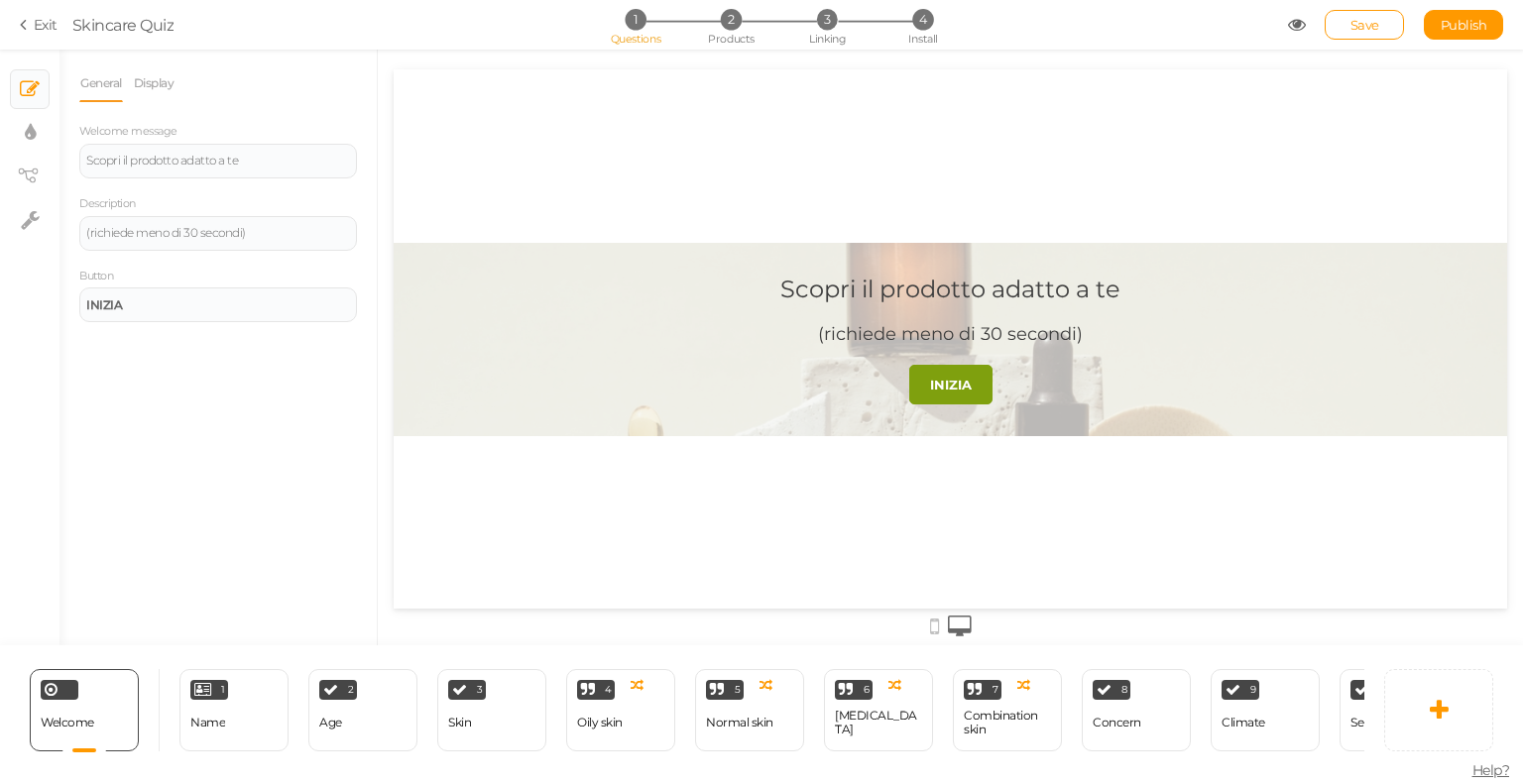 scroll, scrollTop: 0, scrollLeft: 0, axis: both 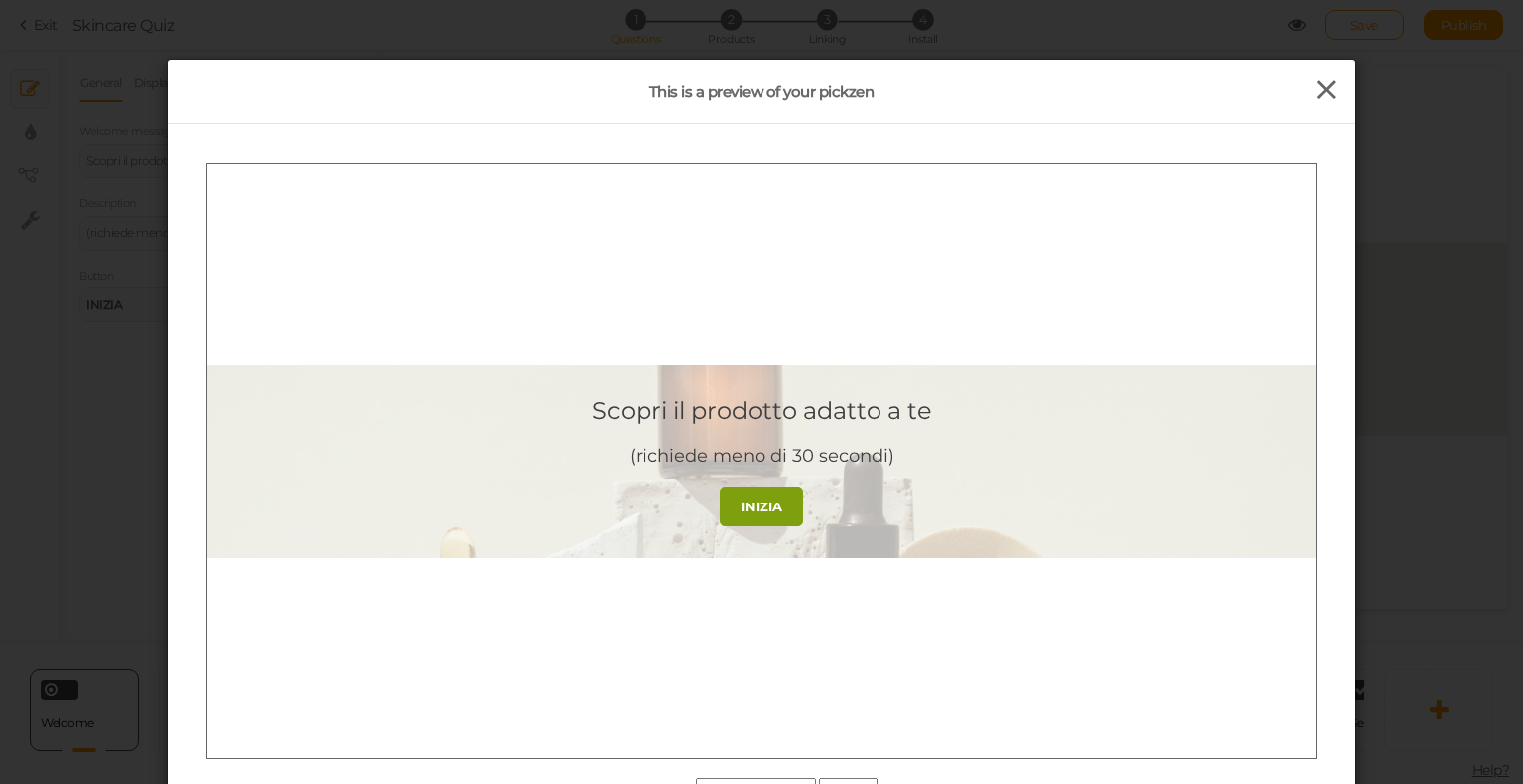 click at bounding box center [1326, 90] 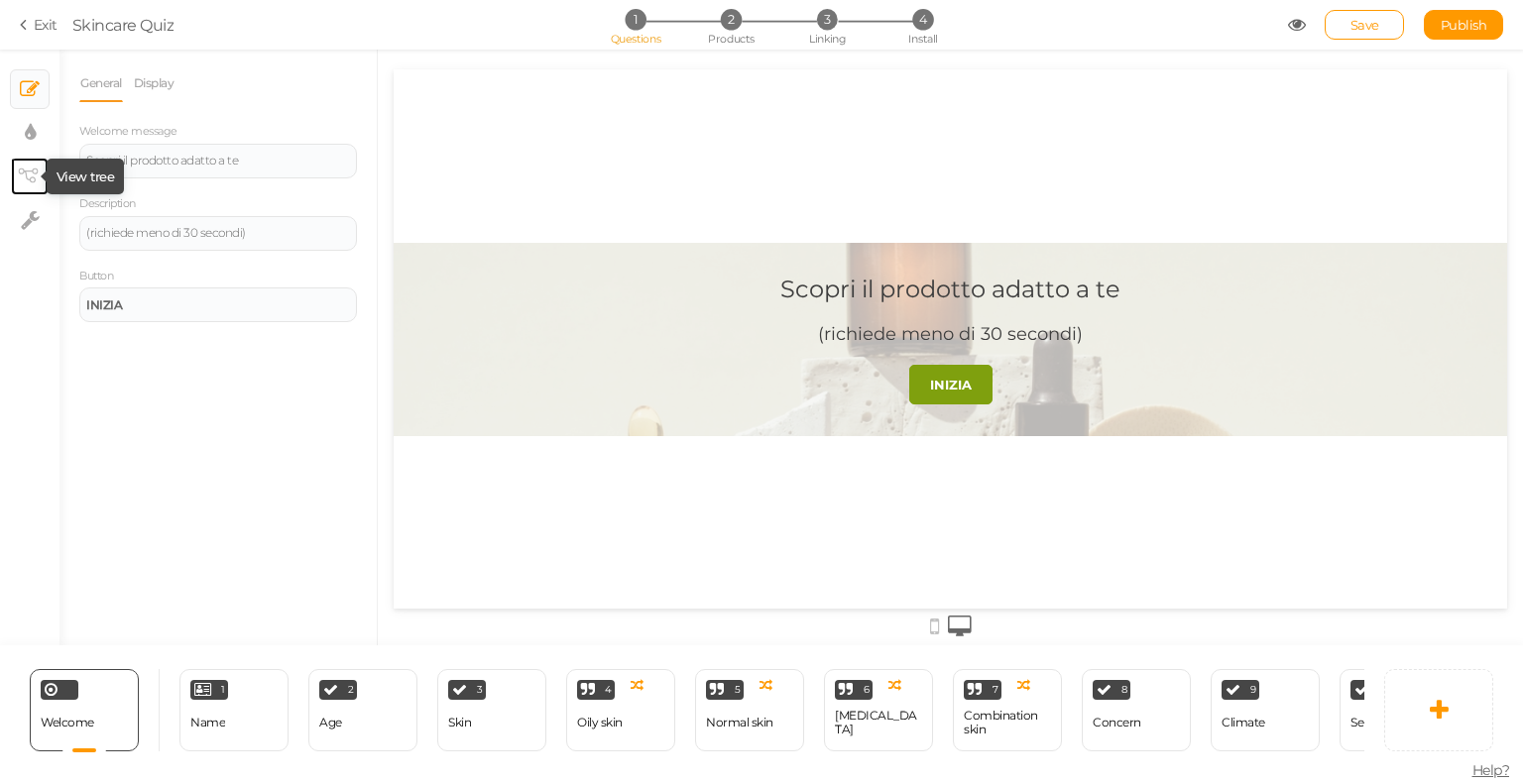 click 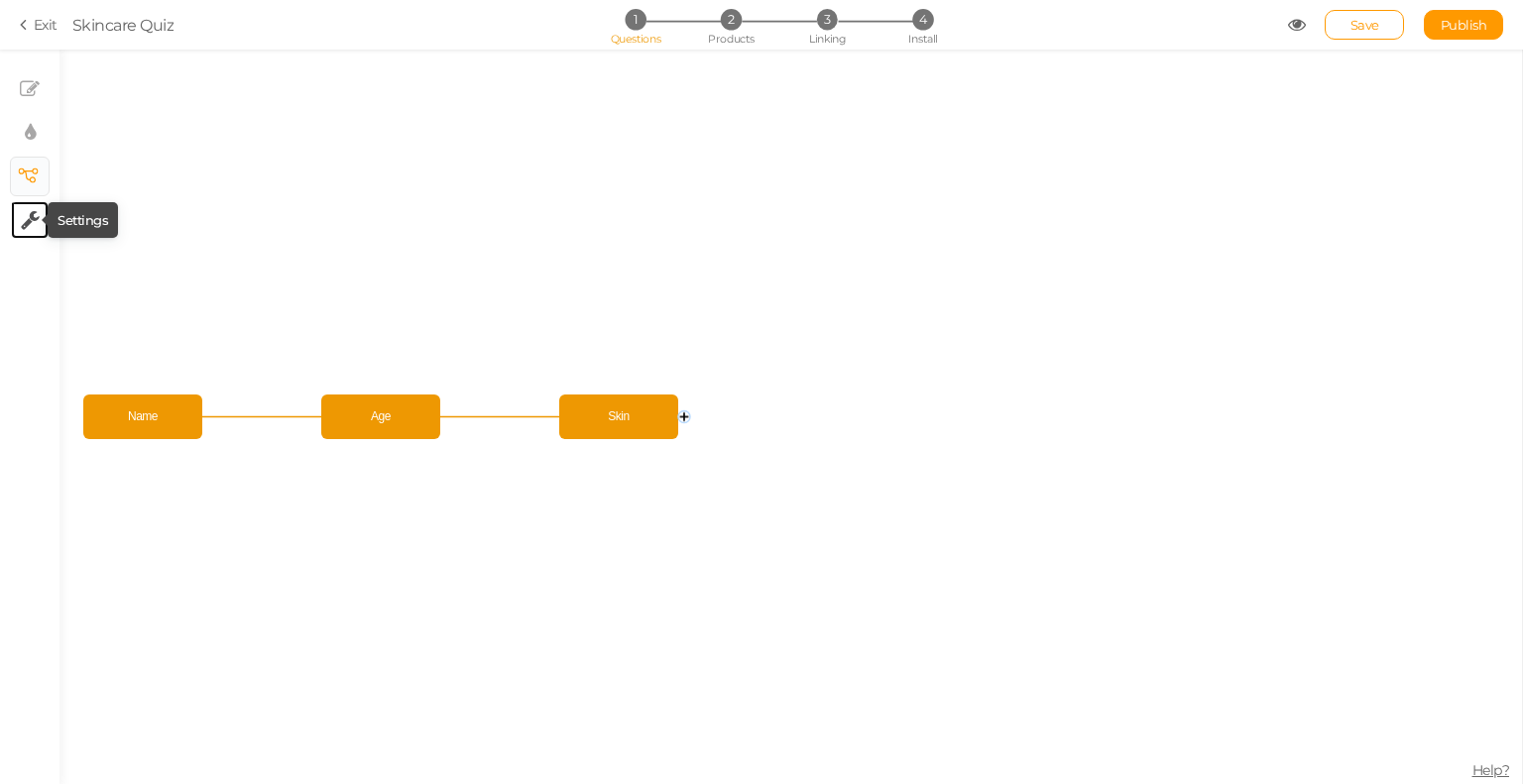 click at bounding box center (30, 220) 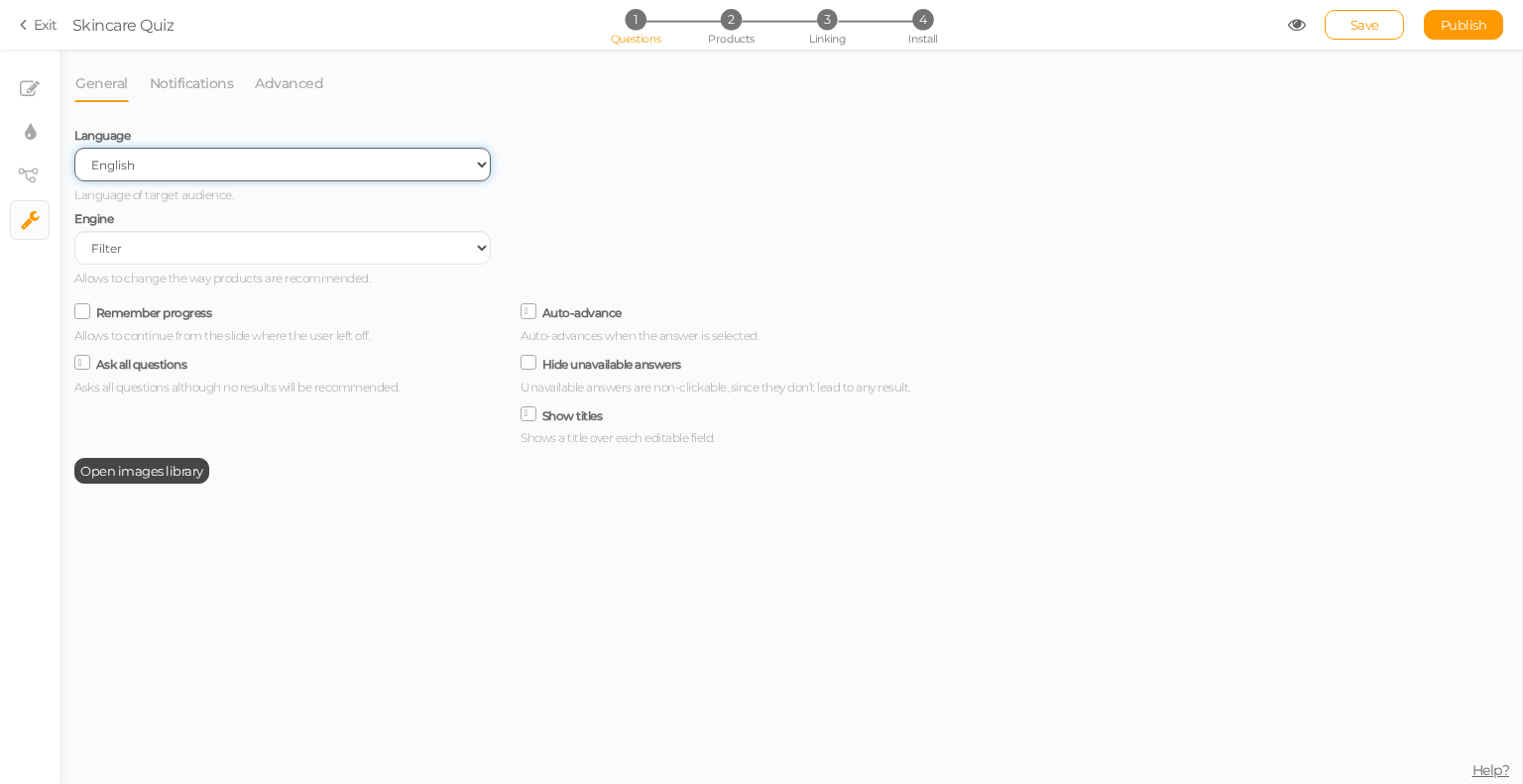 click on "Spanish English Portuguese" at bounding box center [283, 165] 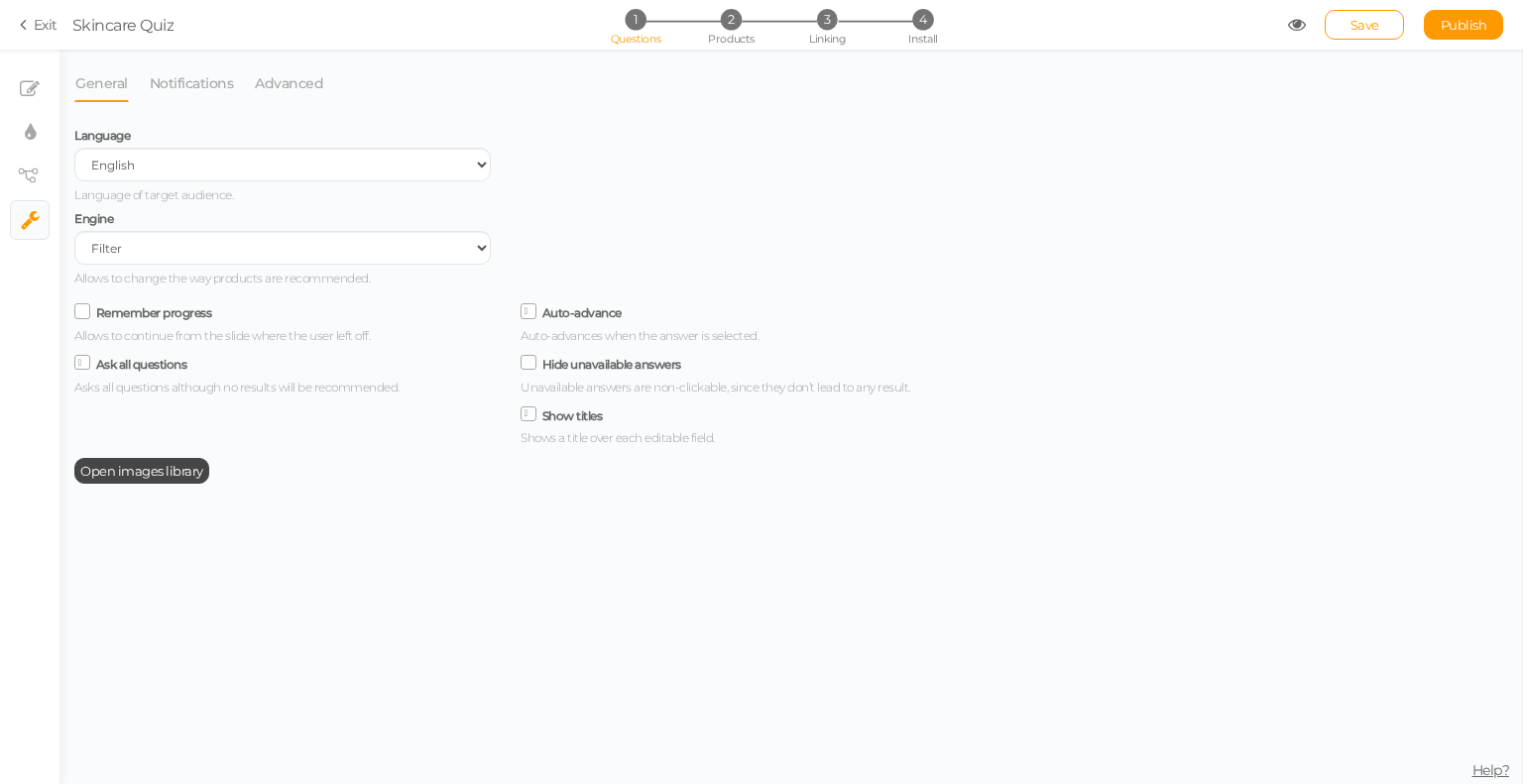 click on "General
Notifications
Advanced
Language     Spanish English Portuguese     Language of target audience.       Engine     Filter AI Tree No-Code Form (No products)     Allows to change the way products are recommended.                                Remember progress    Allows to continue from the slide where the user left off.            Ask all questions    Asks all questions although no results will be recommended.                  Auto-advance    Auto-advances when the answer is selected.            Hide unavailable answers    Unavailable answers are non-clickable, since they don’t lead to any result.            Show titles    Shows a title over each editable field.                             Open images library
Recipients to send the answers     E-mails that will receive the pickzen answers upon completion as long as it includes an email or phone number.
Extra information for lead e-mails" at bounding box center (506, 424) 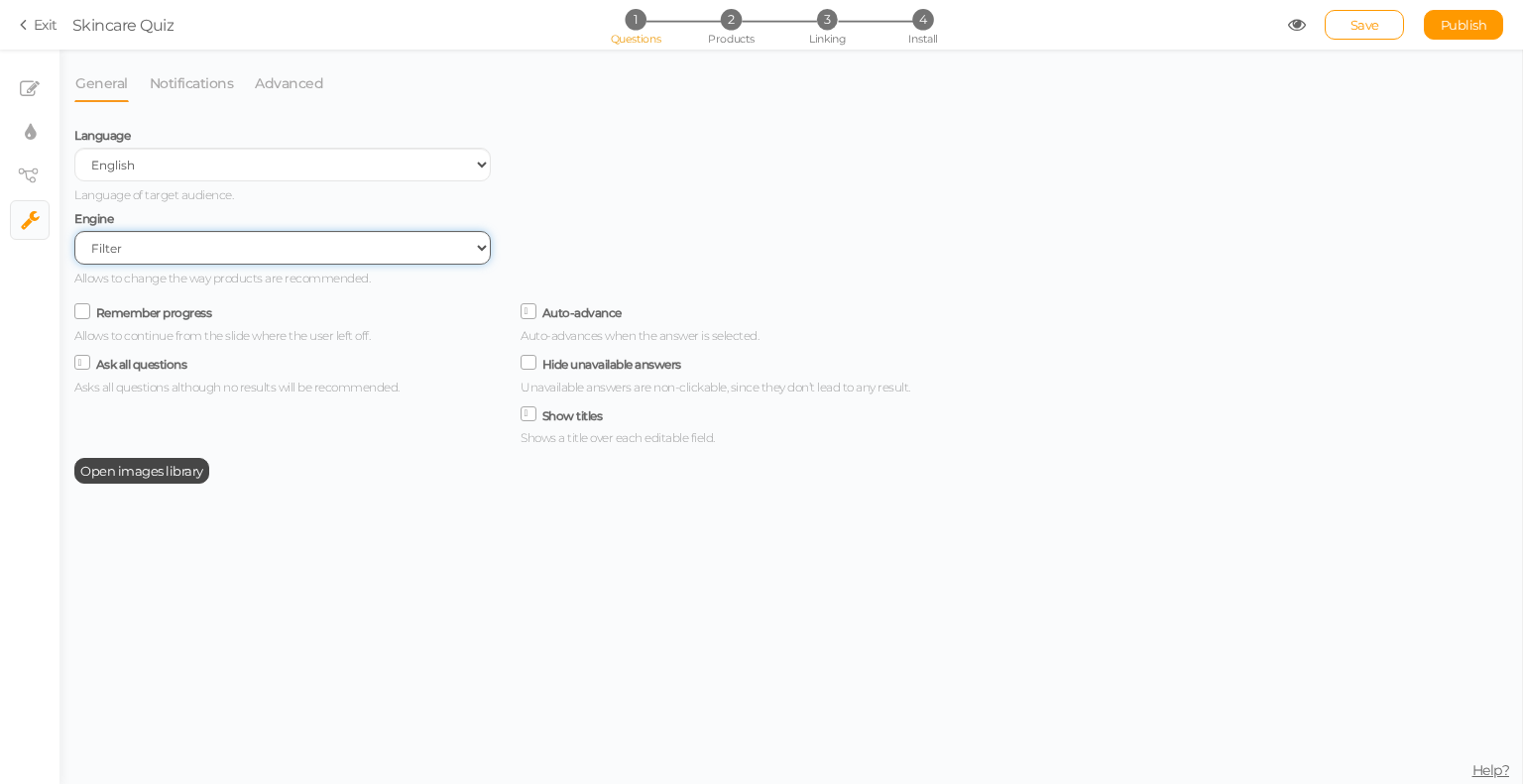 click on "Filter AI Tree No-Code Form (No products)" at bounding box center [283, 248] 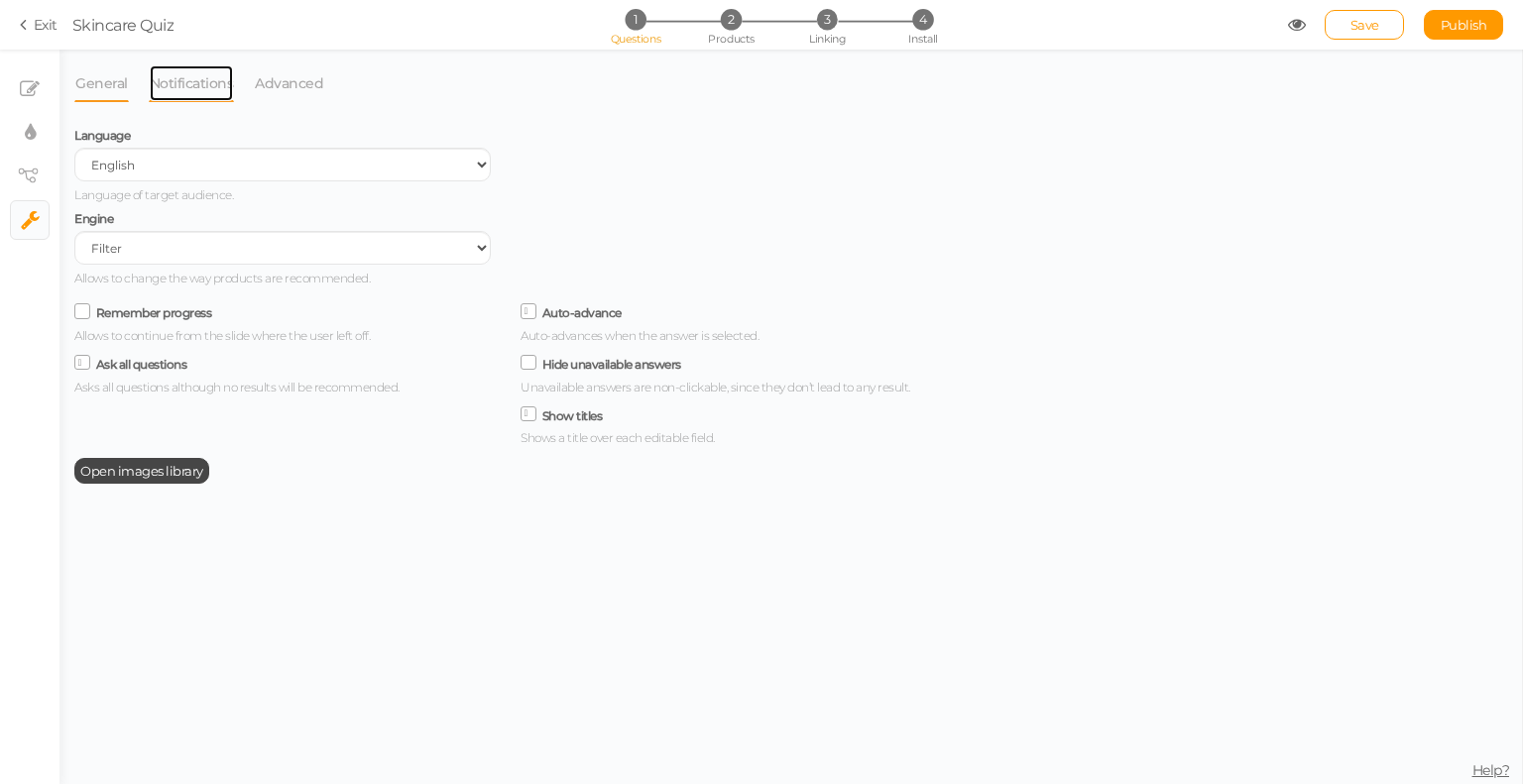 click on "Notifications" at bounding box center (191, 83) 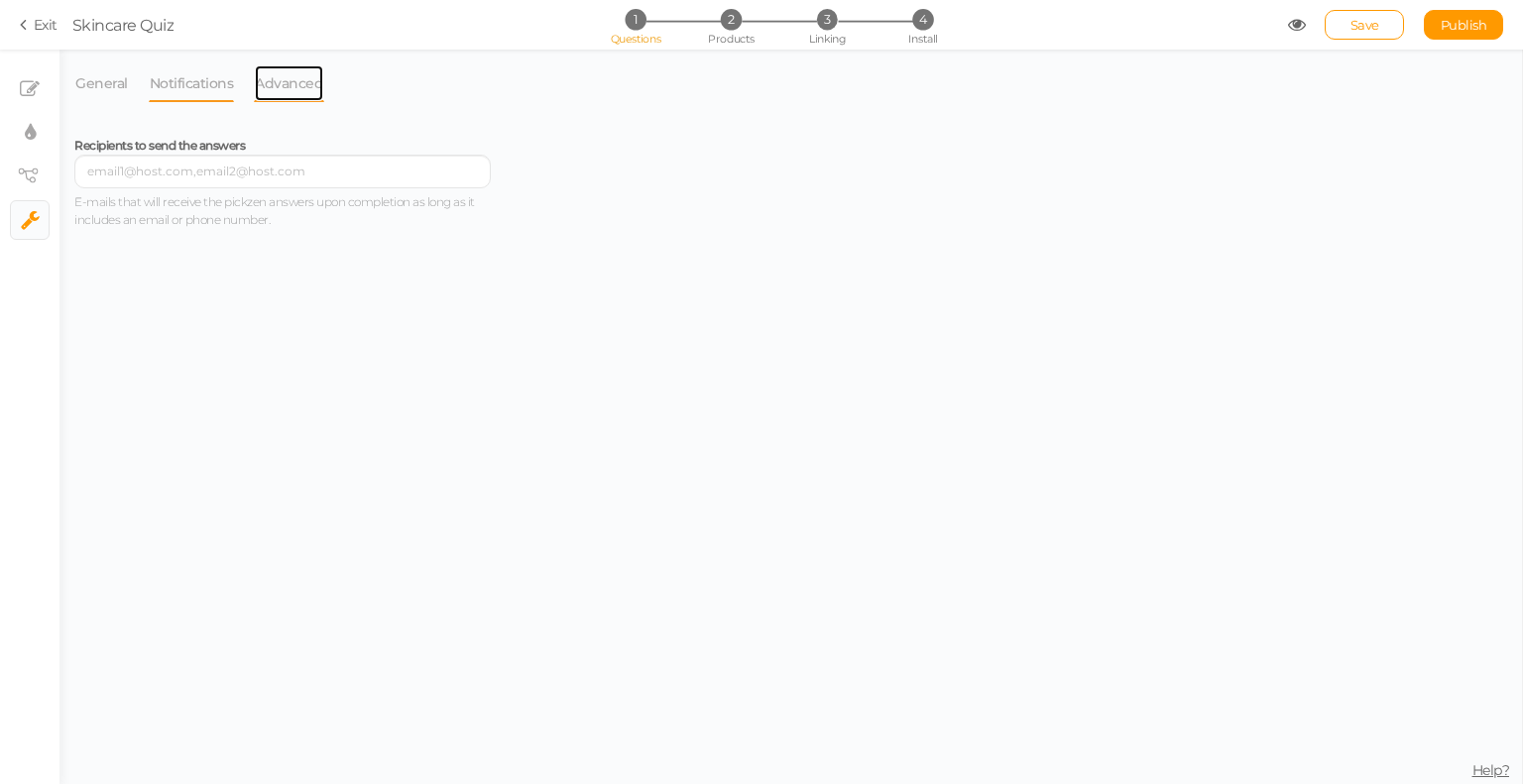 click on "Advanced" at bounding box center [289, 83] 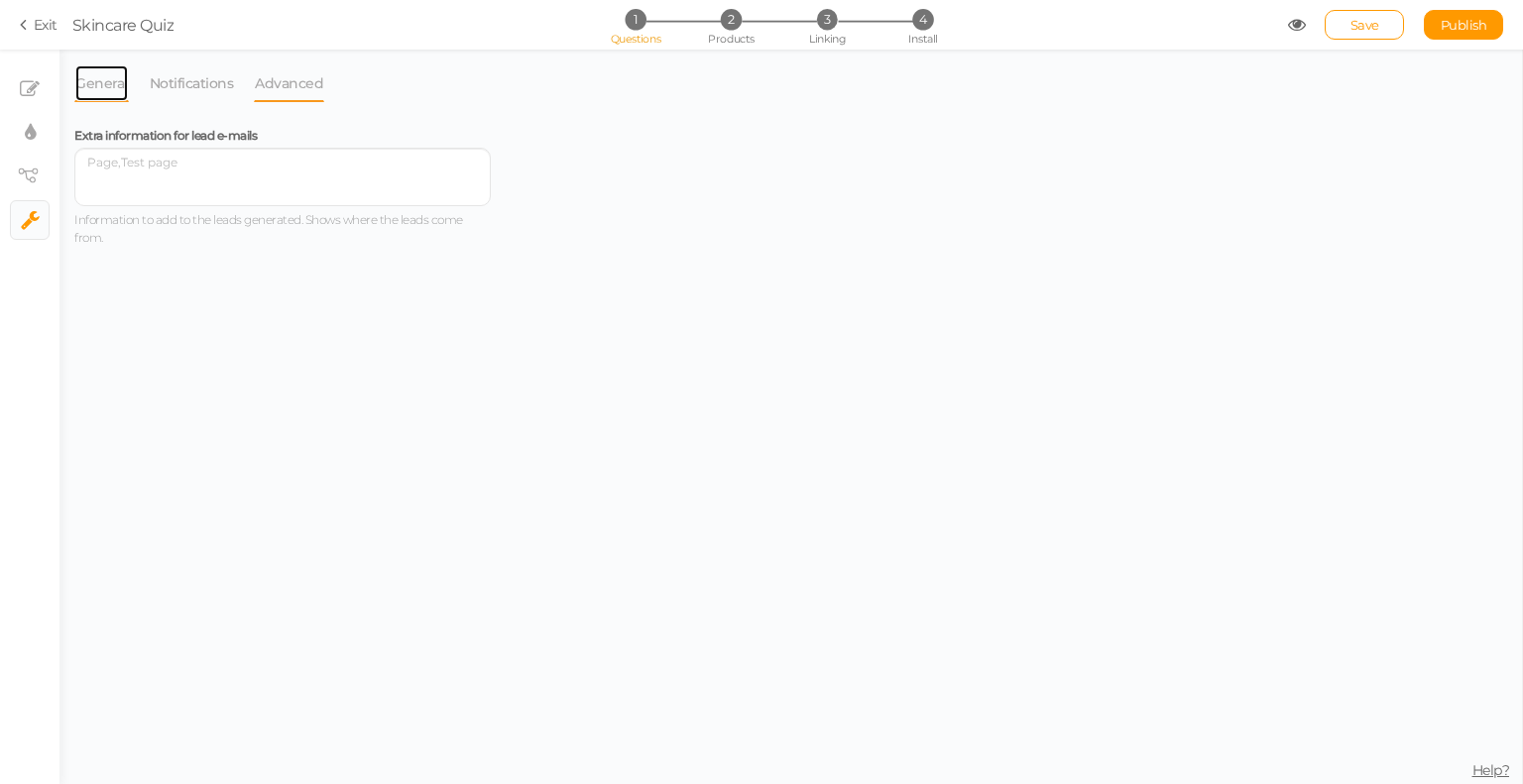 click on "General" at bounding box center [101, 83] 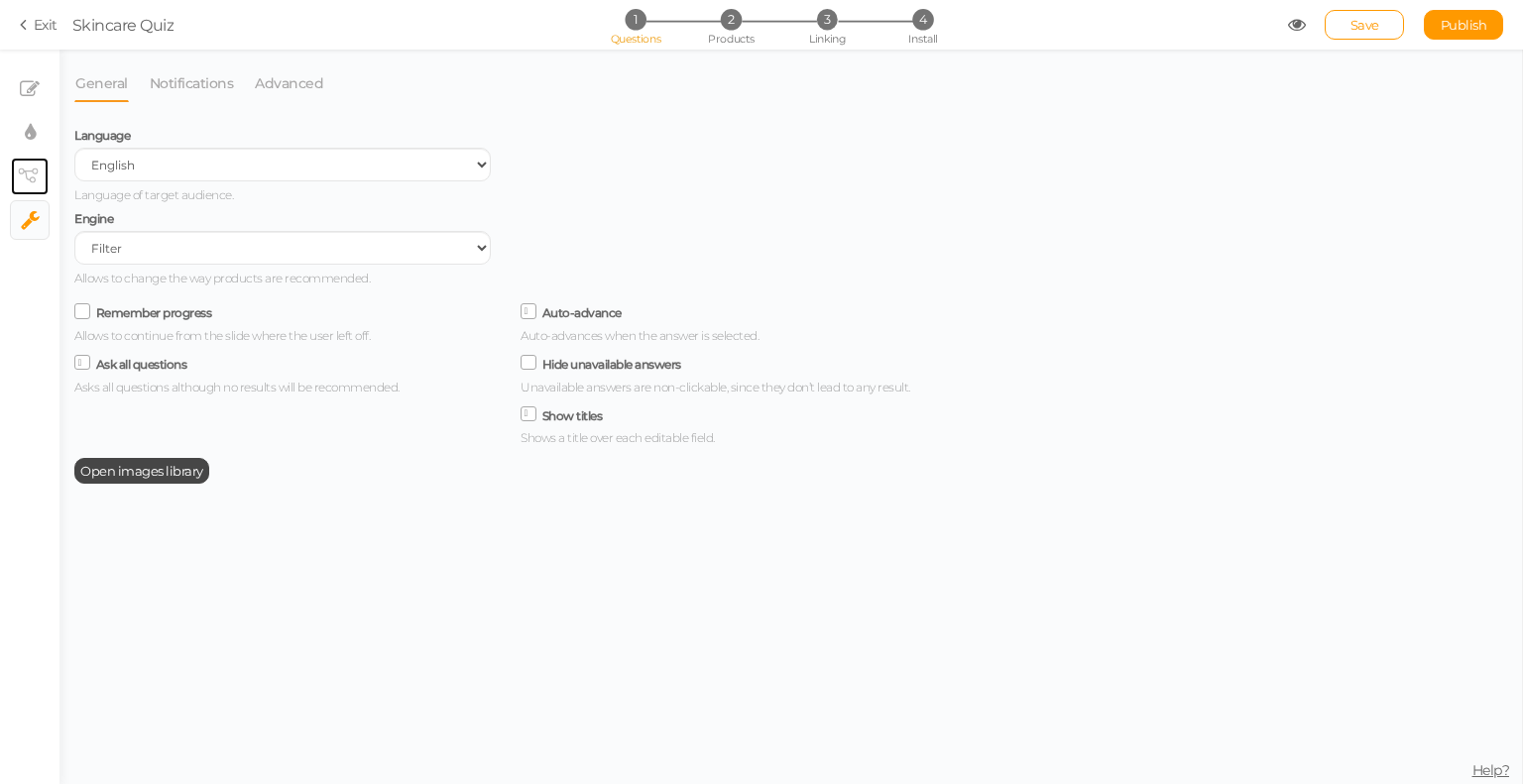 click 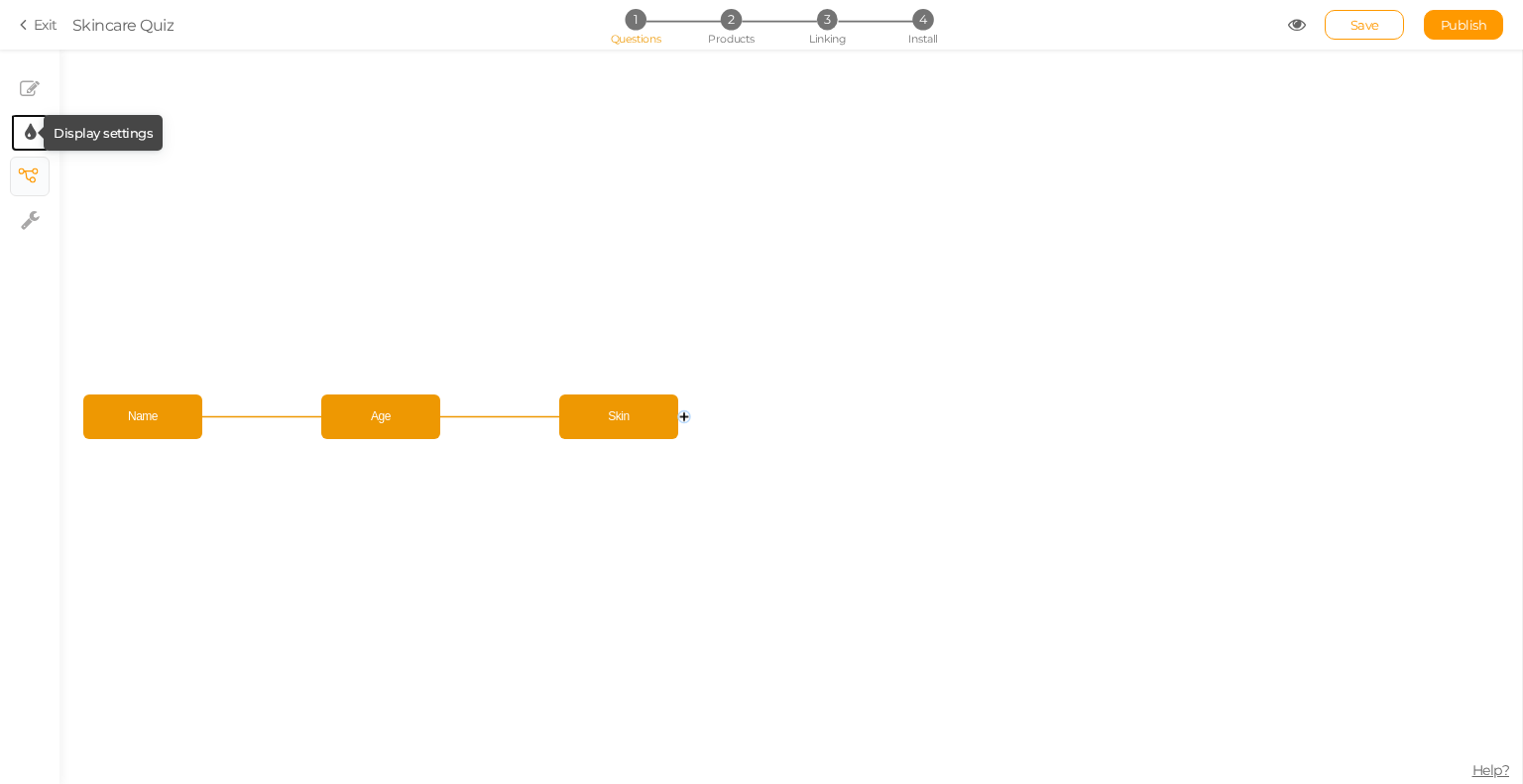 click at bounding box center [30, 133] 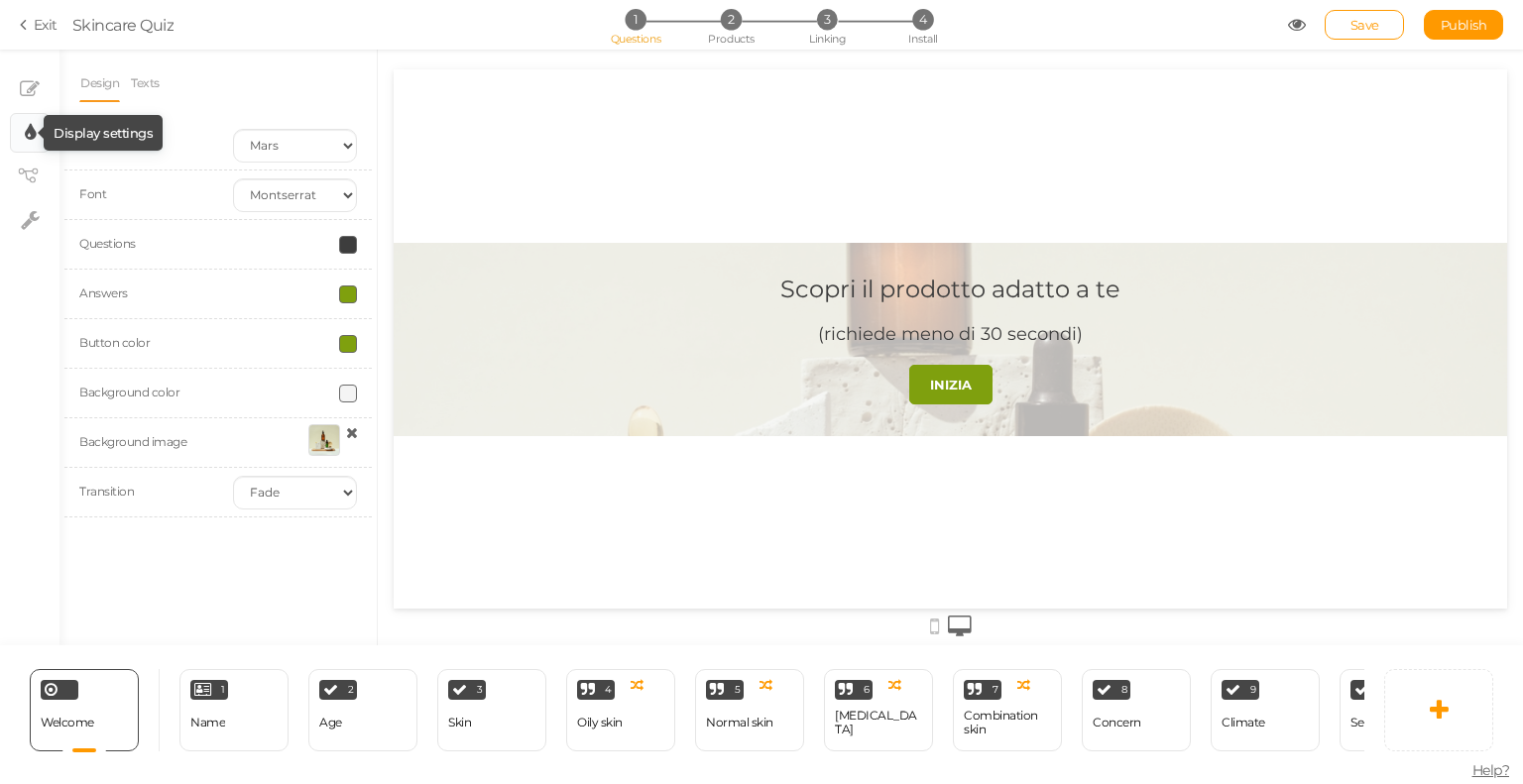 scroll, scrollTop: 0, scrollLeft: 0, axis: both 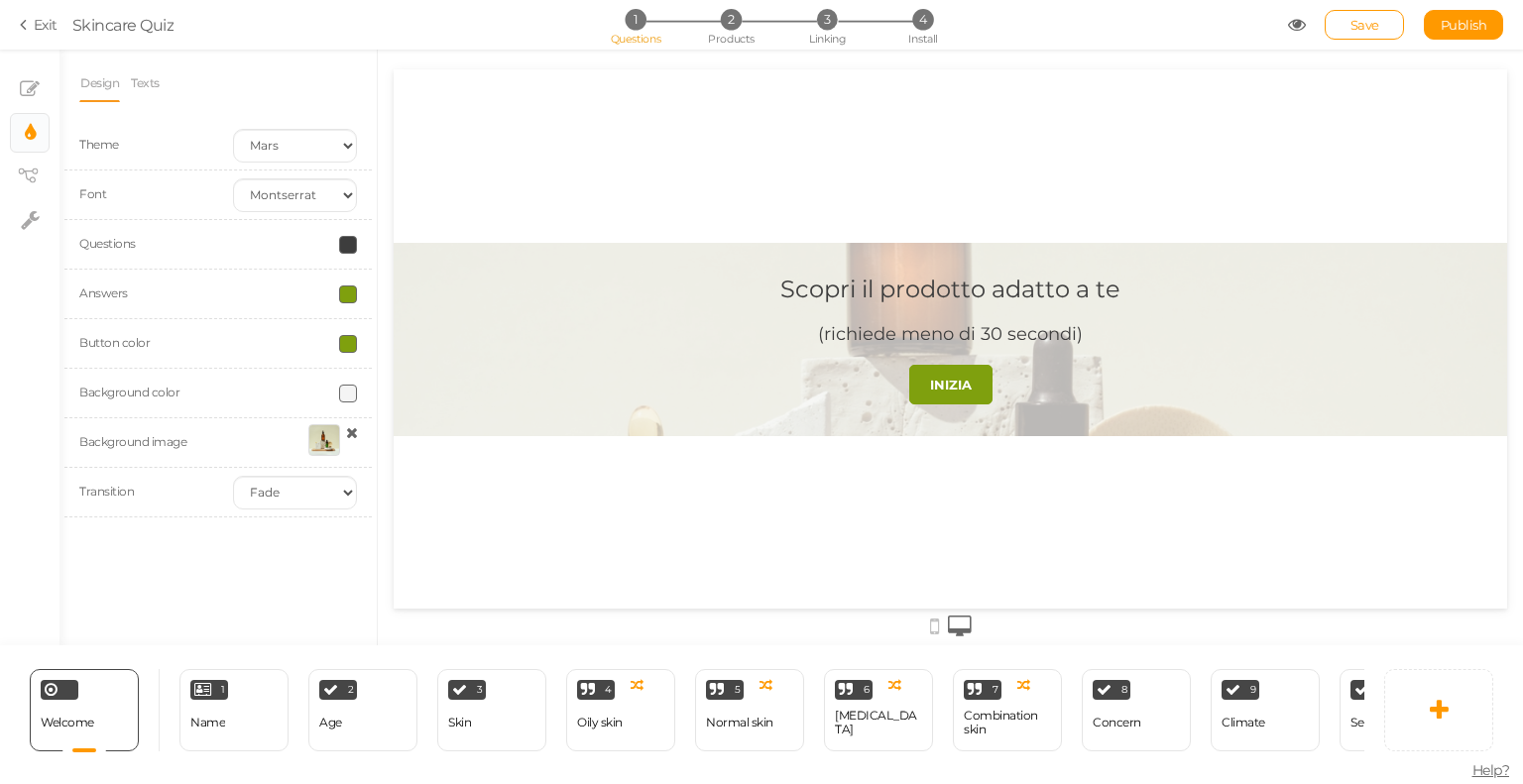 click at bounding box center [950, 339] 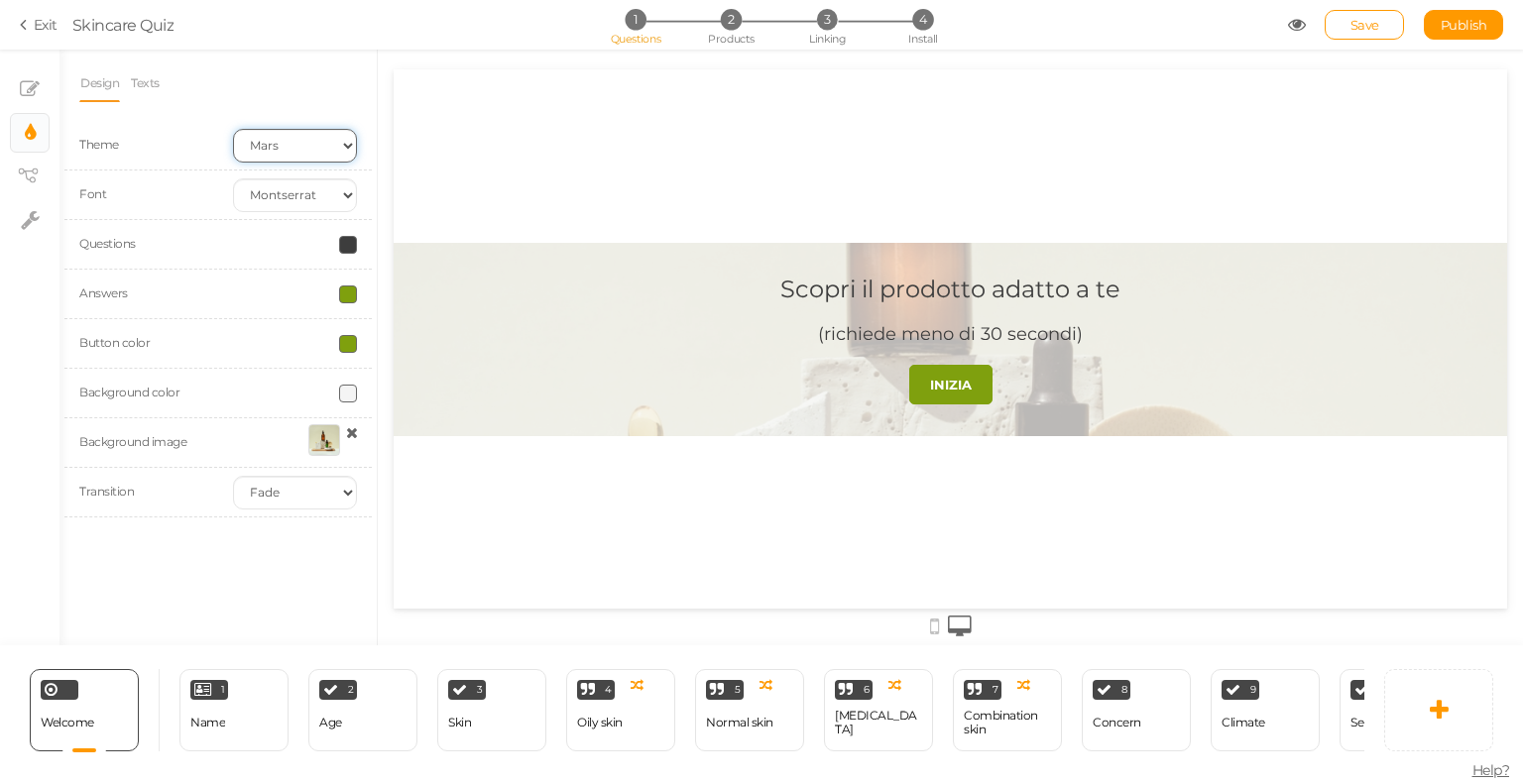 click on "Earth Mars" at bounding box center (294, 146) 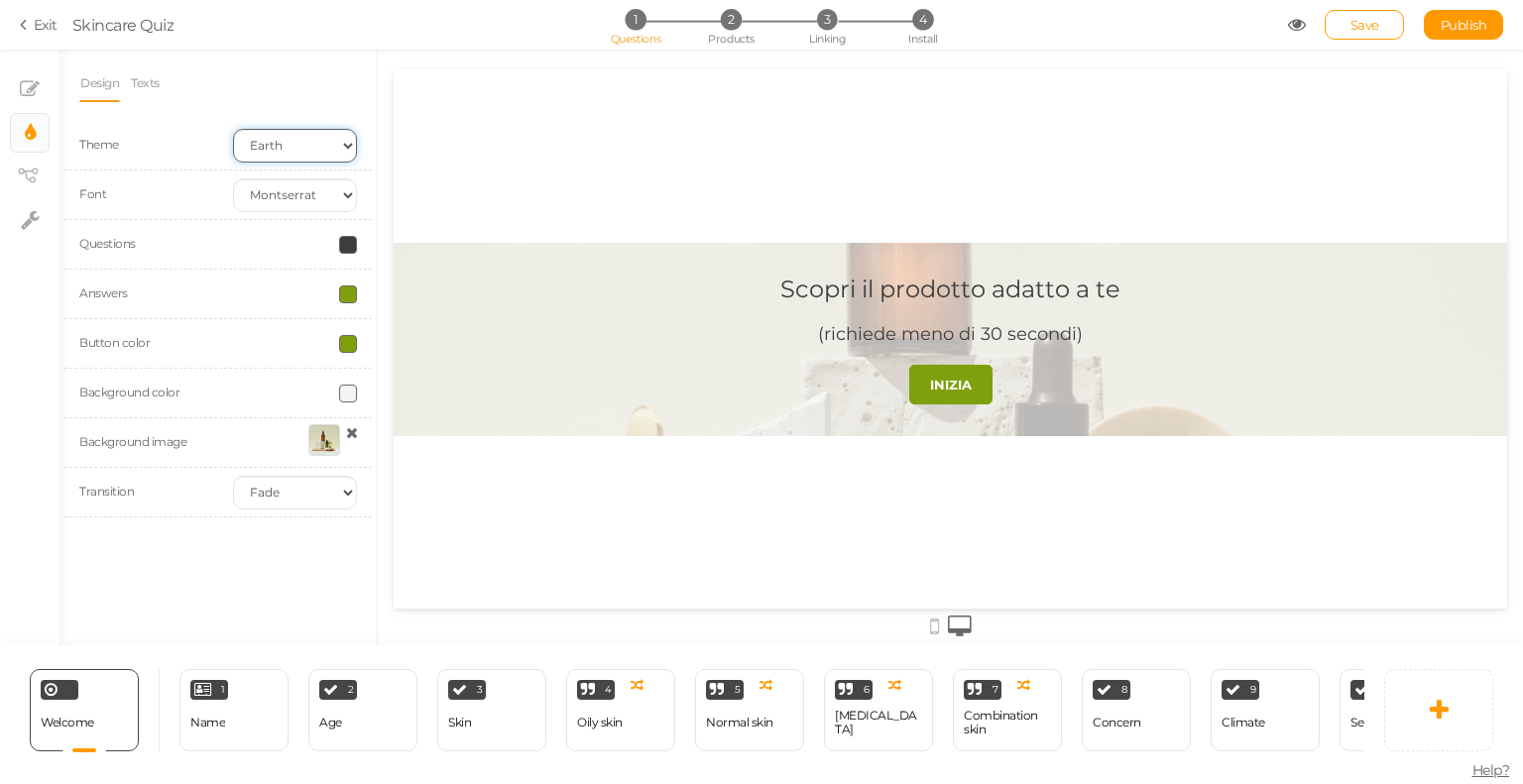 click on "Earth Mars" at bounding box center (294, 146) 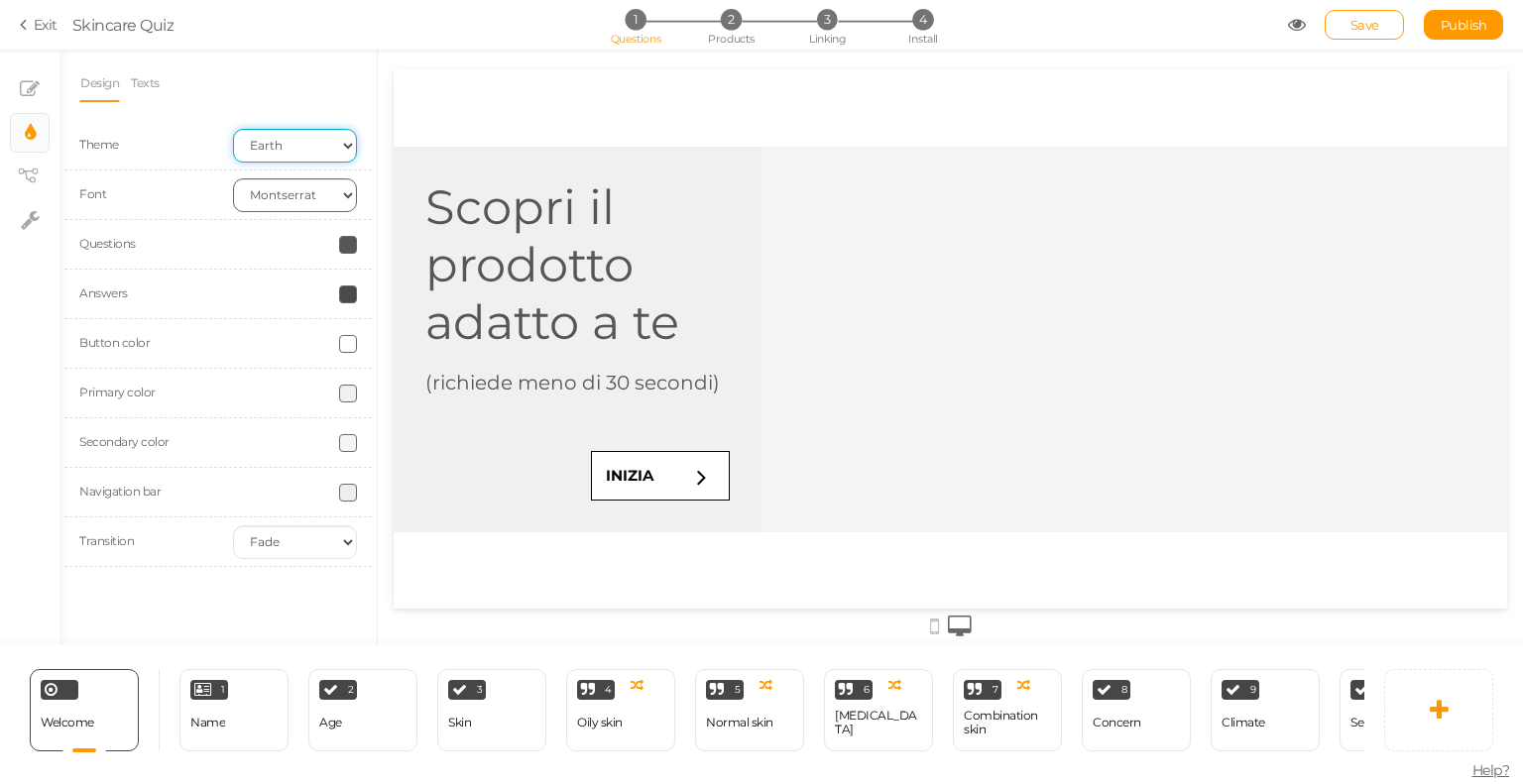 scroll, scrollTop: 0, scrollLeft: 0, axis: both 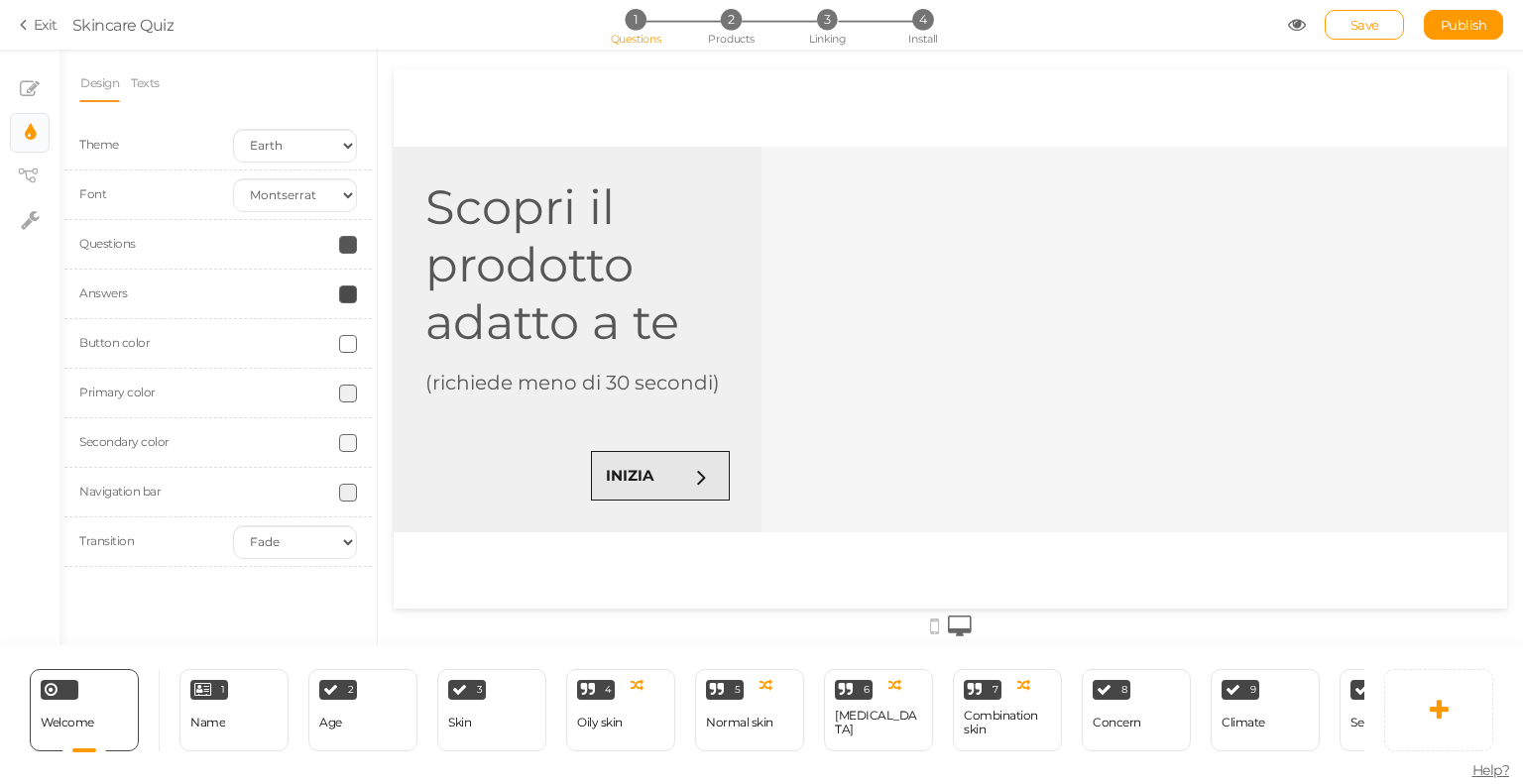click at bounding box center [702, 476] 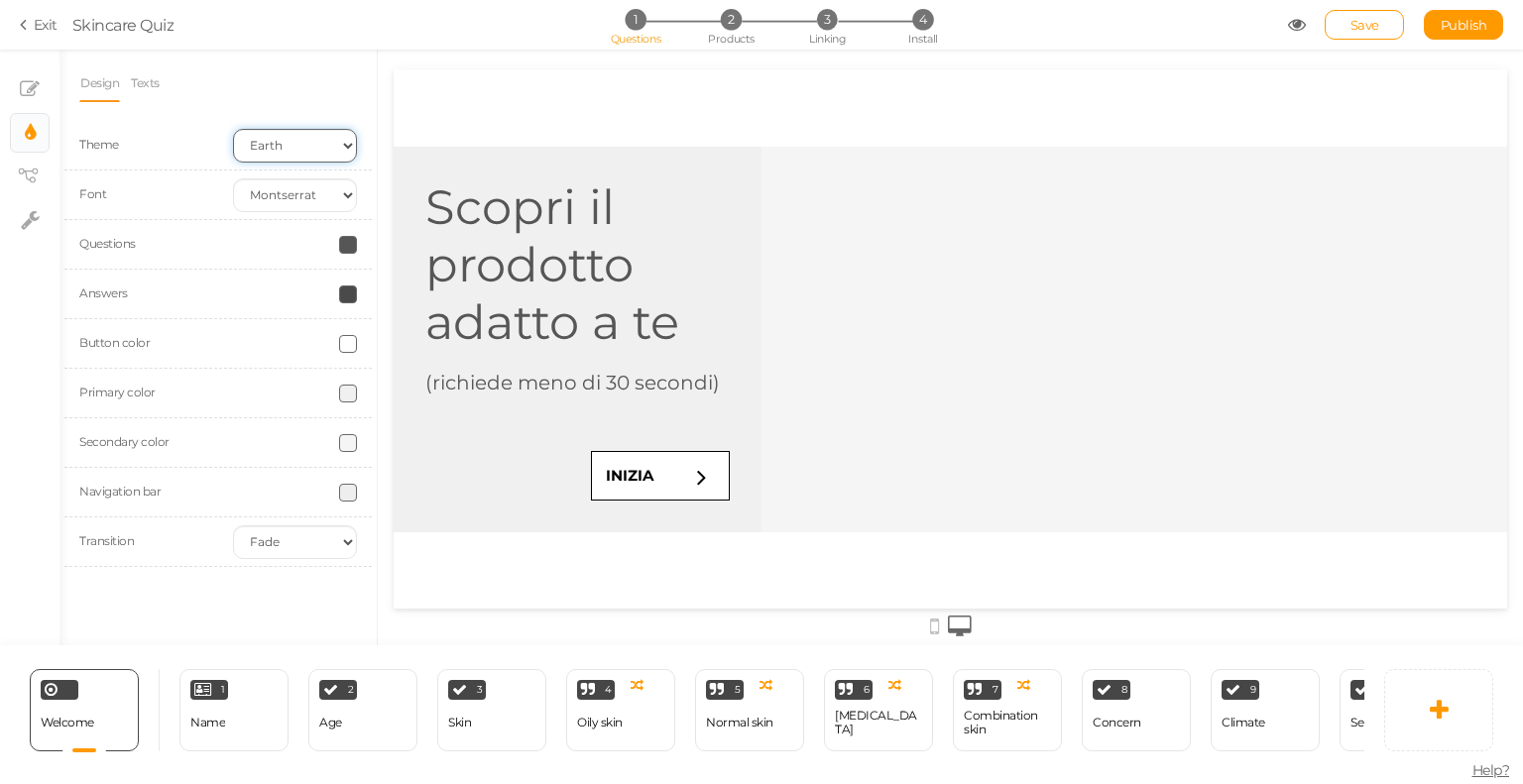 click on "Earth Mars" at bounding box center [294, 146] 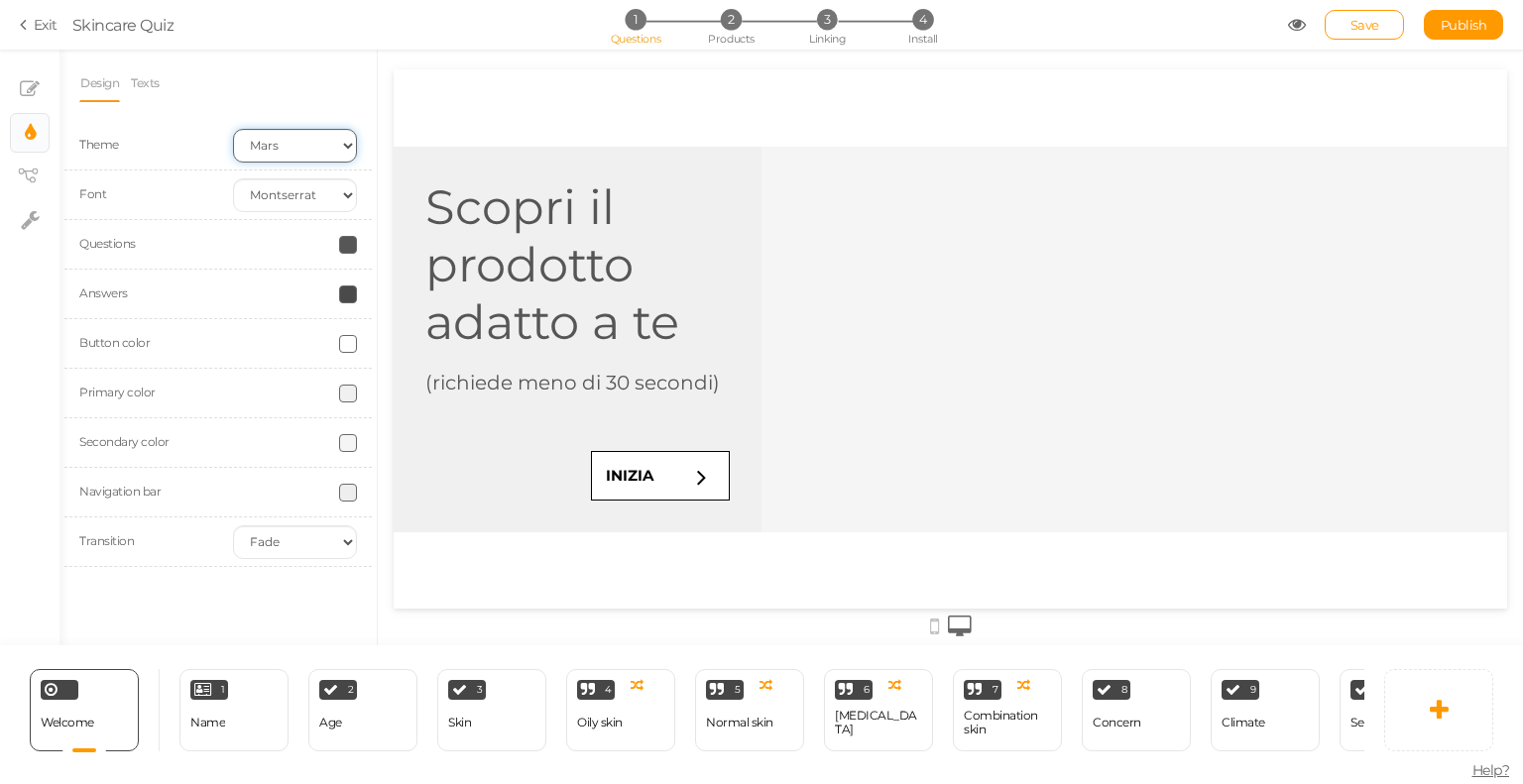 click on "Earth Mars" at bounding box center [294, 146] 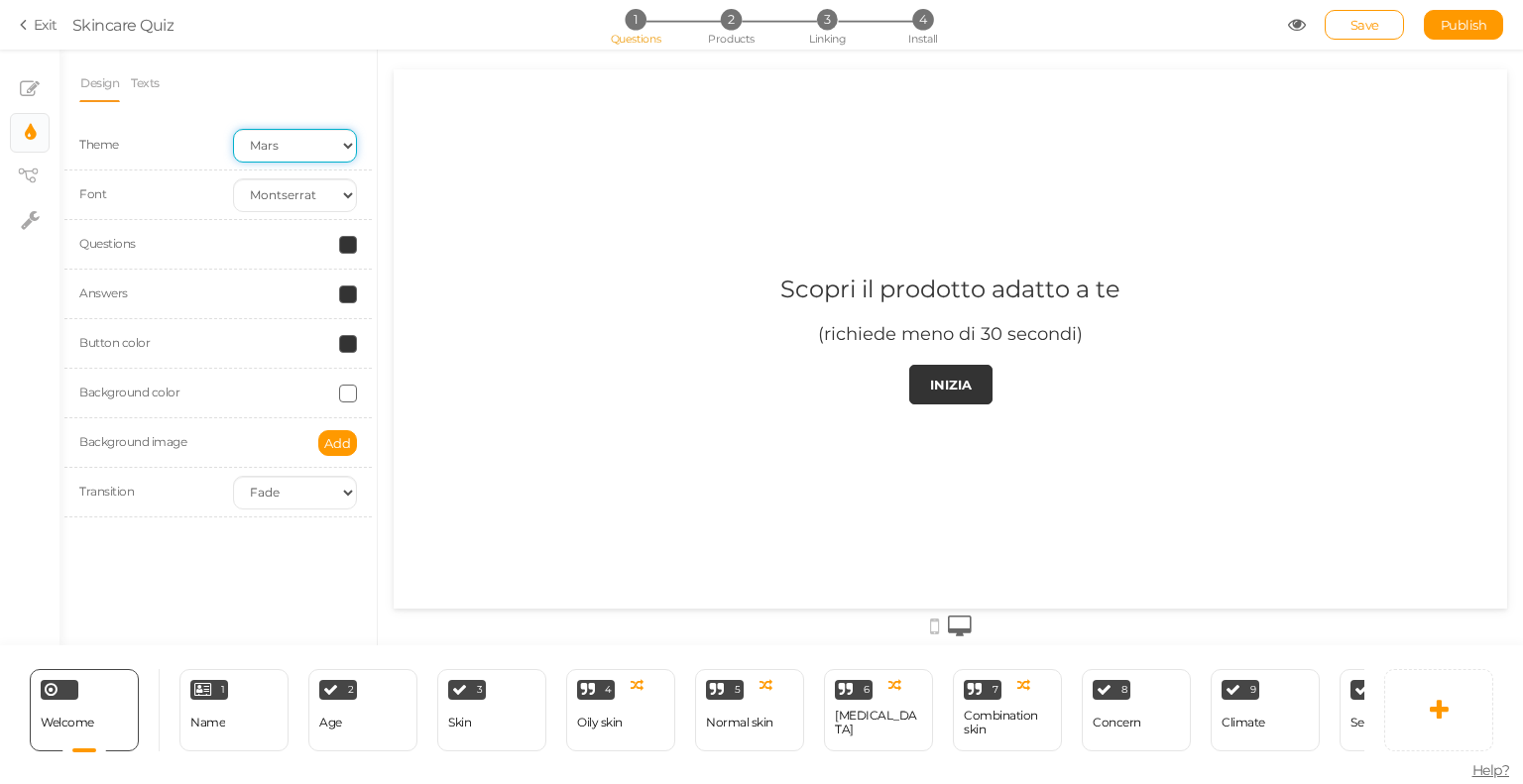 scroll, scrollTop: 0, scrollLeft: 0, axis: both 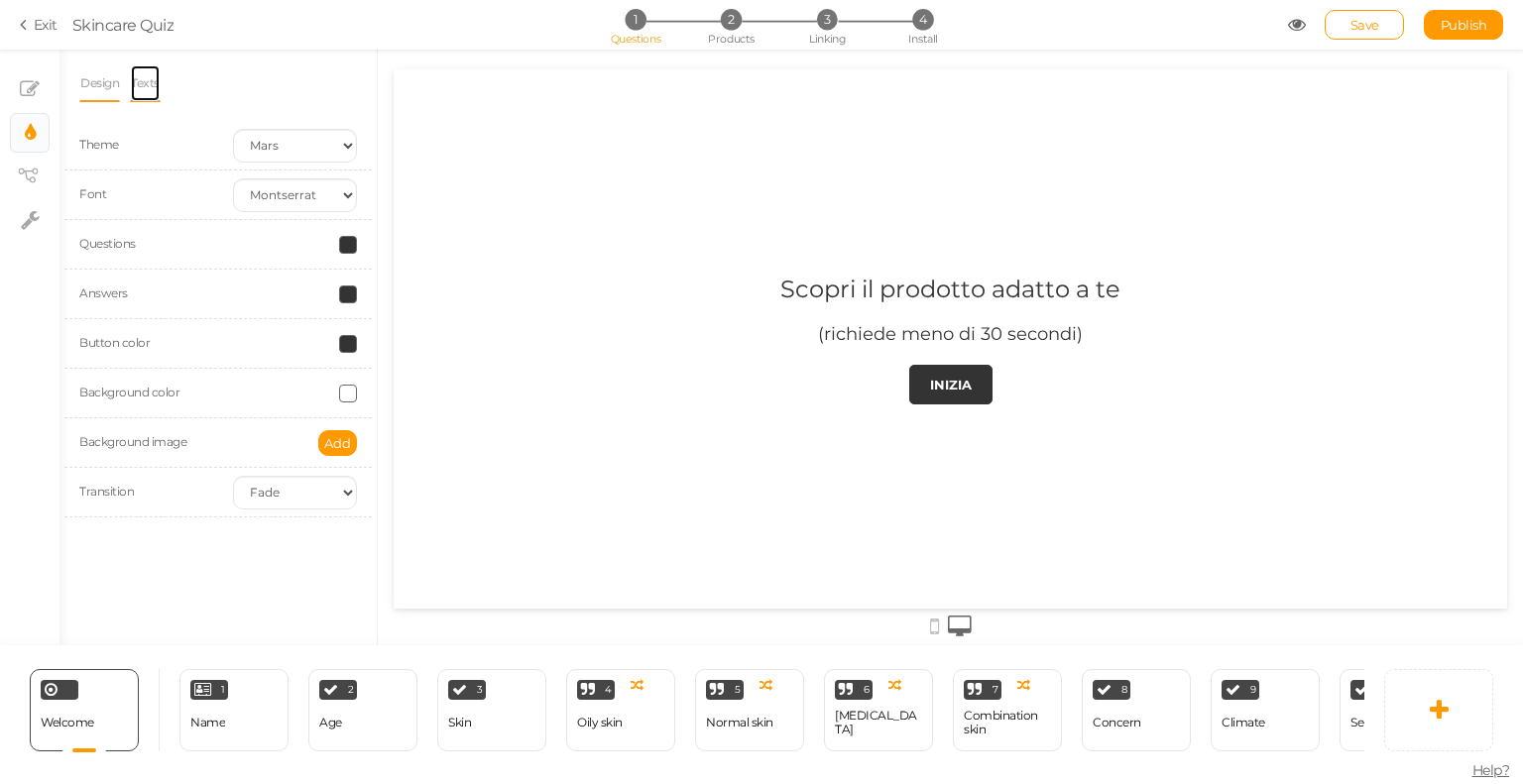 click on "Texts" at bounding box center [145, 83] 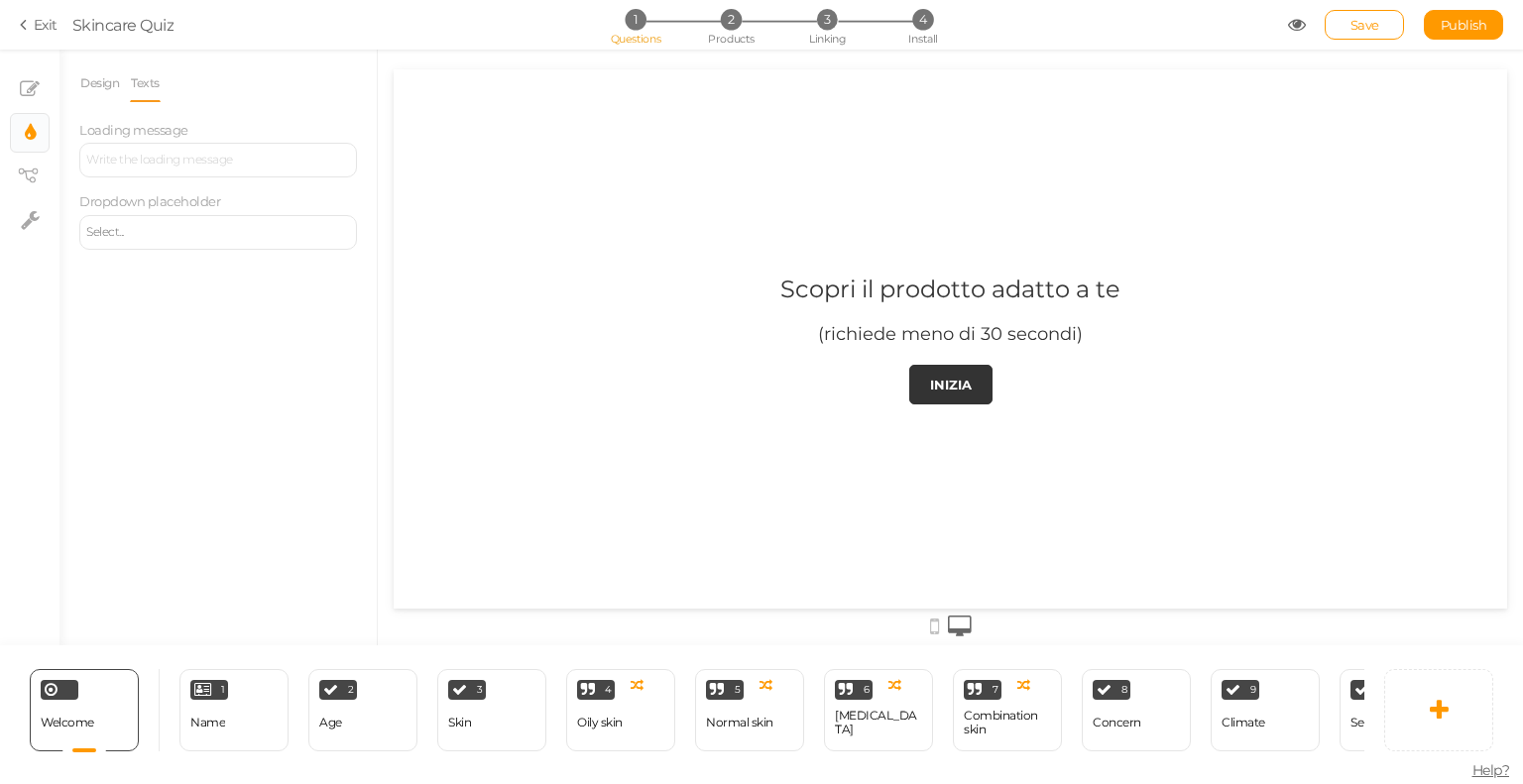 click on "Select..." at bounding box center (218, 232) 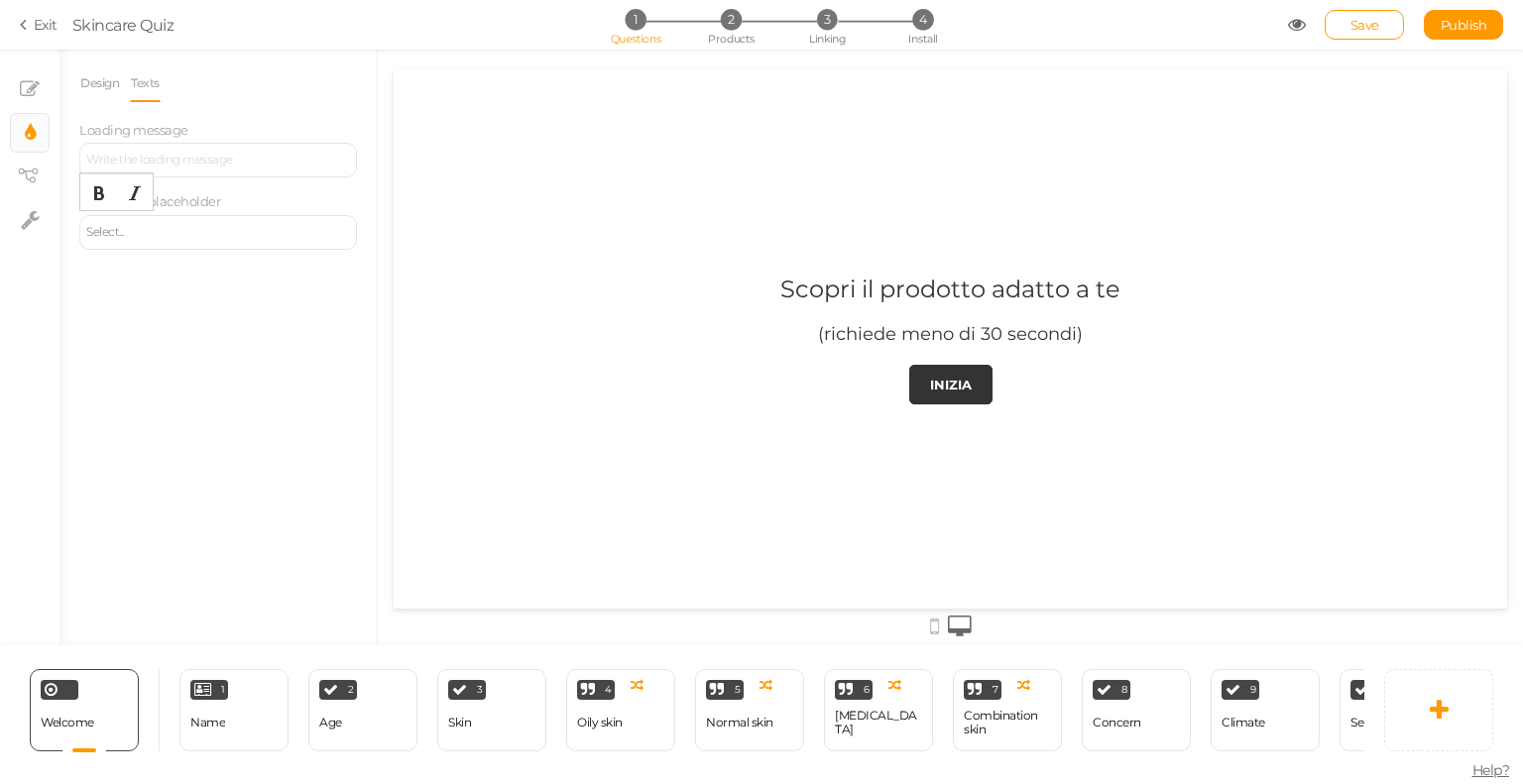 click on "Select..." at bounding box center (218, 232) 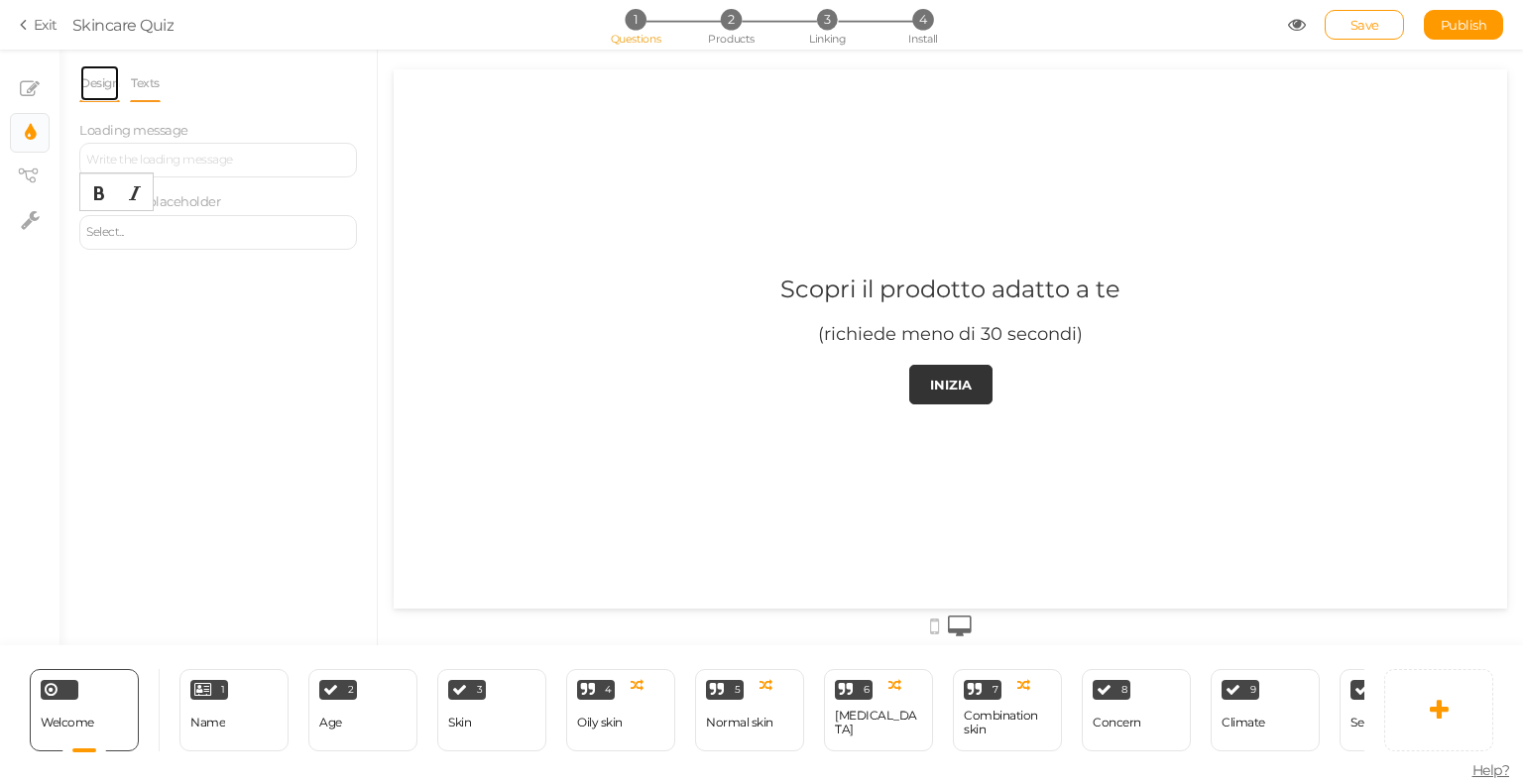 click on "Design" at bounding box center (99, 83) 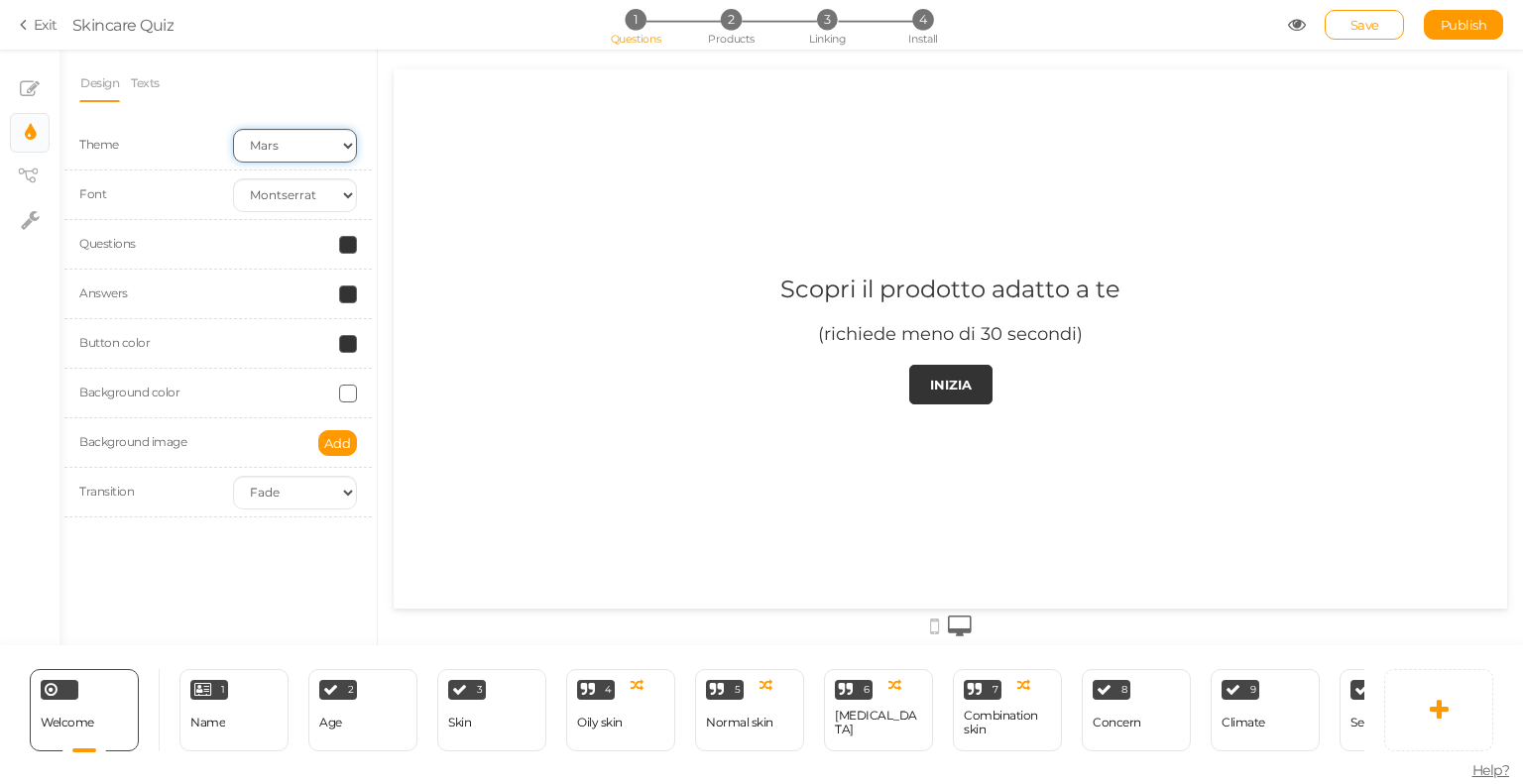 click on "Earth Mars" at bounding box center [294, 146] 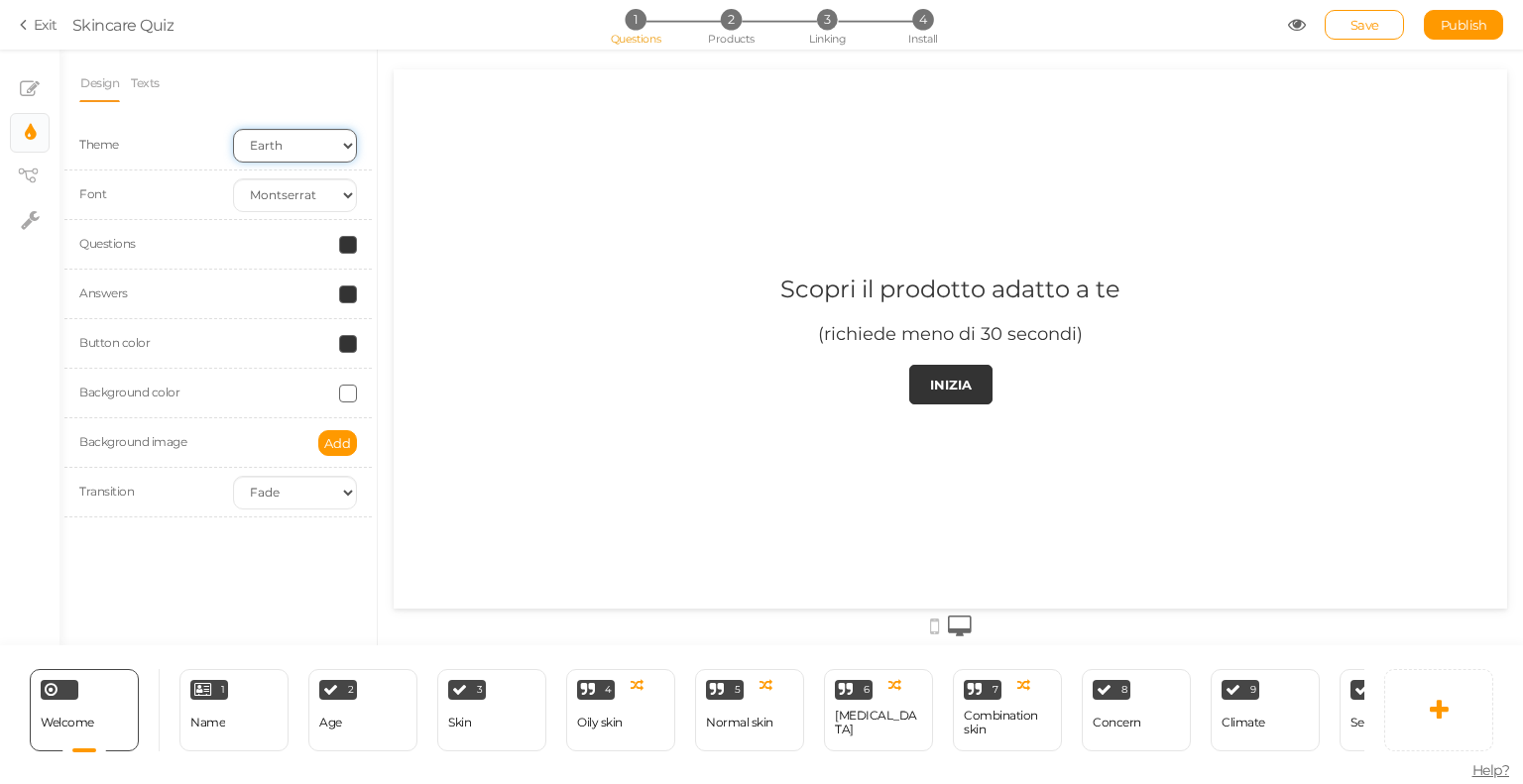 click on "Earth Mars" at bounding box center [294, 146] 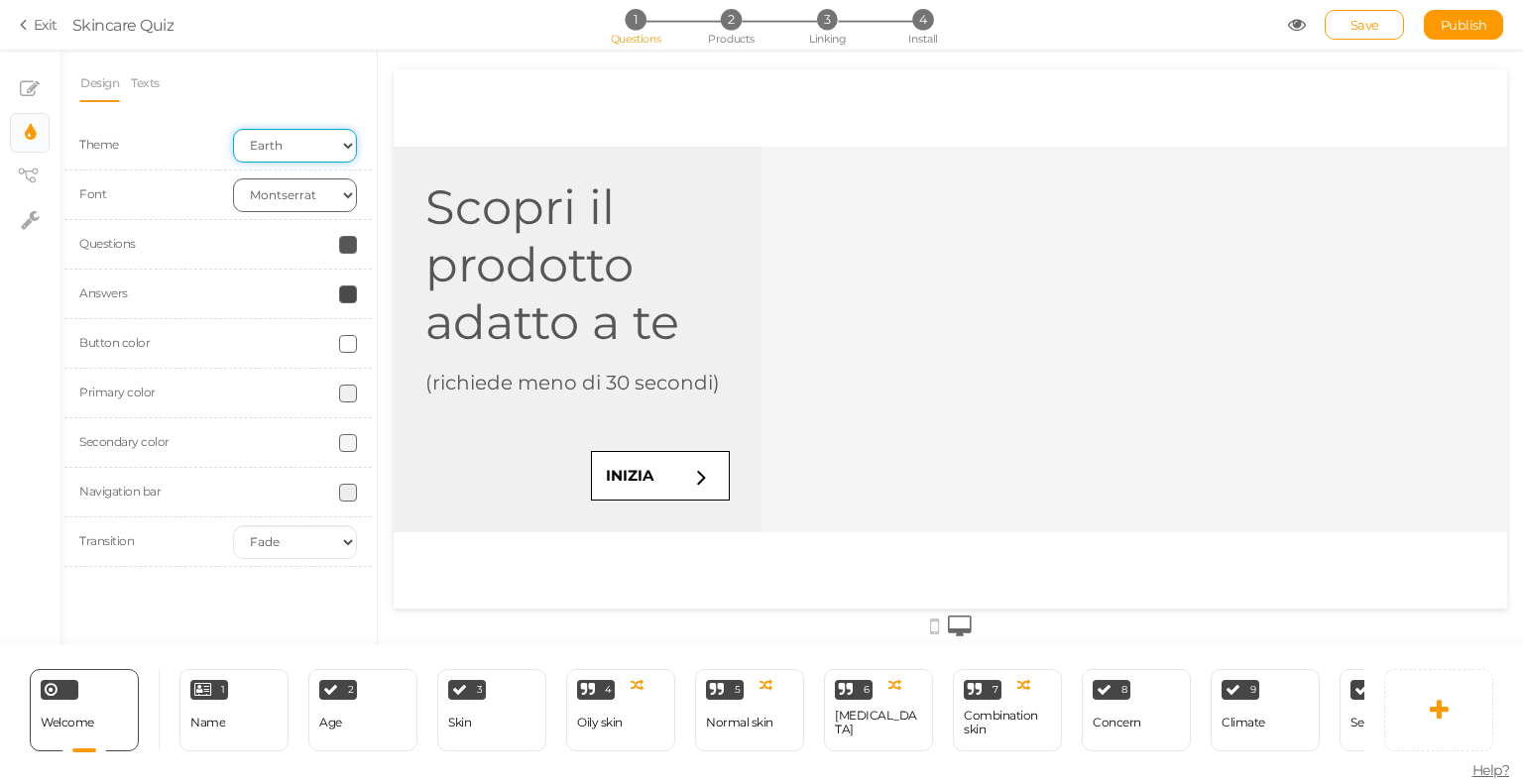 scroll, scrollTop: 0, scrollLeft: 0, axis: both 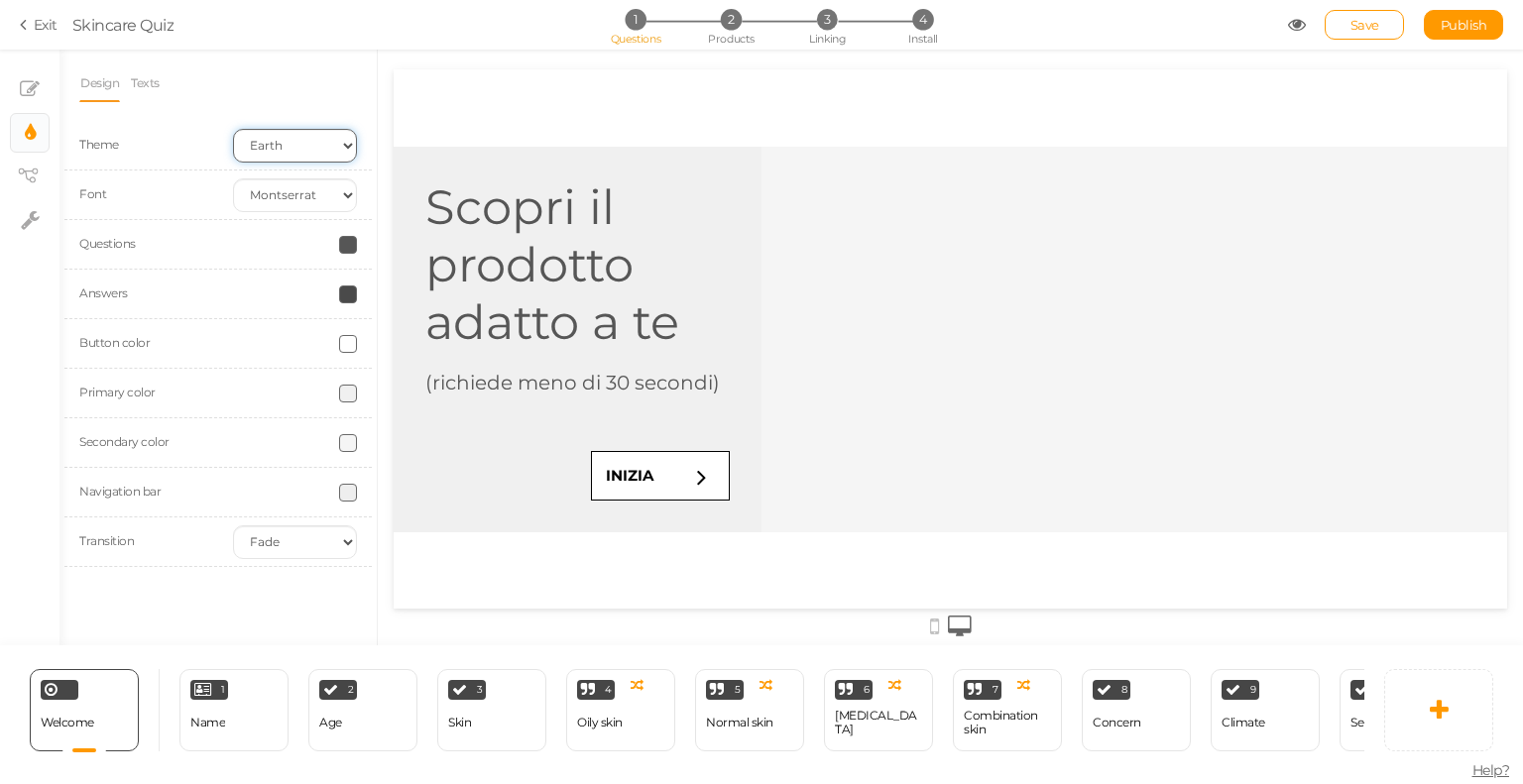 click on "Earth Mars" at bounding box center [294, 146] 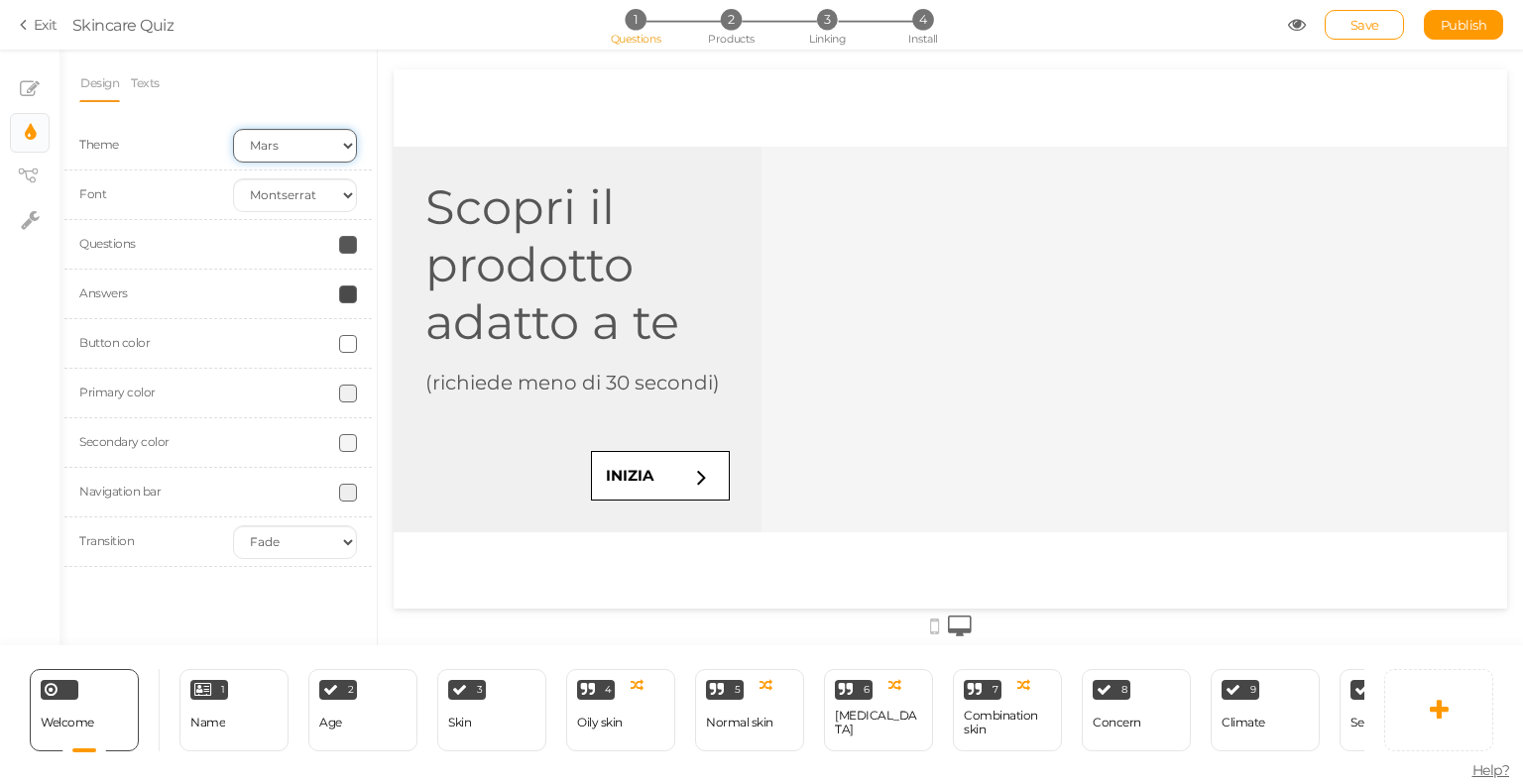 click on "Earth Mars" at bounding box center [294, 146] 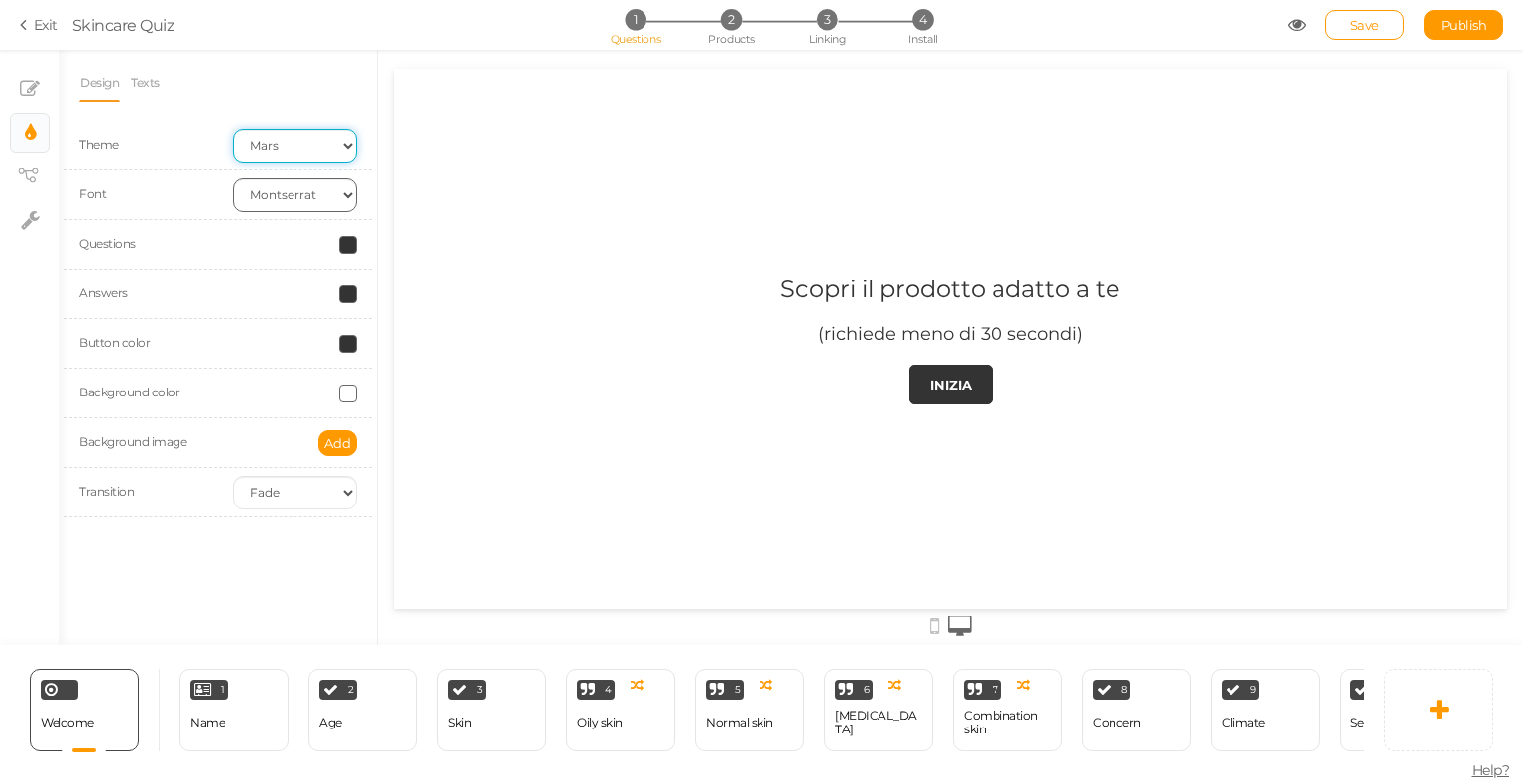 scroll, scrollTop: 0, scrollLeft: 0, axis: both 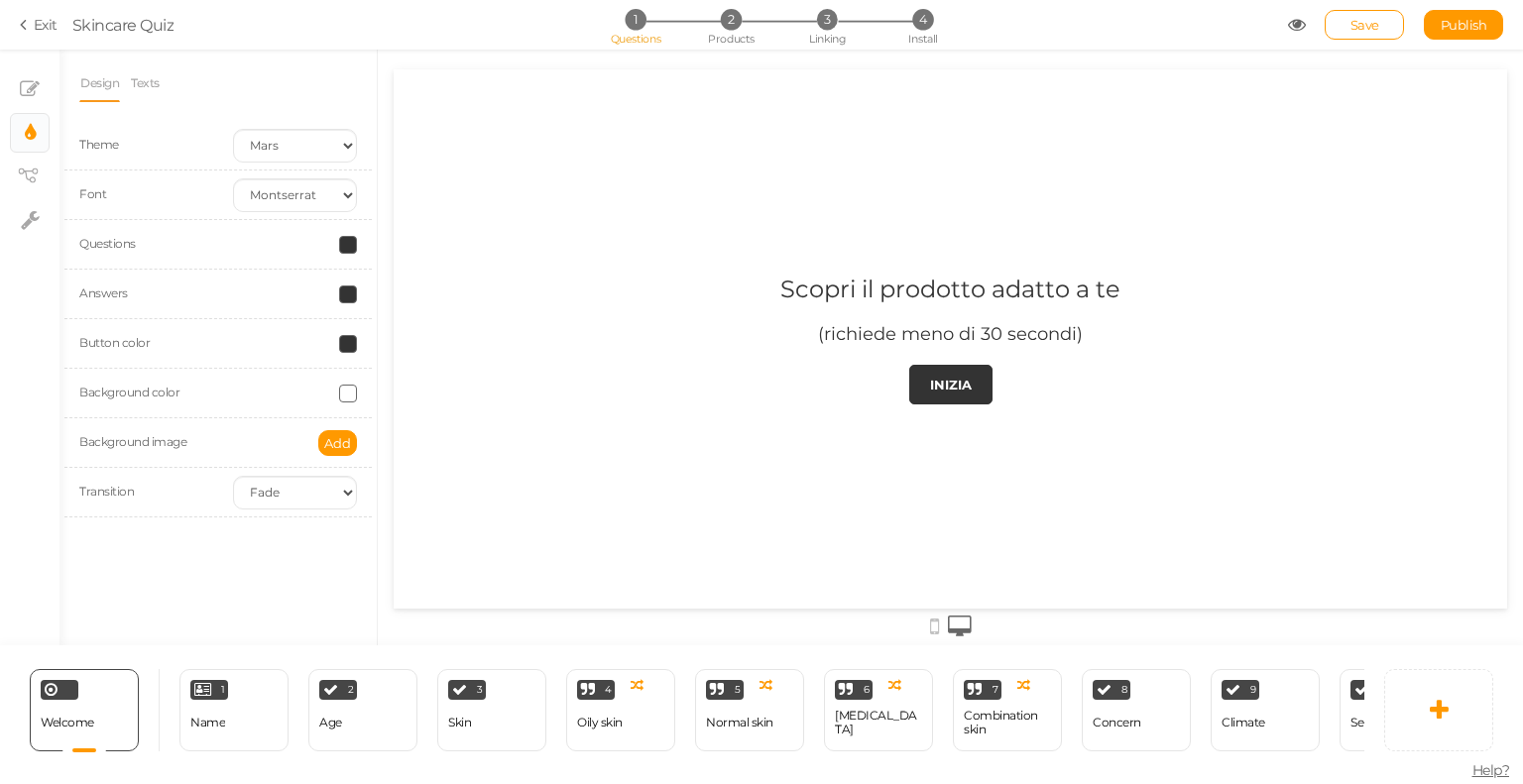 click at bounding box center [348, 393] 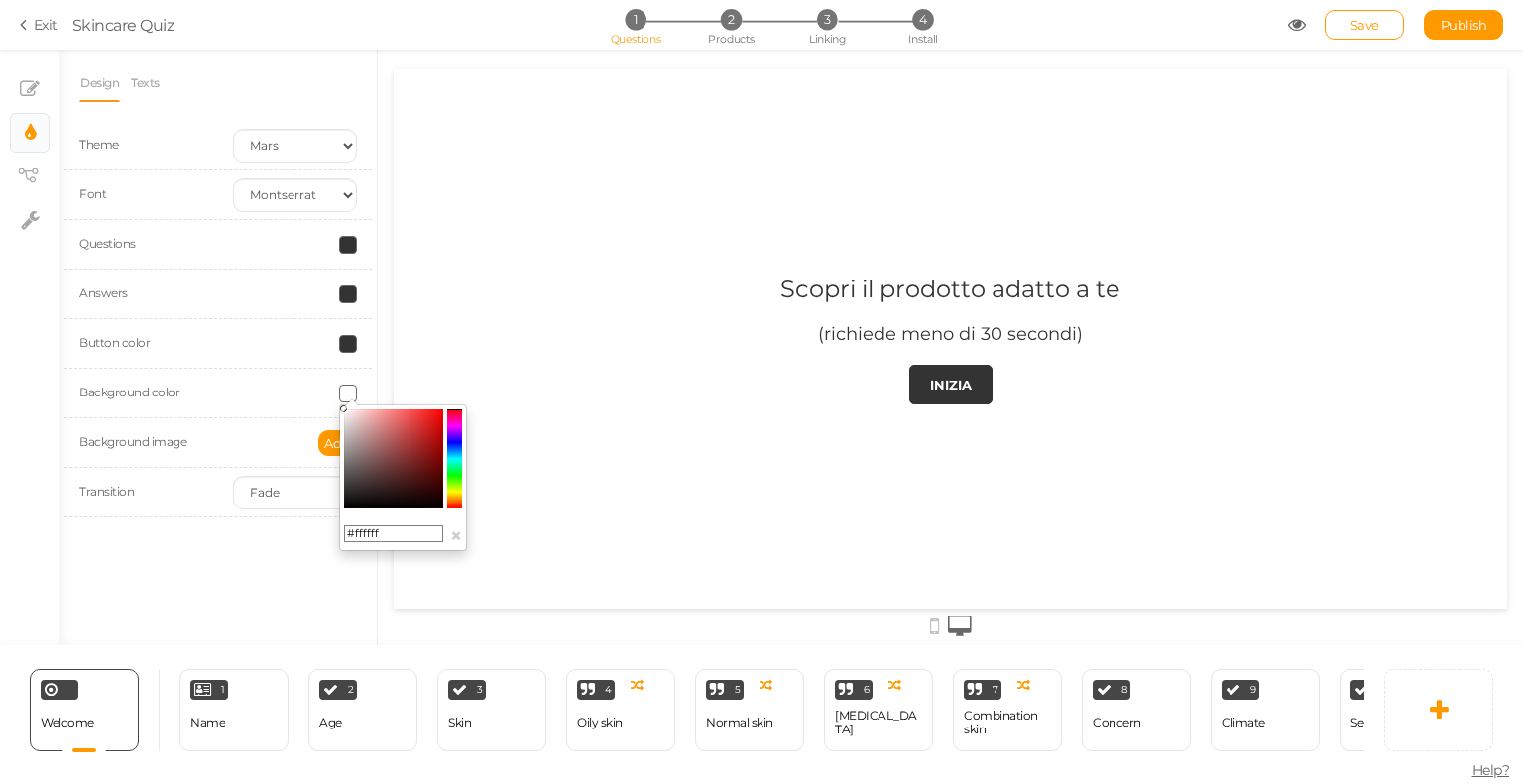 click 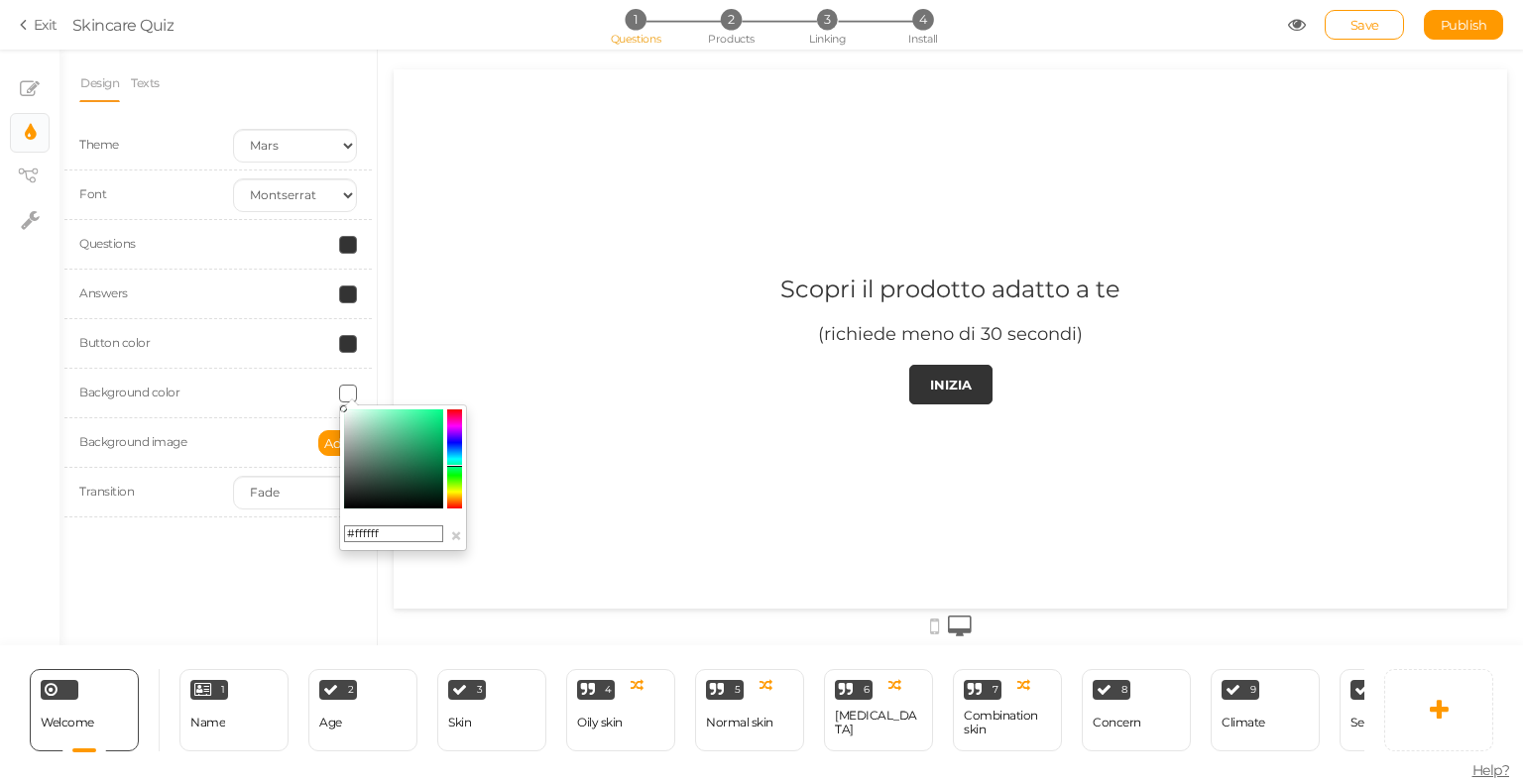 click at bounding box center [394, 459] 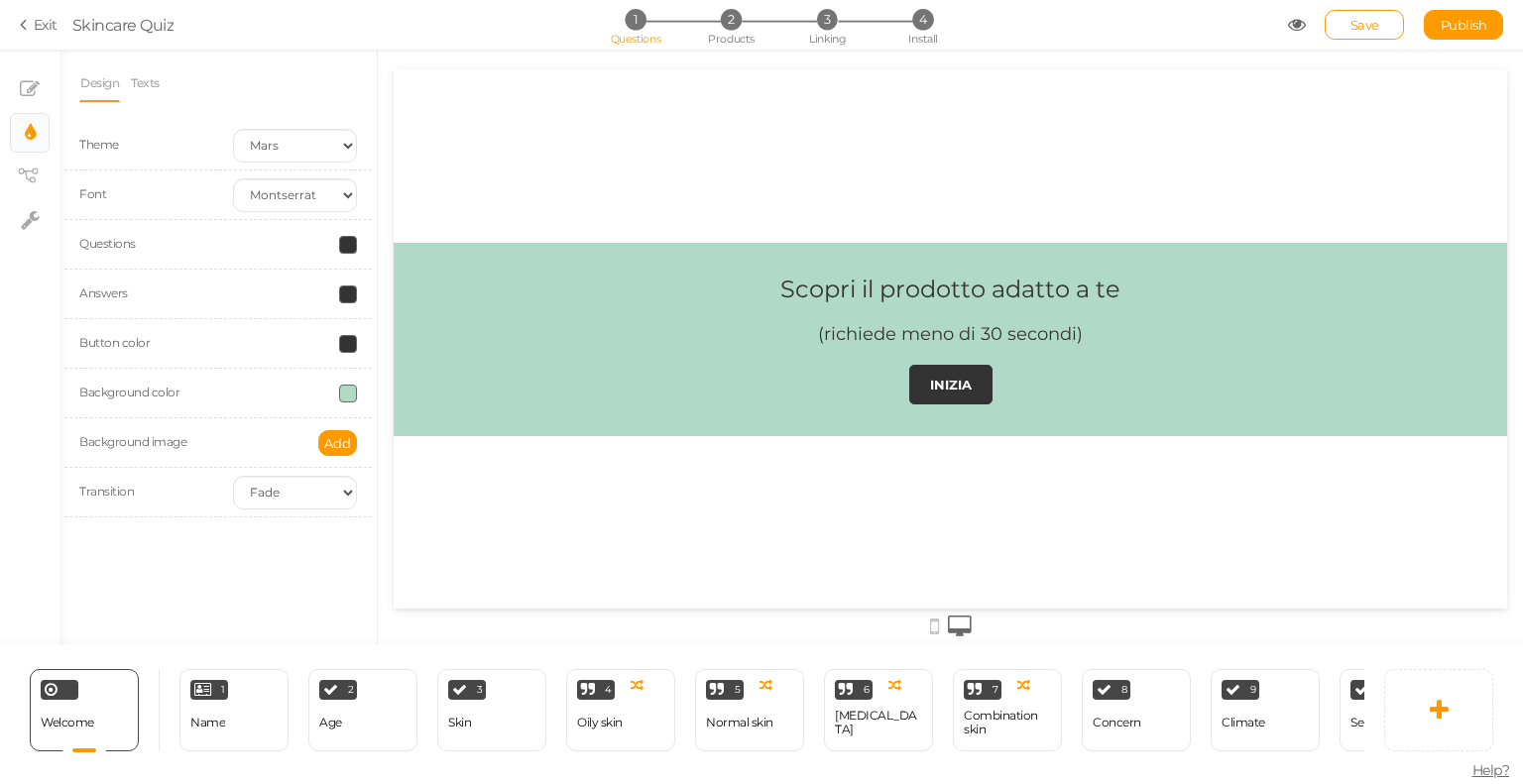 click on "Answers" at bounding box center [141, 294] 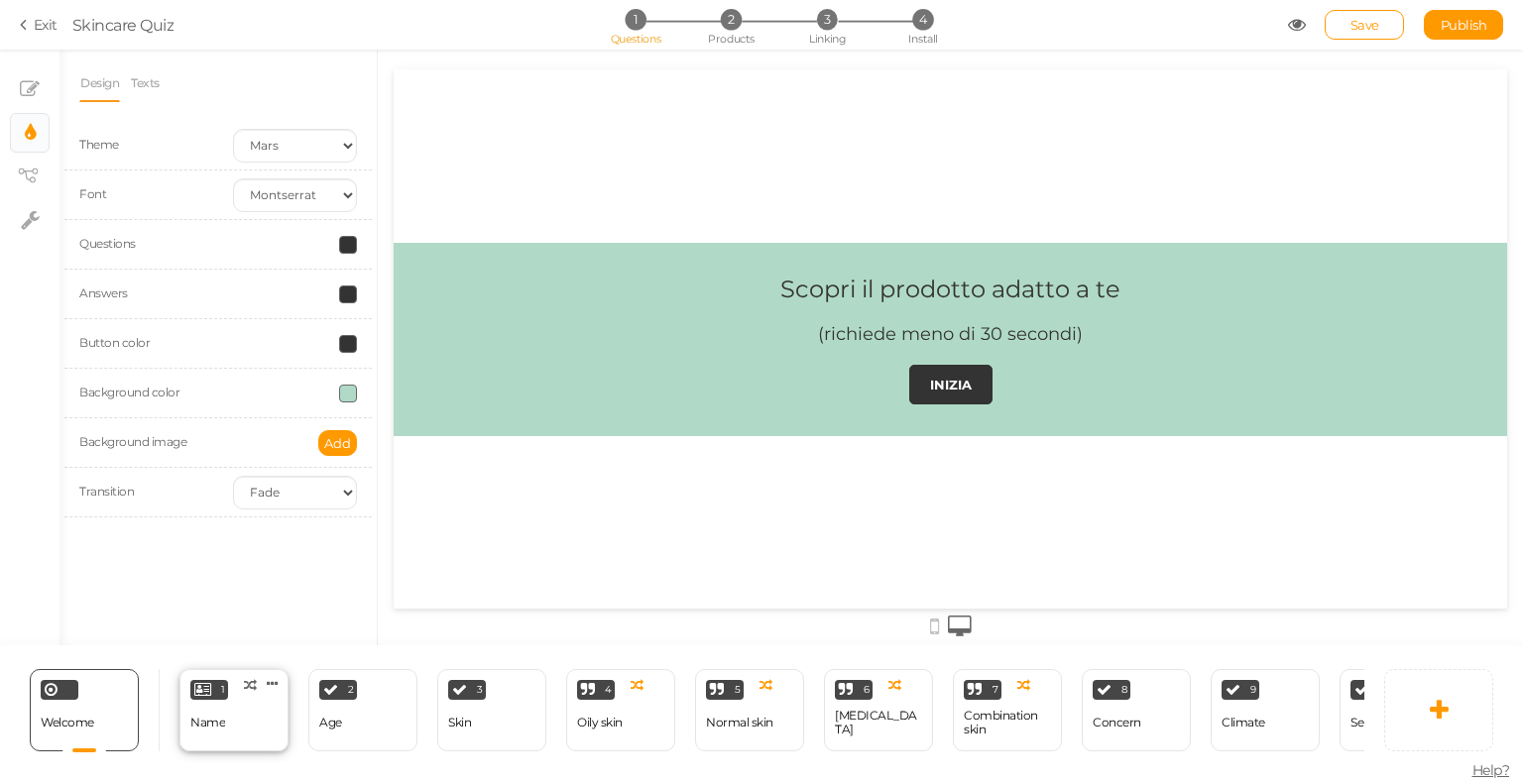 click on "1         Name         × Define the conditions to show this slide.                     Clone             Change type             Delete" at bounding box center (234, 710) 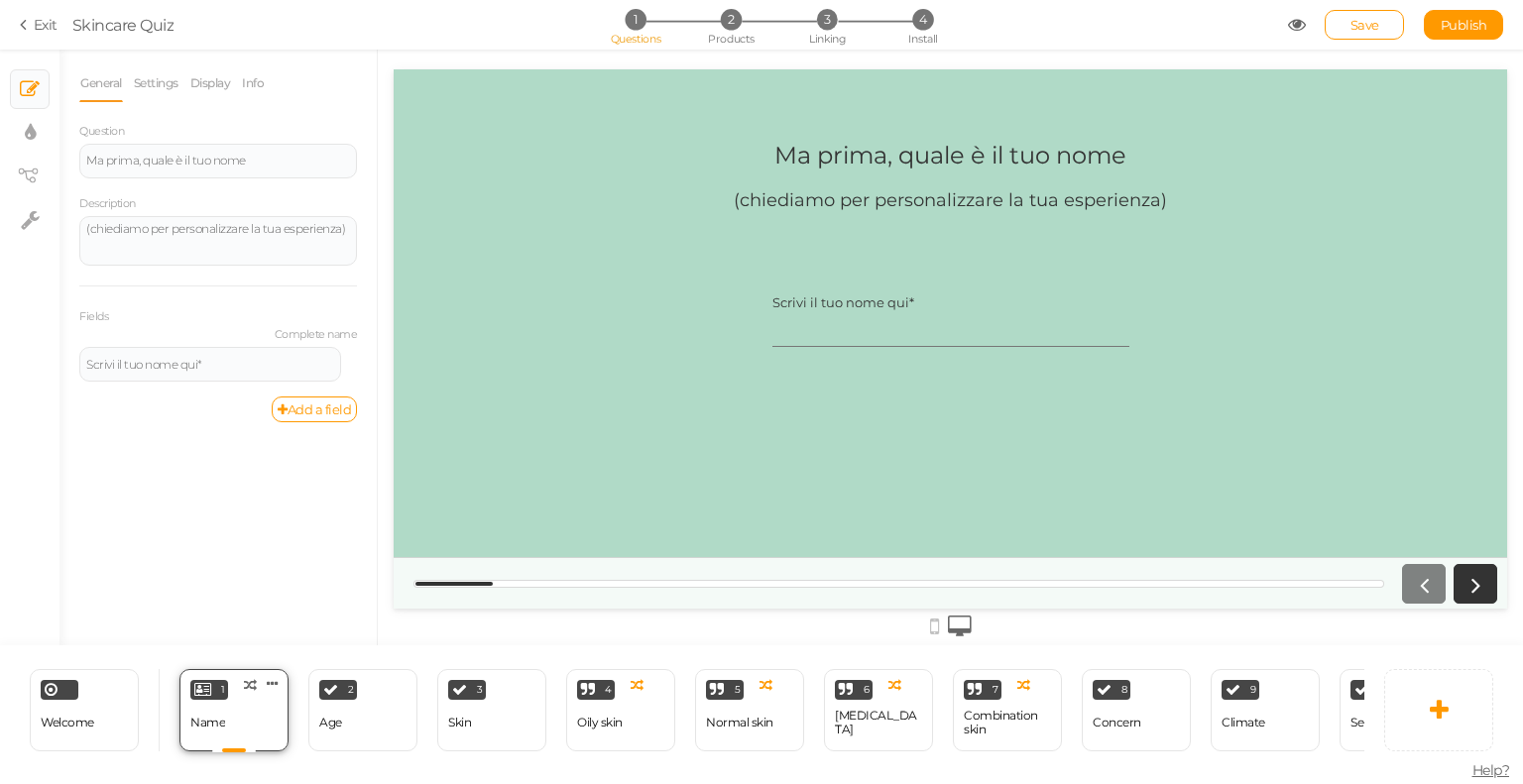 scroll, scrollTop: 0, scrollLeft: 0, axis: both 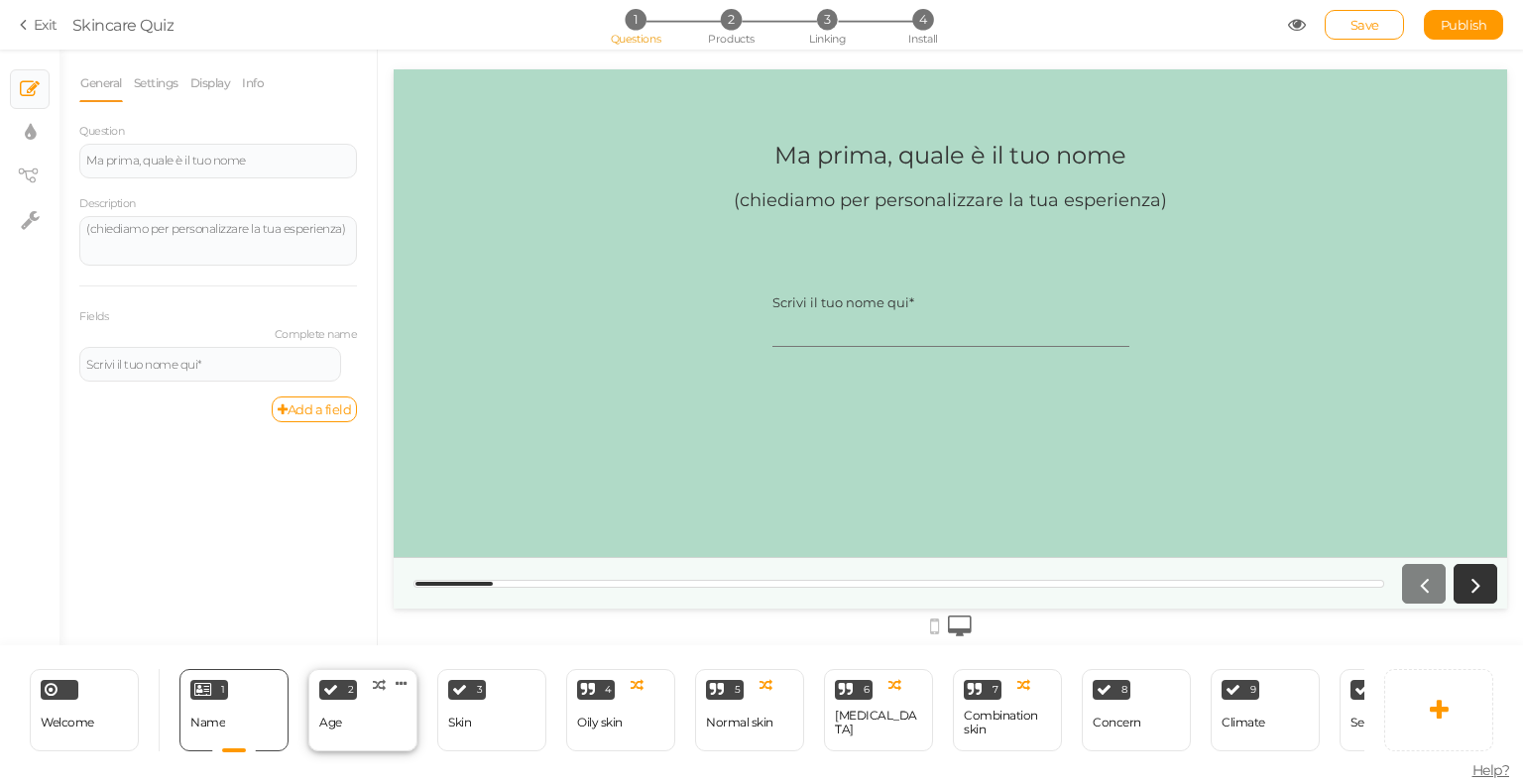 click on "Age" at bounding box center [330, 723] 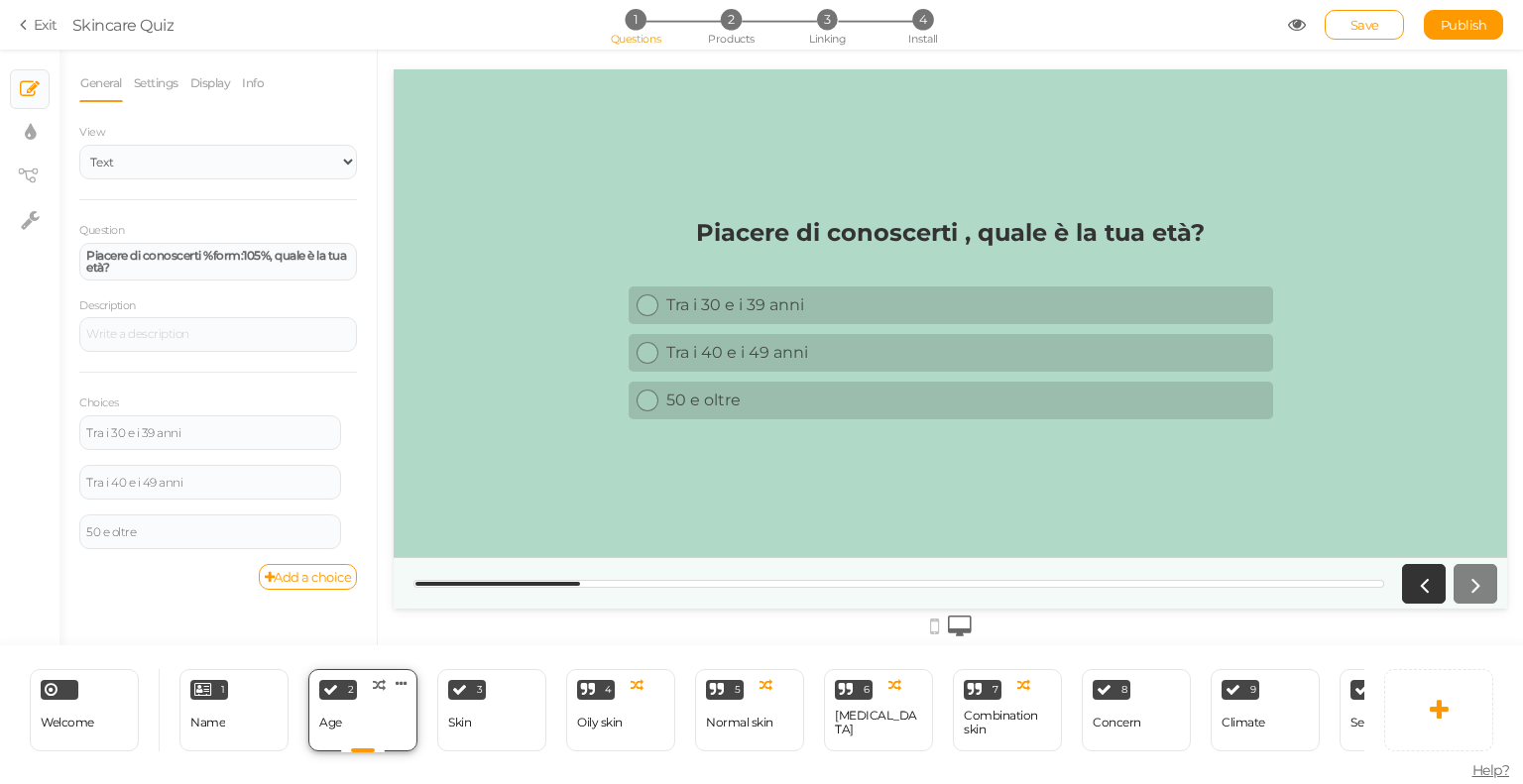 scroll, scrollTop: 0, scrollLeft: 0, axis: both 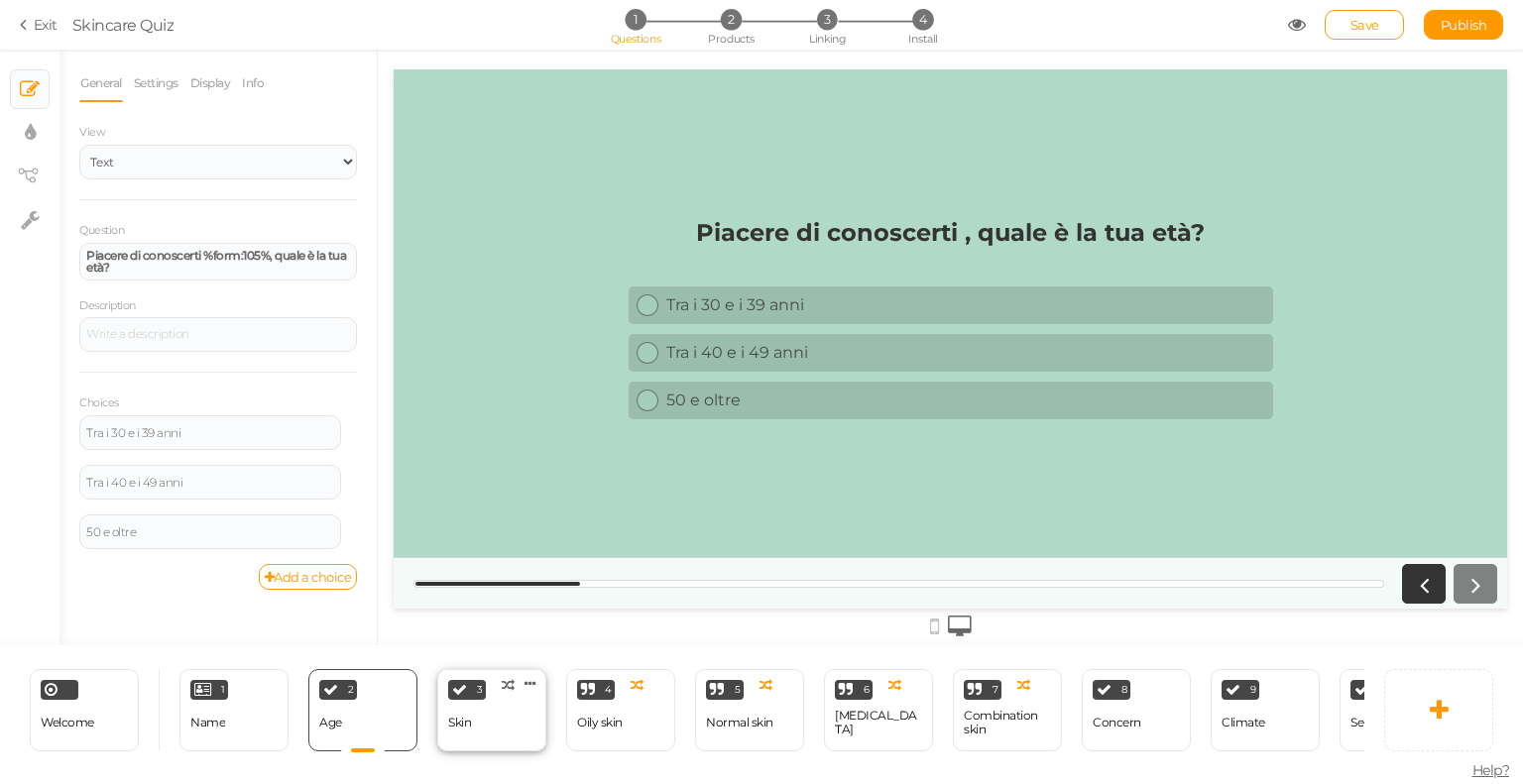 click on "Skin" at bounding box center (459, 723) 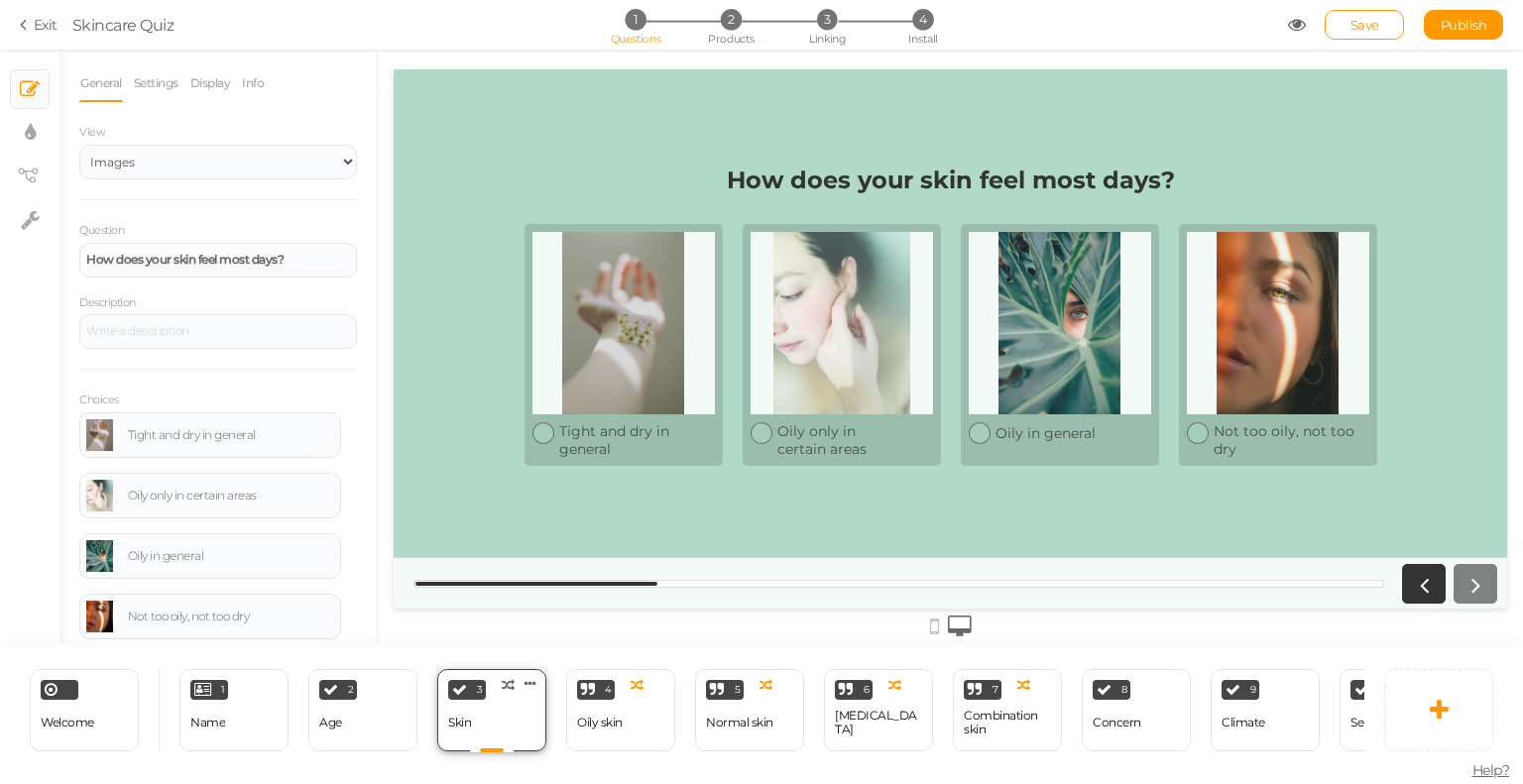 scroll, scrollTop: 0, scrollLeft: 0, axis: both 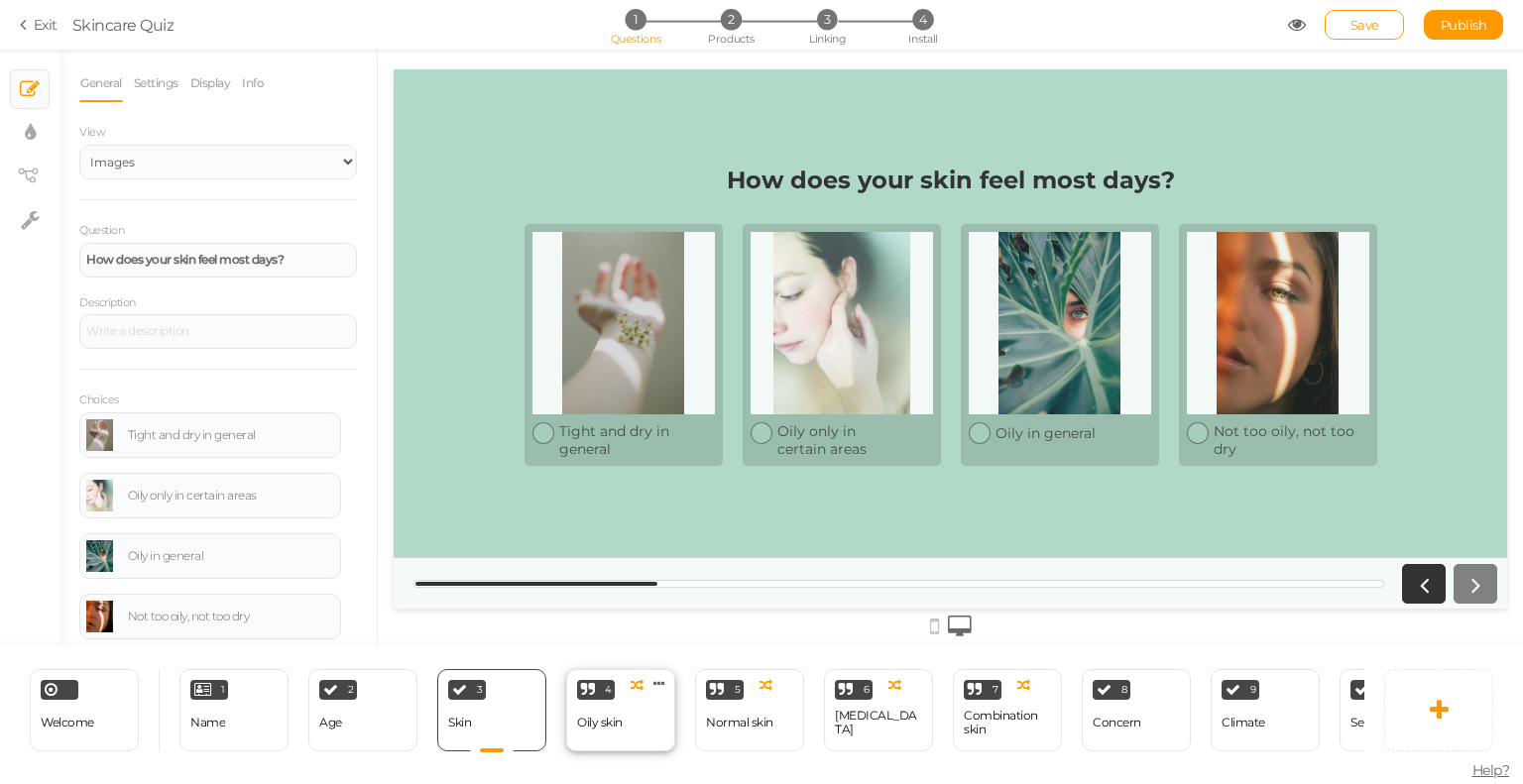 click on "Oily skin" at bounding box center [600, 723] 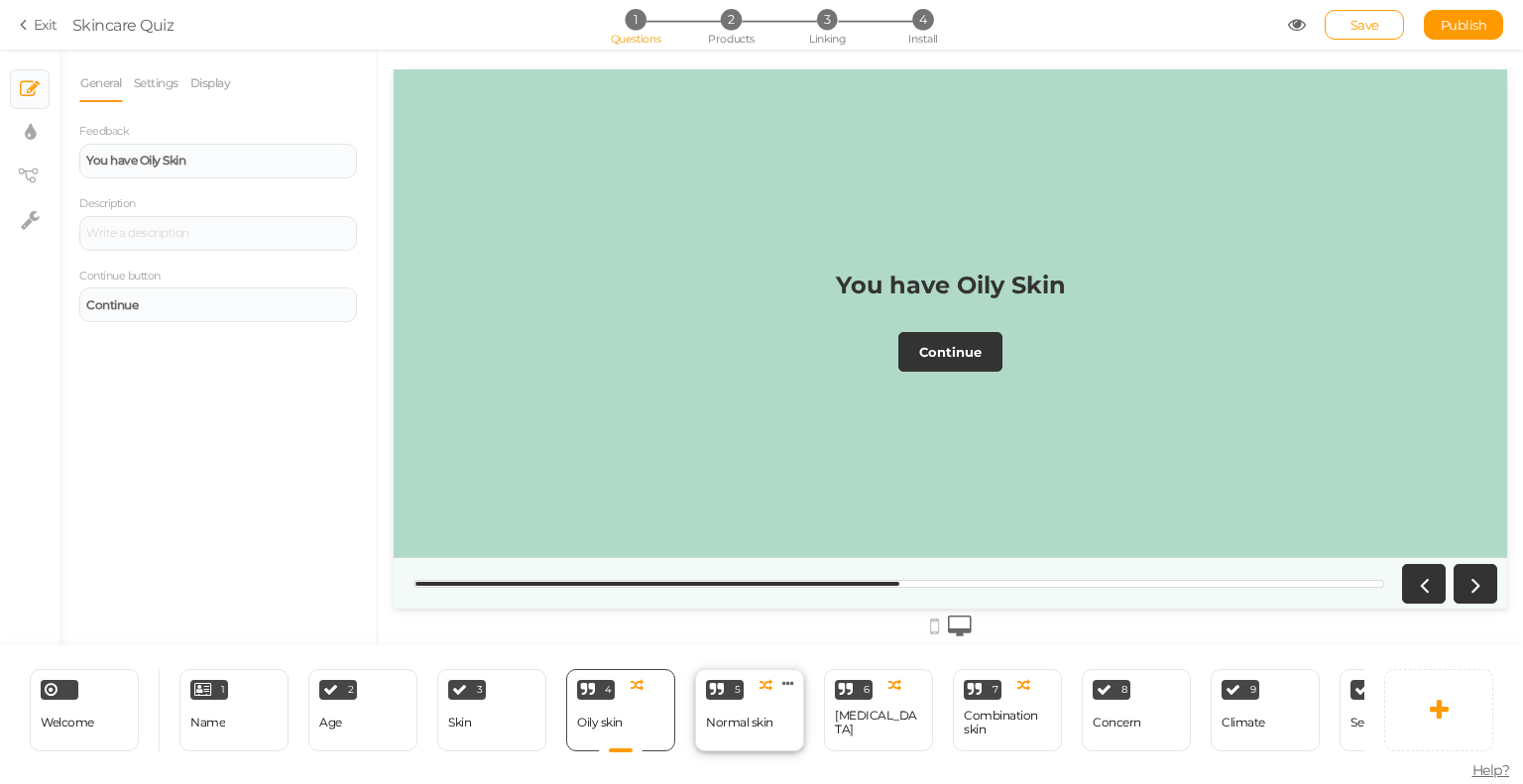 click on "Normal skin" at bounding box center (740, 723) 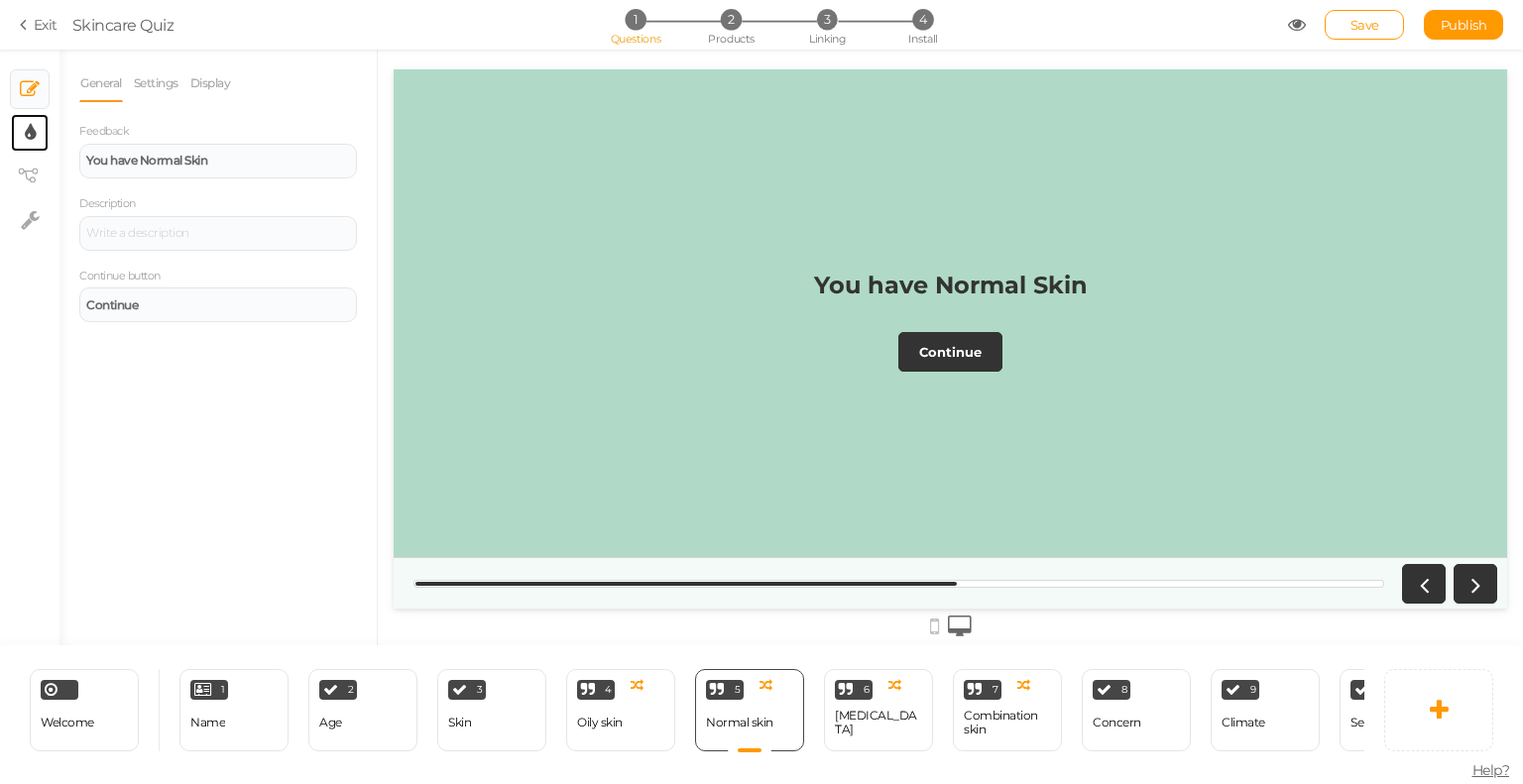 click on "× Display settings" at bounding box center (30, 133) 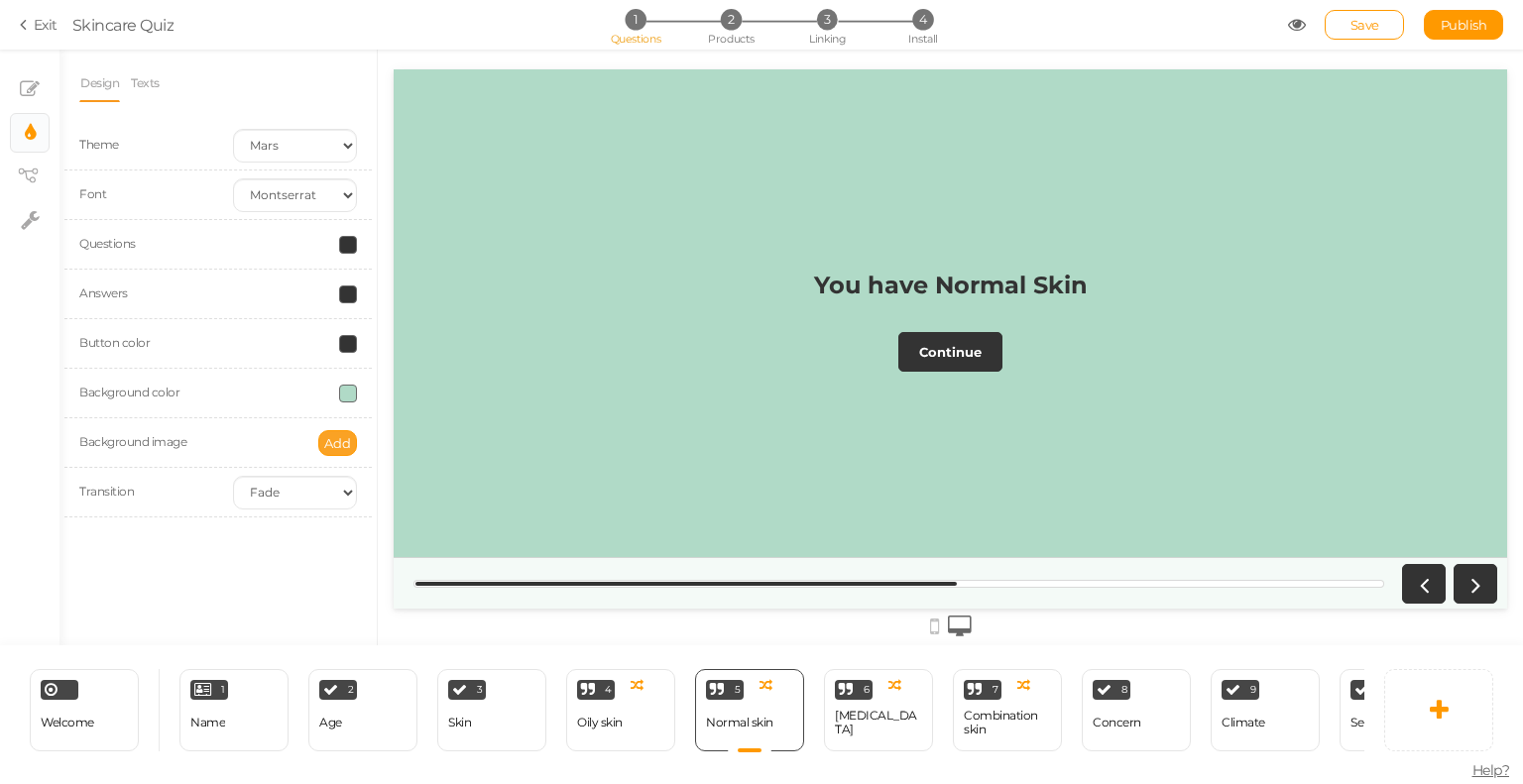 click on "Add" at bounding box center [337, 443] 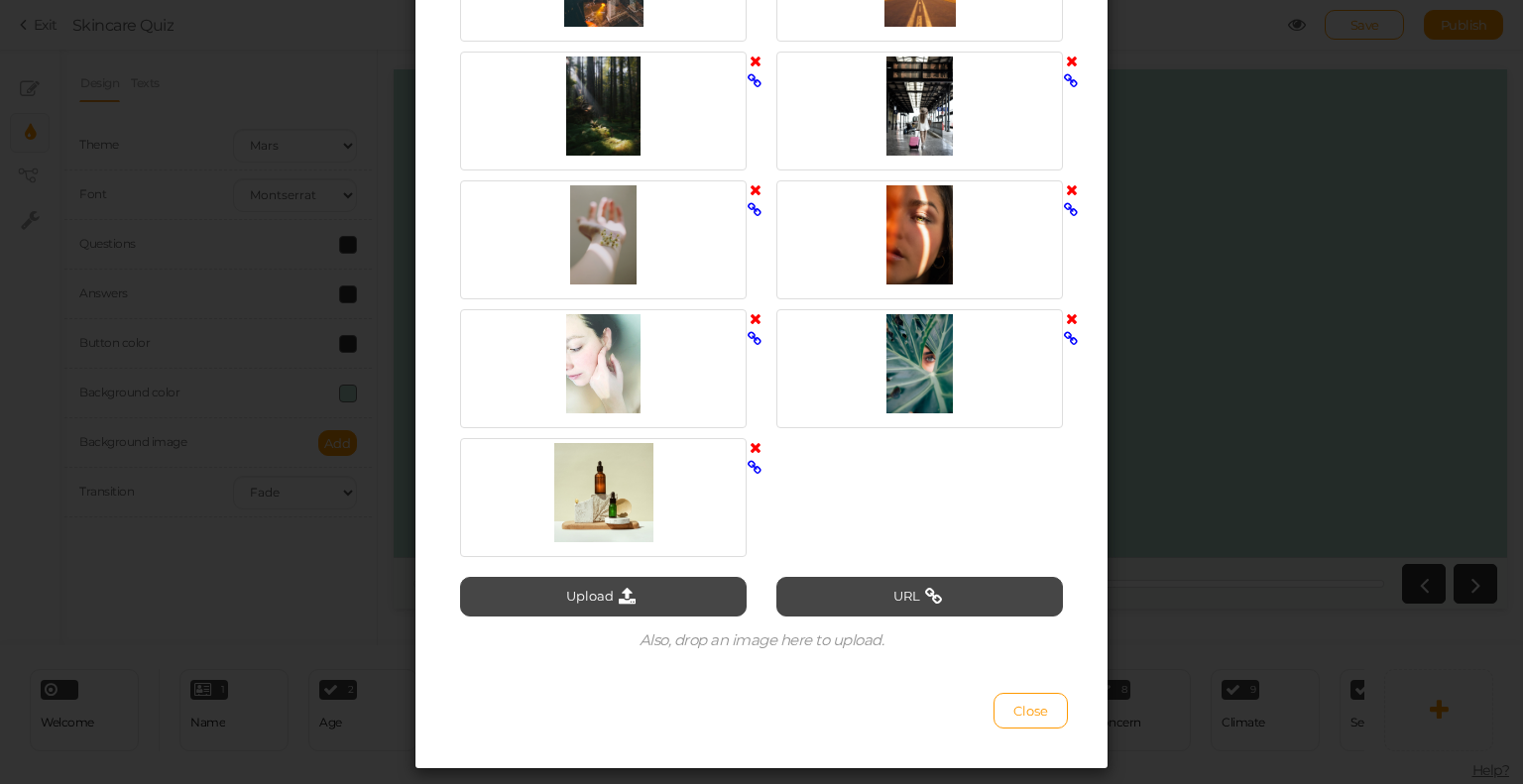 scroll, scrollTop: 928, scrollLeft: 0, axis: vertical 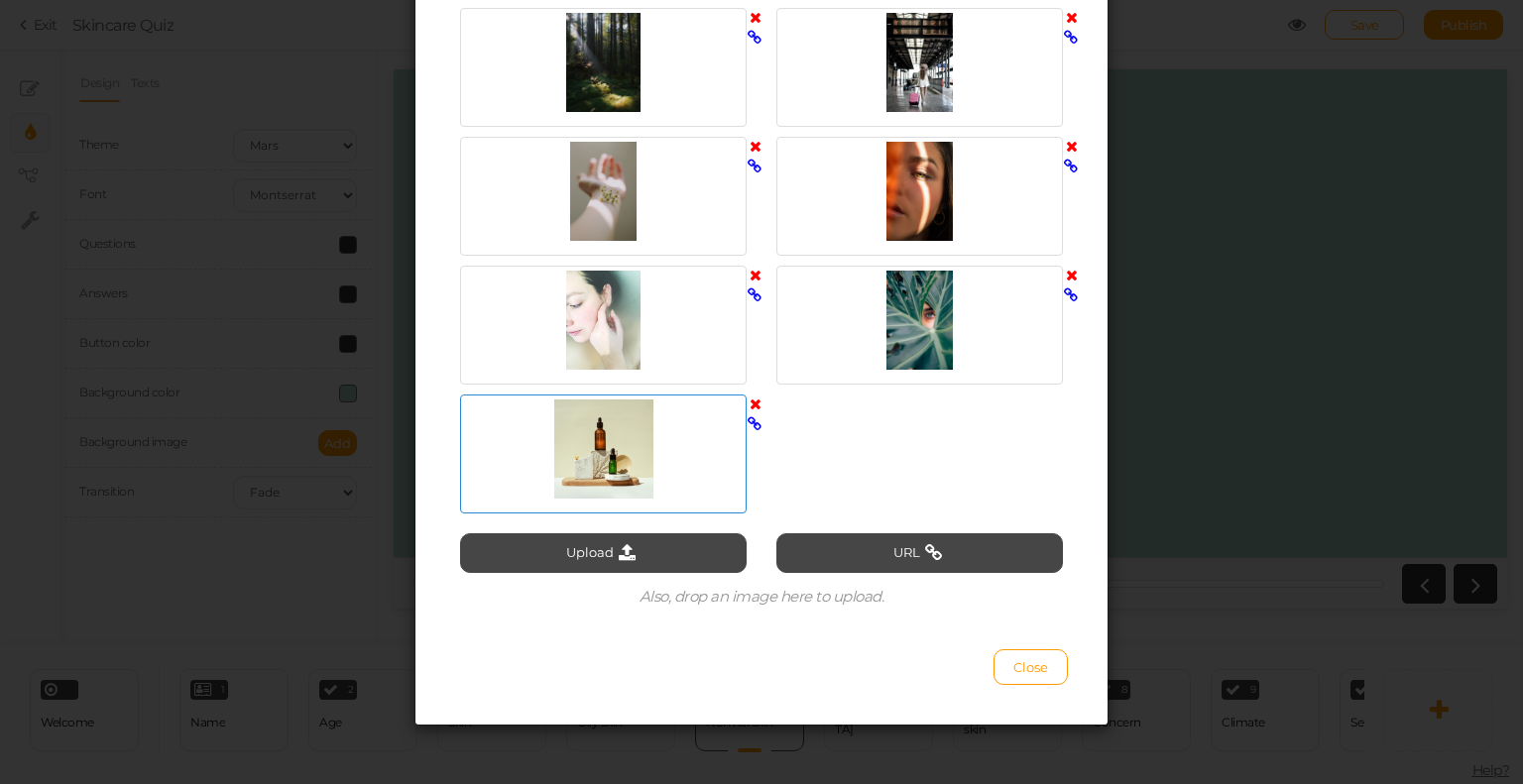 click at bounding box center (603, 449) 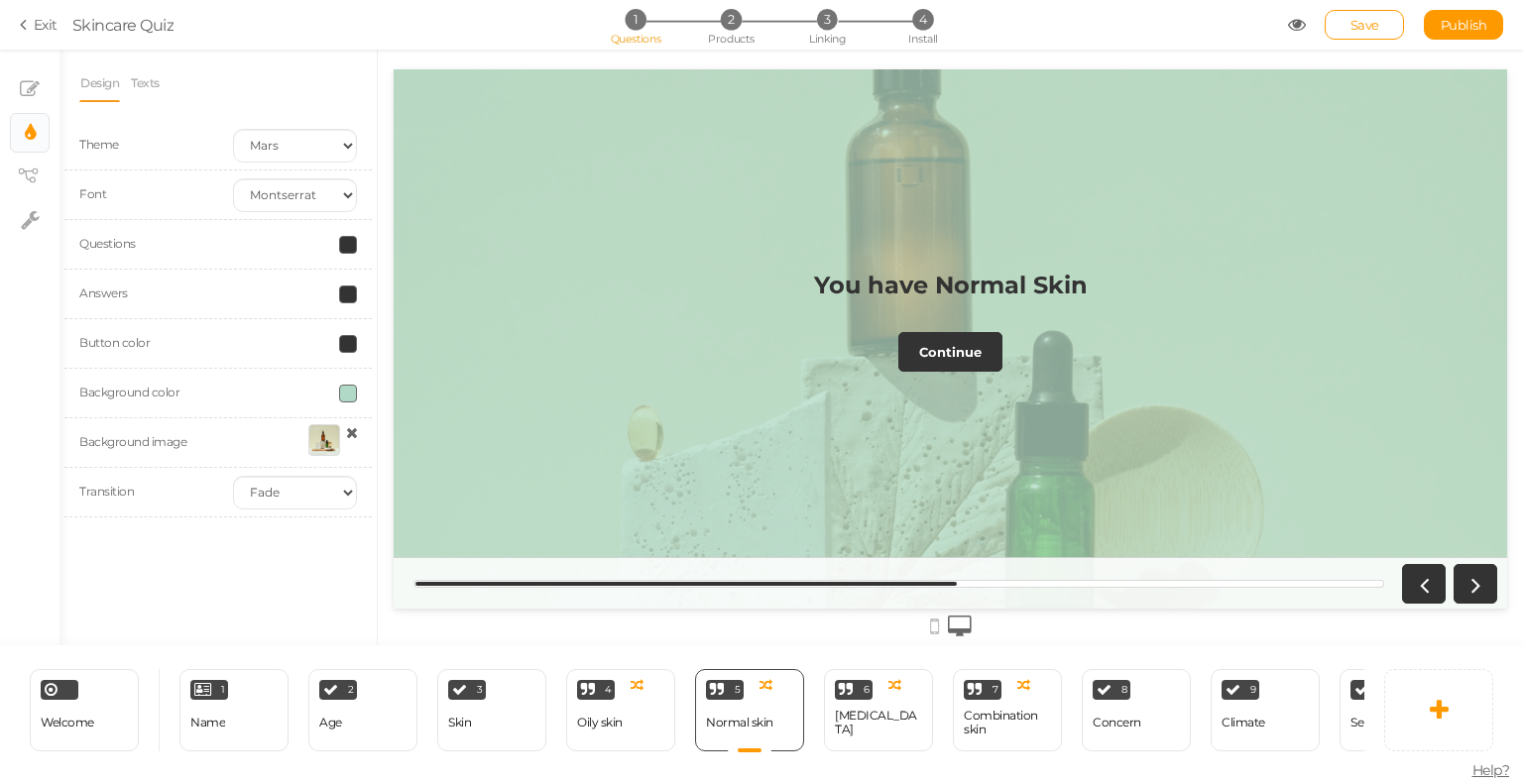 click at bounding box center (348, 393) 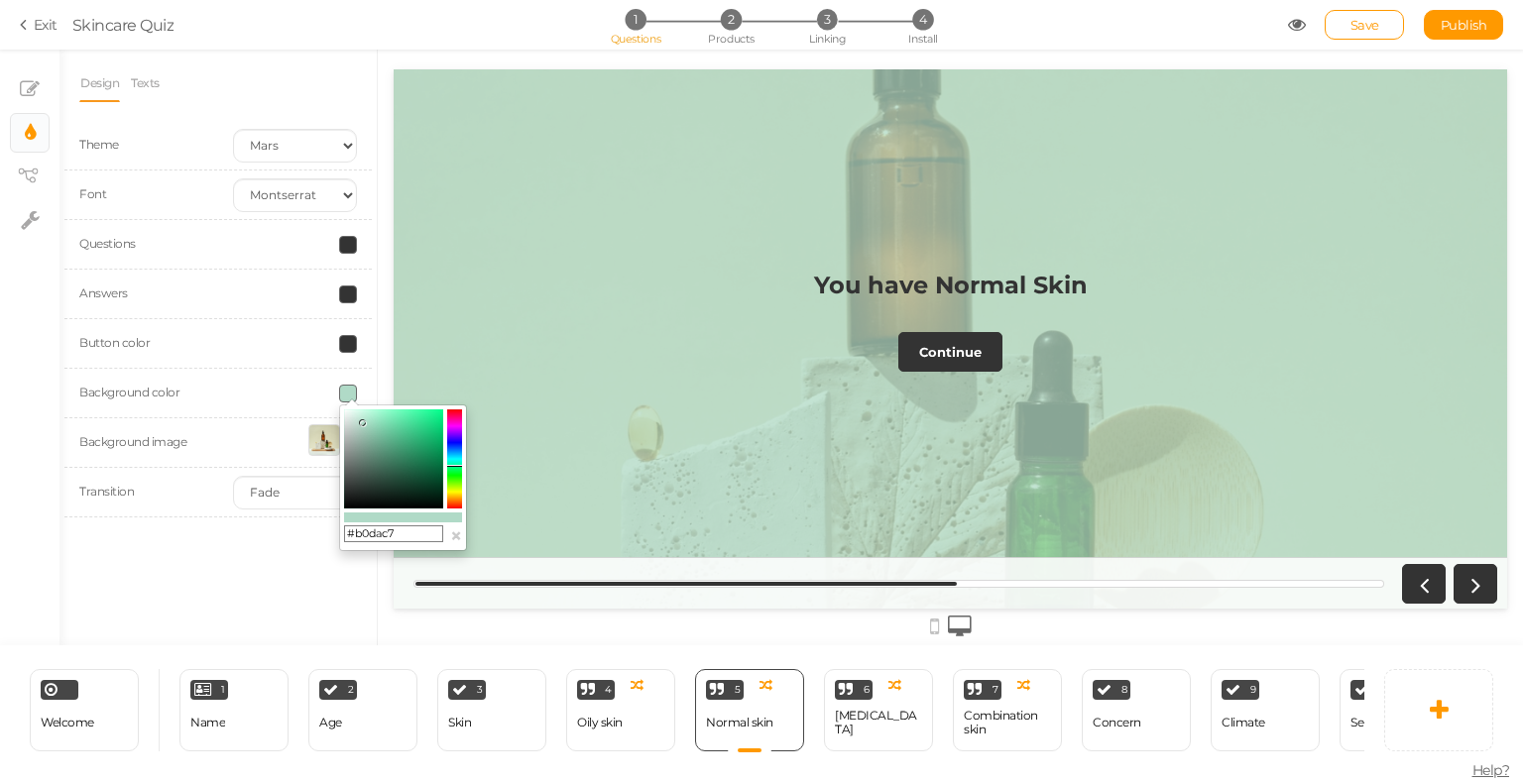 click at bounding box center [394, 459] 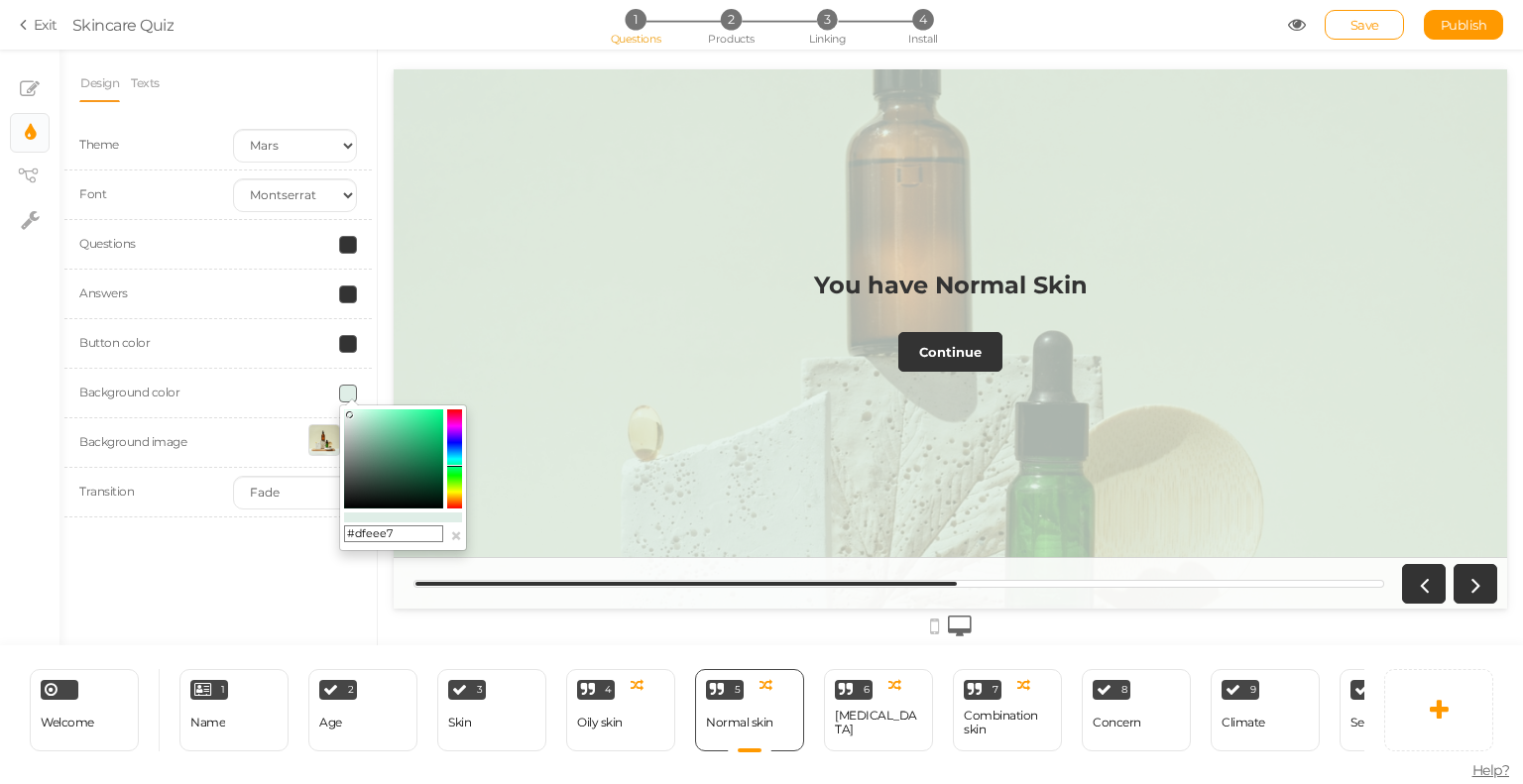 click at bounding box center [349, 414] 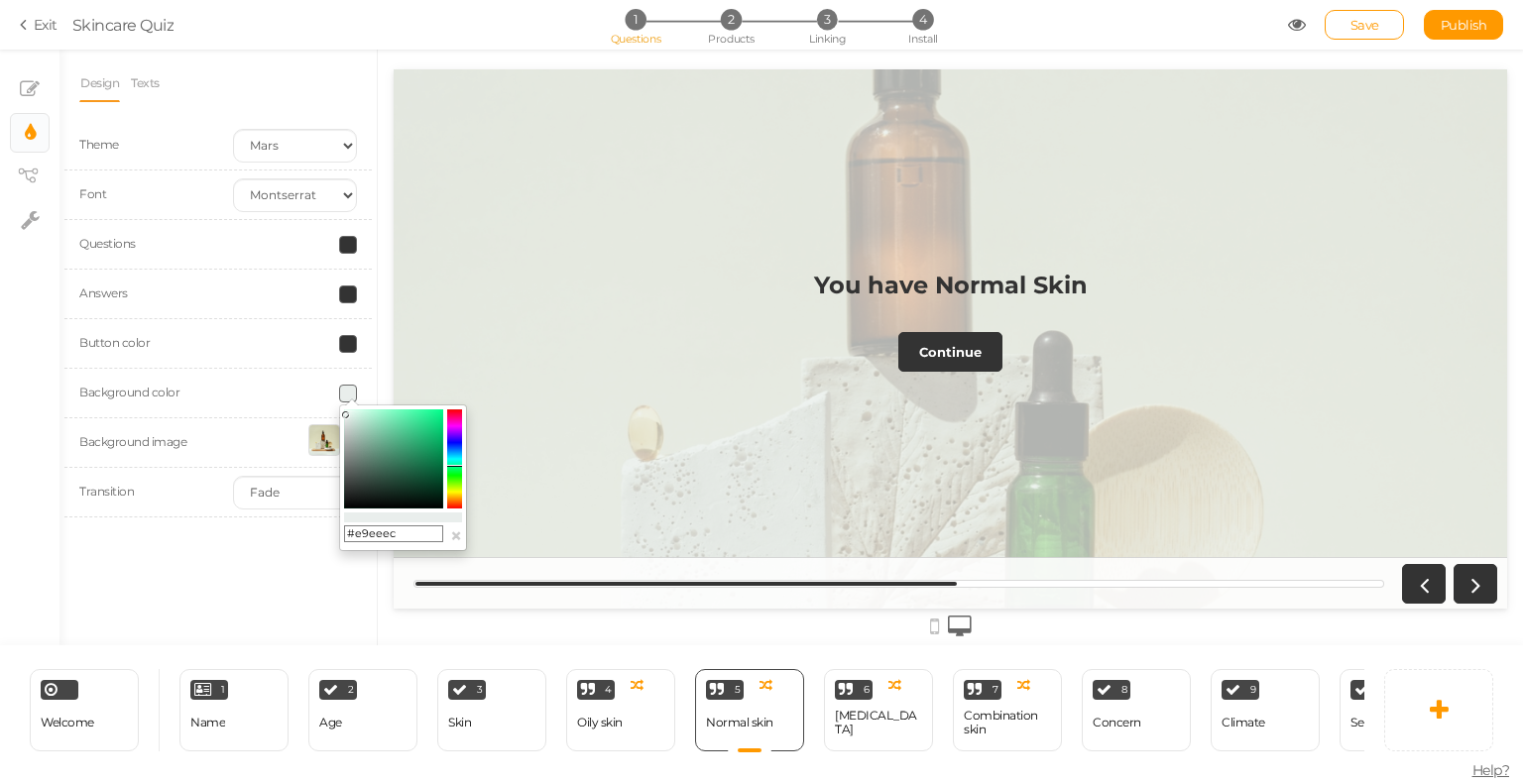 click on "× Slides
× Display settings
× View tree
× Settings" at bounding box center [30, 347] 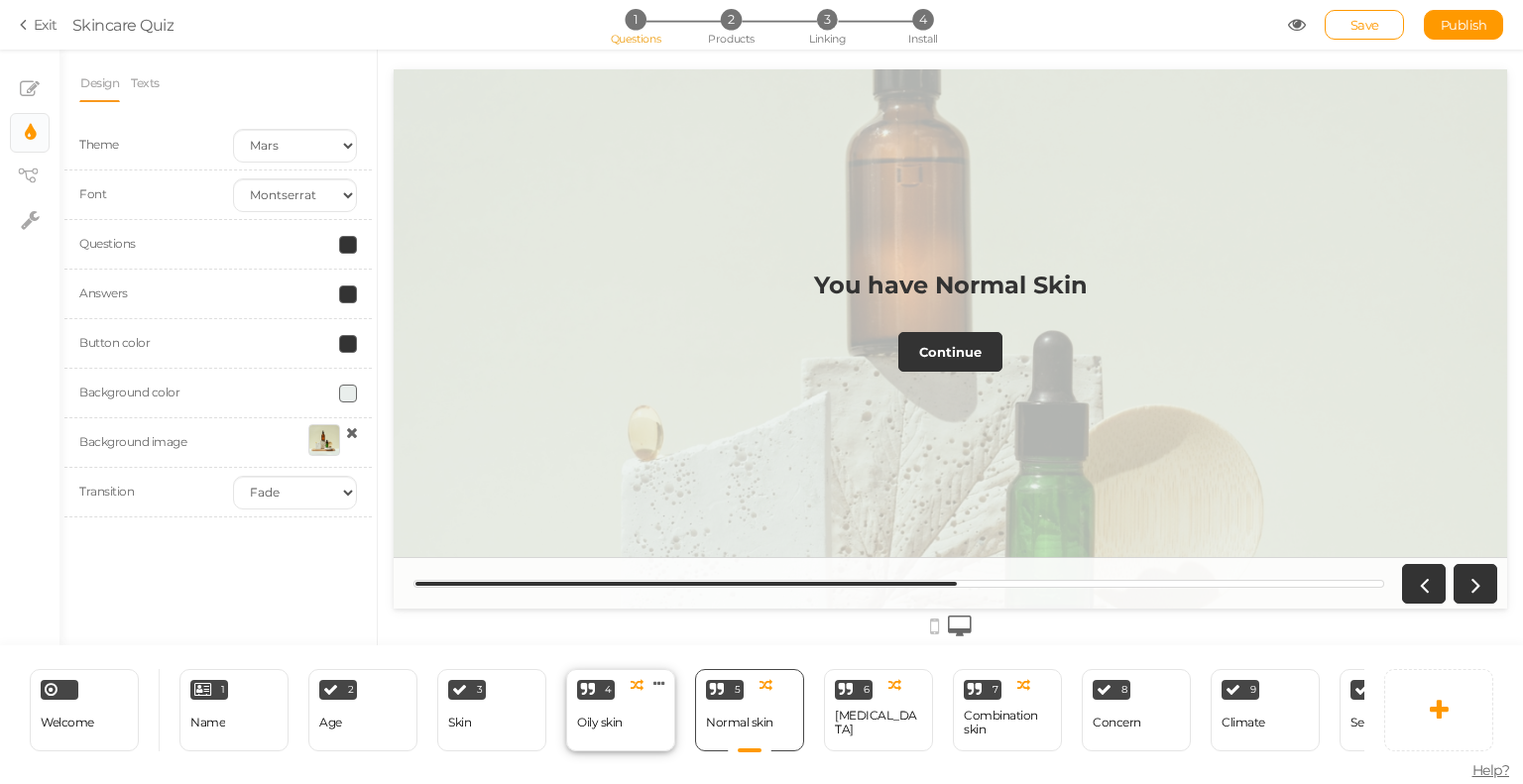 click on "Oily skin" at bounding box center (600, 723) 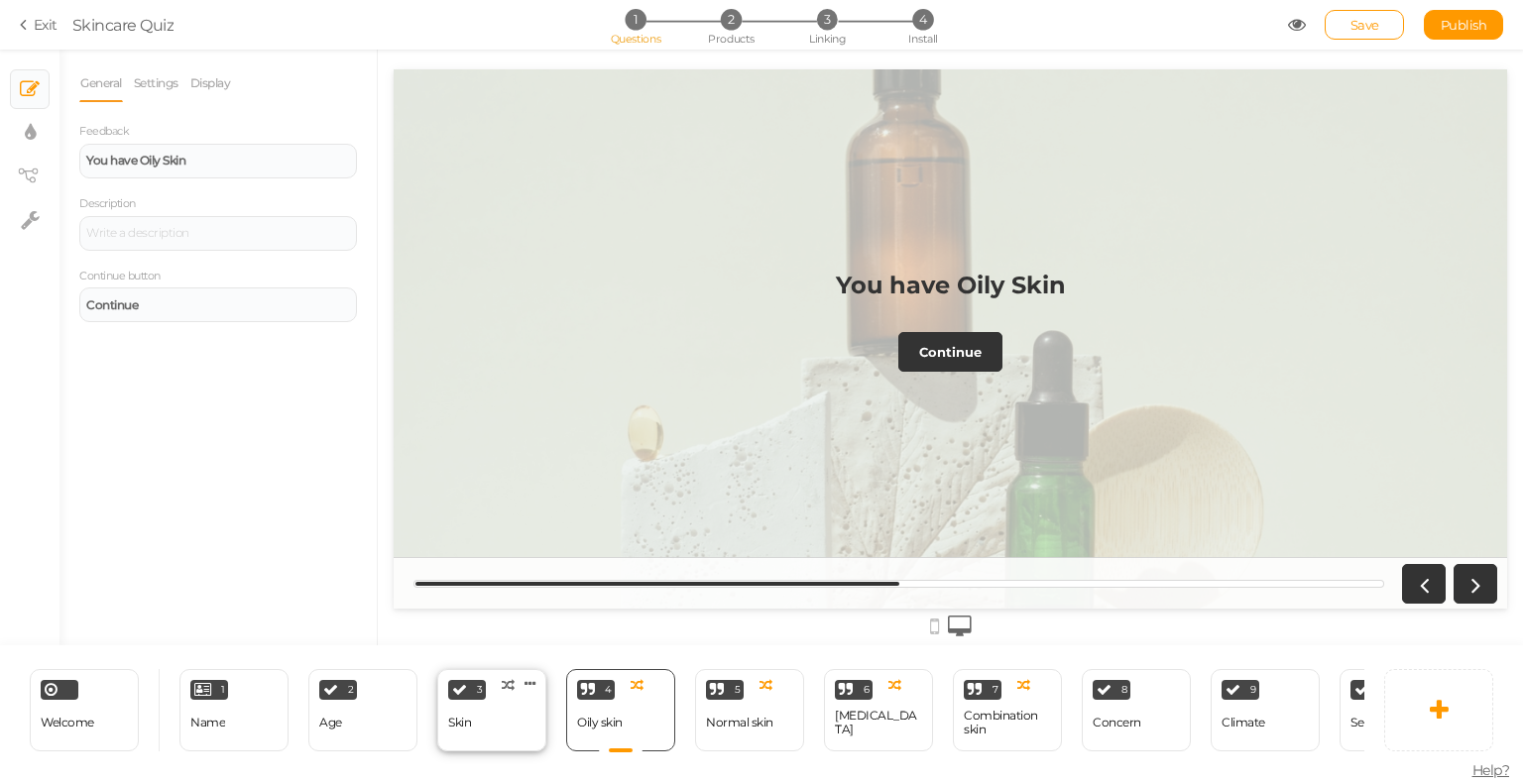 click on "3         Skin         × Define the conditions to show this slide.                     Clone             Change type             Delete" at bounding box center [492, 710] 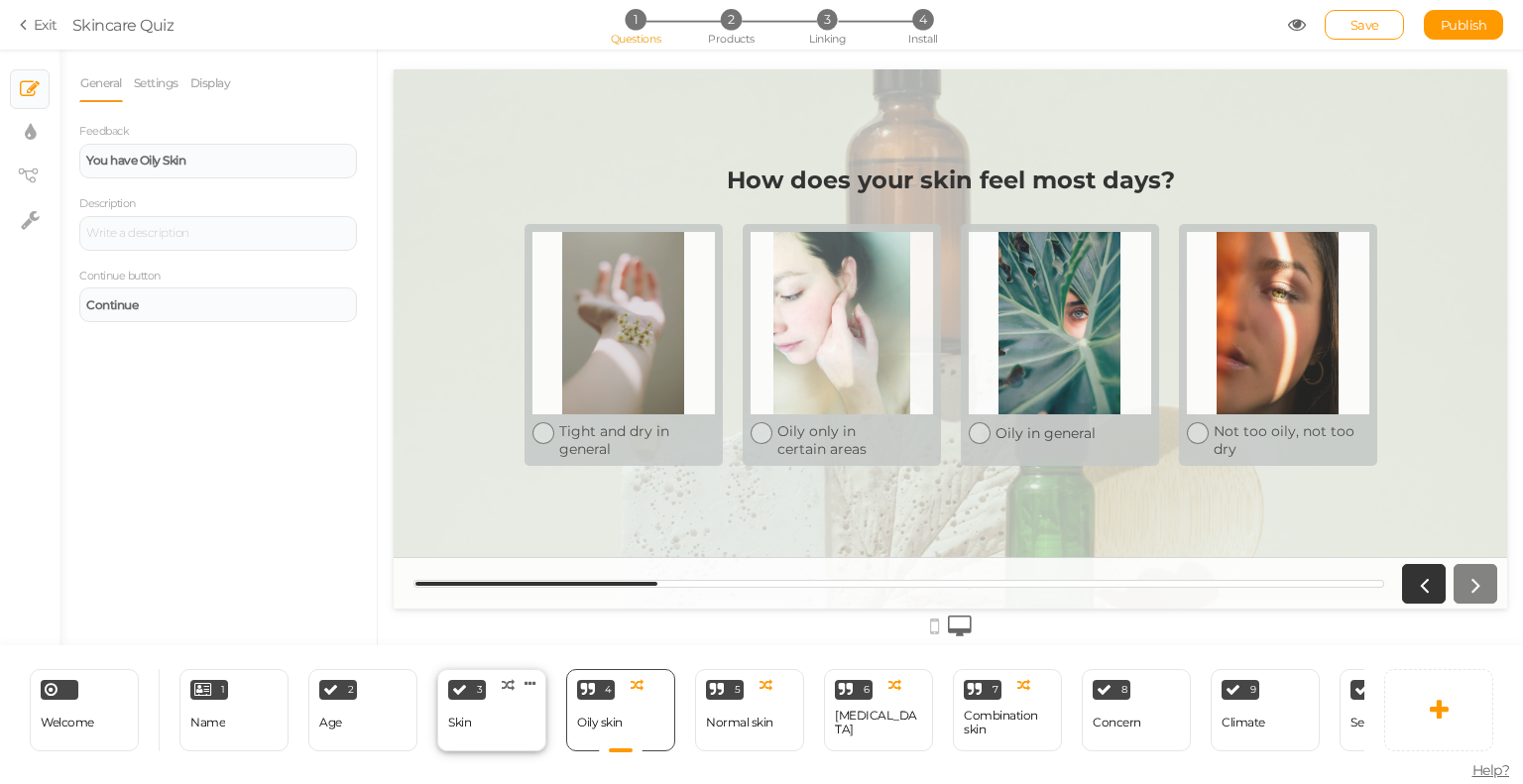 select on "2" 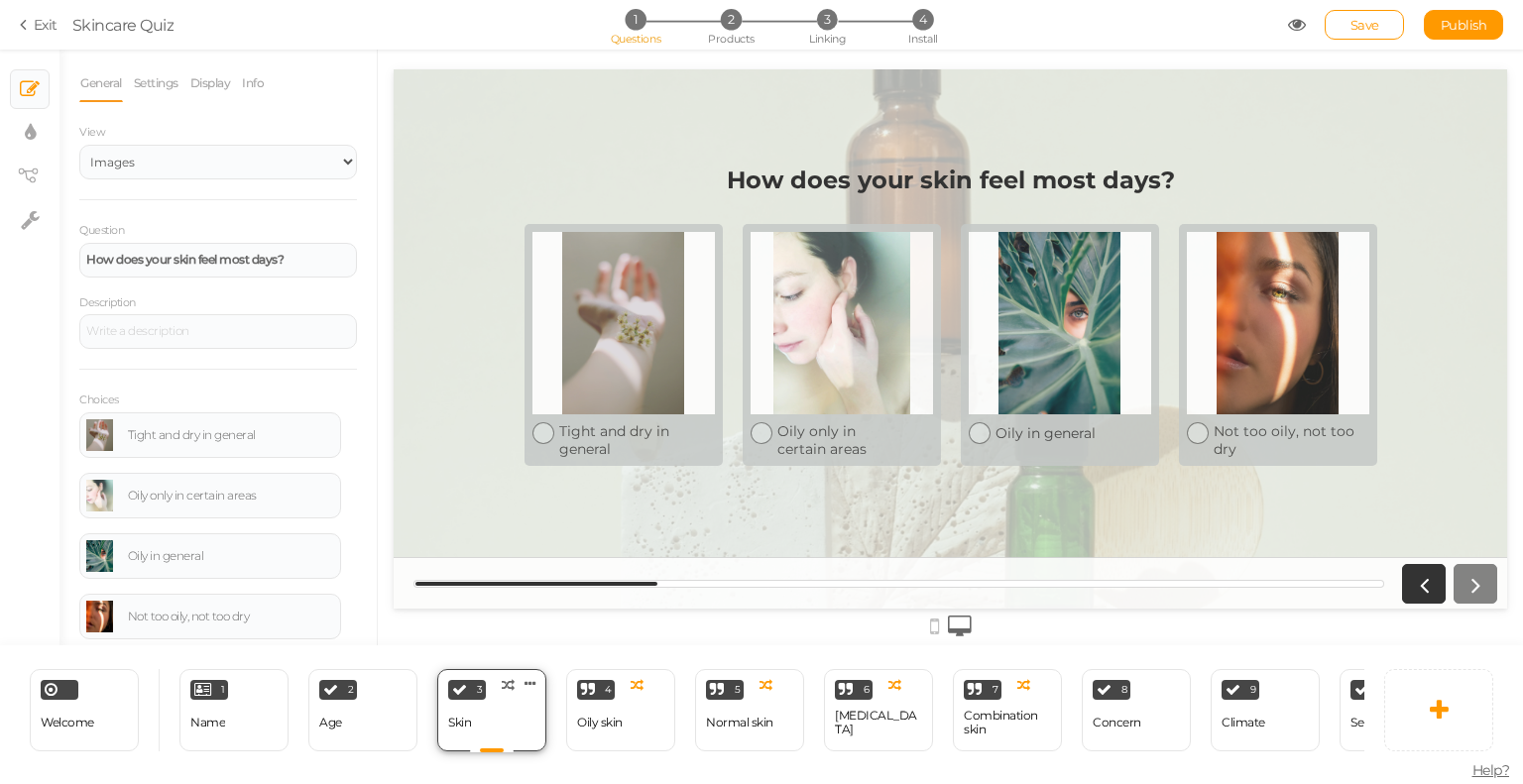 scroll, scrollTop: 0, scrollLeft: 0, axis: both 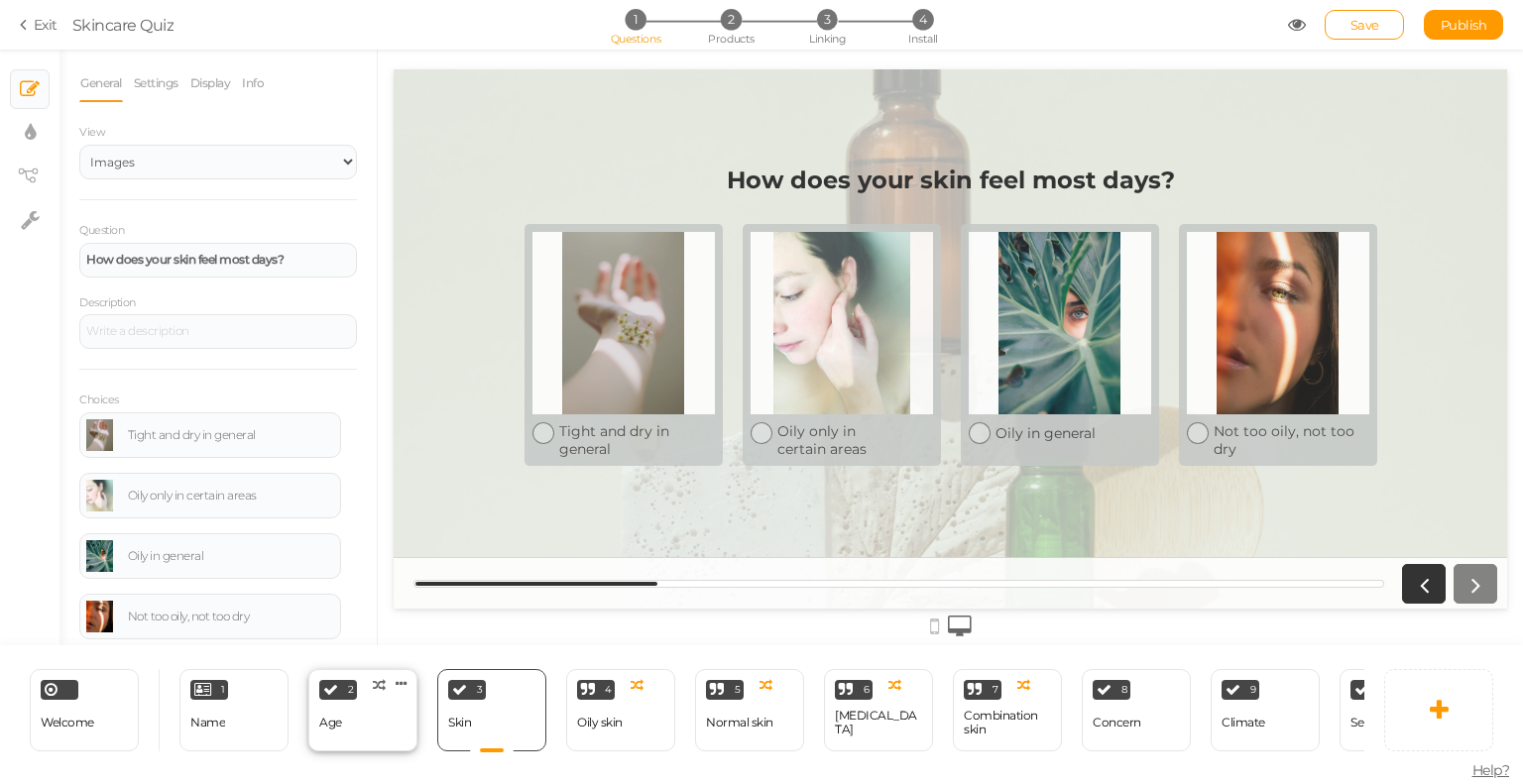 click on "Age" at bounding box center [330, 723] 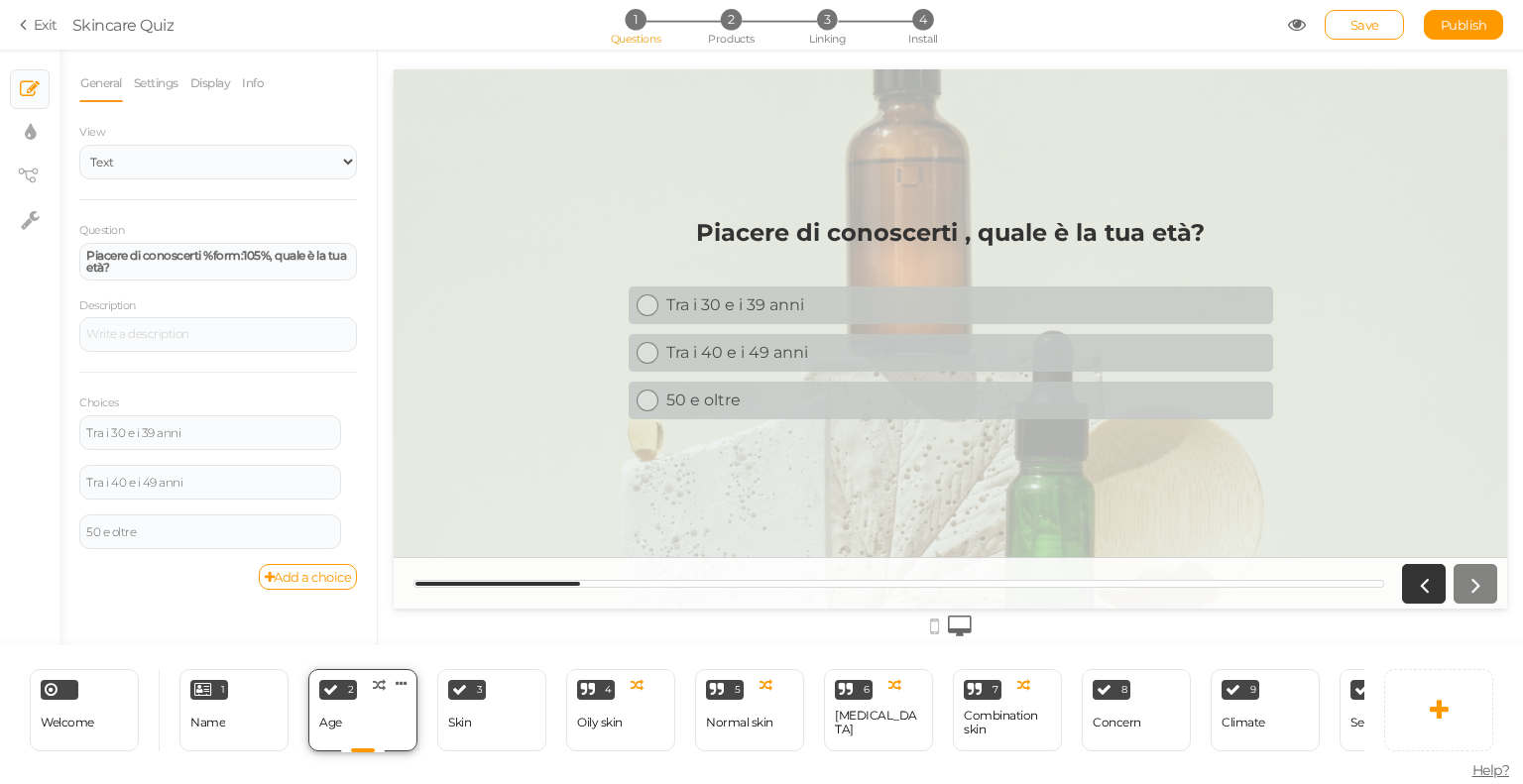 scroll, scrollTop: 0, scrollLeft: 0, axis: both 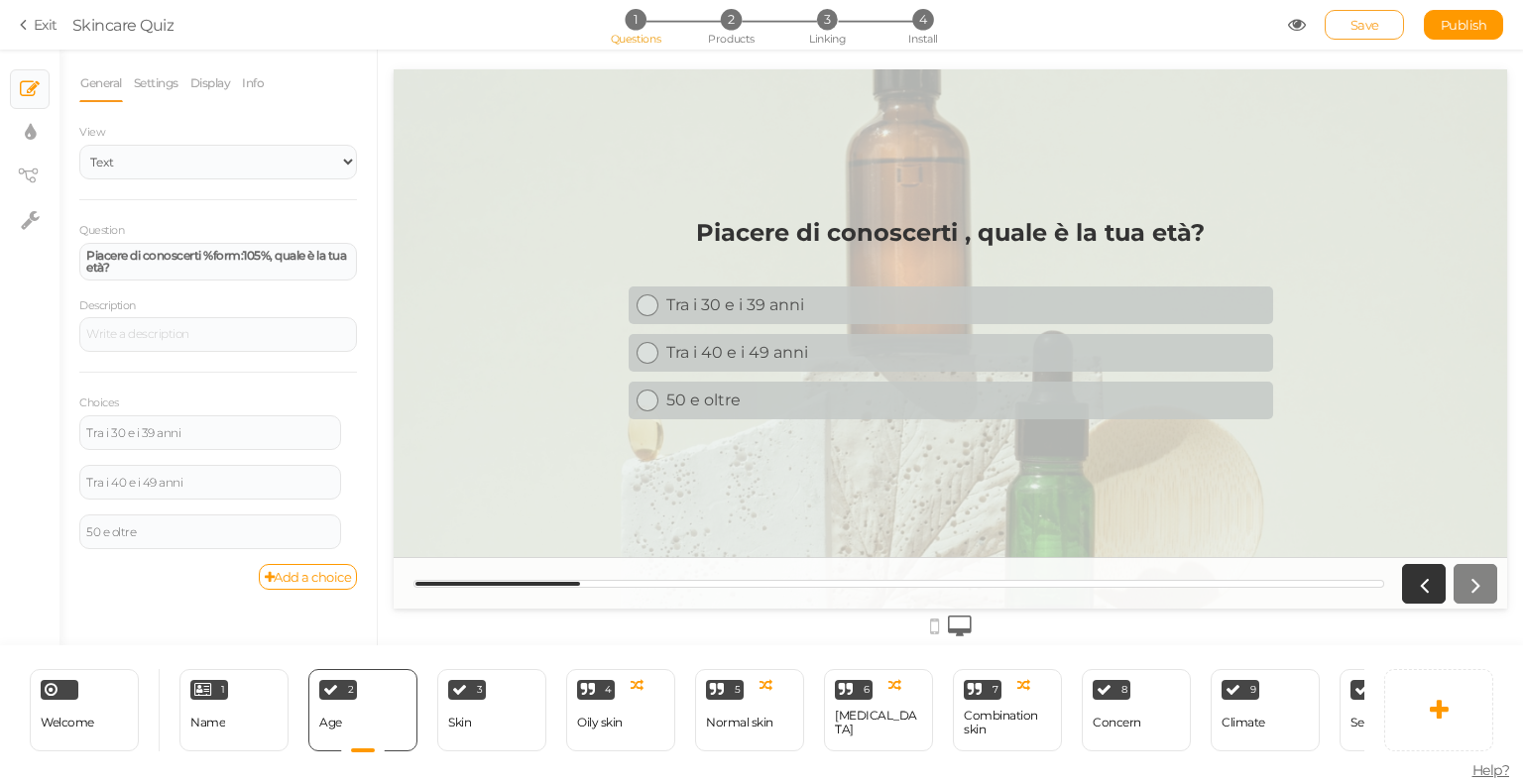 click on "Save" at bounding box center [1364, 25] 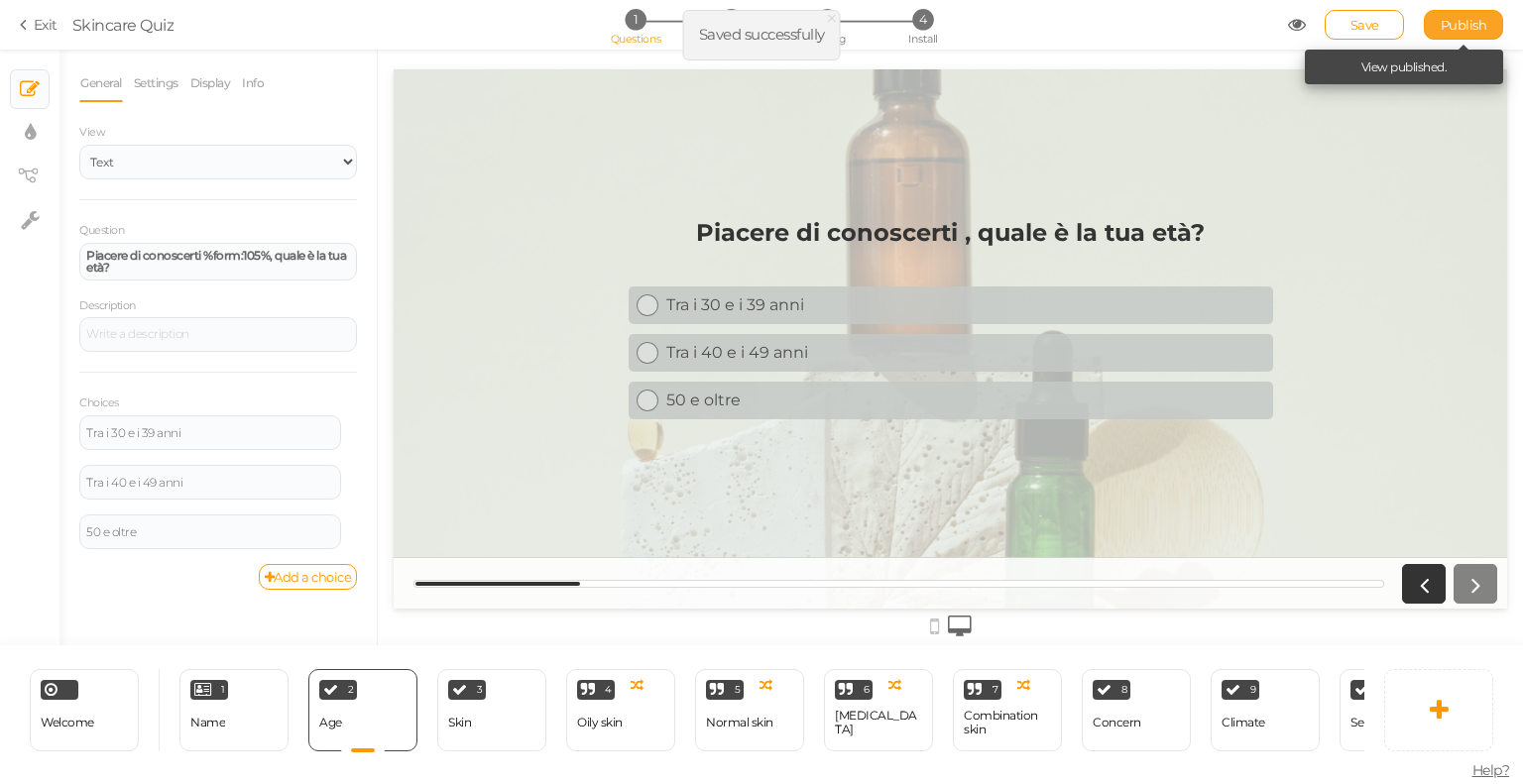 click on "Publish" at bounding box center (1464, 25) 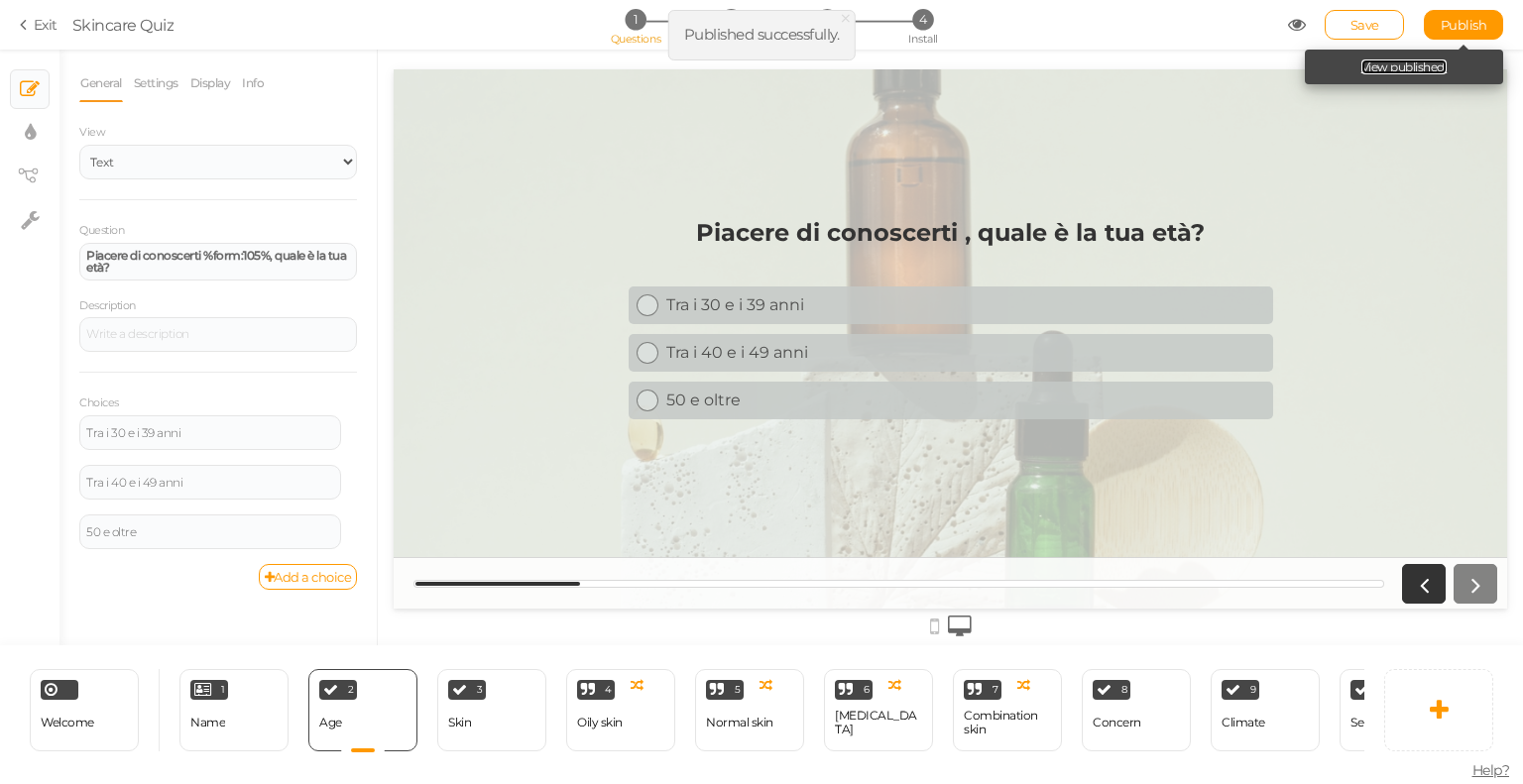 click on "View published." at bounding box center (1404, 66) 